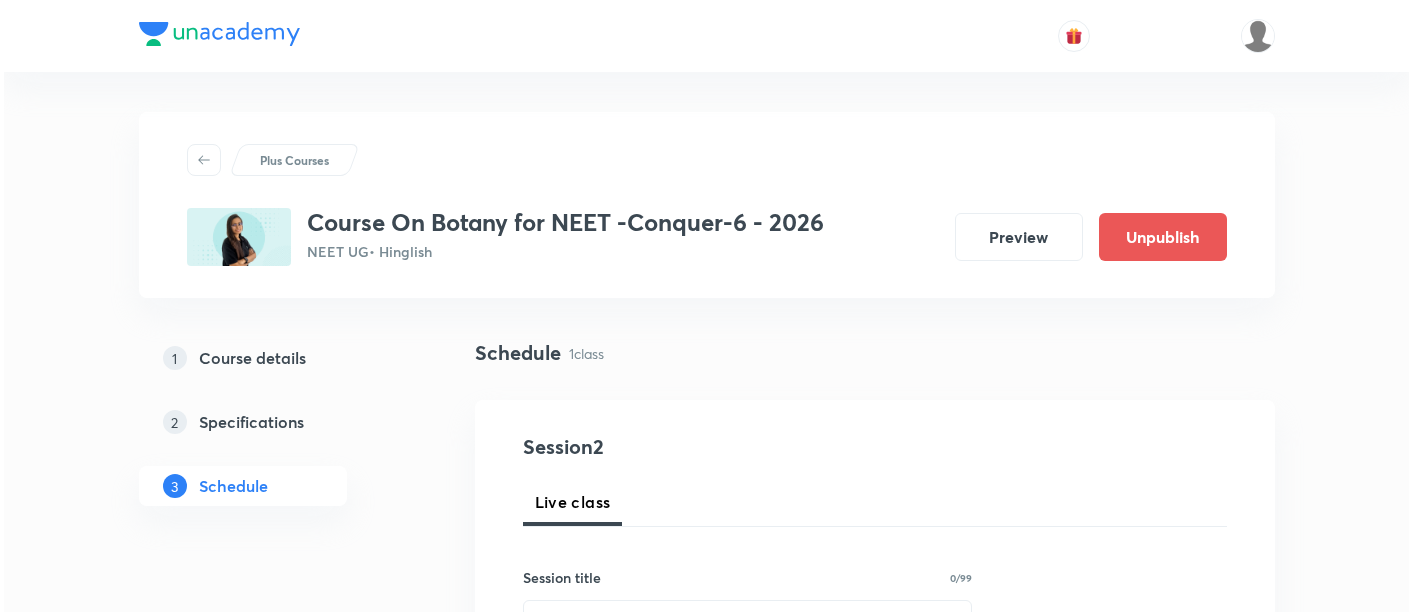 scroll, scrollTop: 0, scrollLeft: 0, axis: both 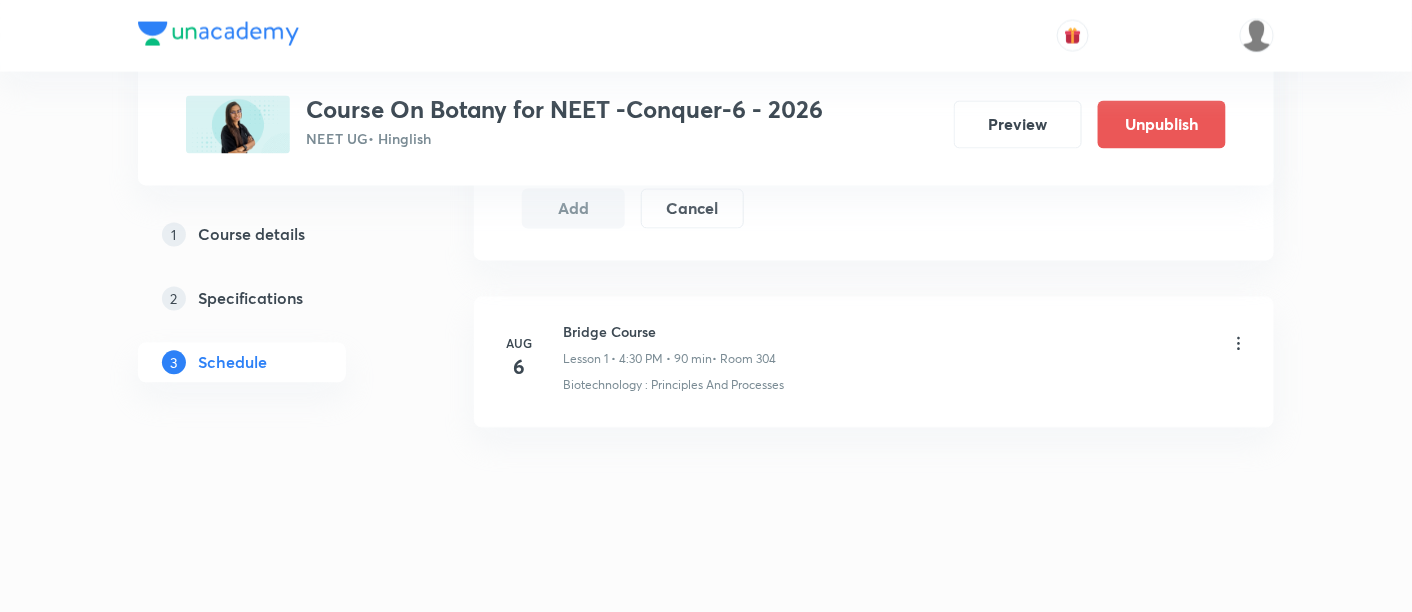 click 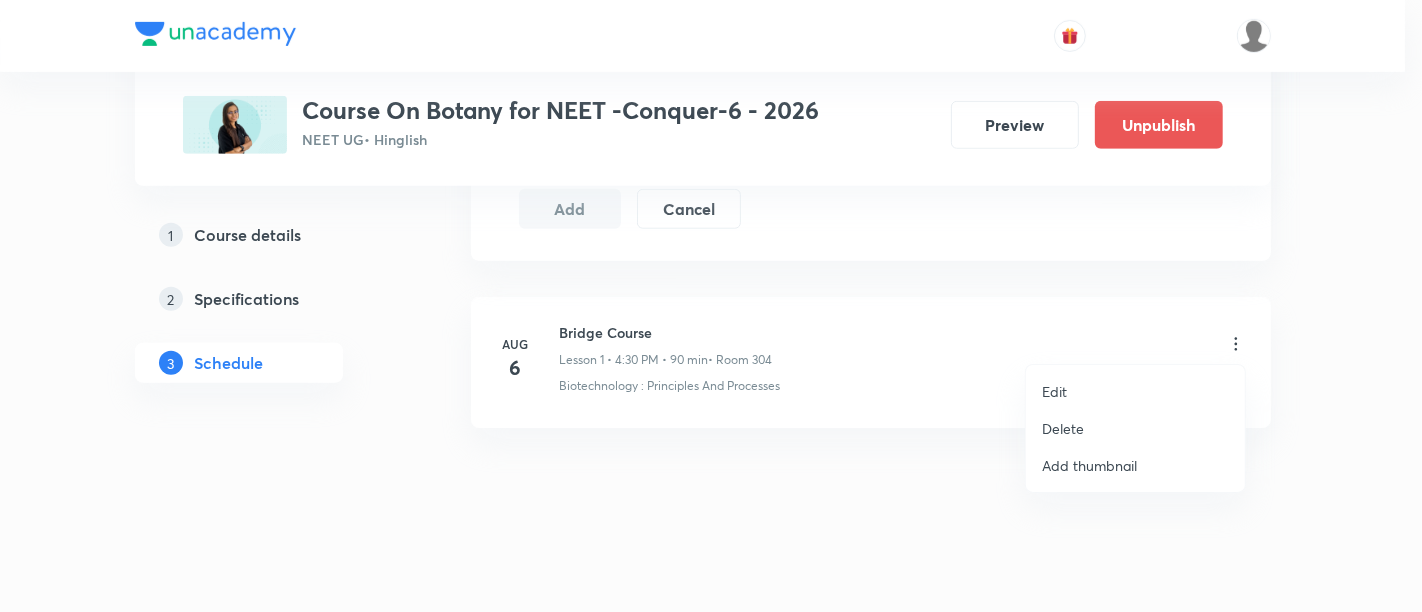 click on "Delete" at bounding box center (1063, 428) 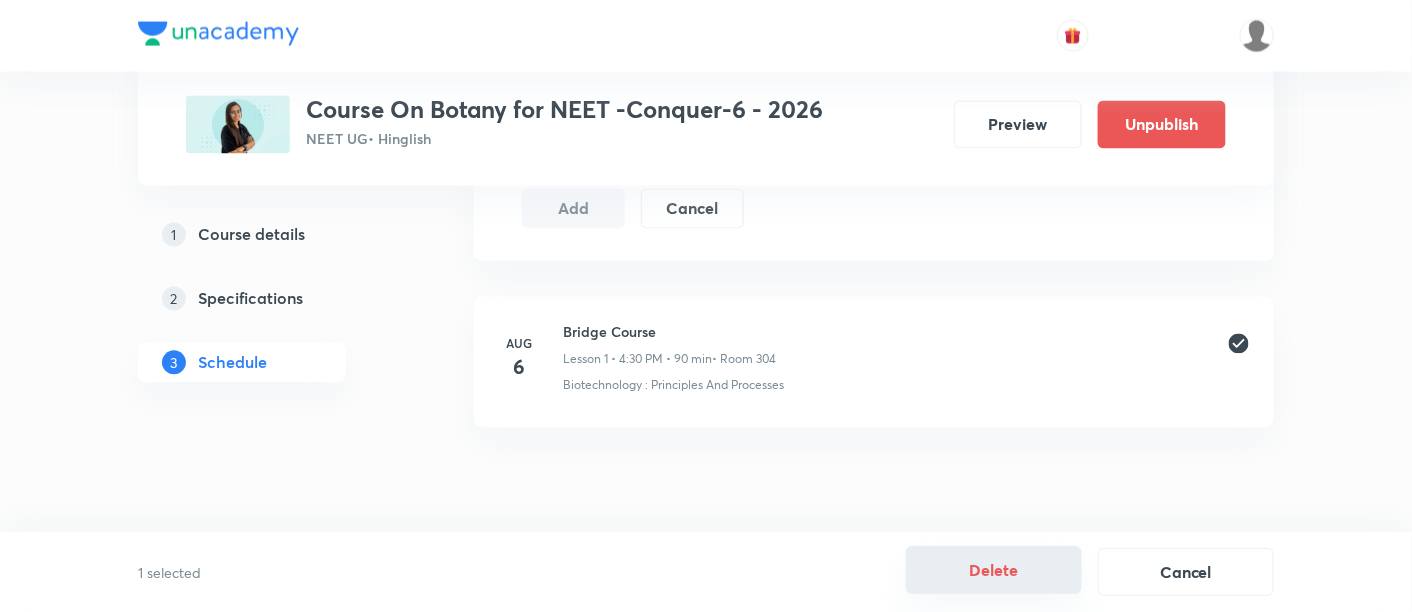 click on "Delete" at bounding box center (994, 570) 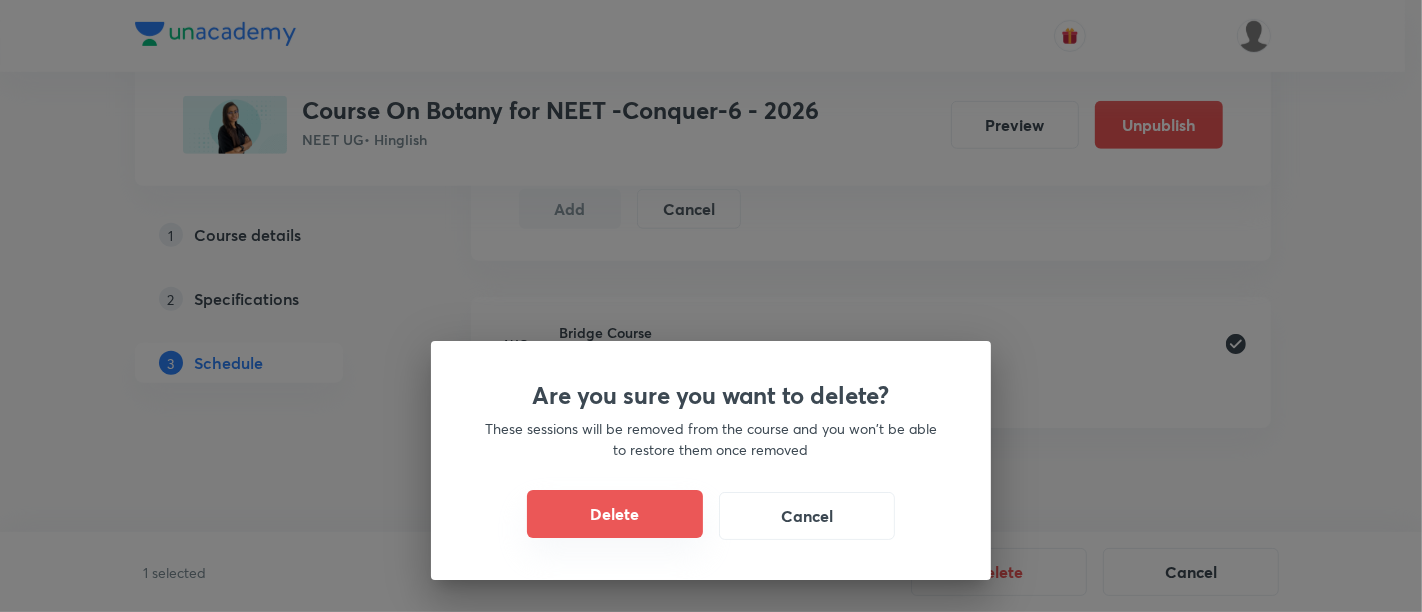 click on "Delete" at bounding box center (615, 514) 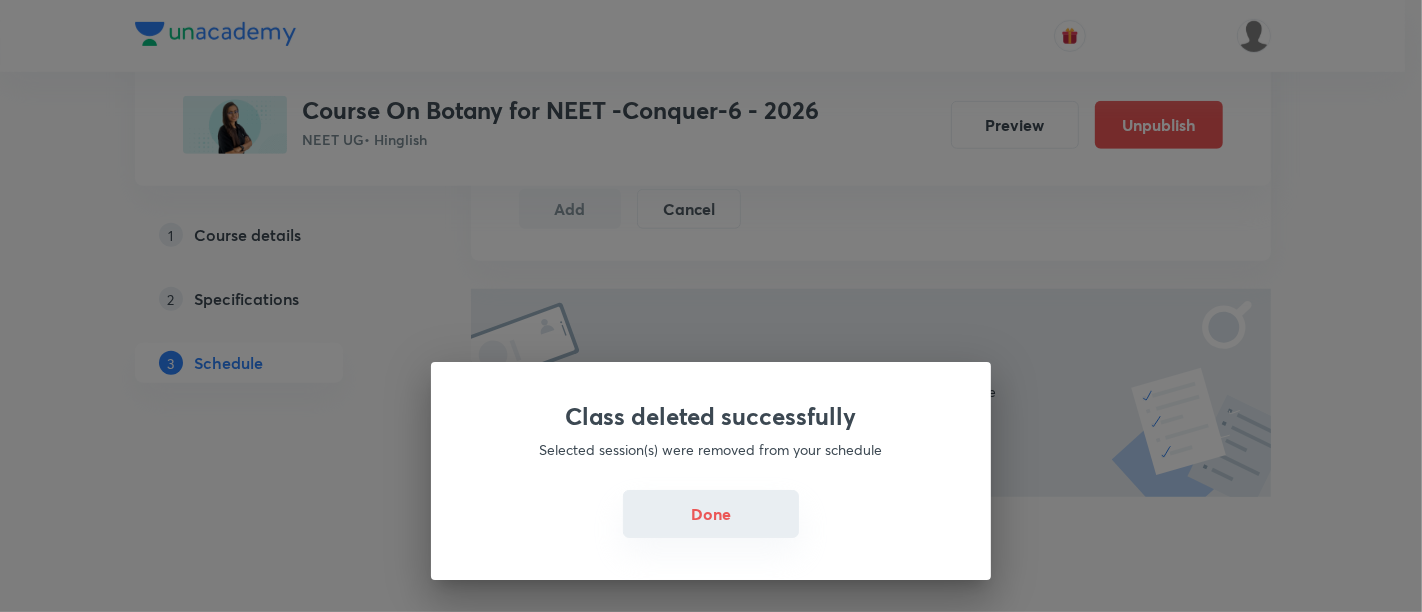 click on "Done" at bounding box center [711, 514] 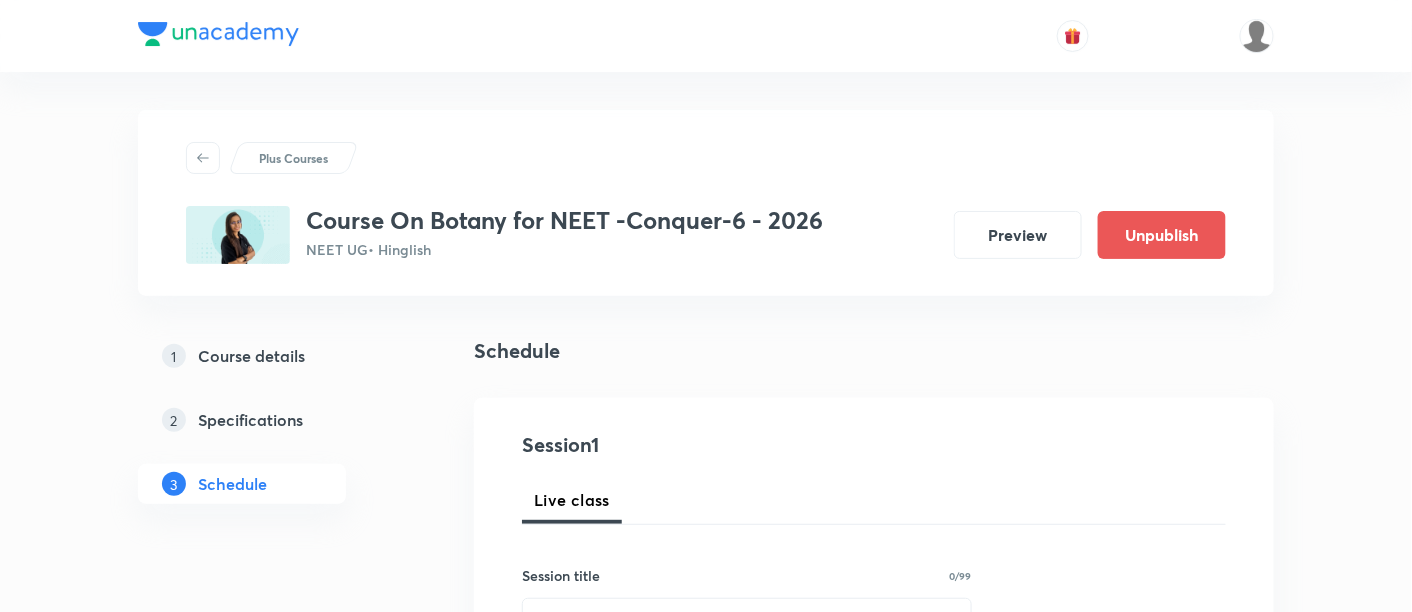 scroll, scrollTop: 0, scrollLeft: 0, axis: both 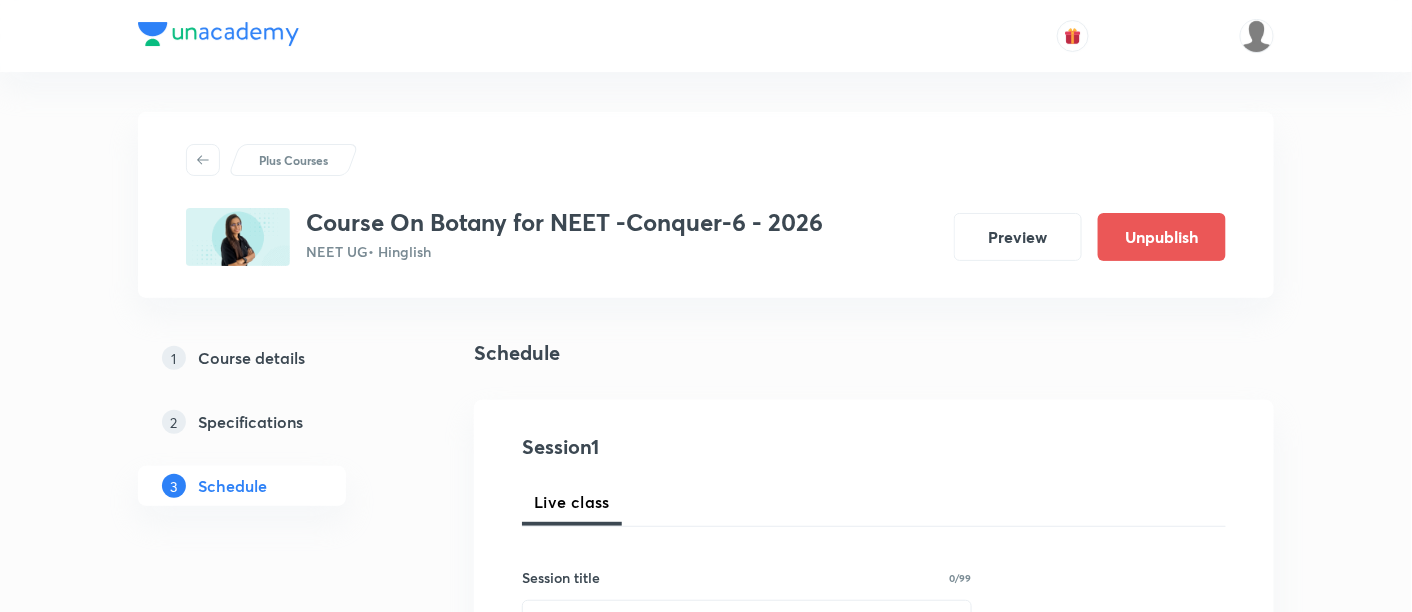click on "Plus Courses" at bounding box center [293, 160] 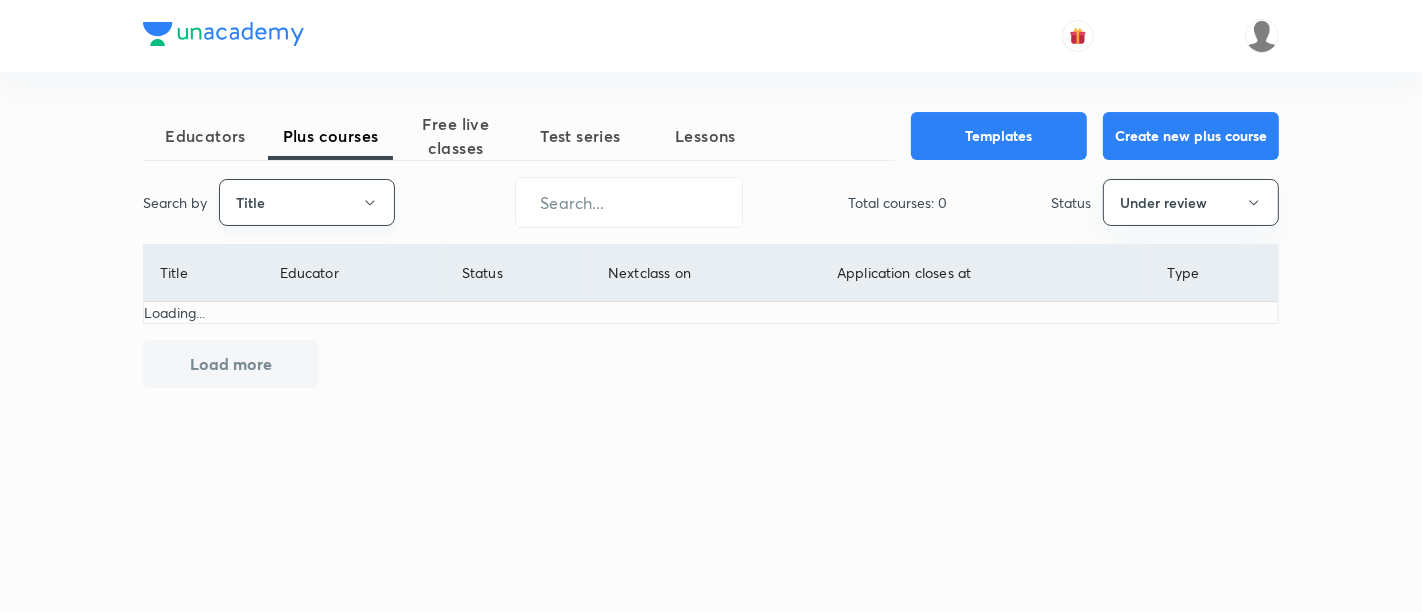 click 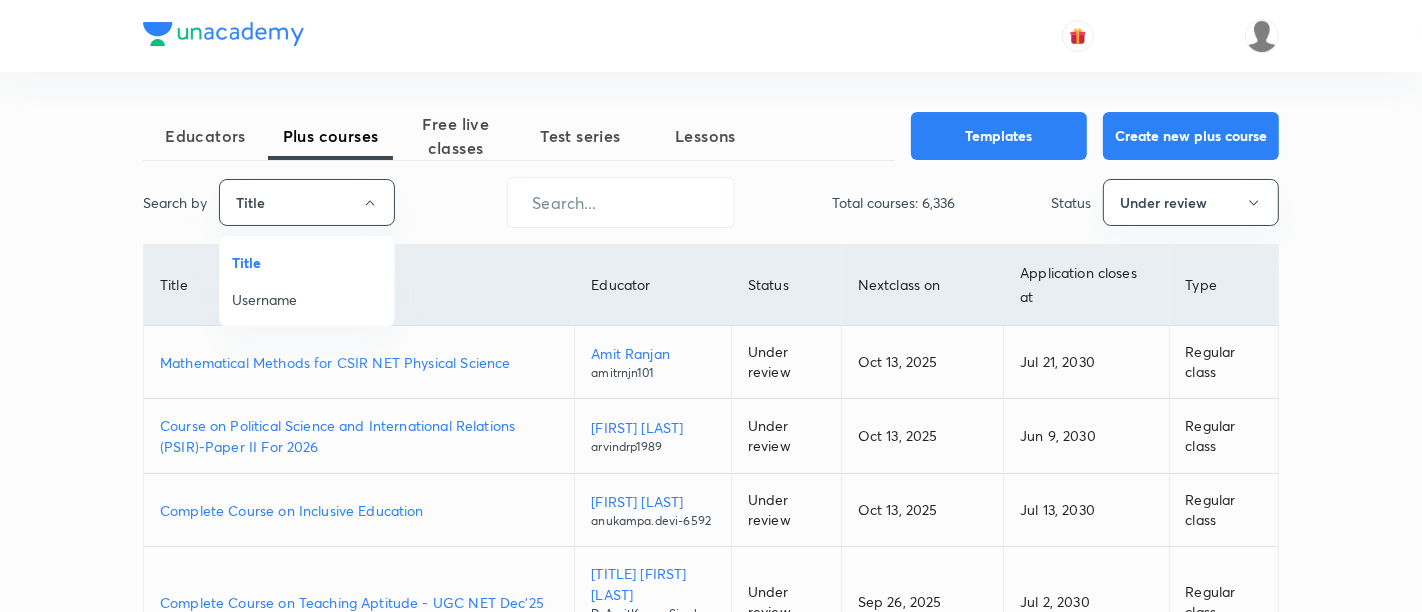 click on "Username" at bounding box center (307, 299) 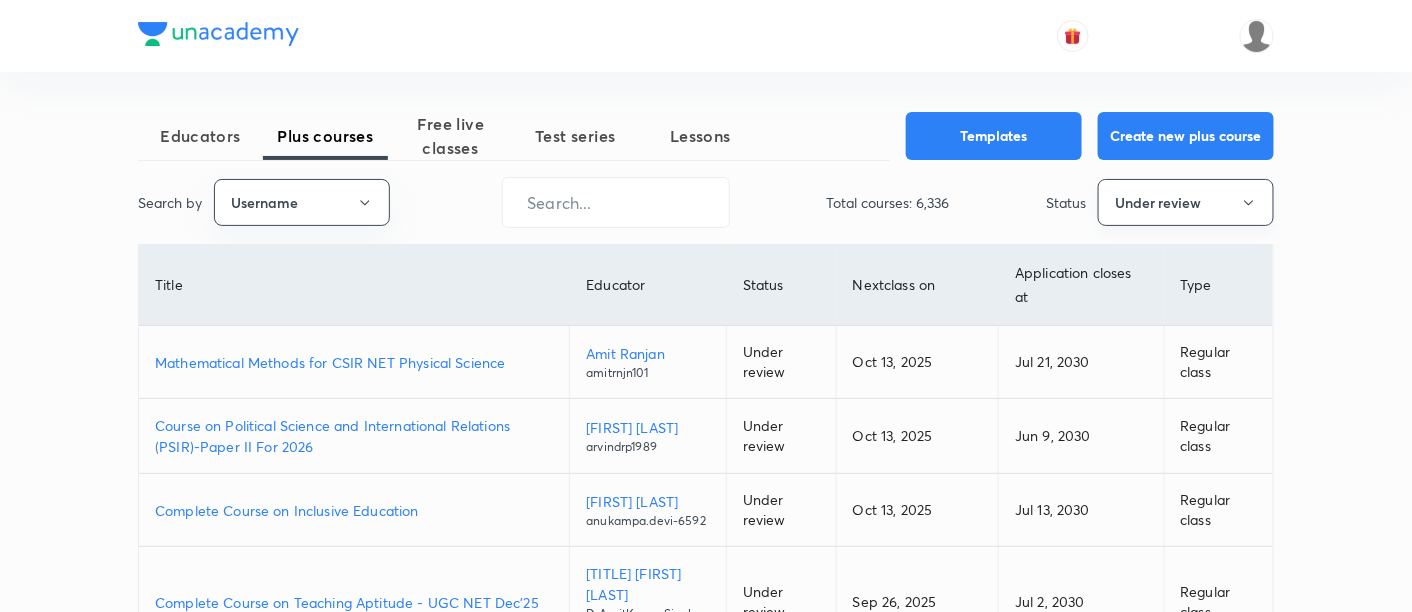 click on "Under review" at bounding box center (1186, 202) 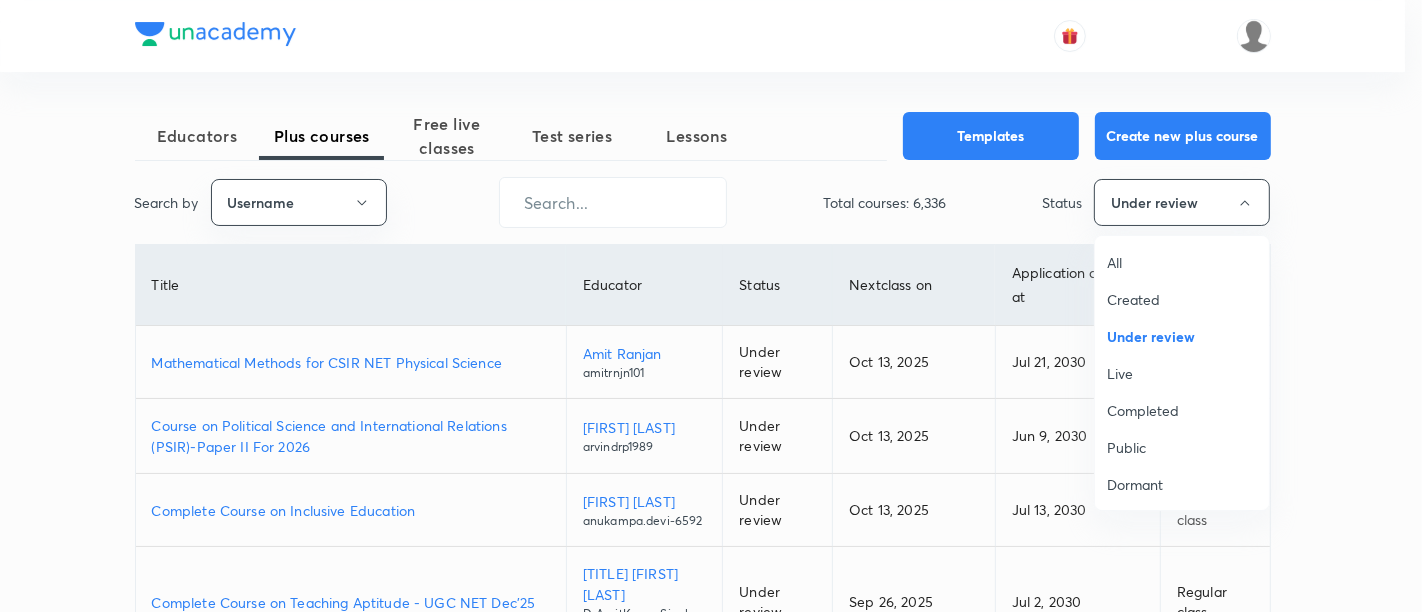 click on "All" at bounding box center (1182, 262) 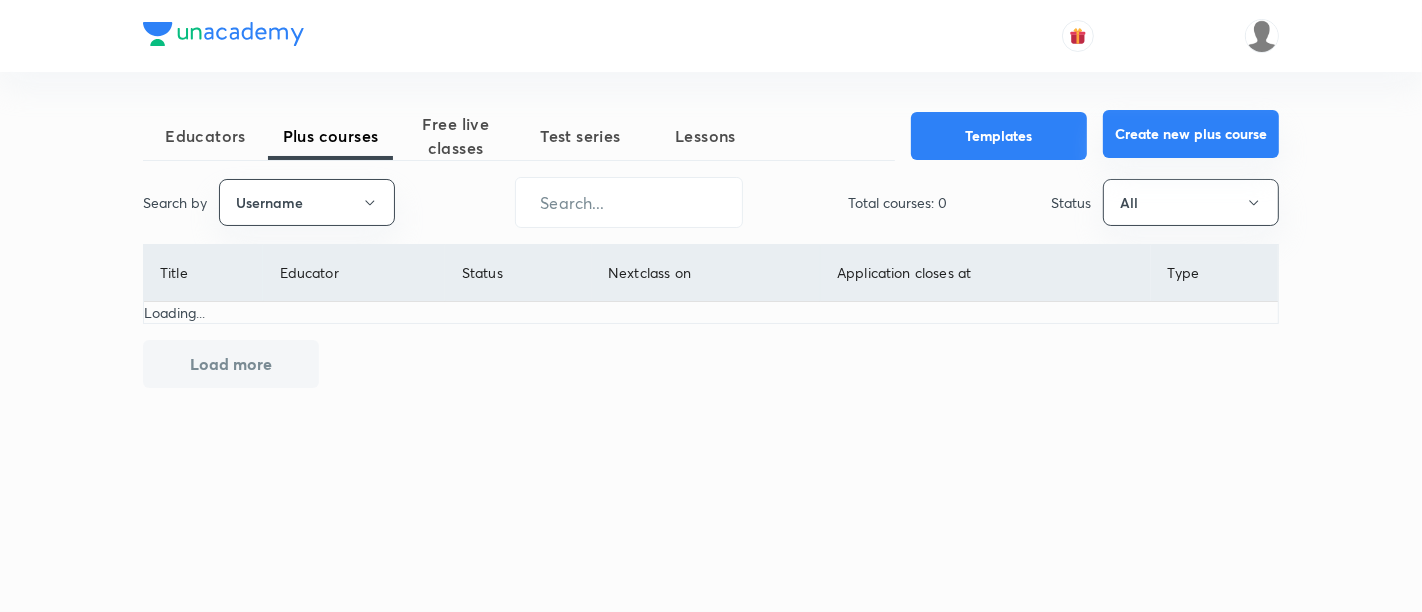 click on "Create new plus course" at bounding box center [1191, 134] 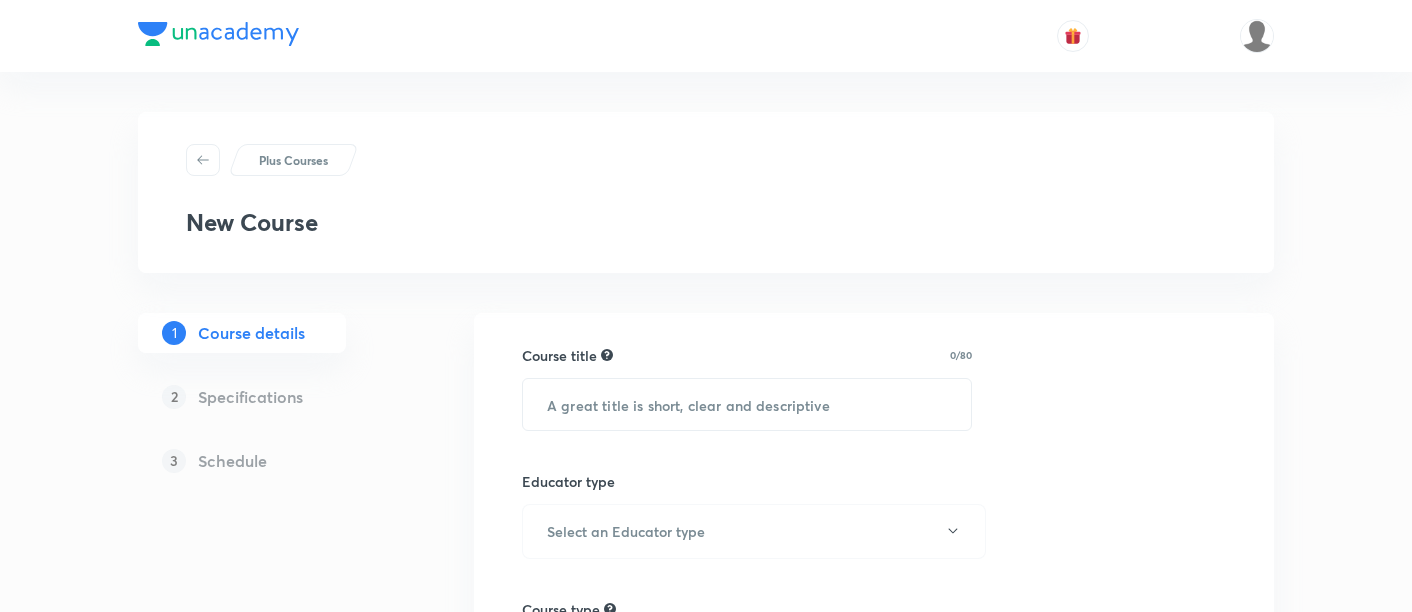 scroll, scrollTop: 0, scrollLeft: 0, axis: both 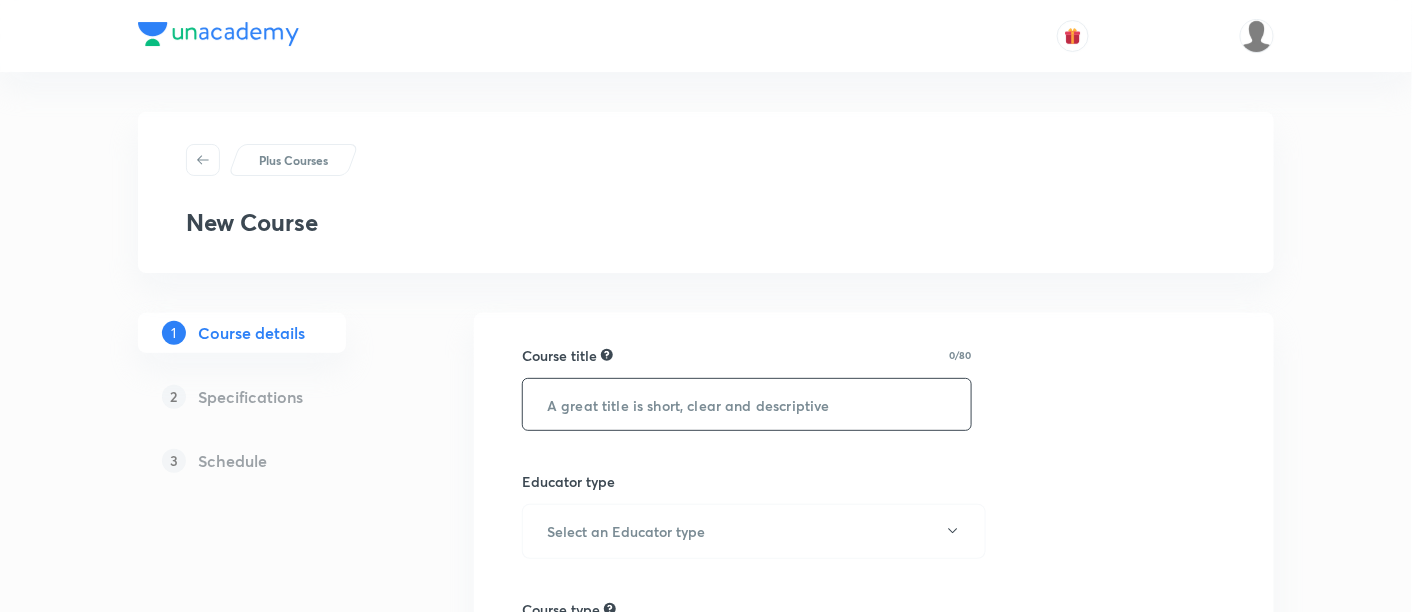 click at bounding box center [747, 404] 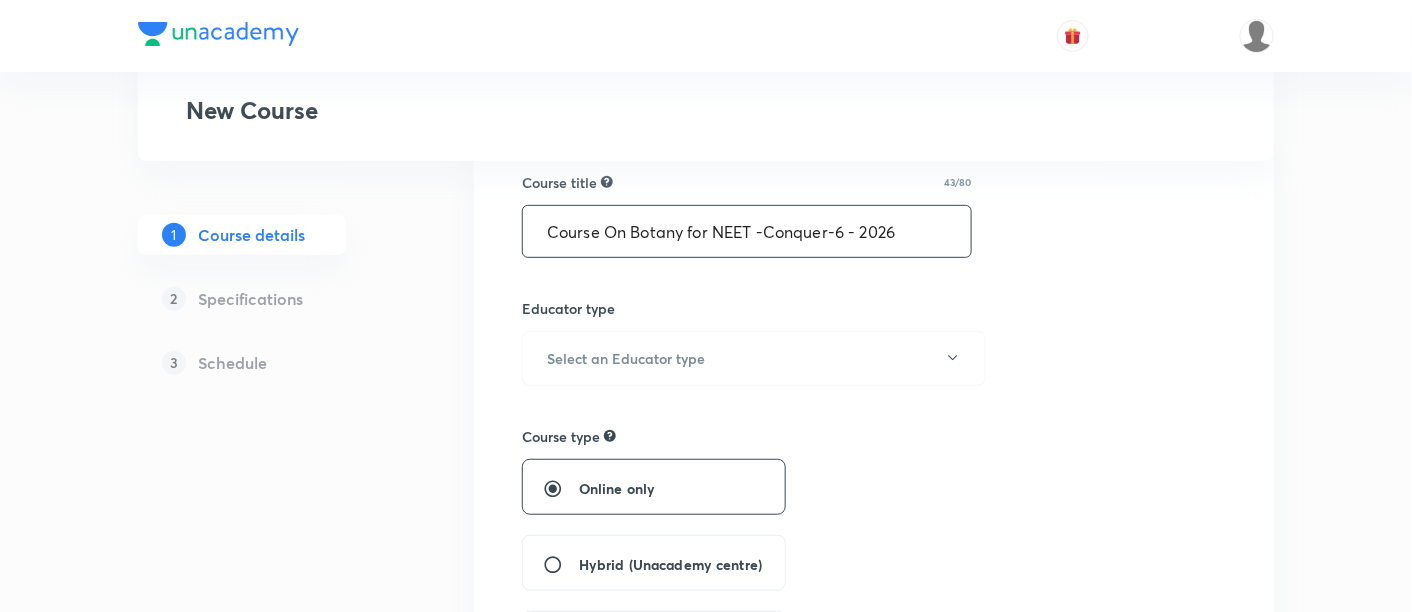 scroll, scrollTop: 177, scrollLeft: 0, axis: vertical 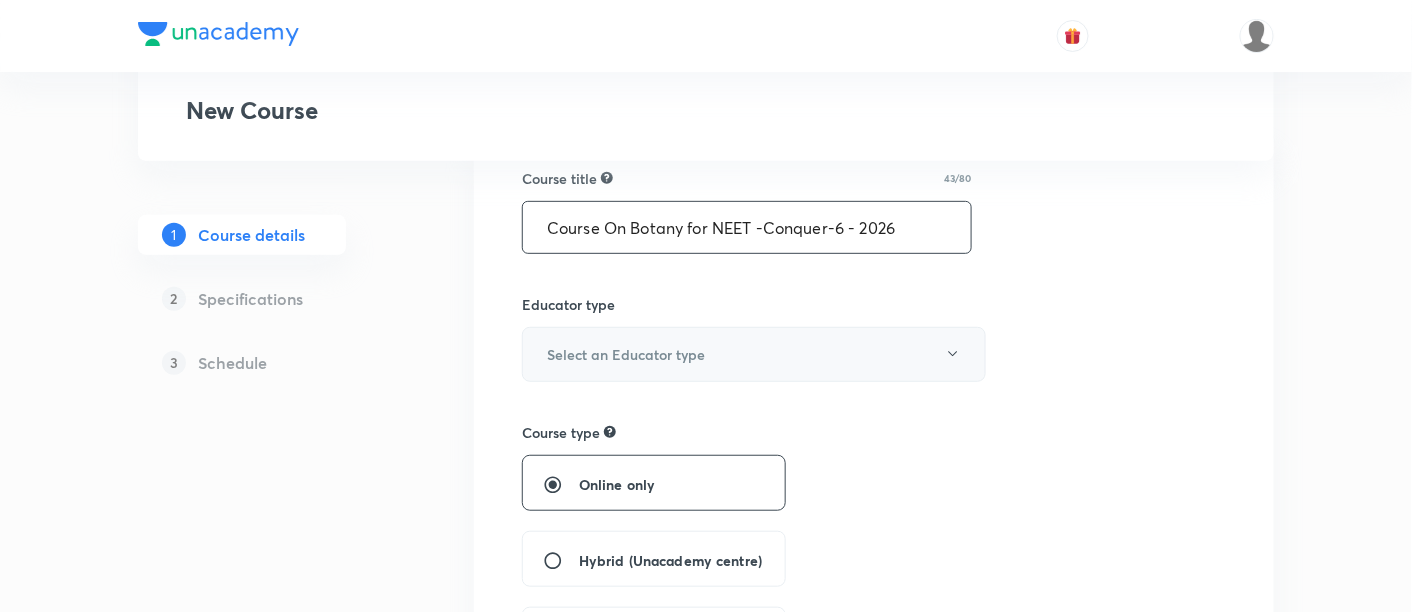 type on "Course On Botany for NEET -Conquer-6 - 2026" 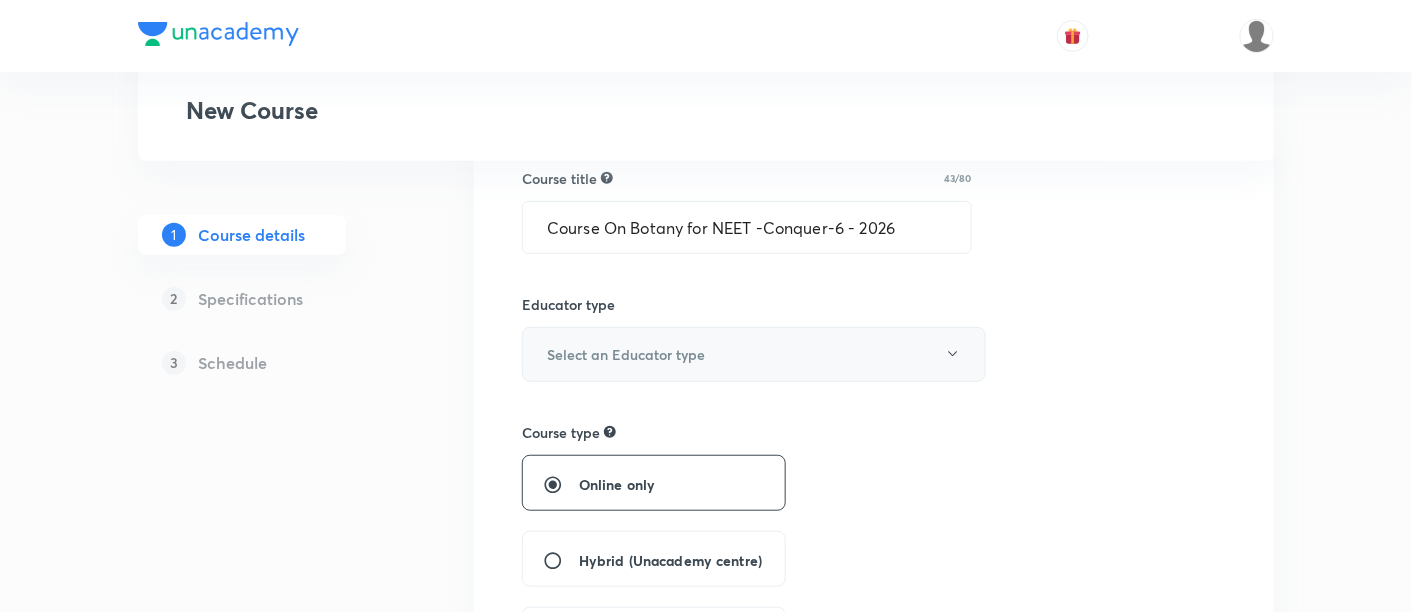 click 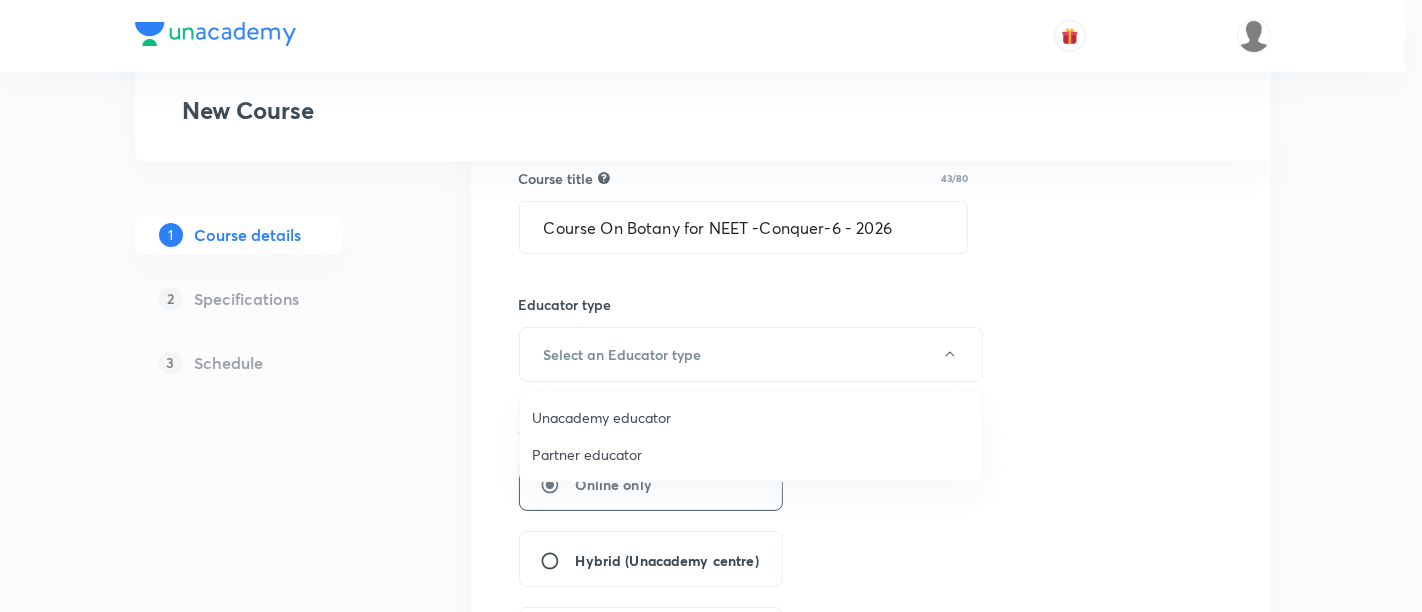 click on "Unacademy educator" at bounding box center (751, 417) 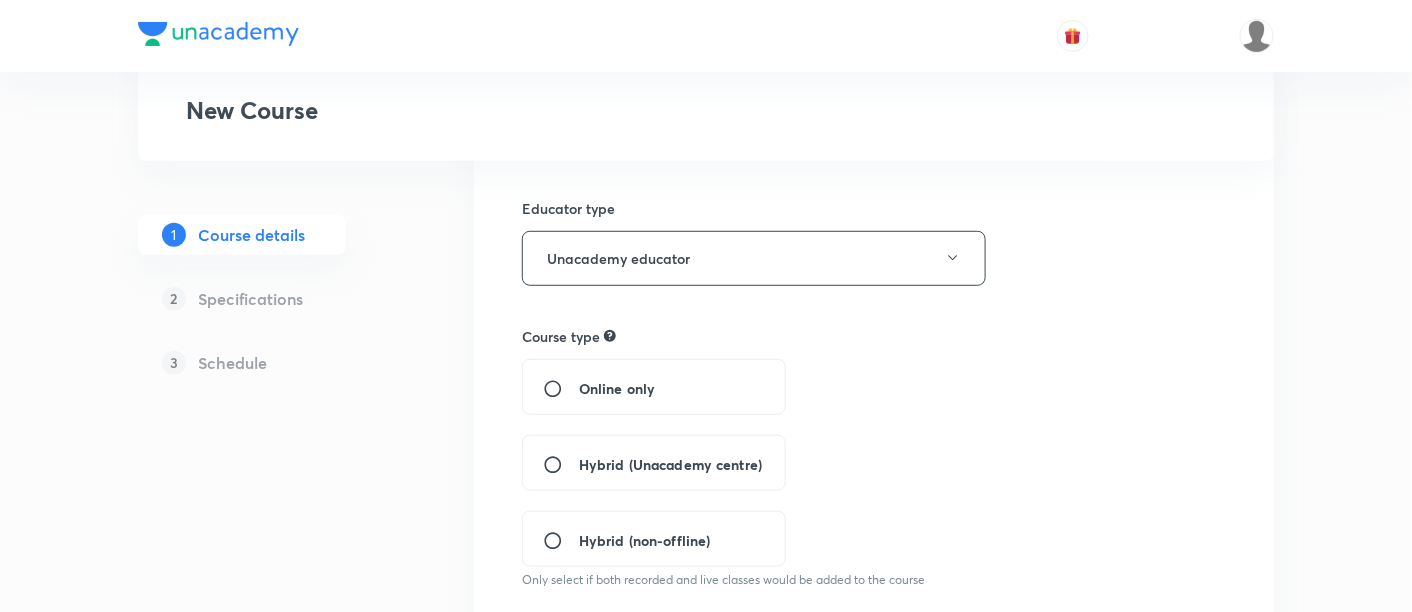 scroll, scrollTop: 281, scrollLeft: 0, axis: vertical 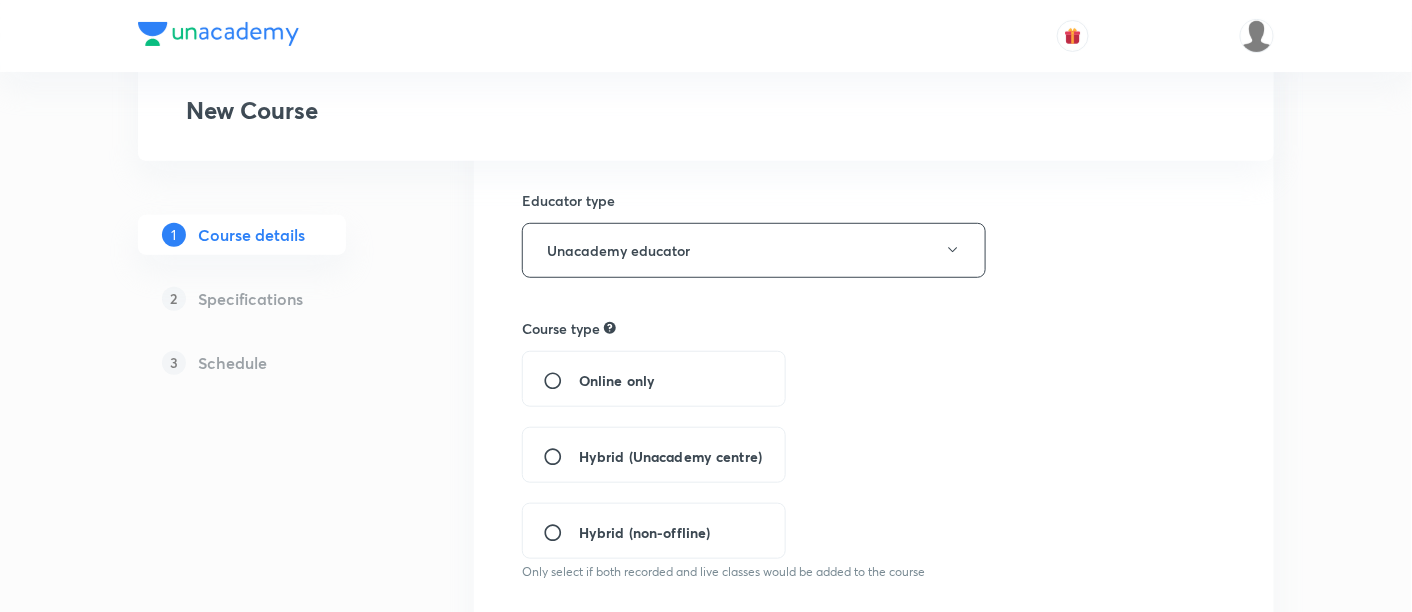 click on "Hybrid (Unacademy centre)" at bounding box center [654, 455] 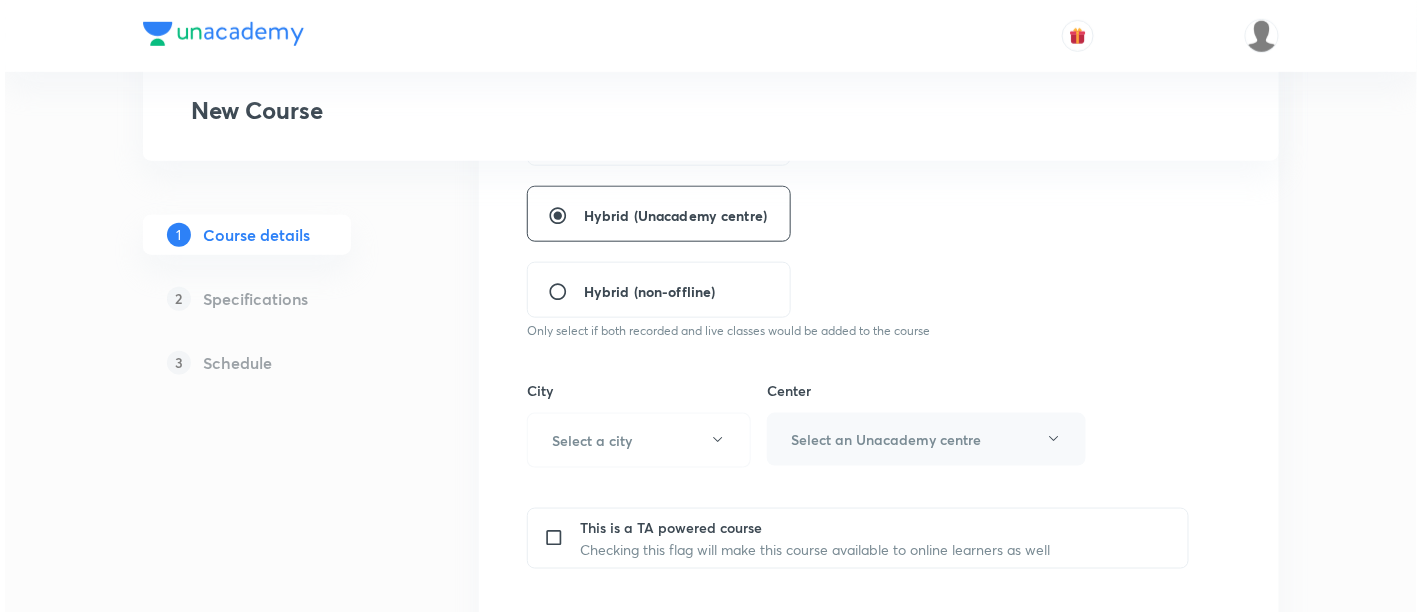 scroll, scrollTop: 548, scrollLeft: 0, axis: vertical 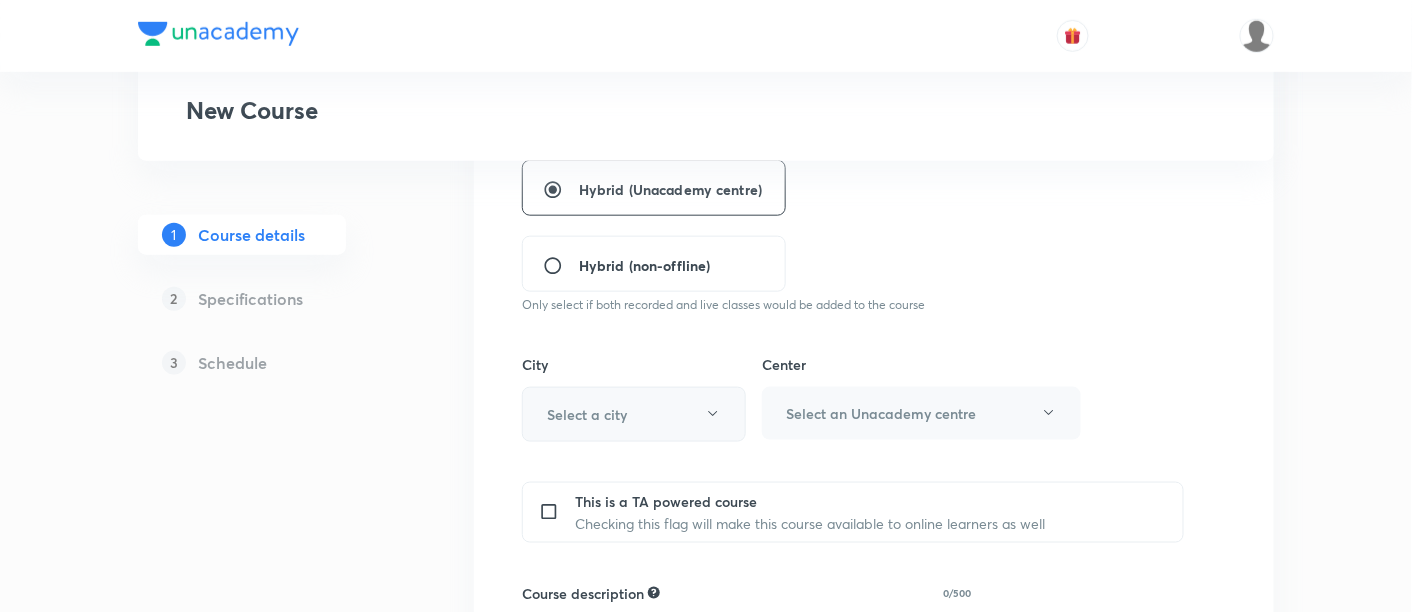 click 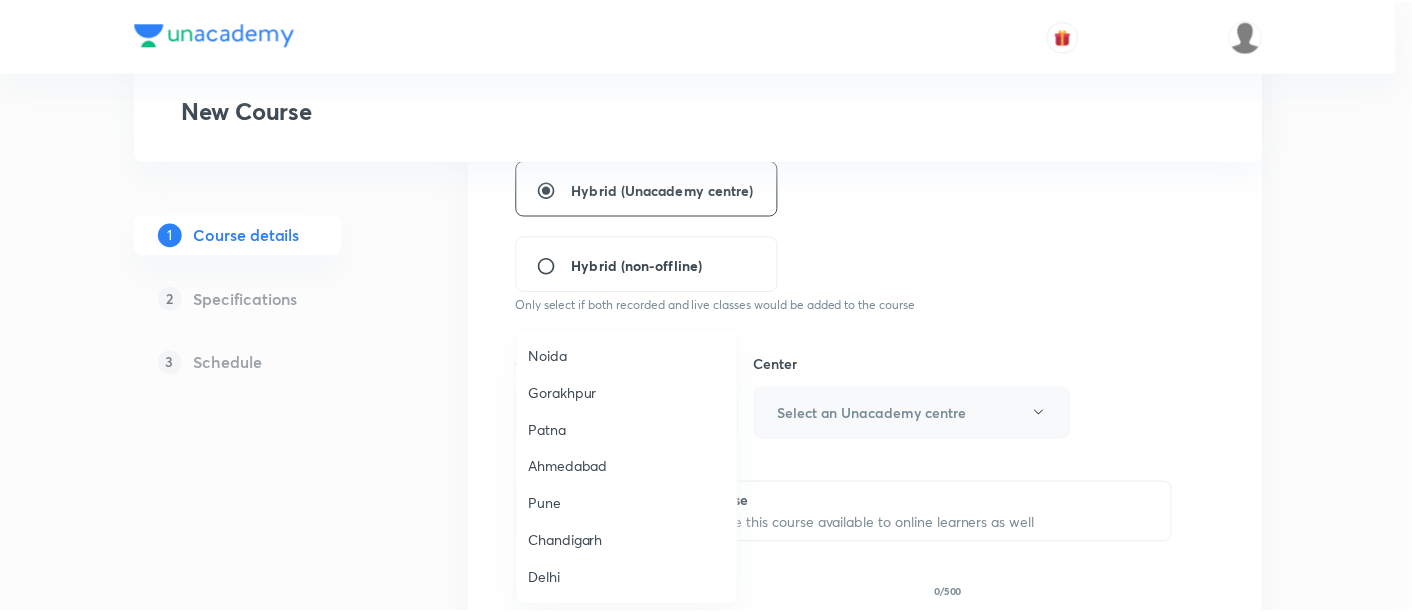 scroll, scrollTop: 1514, scrollLeft: 0, axis: vertical 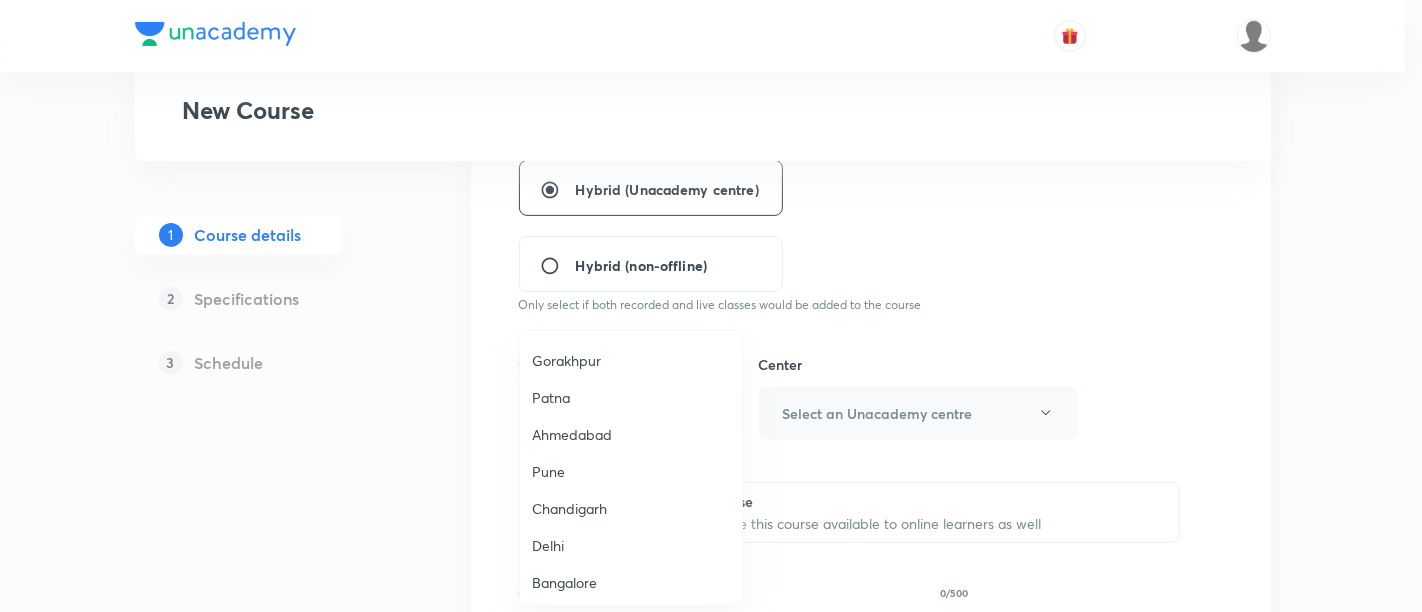 click on "Patna" at bounding box center (631, 397) 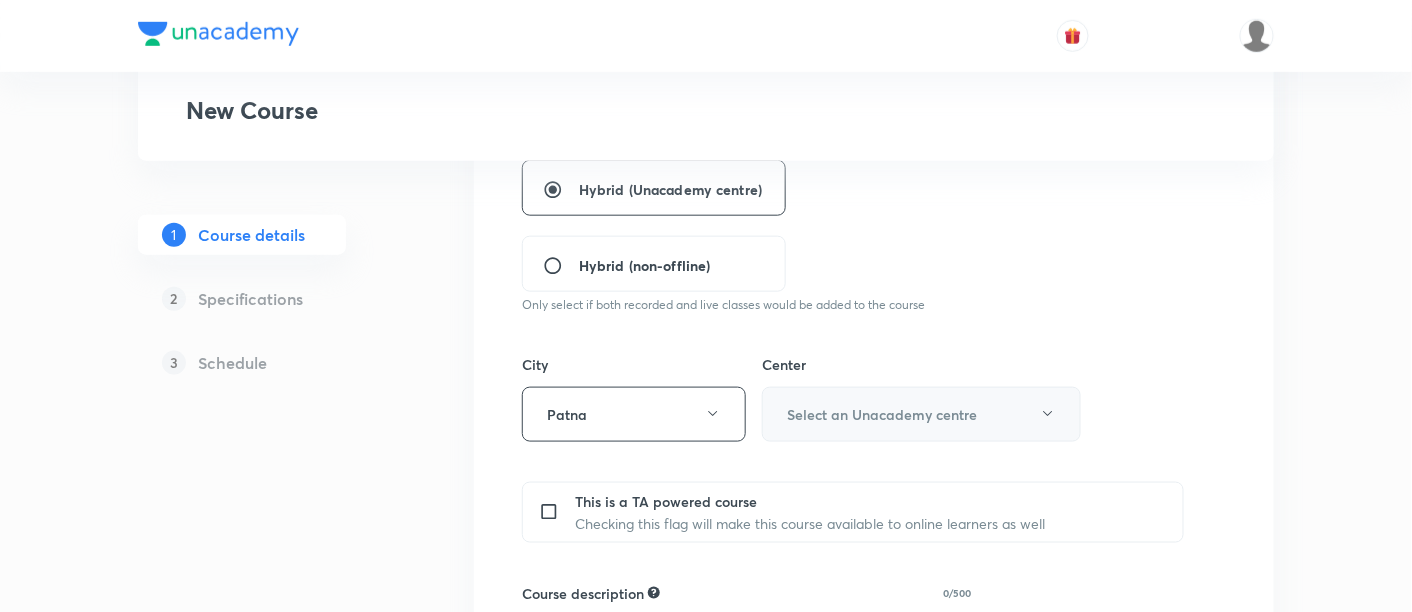 click 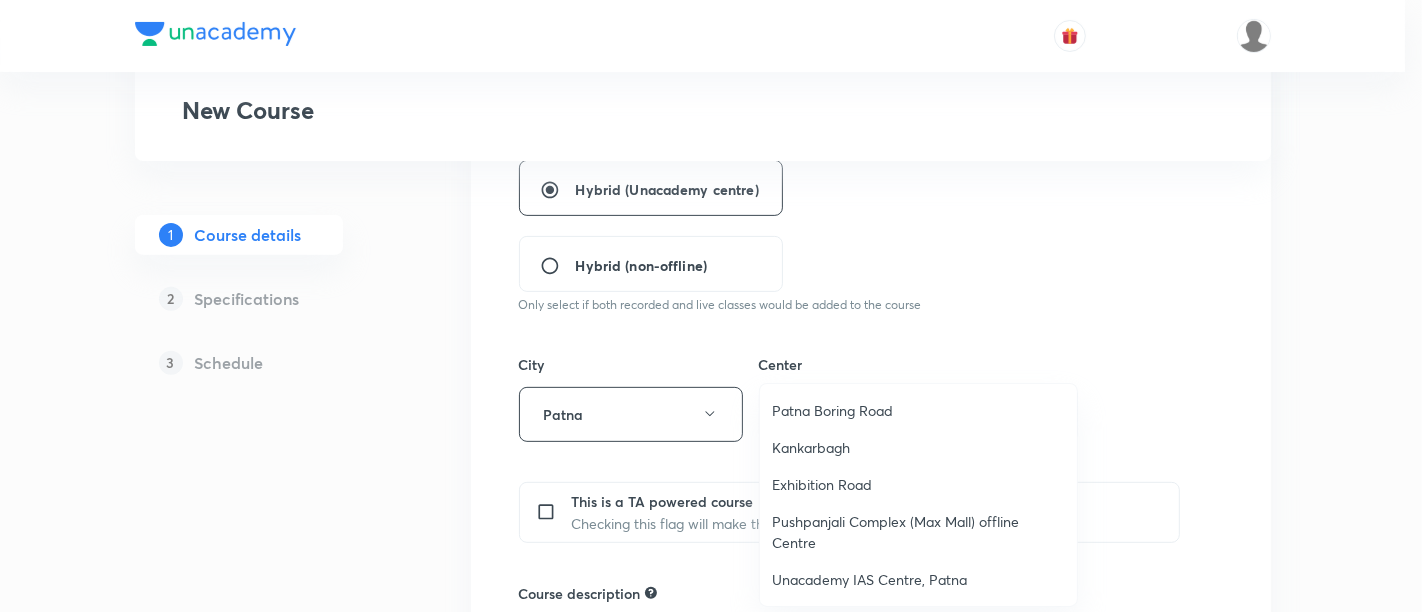 click on "Patna Boring Road" at bounding box center [918, 410] 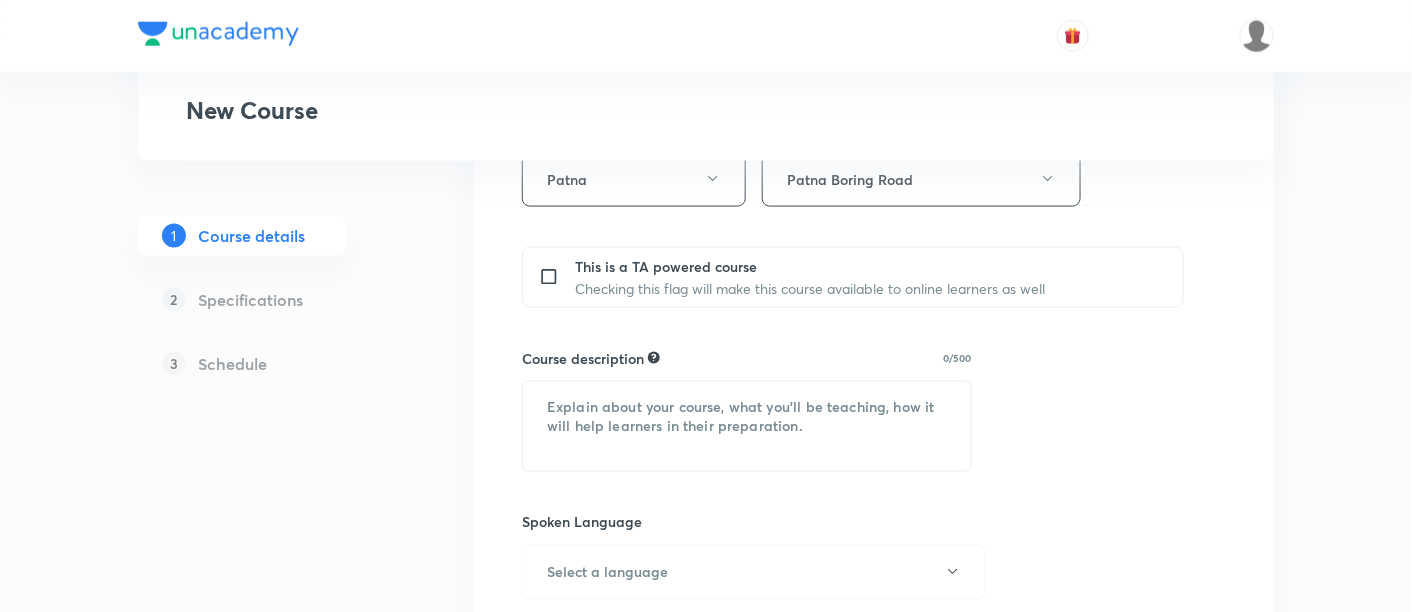 scroll, scrollTop: 785, scrollLeft: 0, axis: vertical 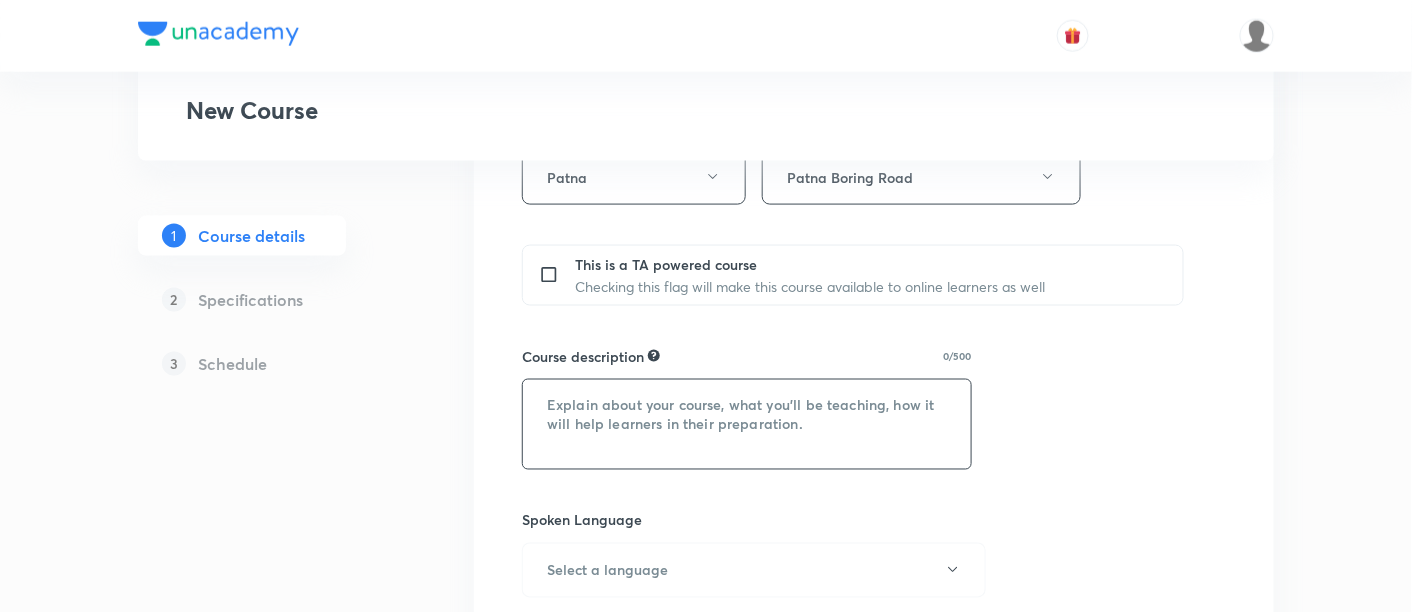 click at bounding box center (747, 424) 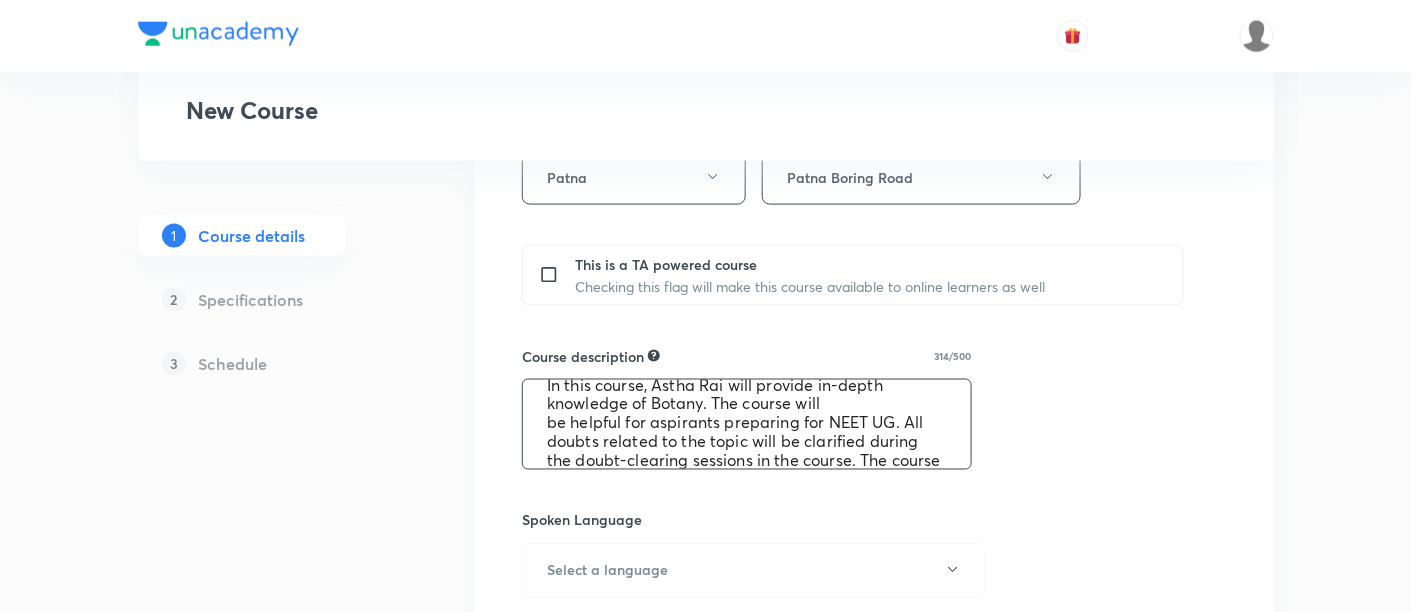 scroll, scrollTop: 0, scrollLeft: 0, axis: both 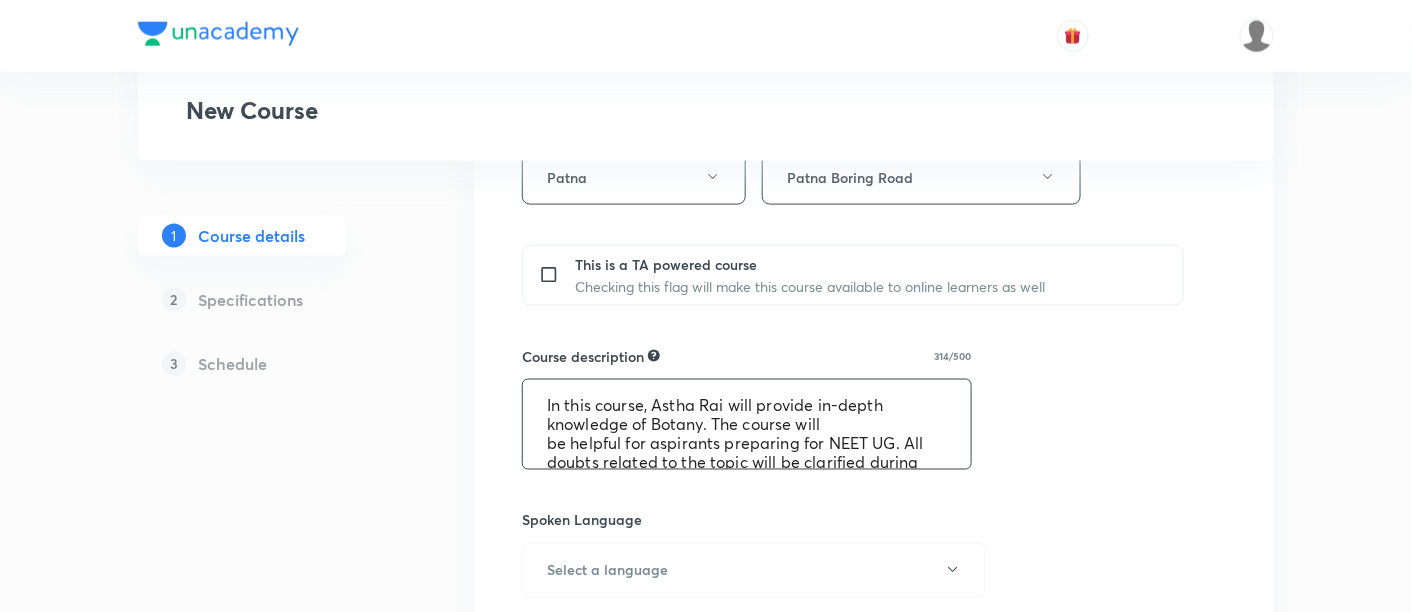 click on "In this course, Astha Rai will provide in-depth knowledge of Botany. The course will
be helpful for aspirants preparing for NEET UG. All doubts related to the topic will be clarified during the doubt-clearing sessions in the course. The course will be covered in Hinglish and the notes will be provided in English" at bounding box center (747, 424) 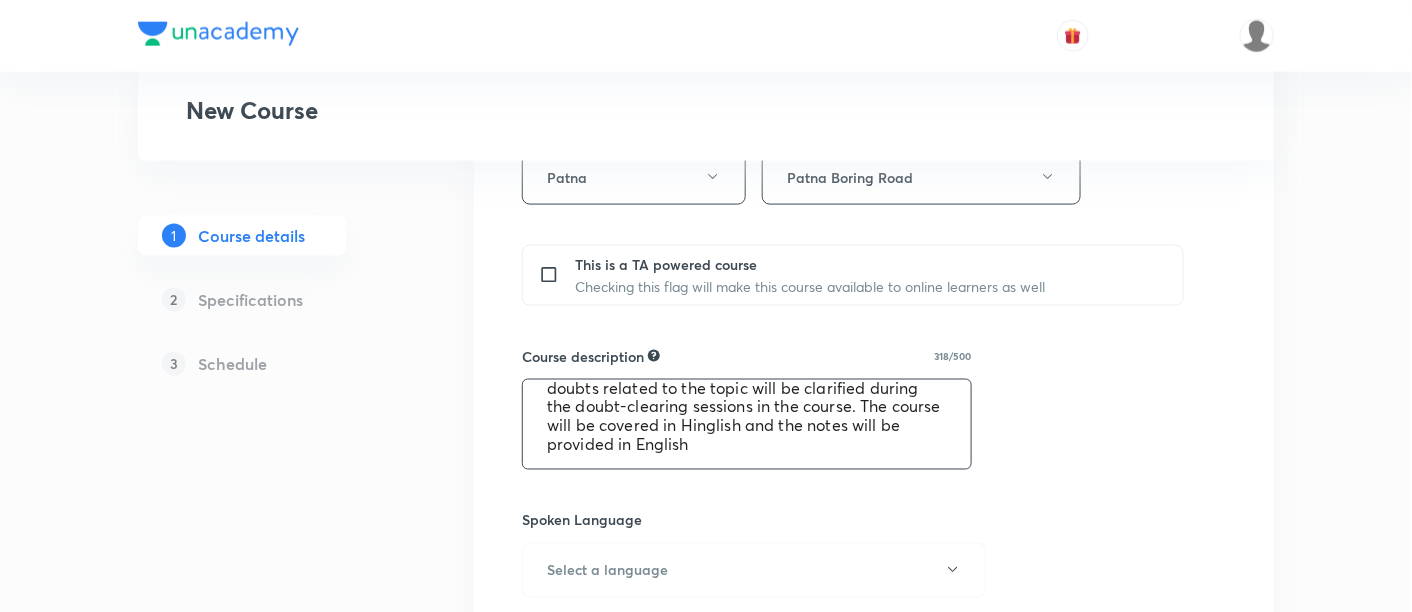scroll, scrollTop: 76, scrollLeft: 0, axis: vertical 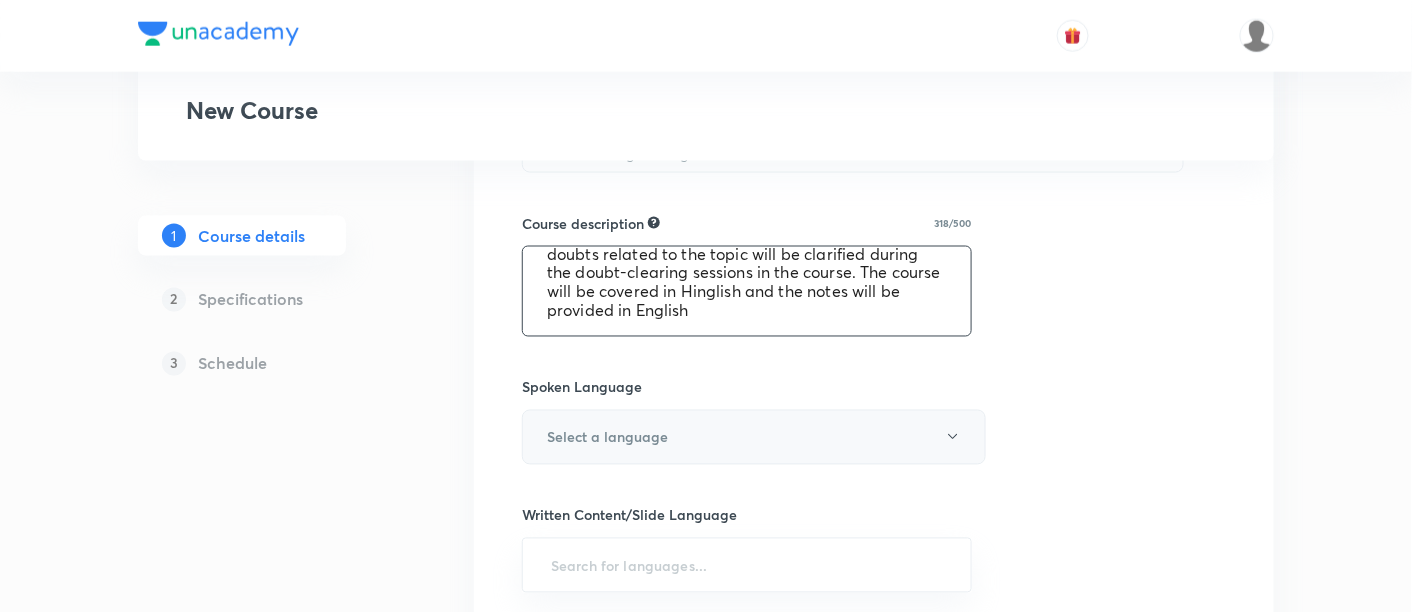 type on "In this course, Baibhav Kumar will provide in-depth knowledge of Botany. The course will
be helpful for aspirants preparing for NEET UG. All doubts related to the topic will be clarified during the doubt-clearing sessions in the course. The course will be covered in Hinglish and the notes will be provided in English" 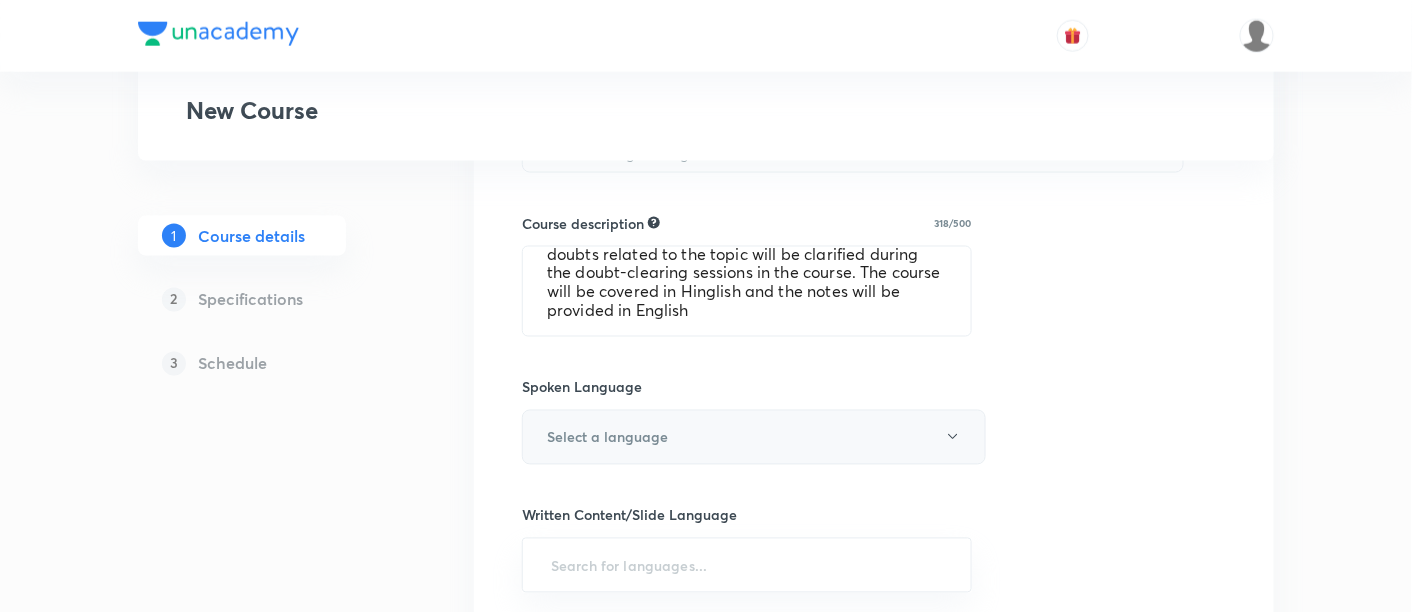 click 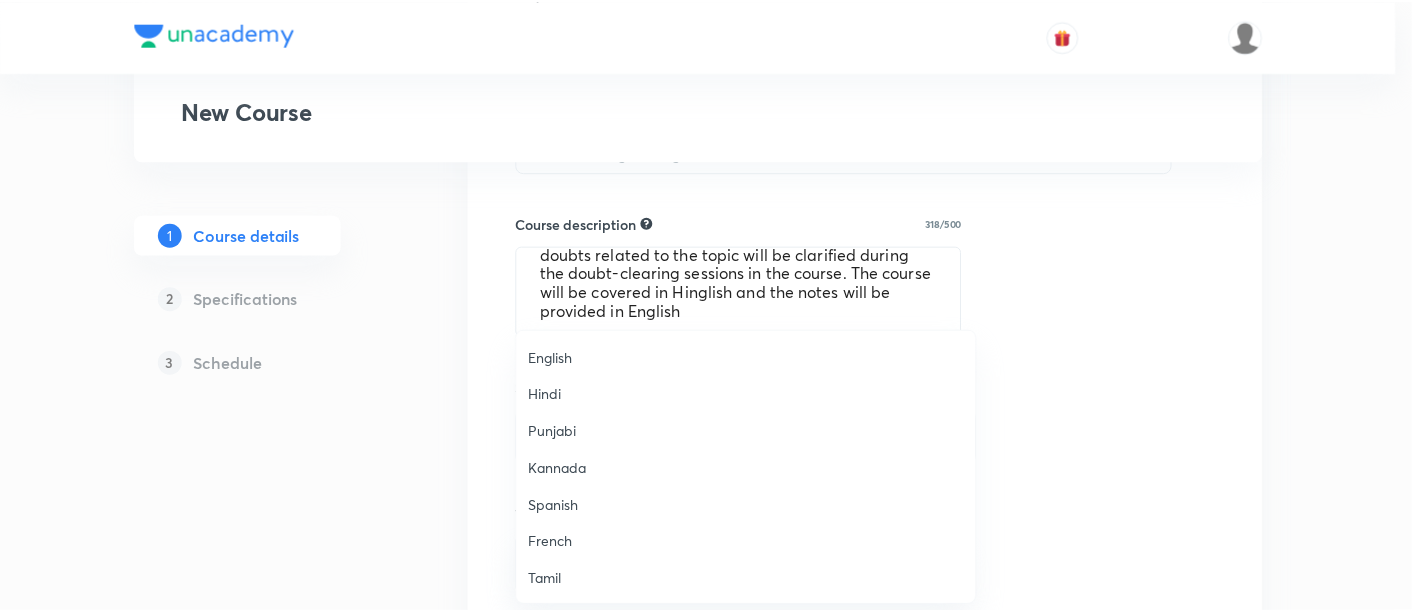 scroll, scrollTop: 591, scrollLeft: 0, axis: vertical 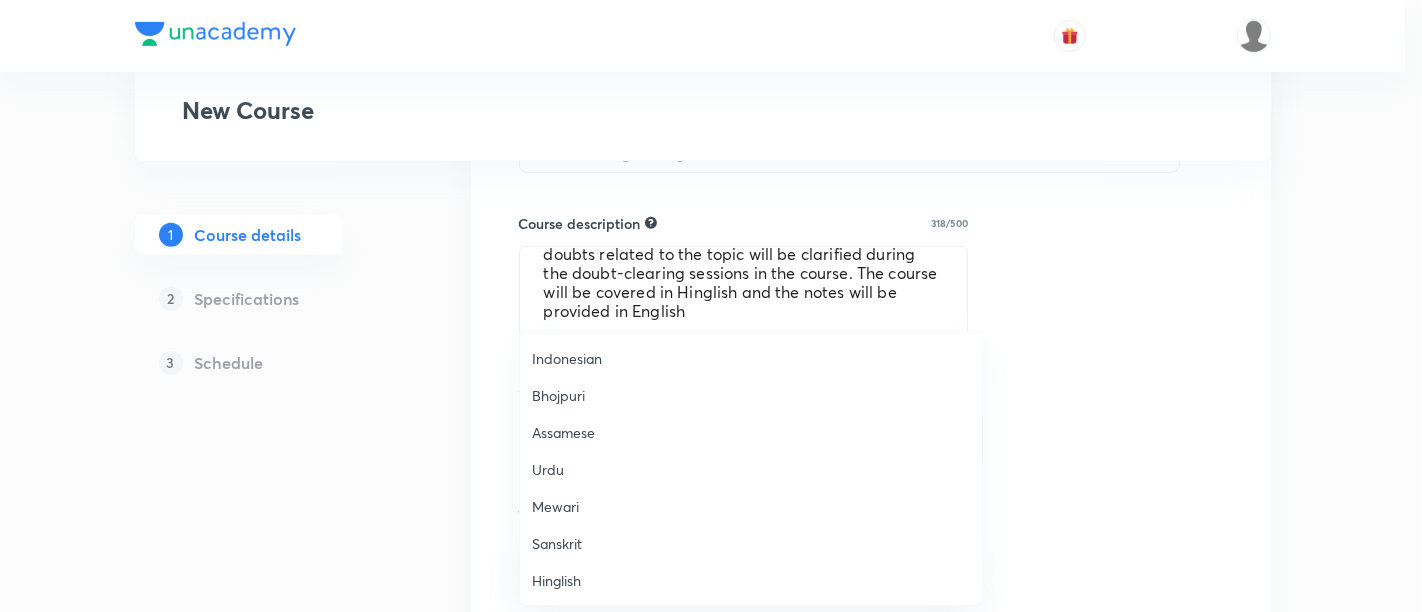 click on "Hinglish" at bounding box center (751, 580) 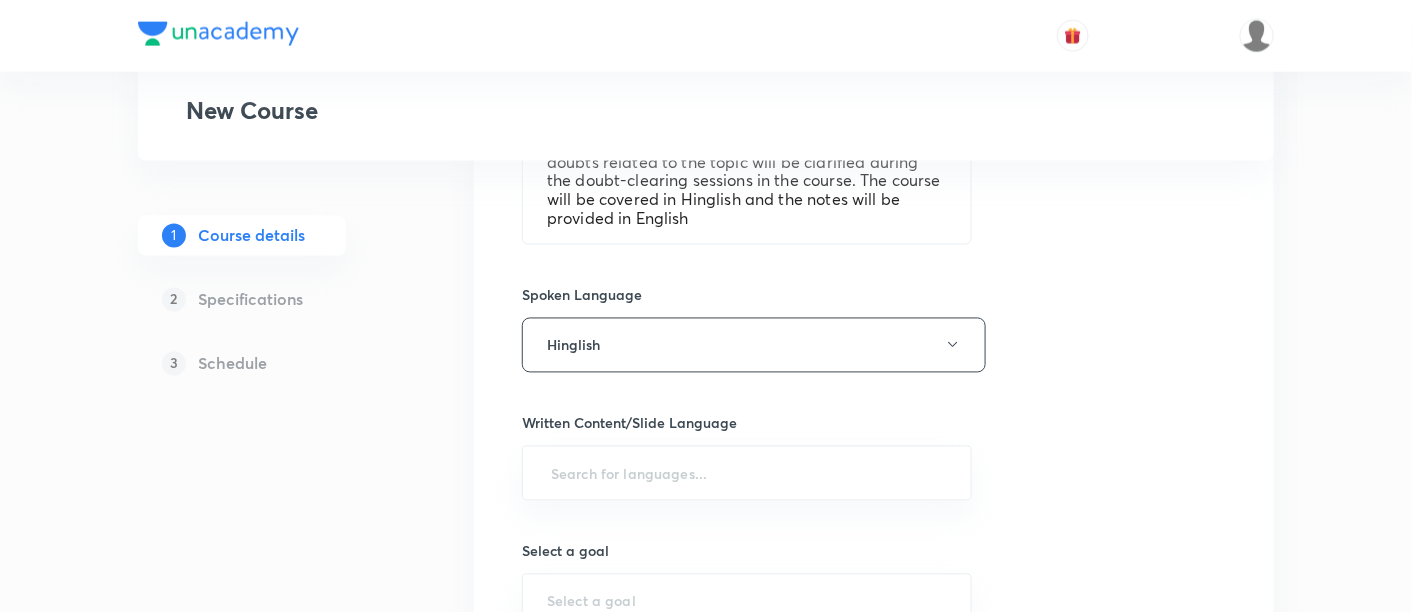 scroll, scrollTop: 1018, scrollLeft: 0, axis: vertical 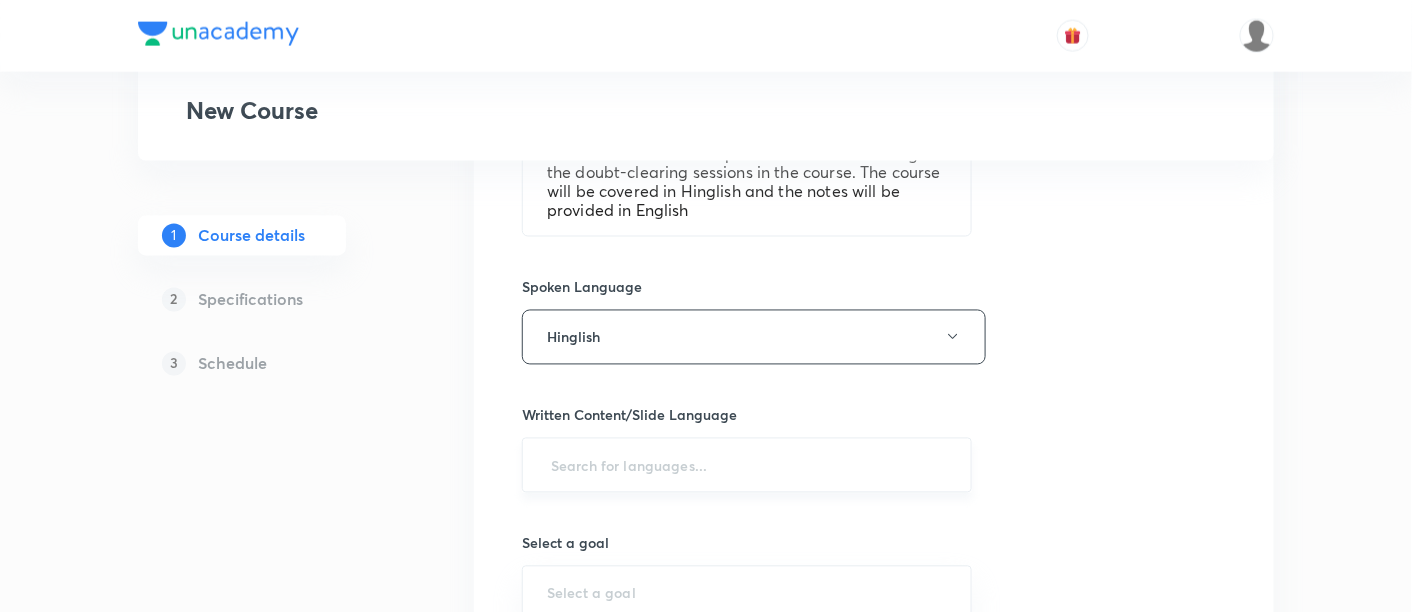 click at bounding box center (747, 465) 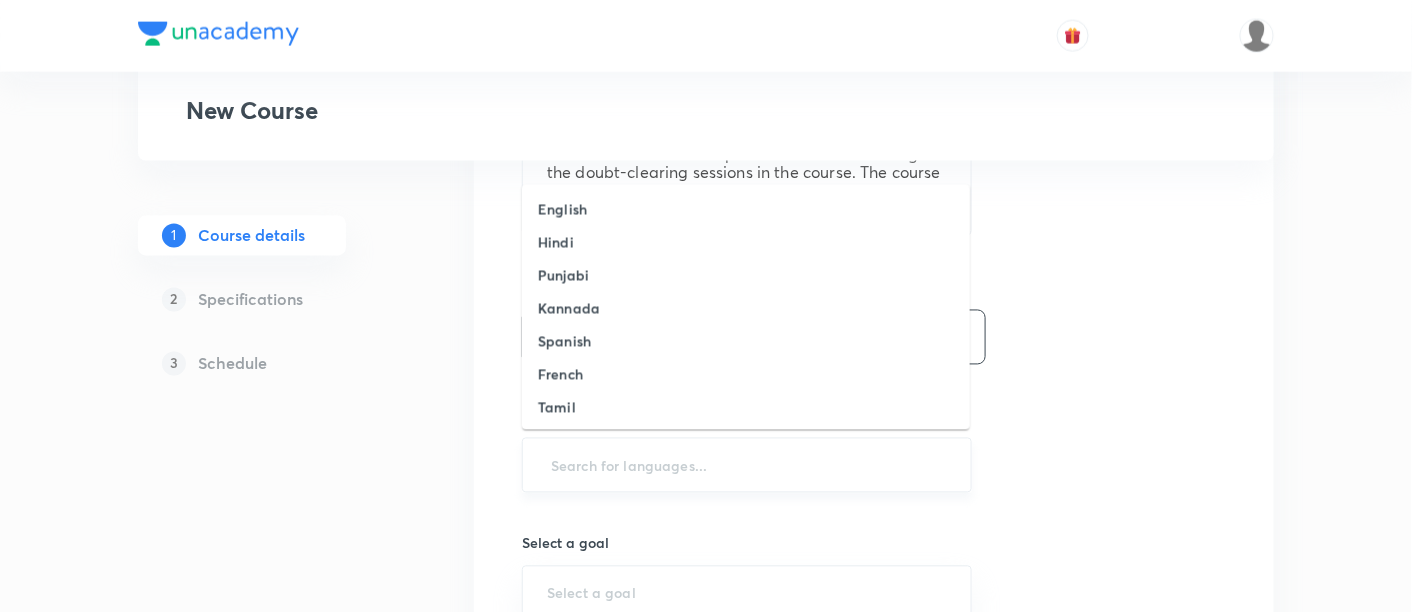type on "e" 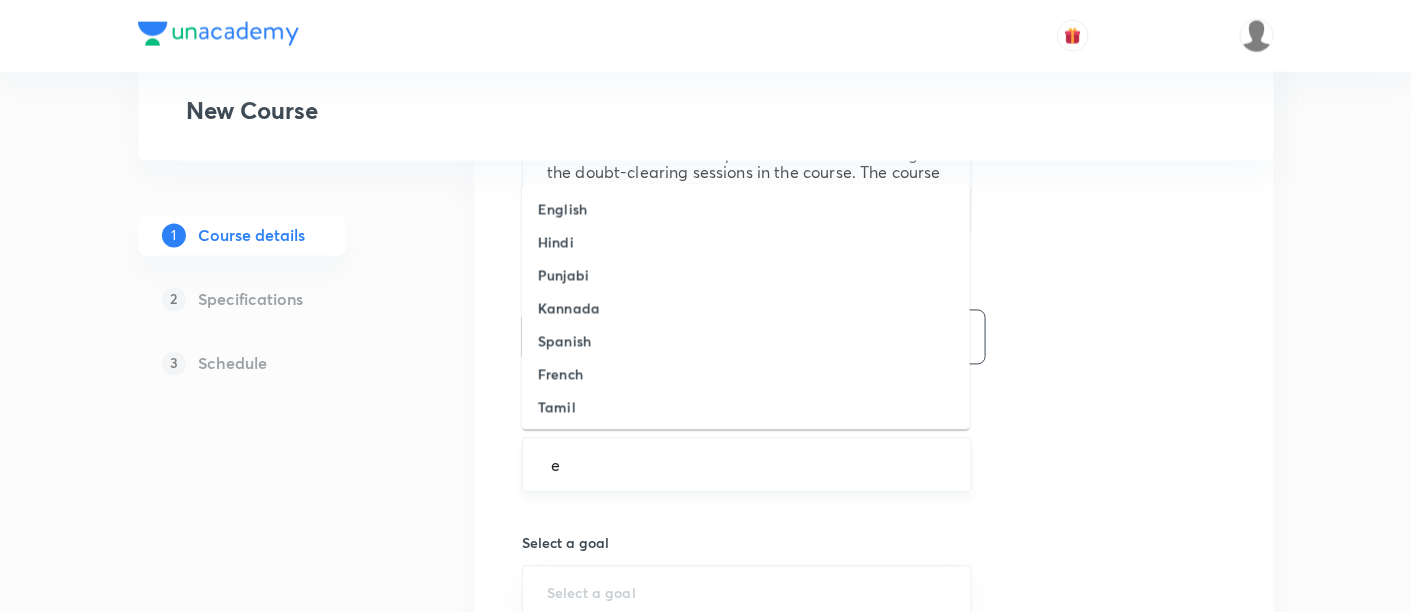 type 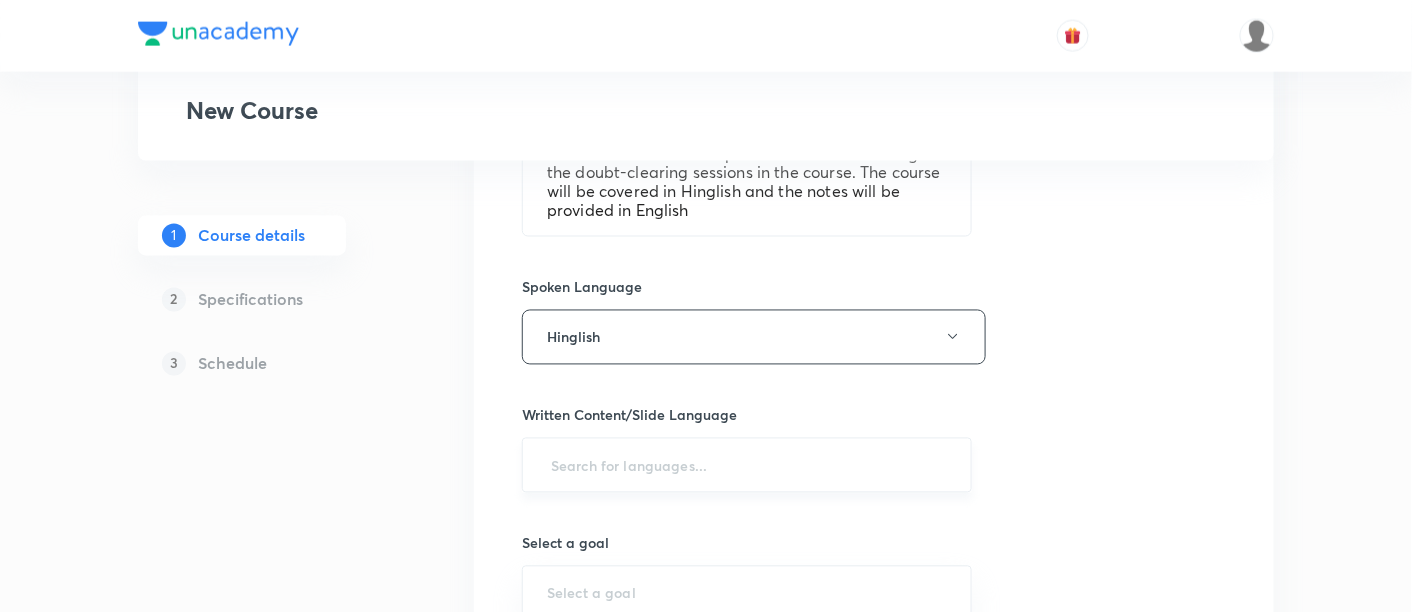 click at bounding box center [747, 465] 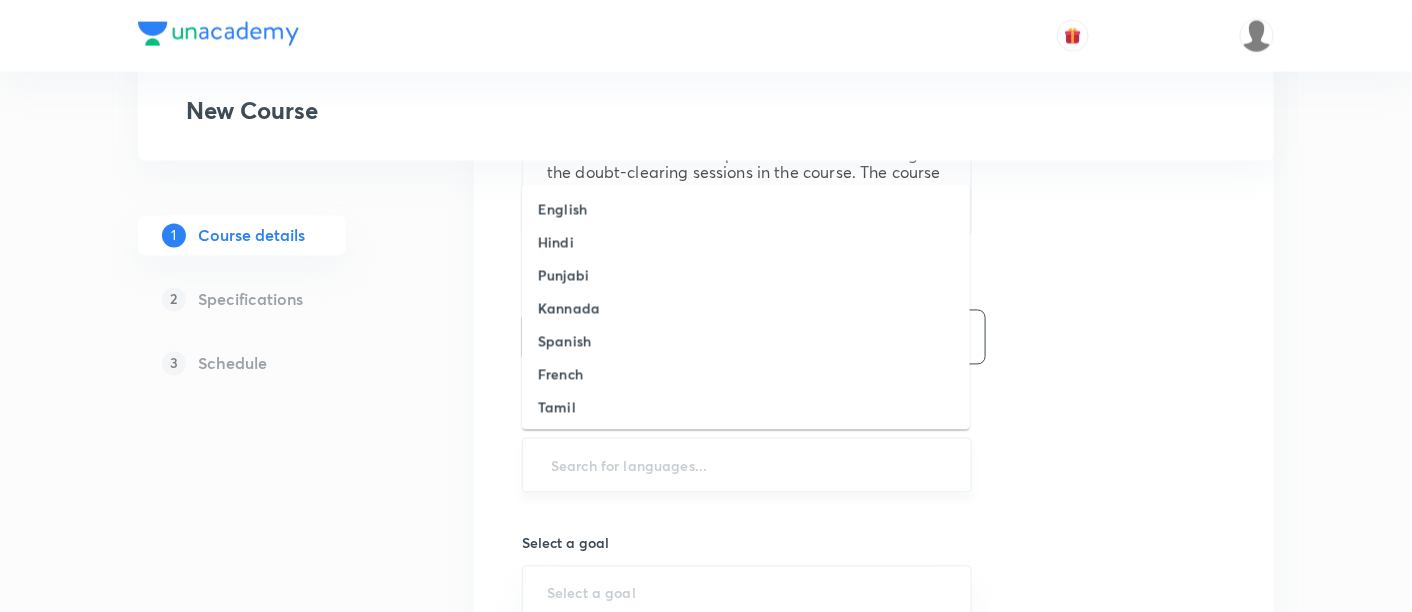 click at bounding box center (747, 465) 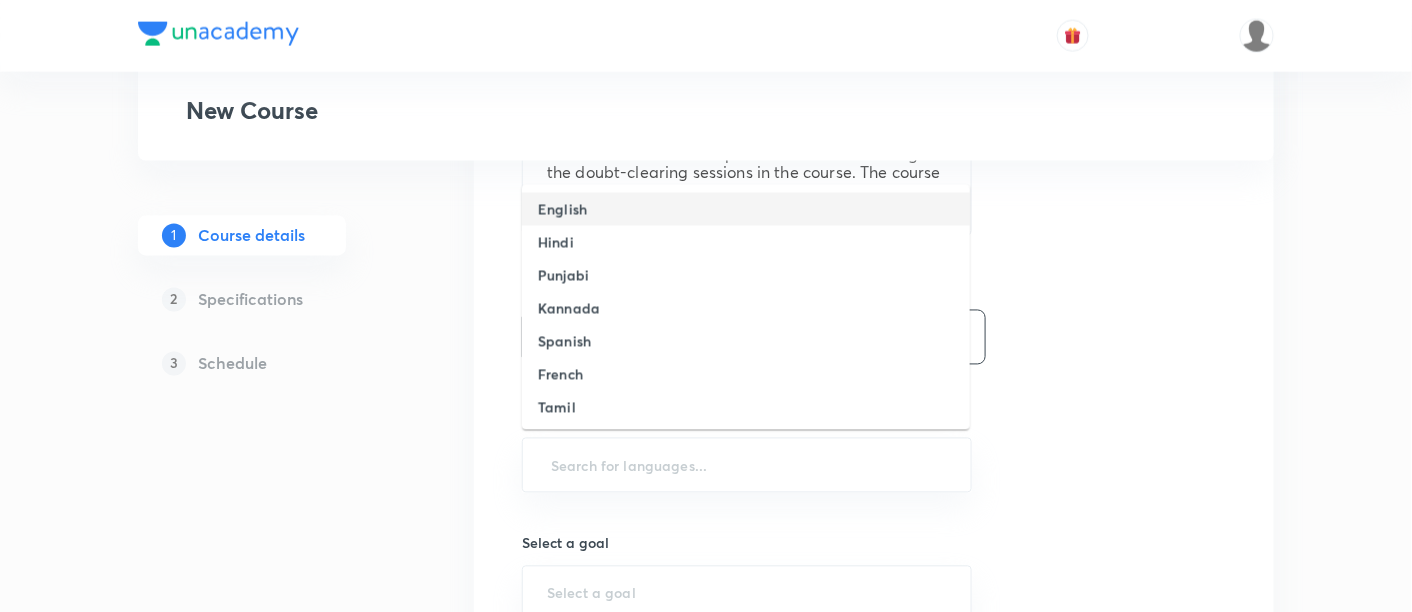 click on "English" at bounding box center (746, 209) 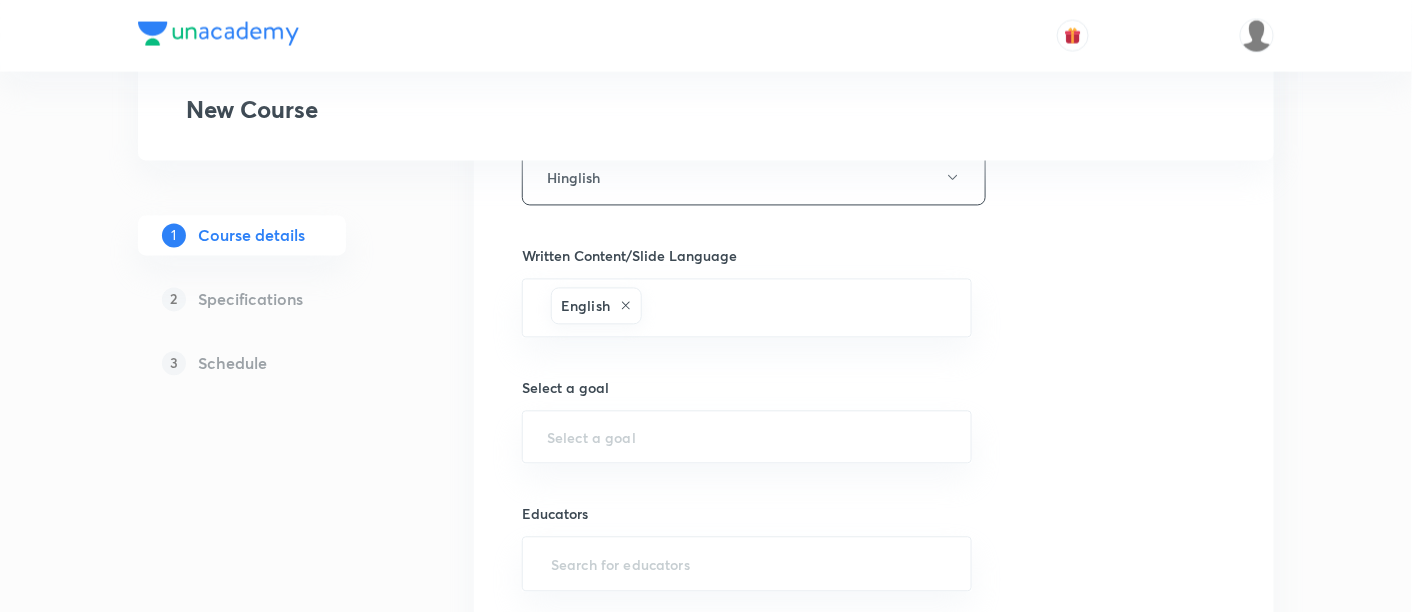 scroll, scrollTop: 1196, scrollLeft: 0, axis: vertical 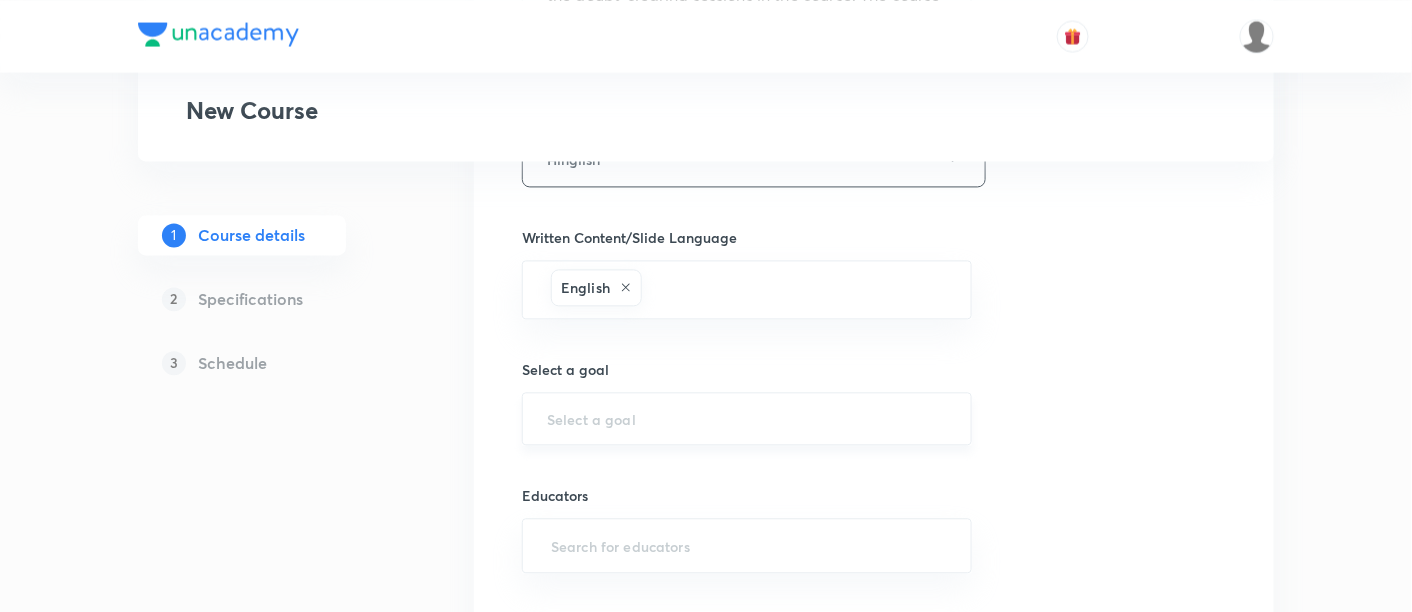 click at bounding box center [747, 418] 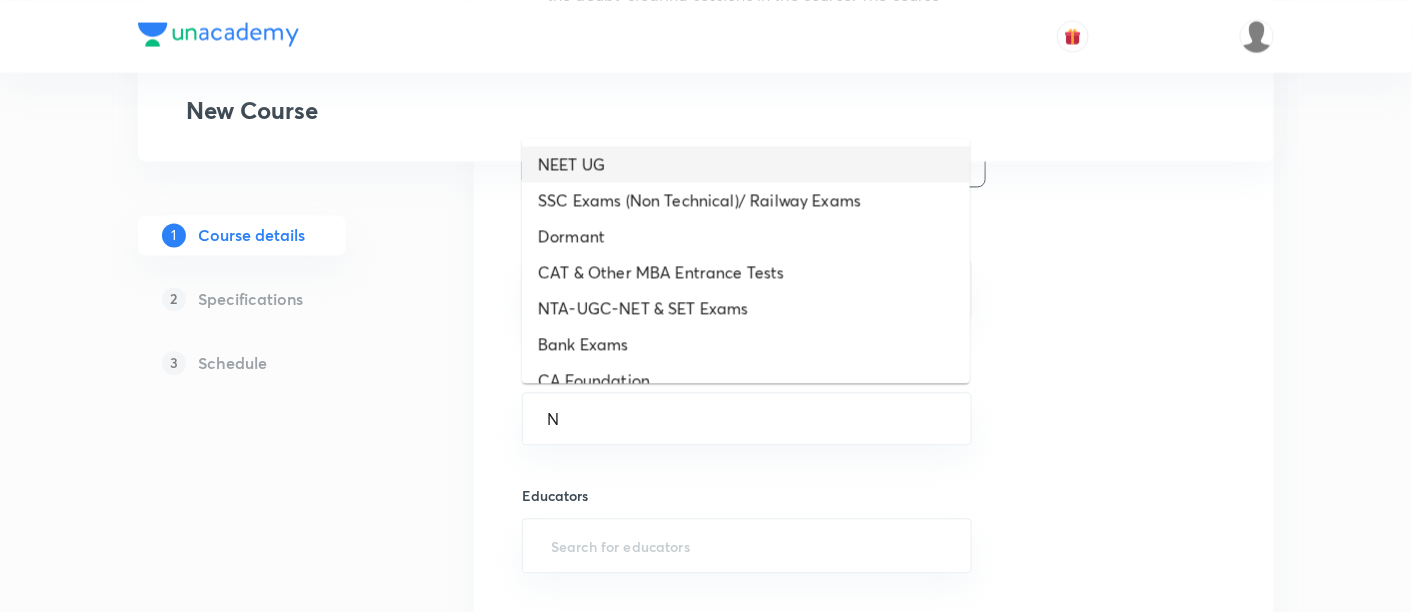 click on "NEET UG" at bounding box center (746, 164) 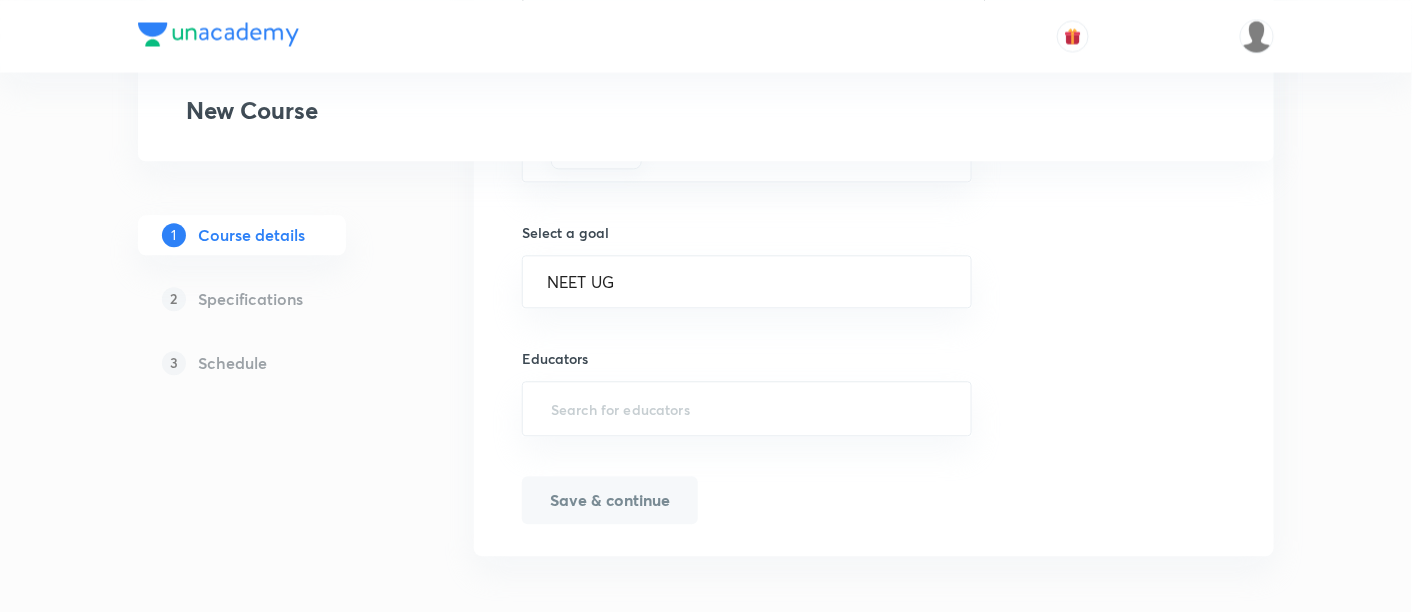 scroll, scrollTop: 1334, scrollLeft: 0, axis: vertical 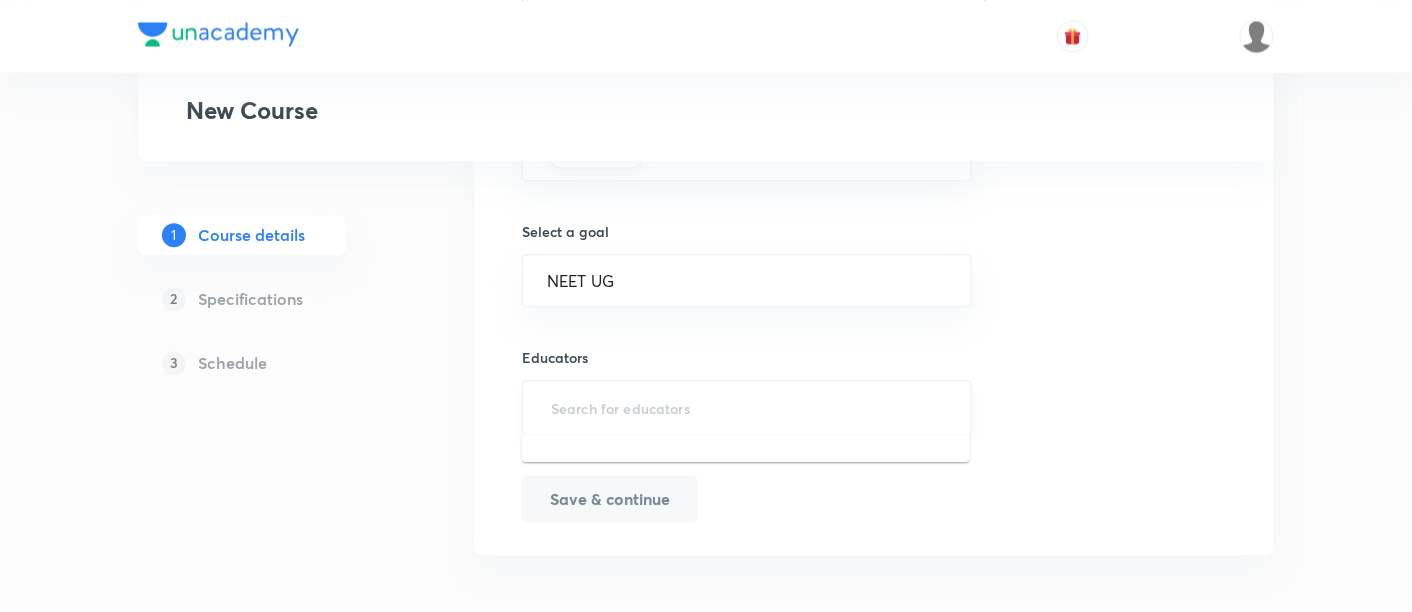 click at bounding box center (747, 407) 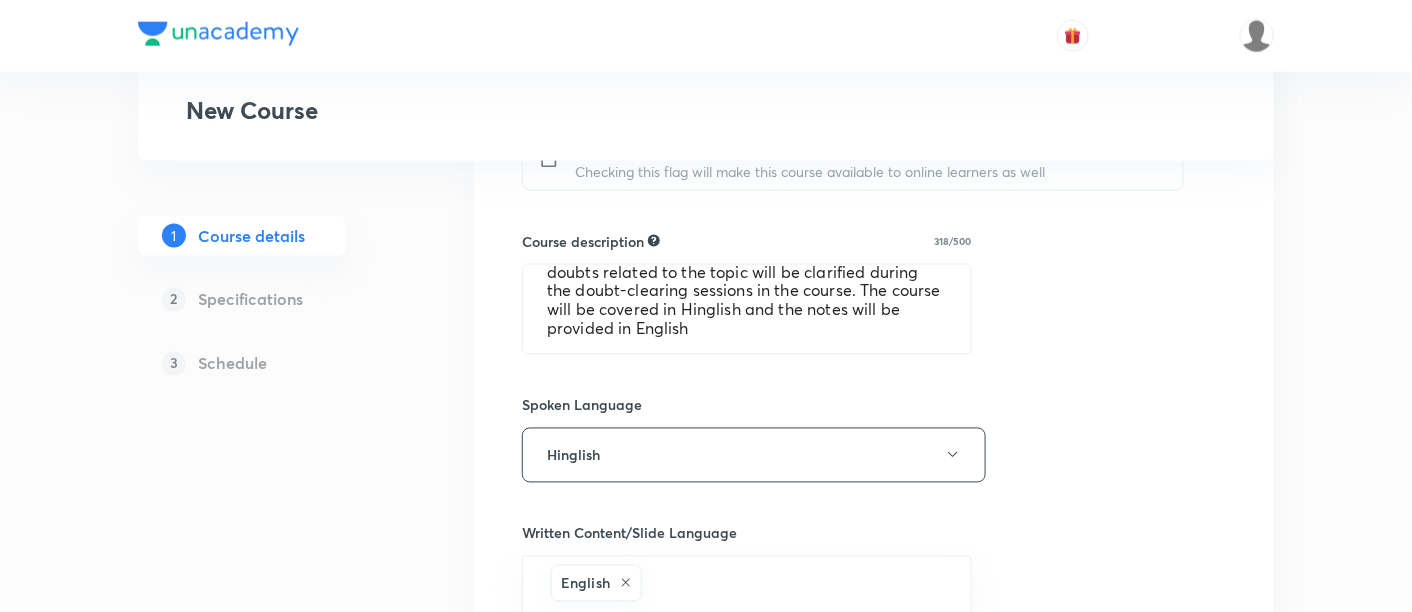 scroll, scrollTop: 911, scrollLeft: 0, axis: vertical 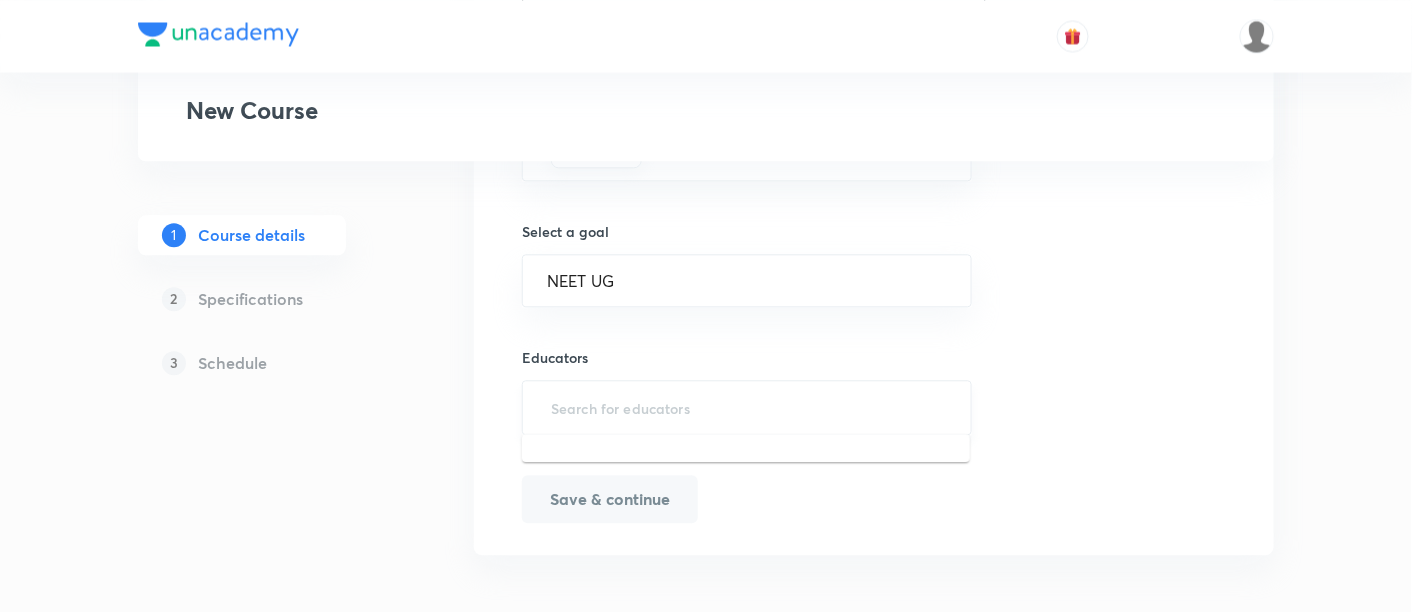 click at bounding box center (747, 407) 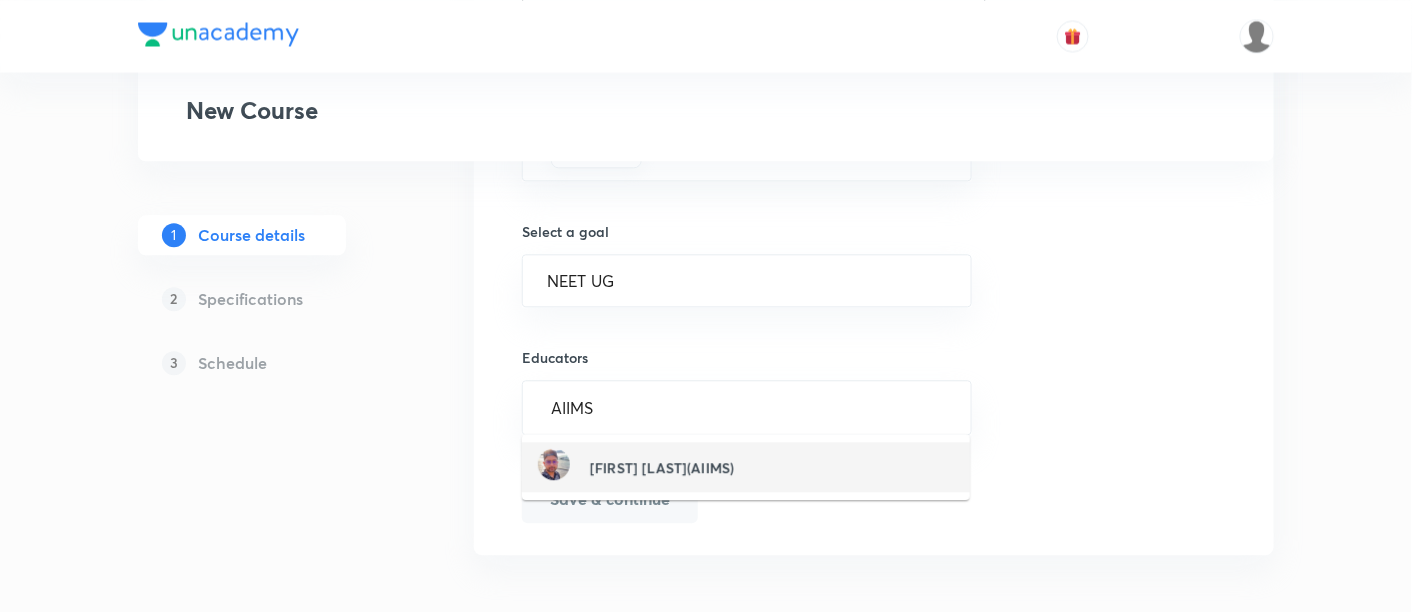 click on "[FIRST] [LAST](AIIMS)" at bounding box center [662, 467] 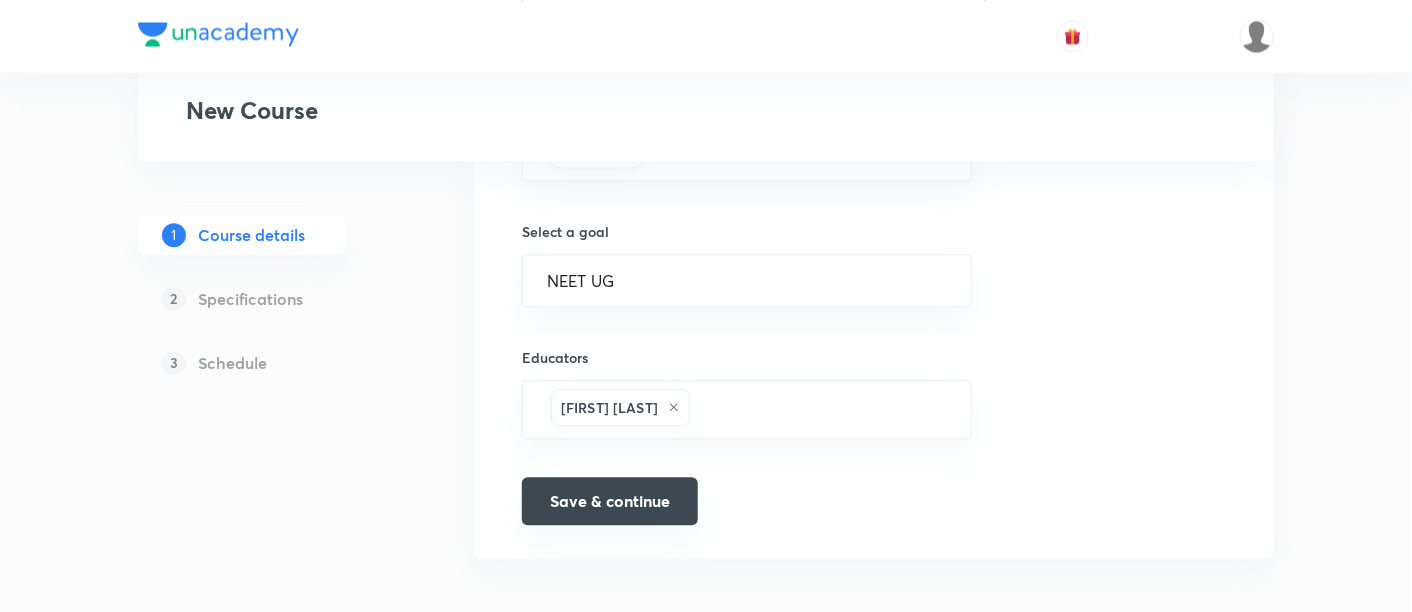 click on "Save & continue" at bounding box center [610, 501] 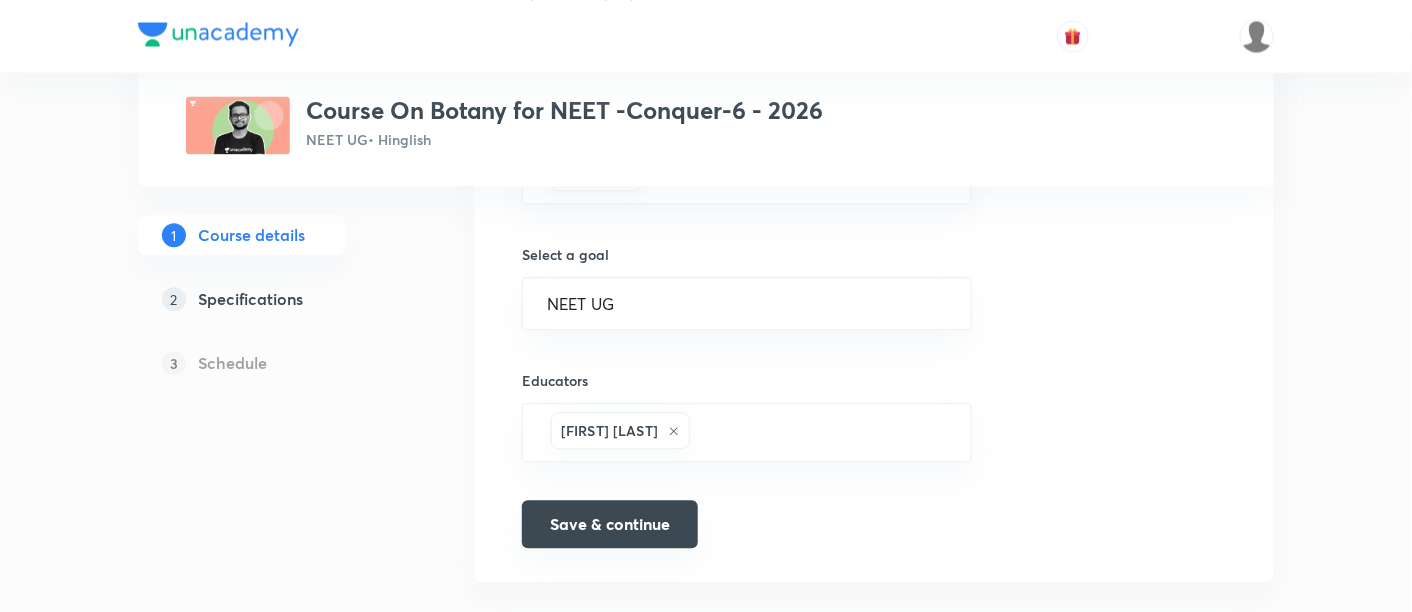 scroll, scrollTop: 1360, scrollLeft: 0, axis: vertical 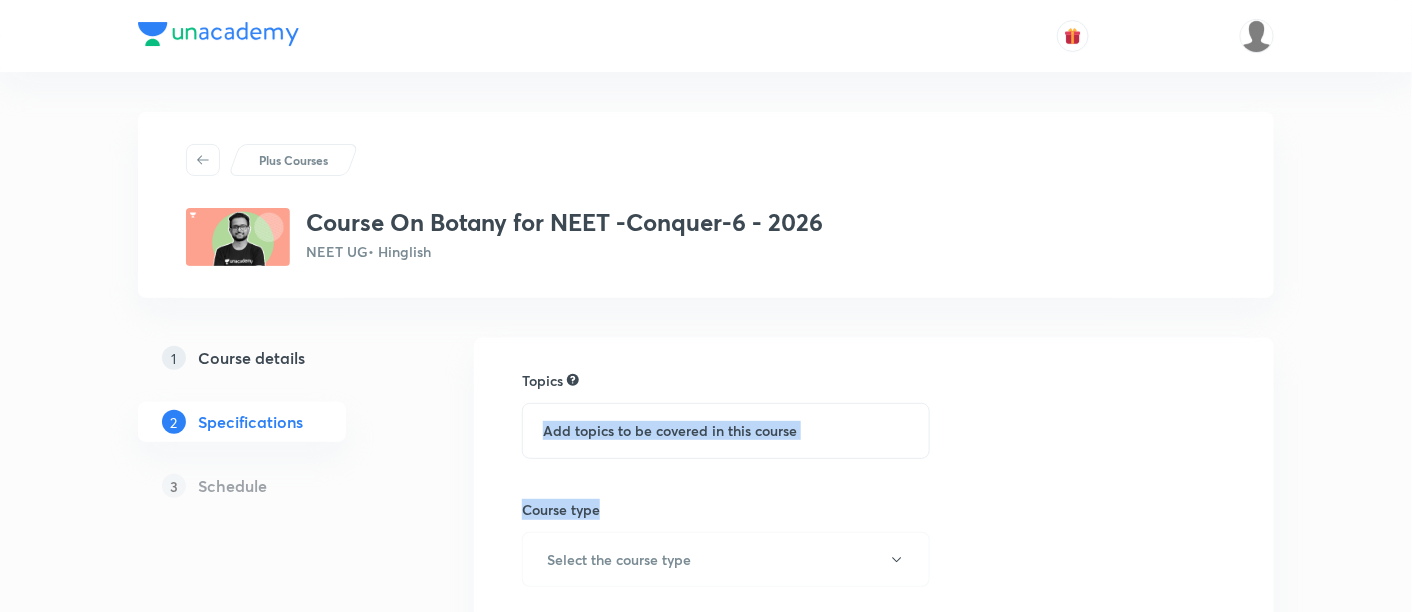 drag, startPoint x: 630, startPoint y: 506, endPoint x: 493, endPoint y: 438, distance: 152.94771 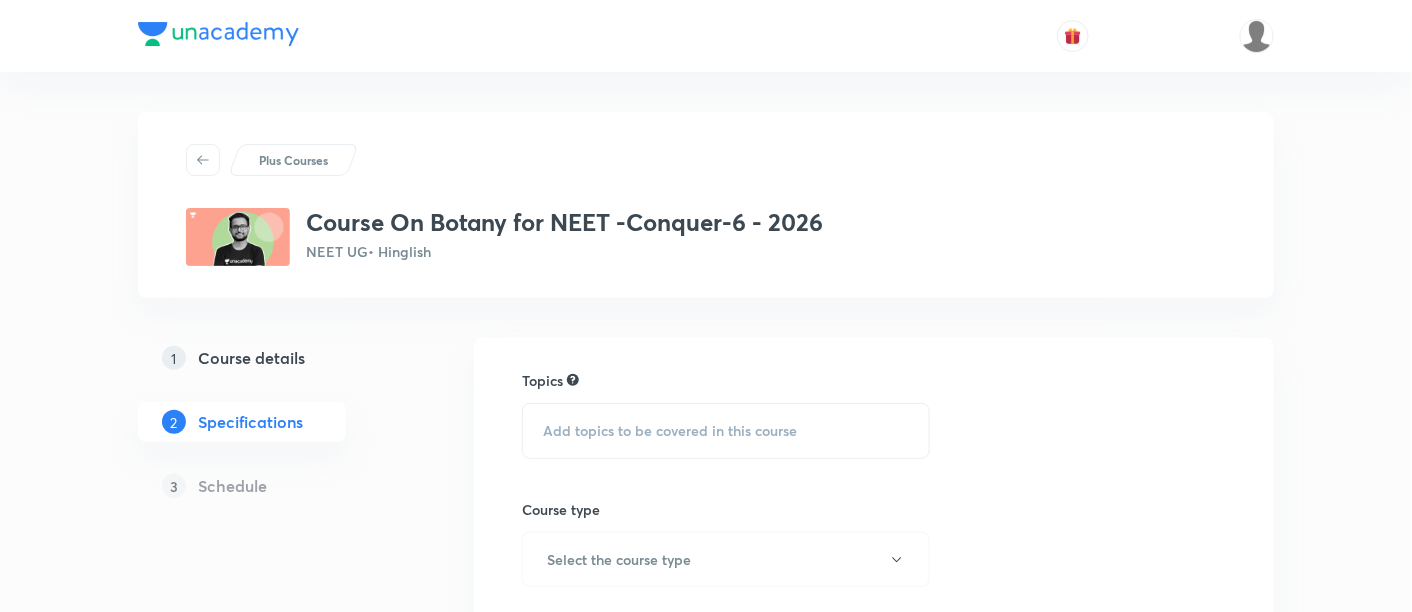 click on "Add topics to be covered in this course" at bounding box center (670, 431) 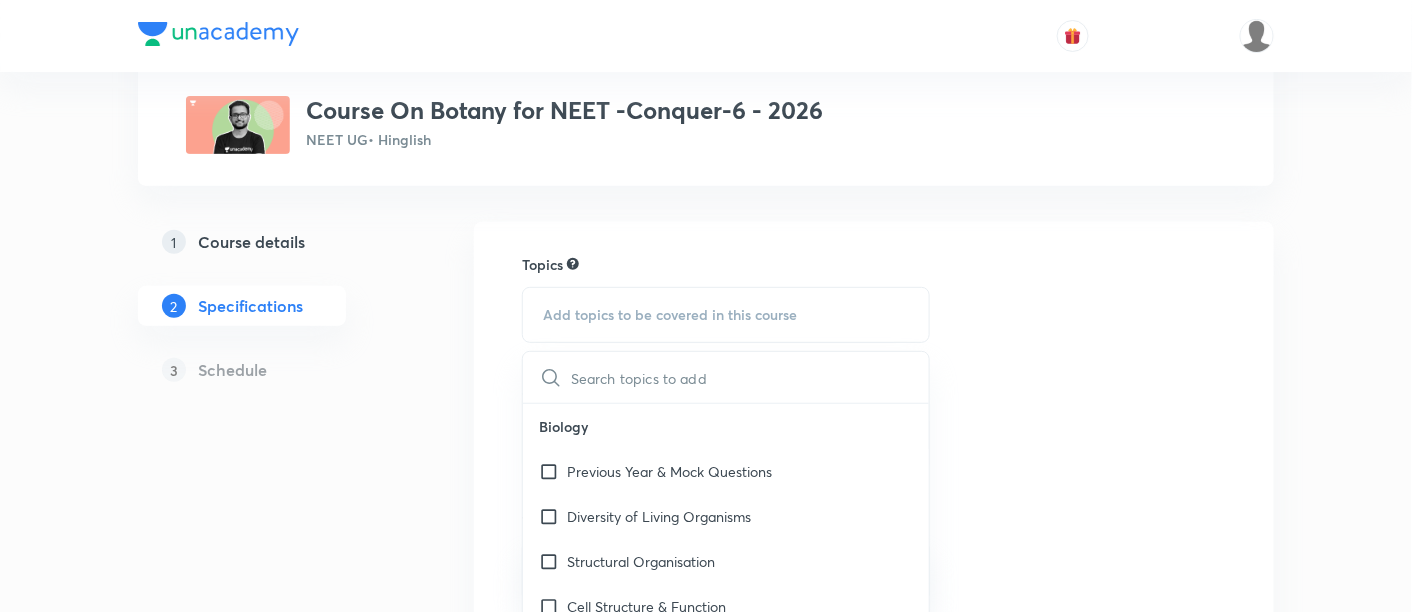 scroll, scrollTop: 170, scrollLeft: 0, axis: vertical 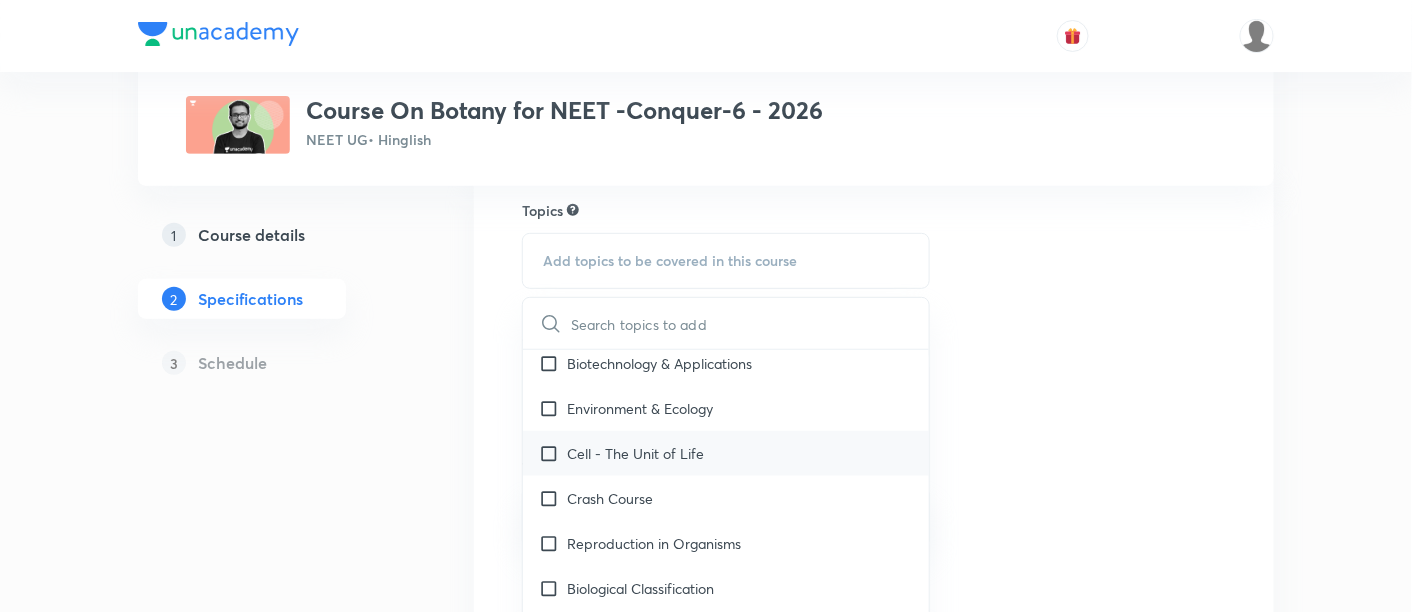 click on "Cell - The Unit of Life" at bounding box center (635, 453) 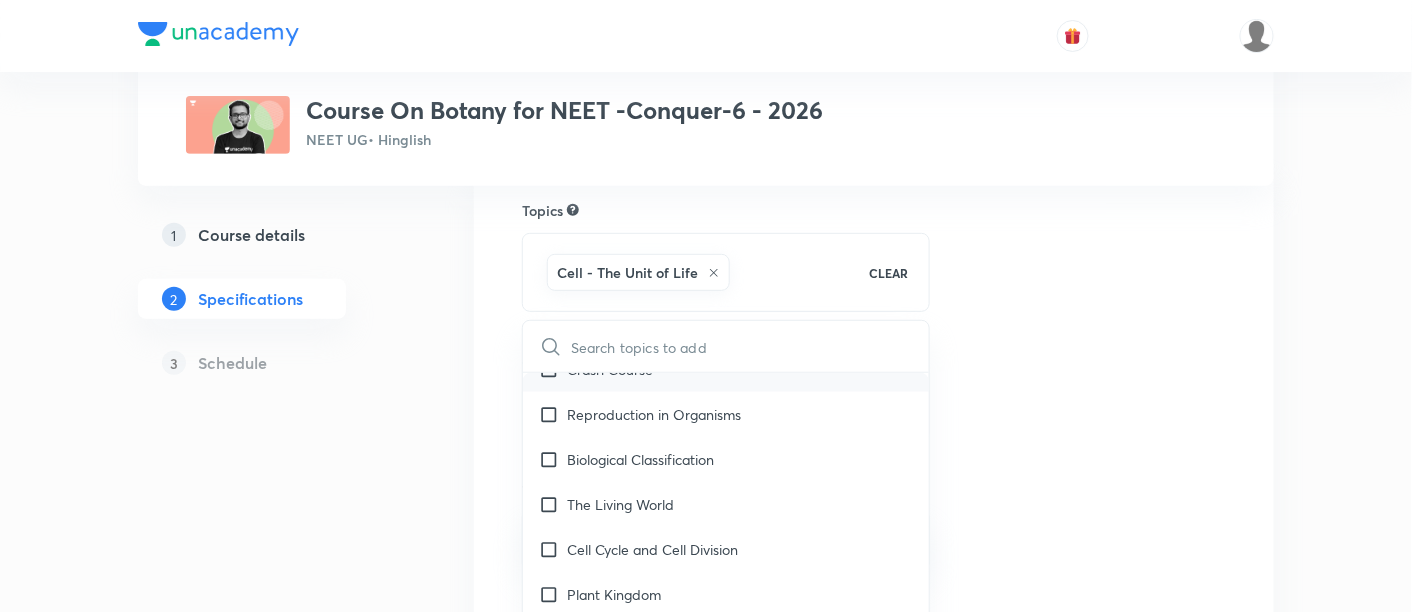 scroll, scrollTop: 614, scrollLeft: 0, axis: vertical 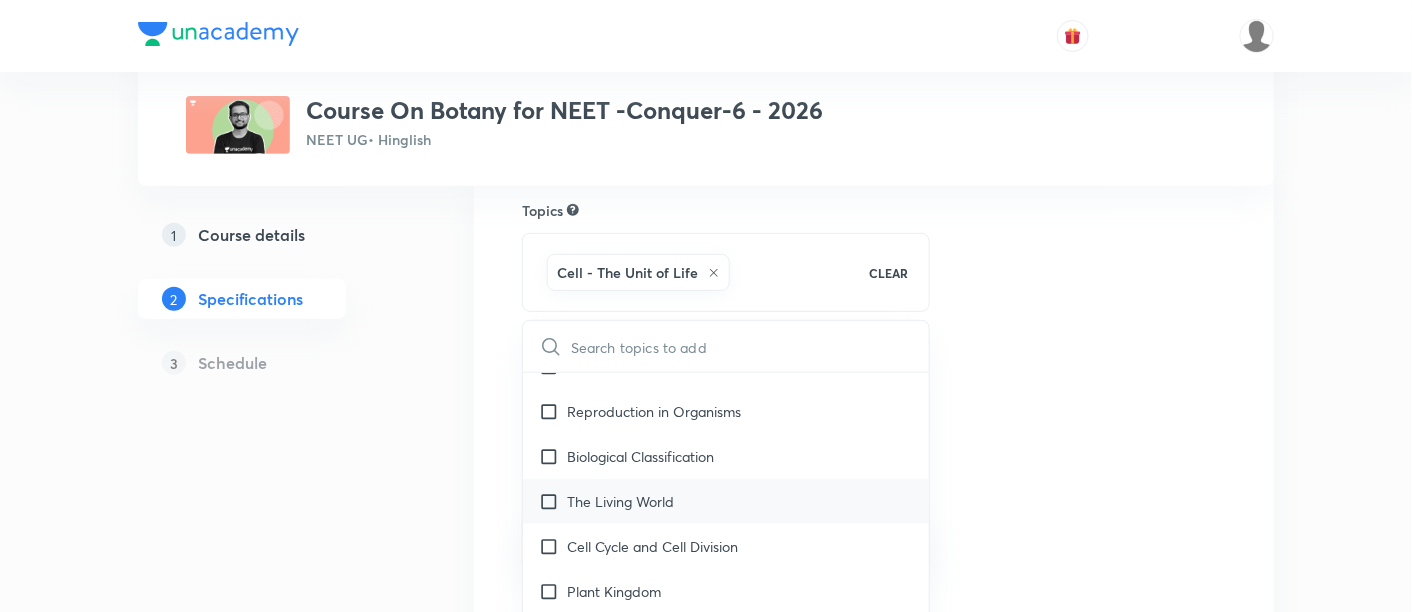 click on "The Living World" at bounding box center (620, 501) 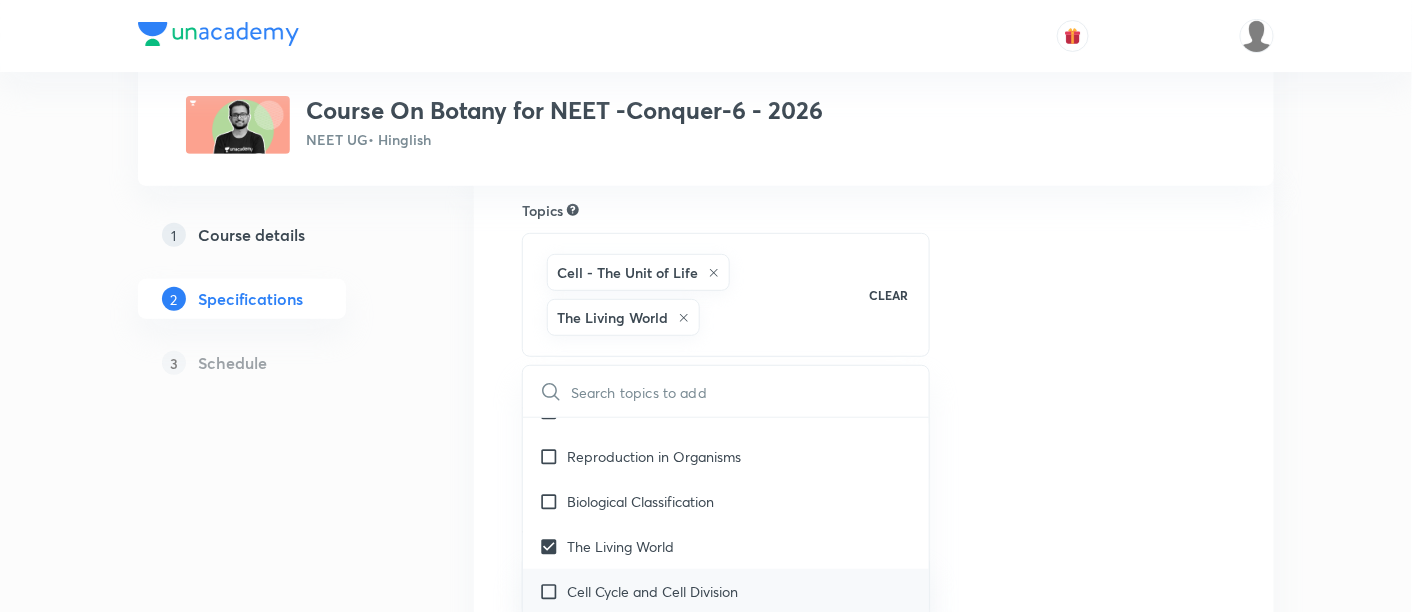 click on "Cell Cycle and Cell Division" at bounding box center (652, 591) 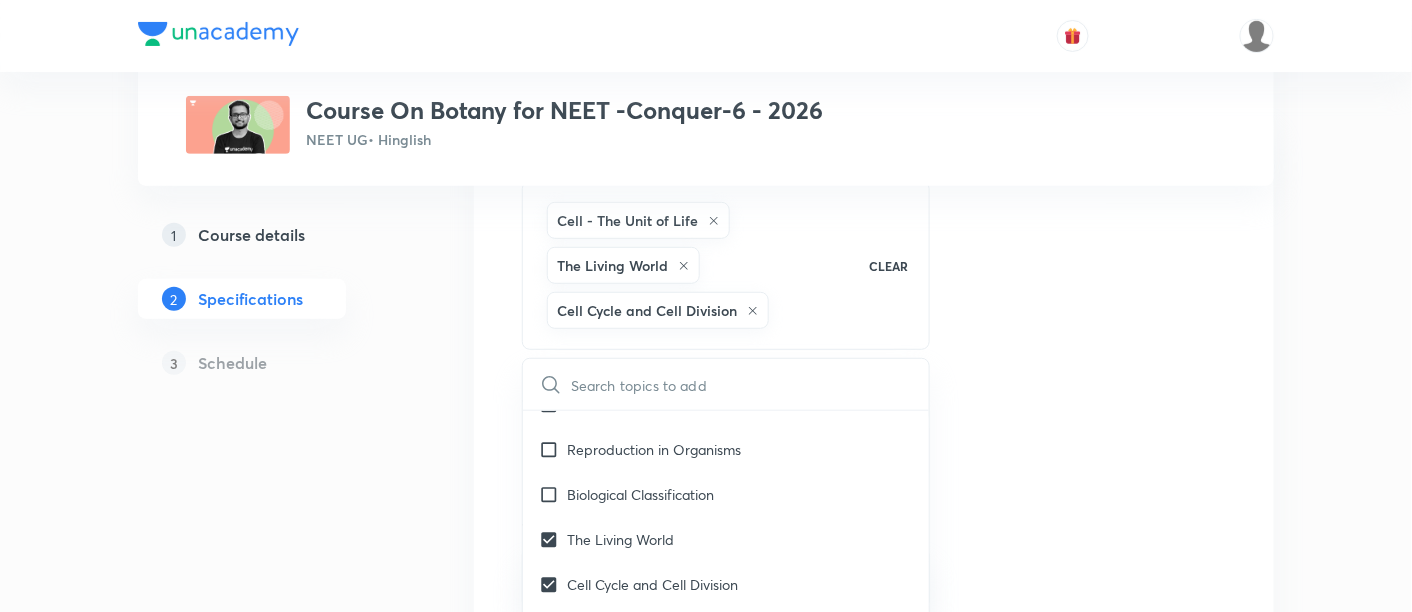 scroll, scrollTop: 303, scrollLeft: 0, axis: vertical 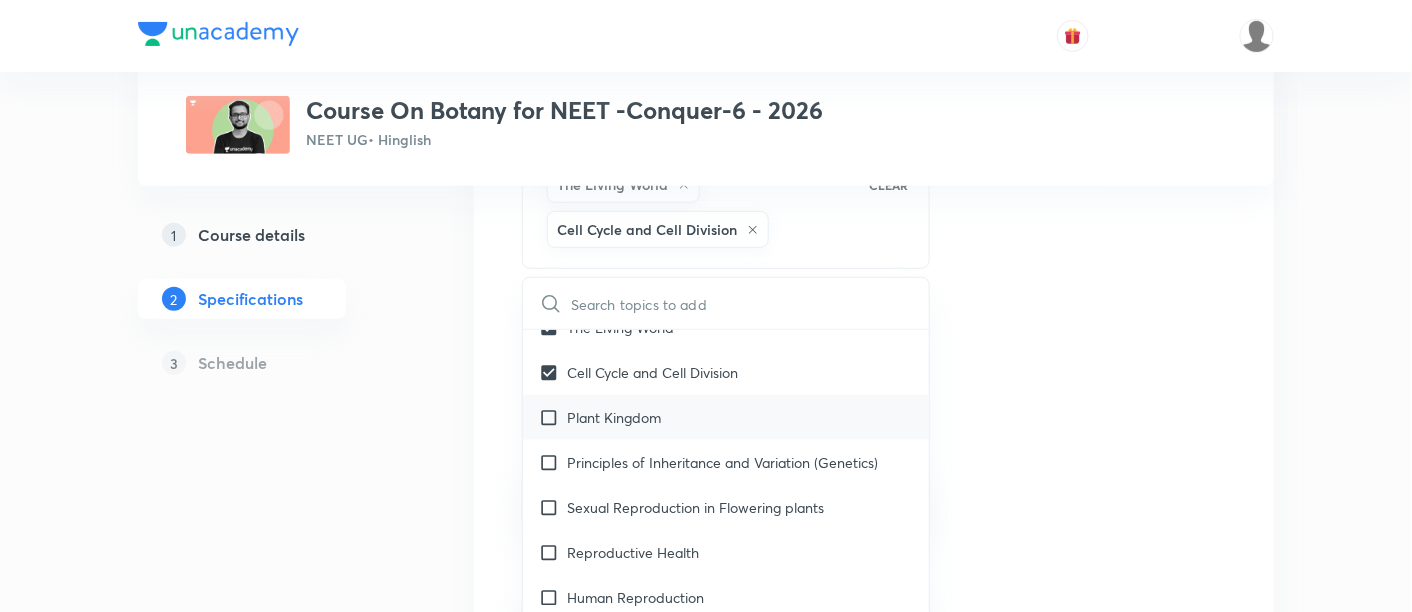 click on "Plant Kingdom" at bounding box center [614, 417] 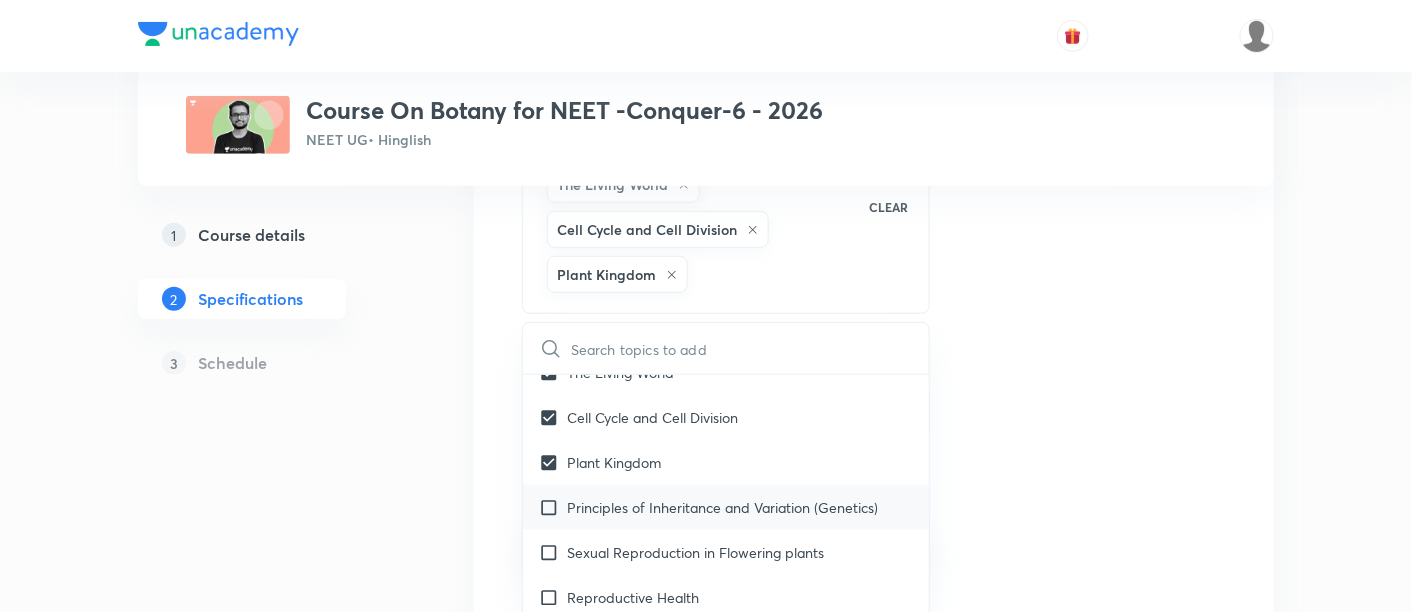 click on "Principles of Inheritance and Variation (Genetics)" at bounding box center [722, 507] 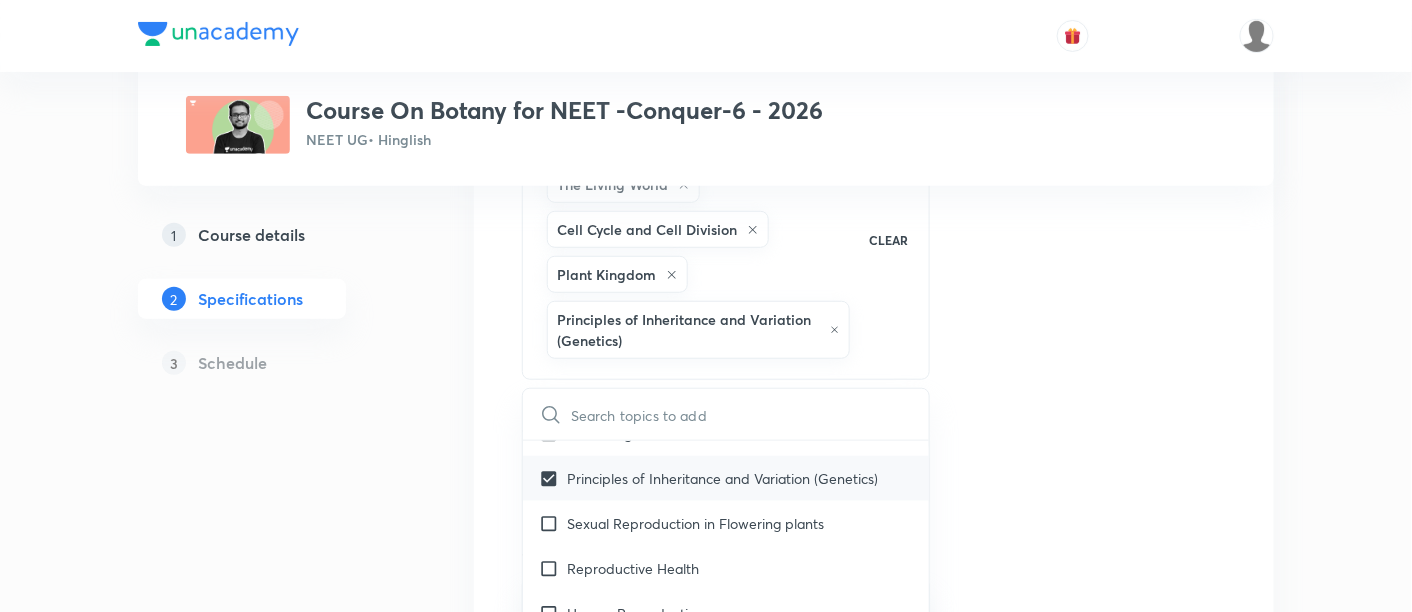 scroll, scrollTop: 863, scrollLeft: 0, axis: vertical 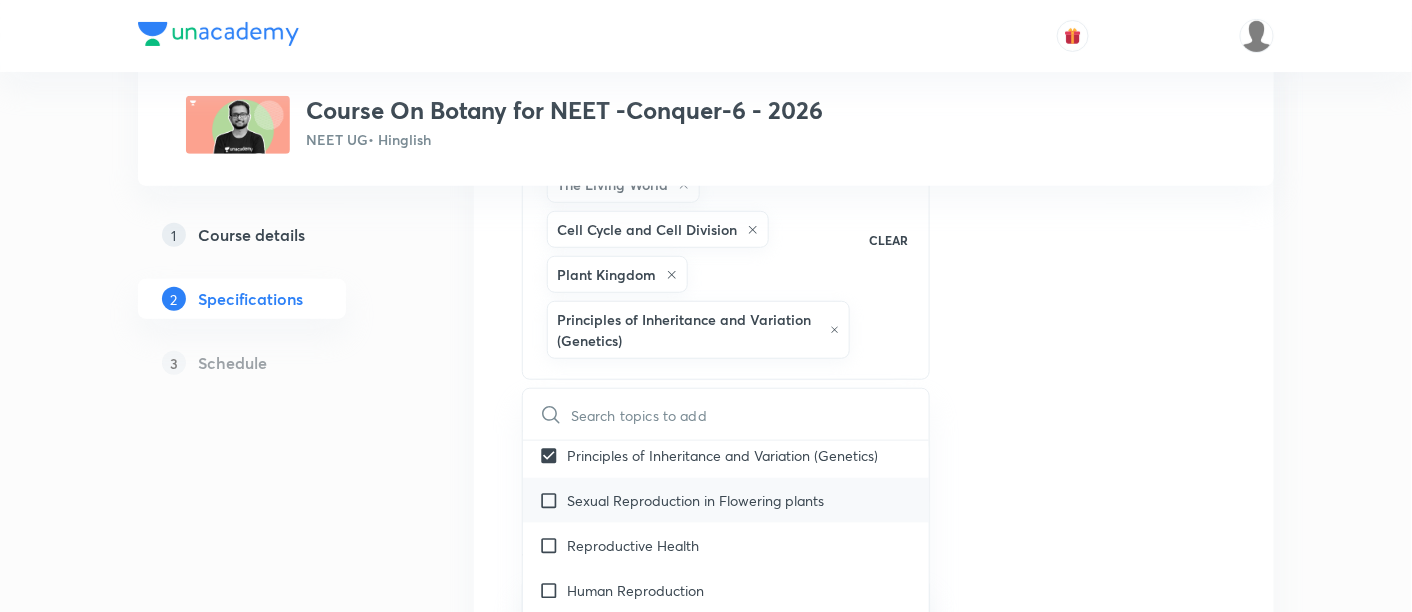 click on "Sexual Reproduction in Flowering plants" at bounding box center [695, 500] 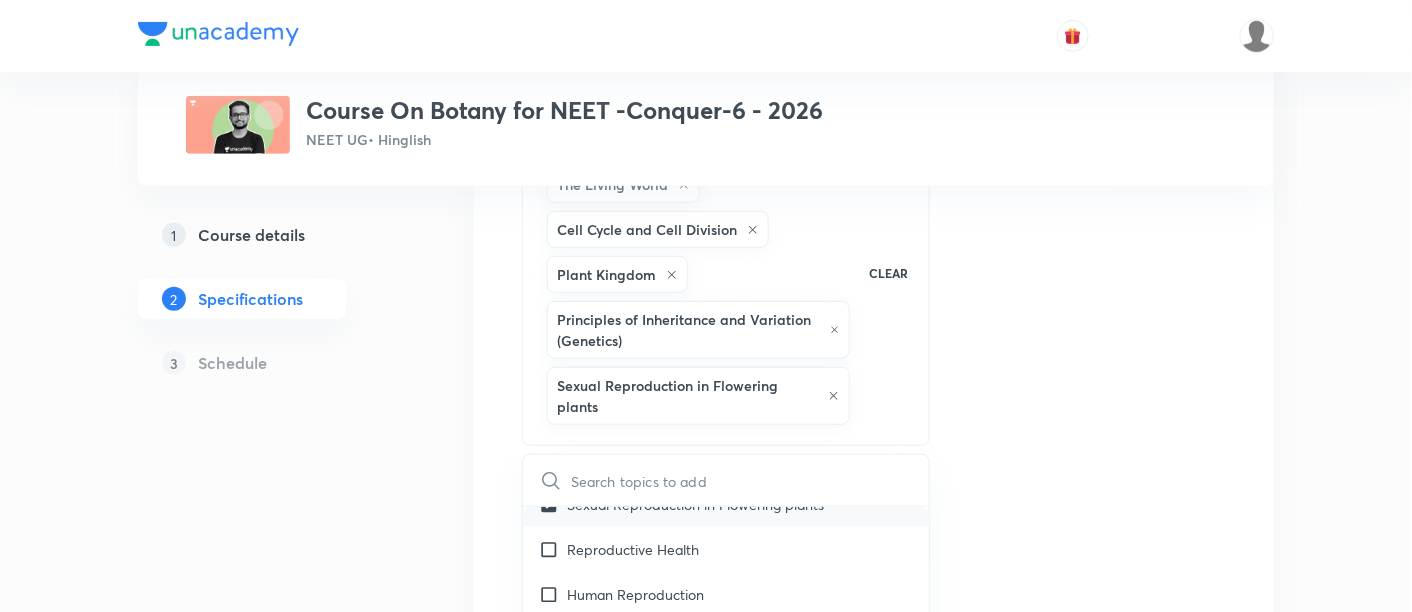 scroll, scrollTop: 926, scrollLeft: 0, axis: vertical 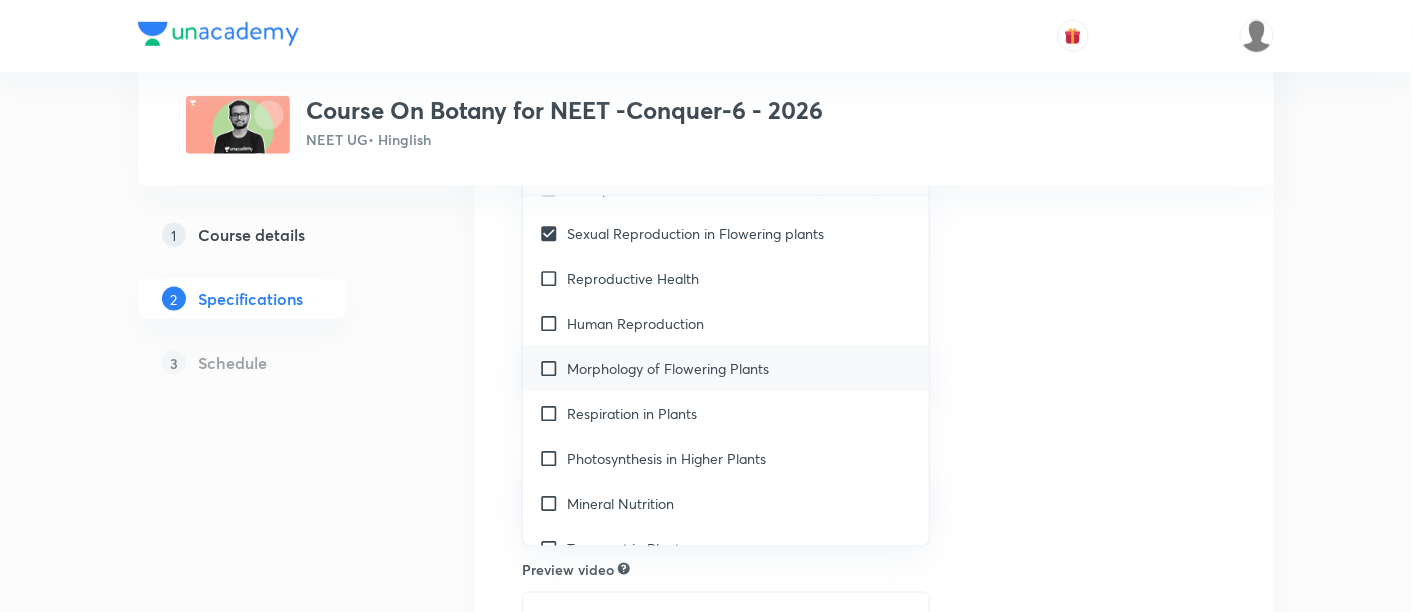 click on "Morphology of Flowering Plants" at bounding box center [668, 368] 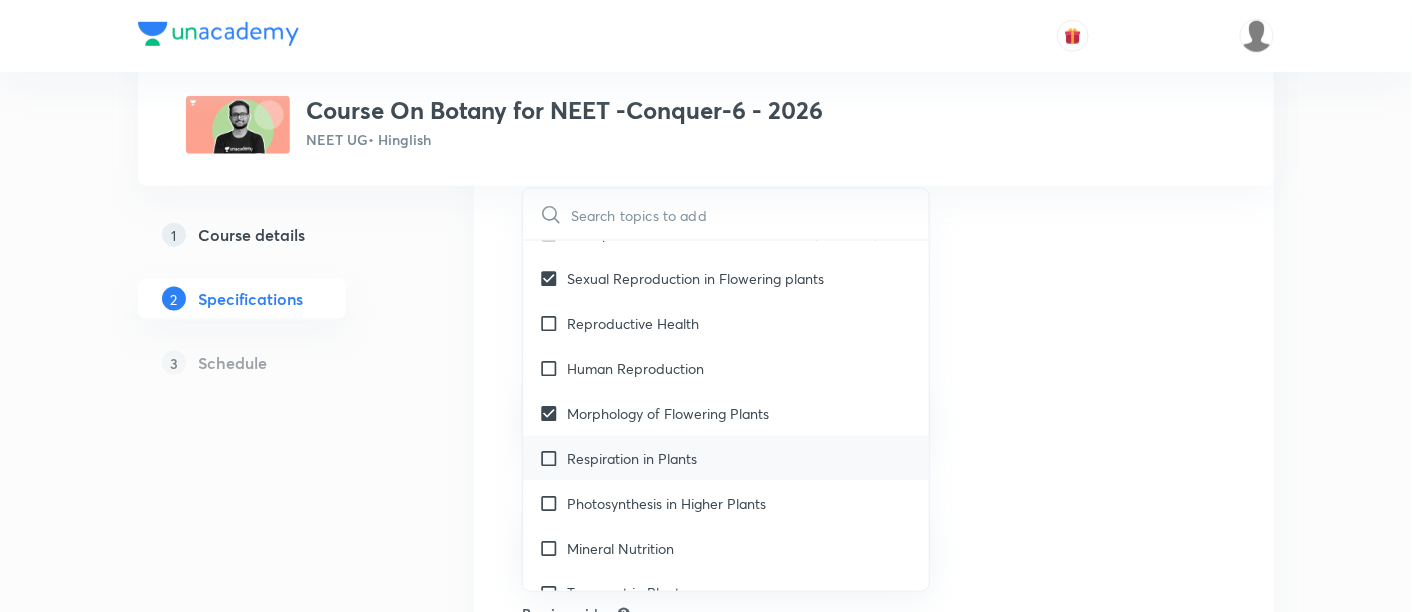 click on "Respiration in Plants" at bounding box center (726, 458) 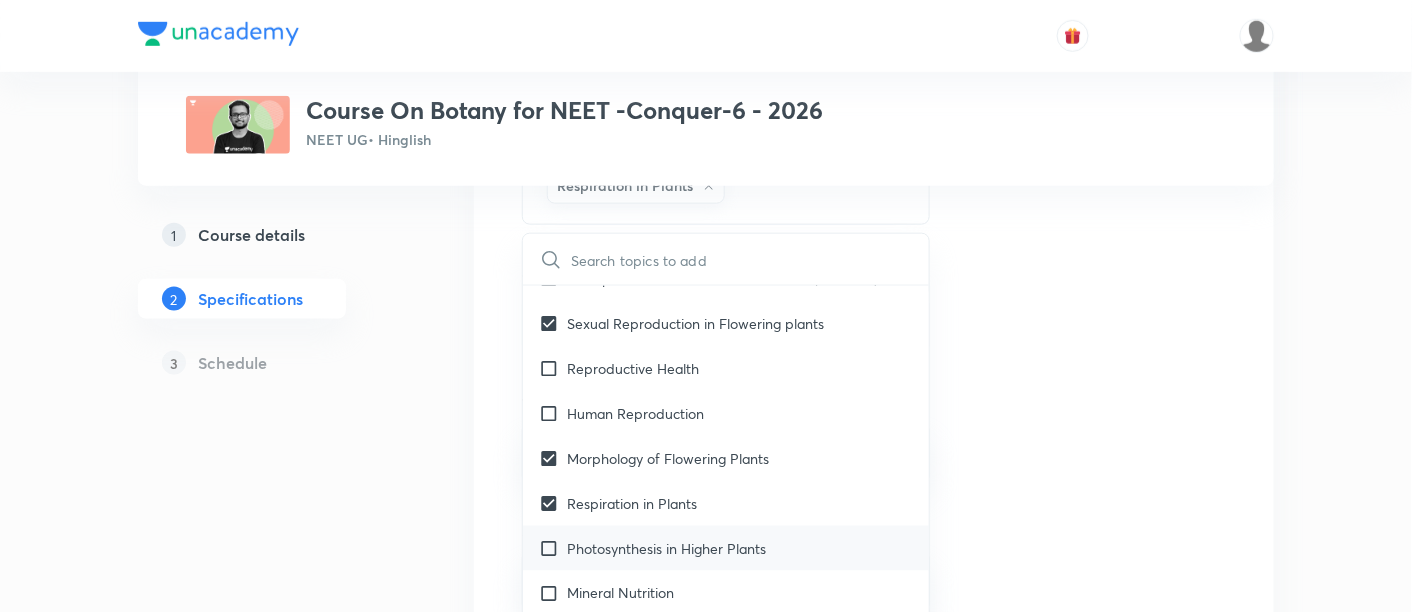click on "Photosynthesis in Higher Plants" at bounding box center (666, 548) 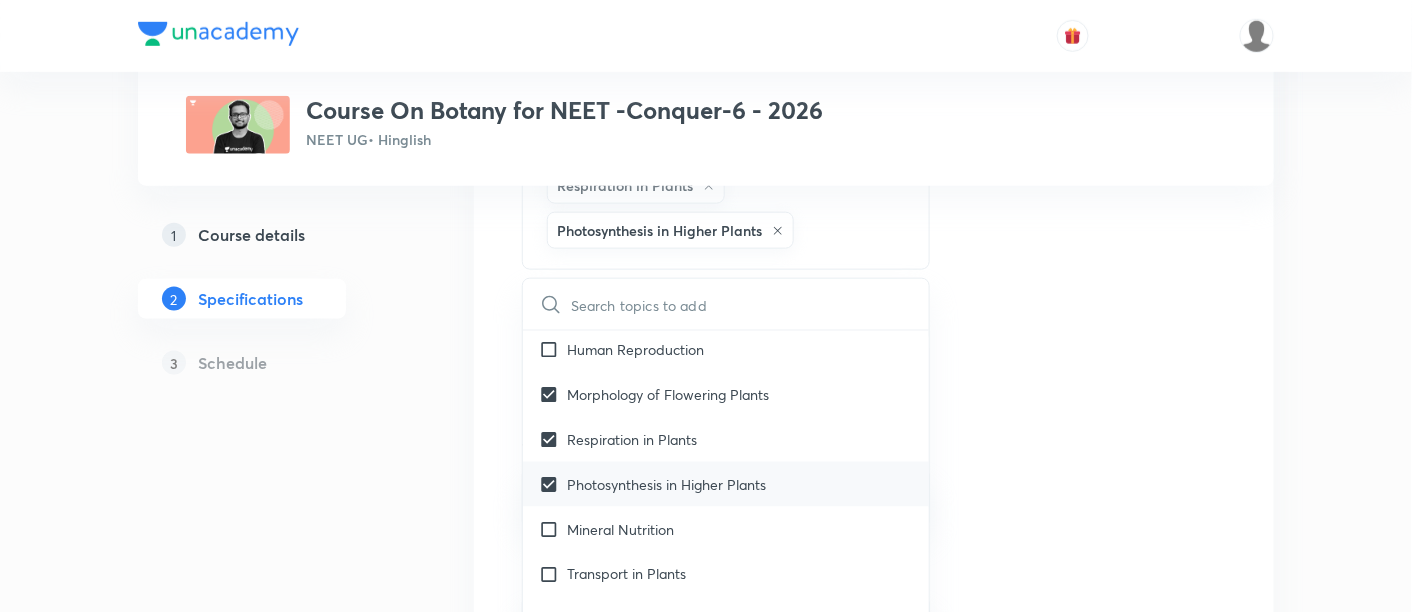 scroll, scrollTop: 1008, scrollLeft: 0, axis: vertical 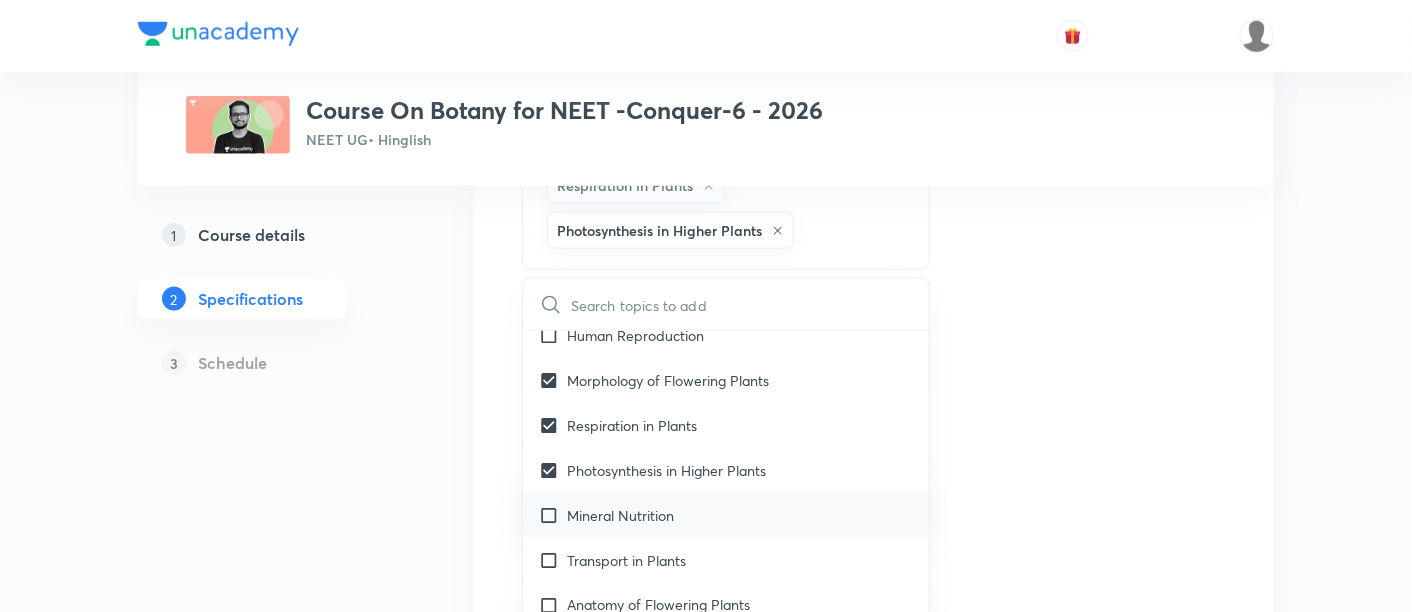 click on "Mineral Nutrition" at bounding box center [620, 515] 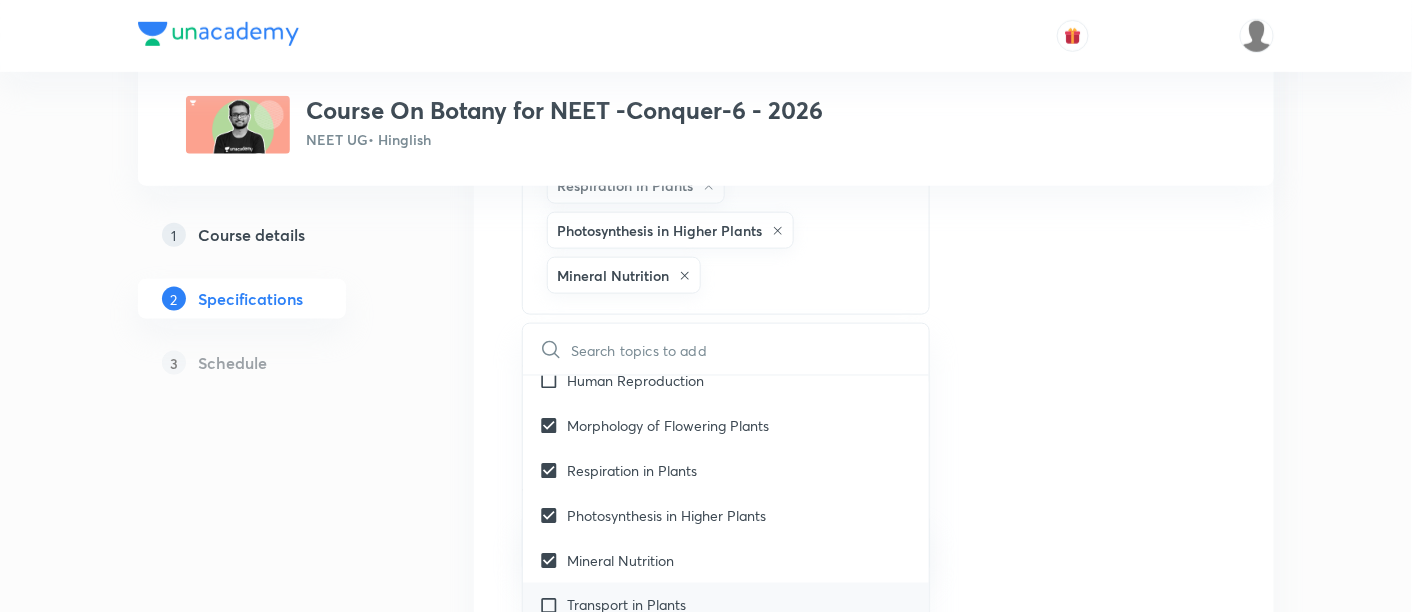 click on "Transport in Plants" at bounding box center (626, 605) 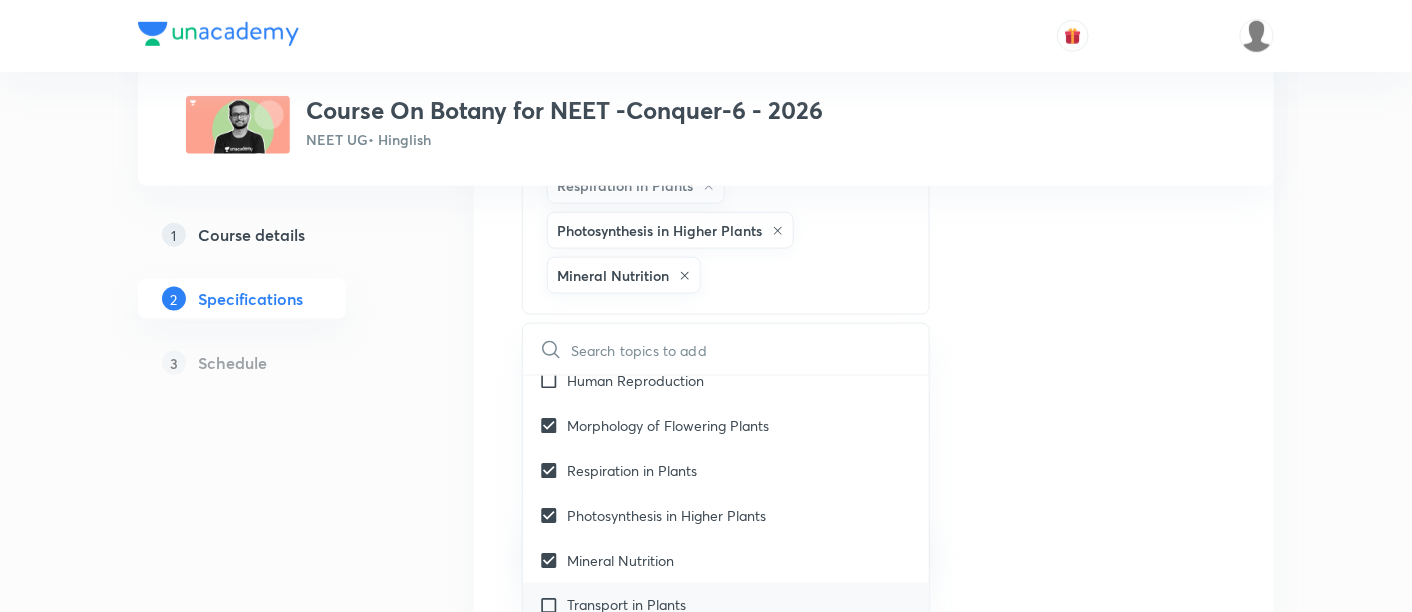 checkbox on "true" 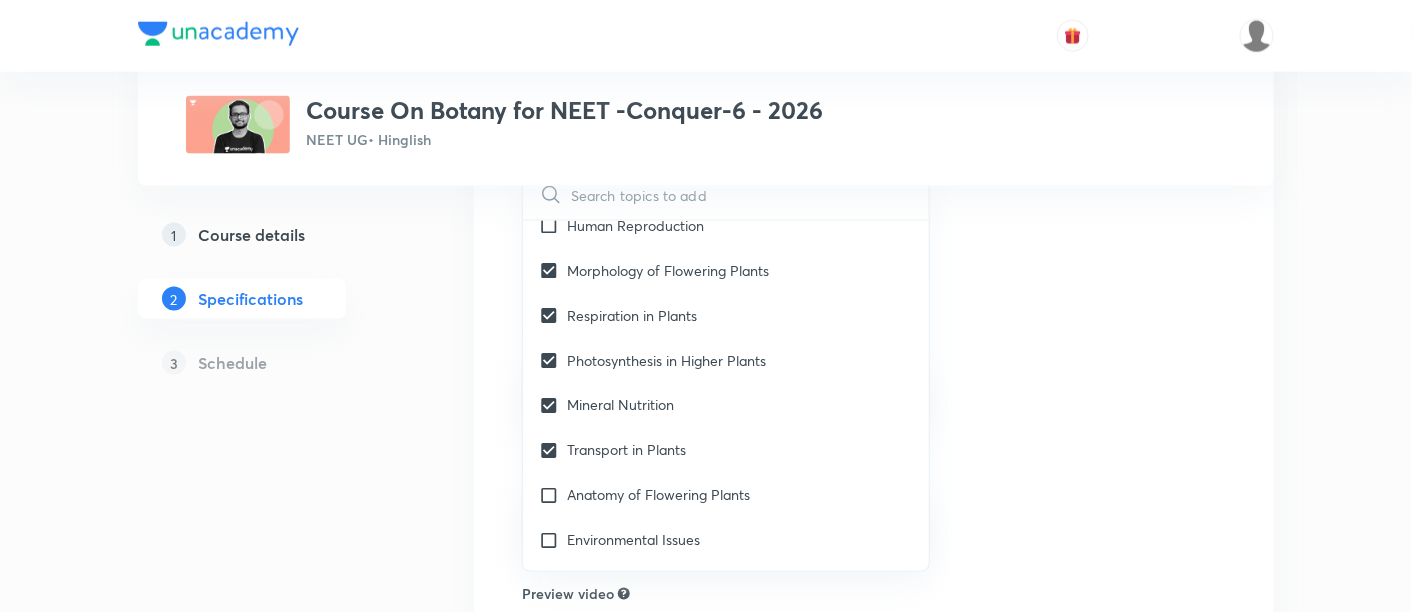 scroll, scrollTop: 822, scrollLeft: 0, axis: vertical 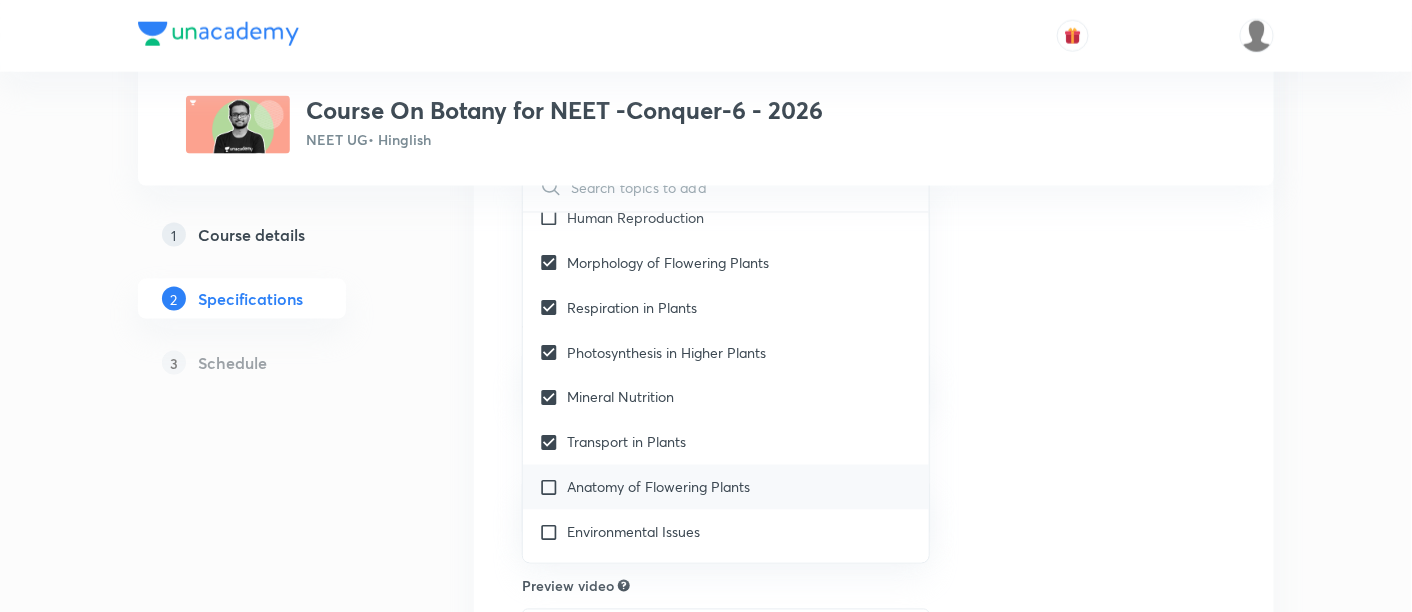 click on "Anatomy of Flowering Plants" at bounding box center (658, 487) 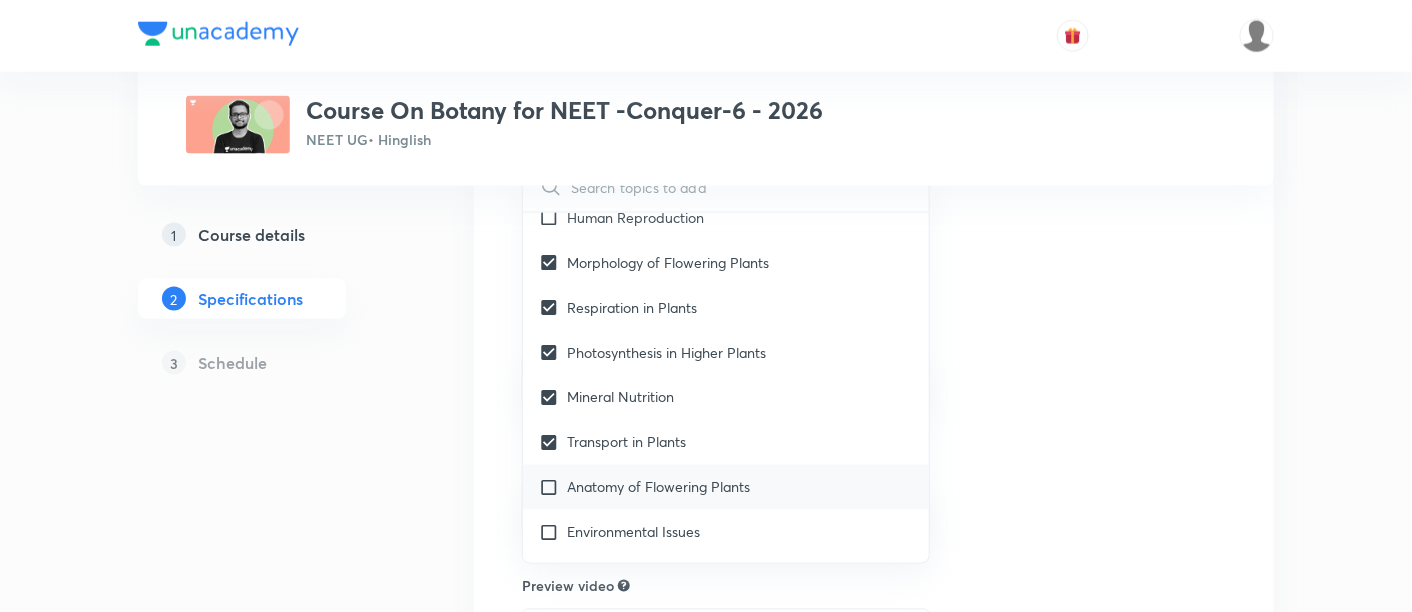 checkbox on "true" 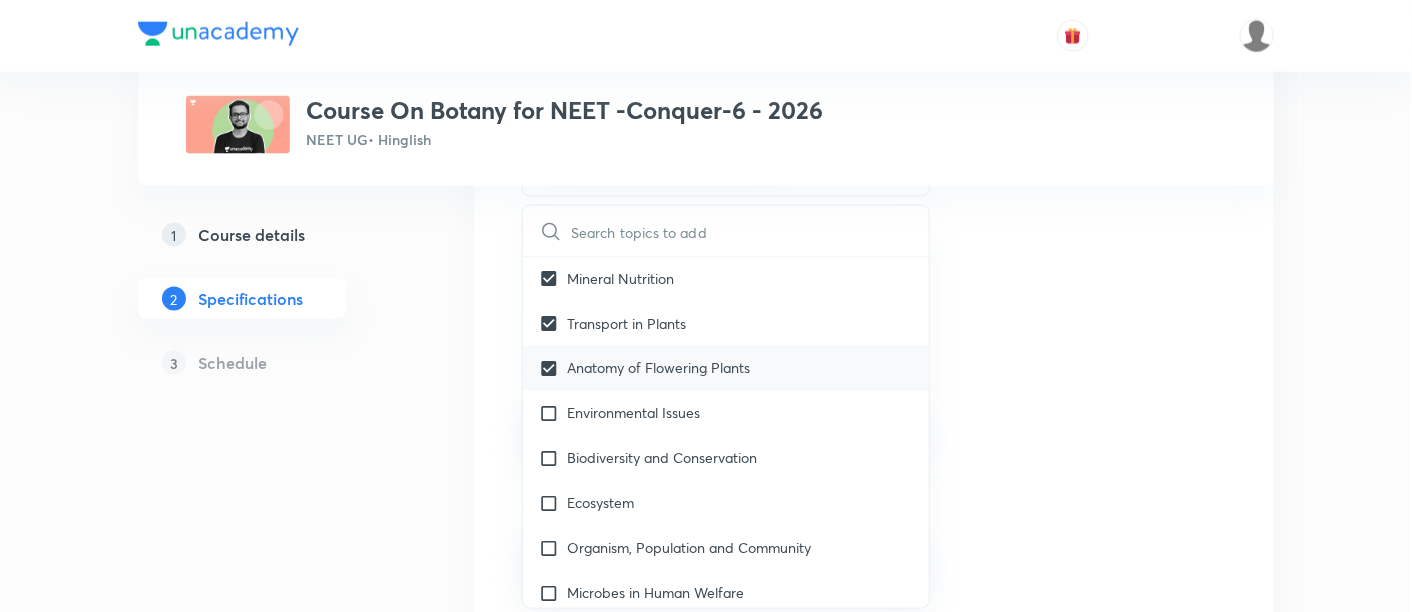 scroll, scrollTop: 1178, scrollLeft: 0, axis: vertical 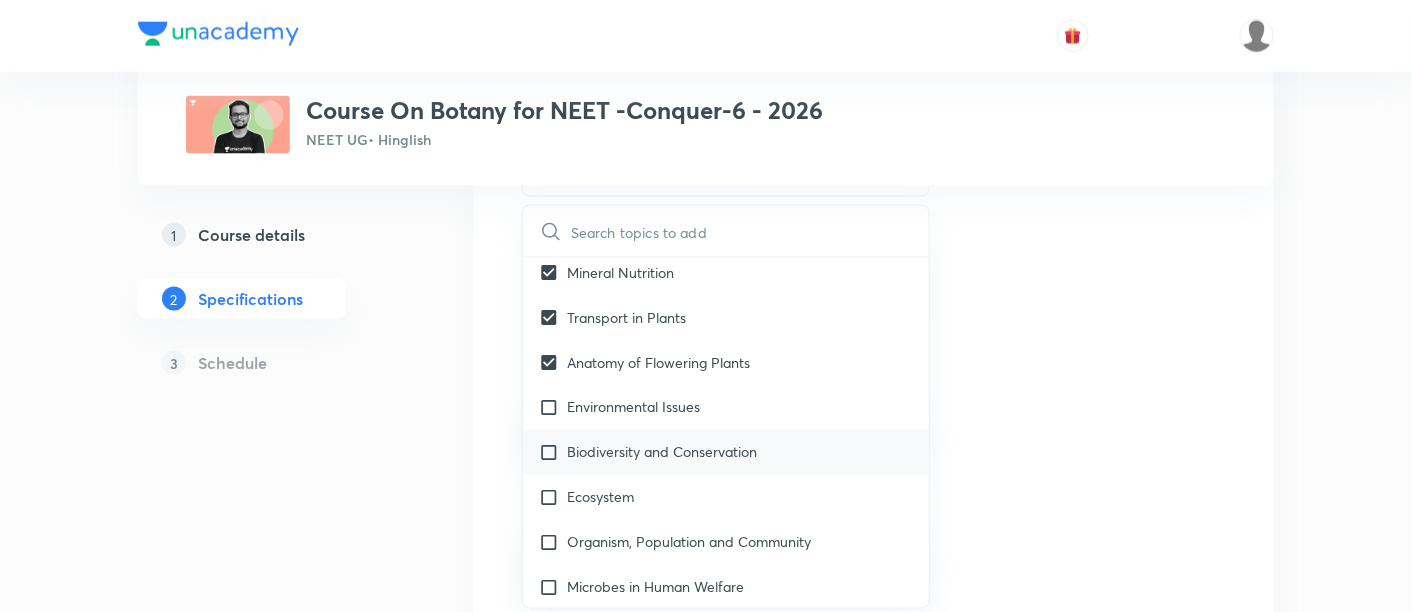 click on "Biodiversity and Conservation" at bounding box center (662, 452) 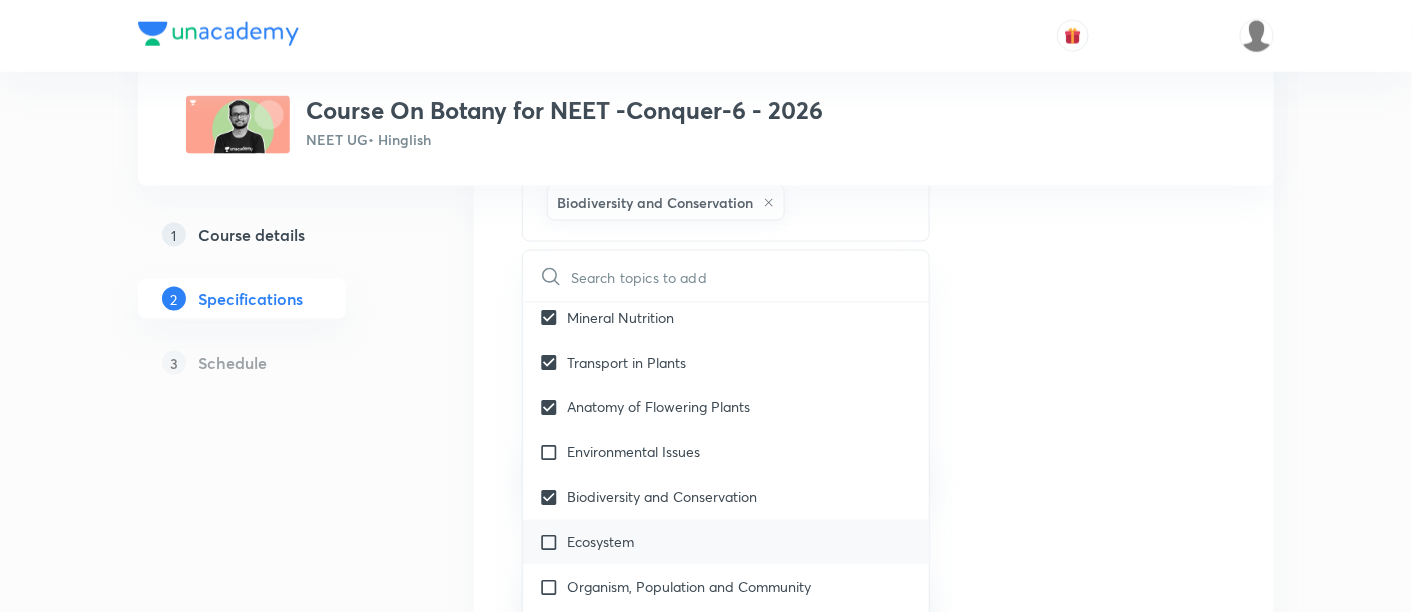 click on "Ecosystem" at bounding box center [600, 542] 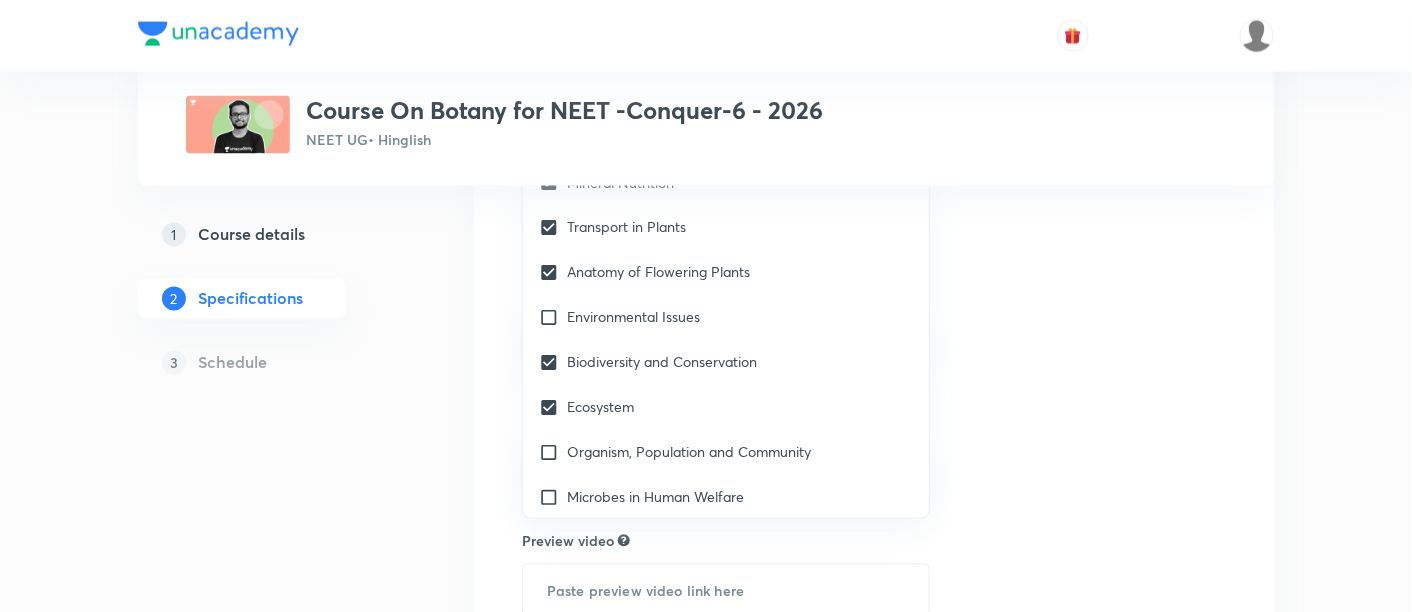 scroll, scrollTop: 1014, scrollLeft: 0, axis: vertical 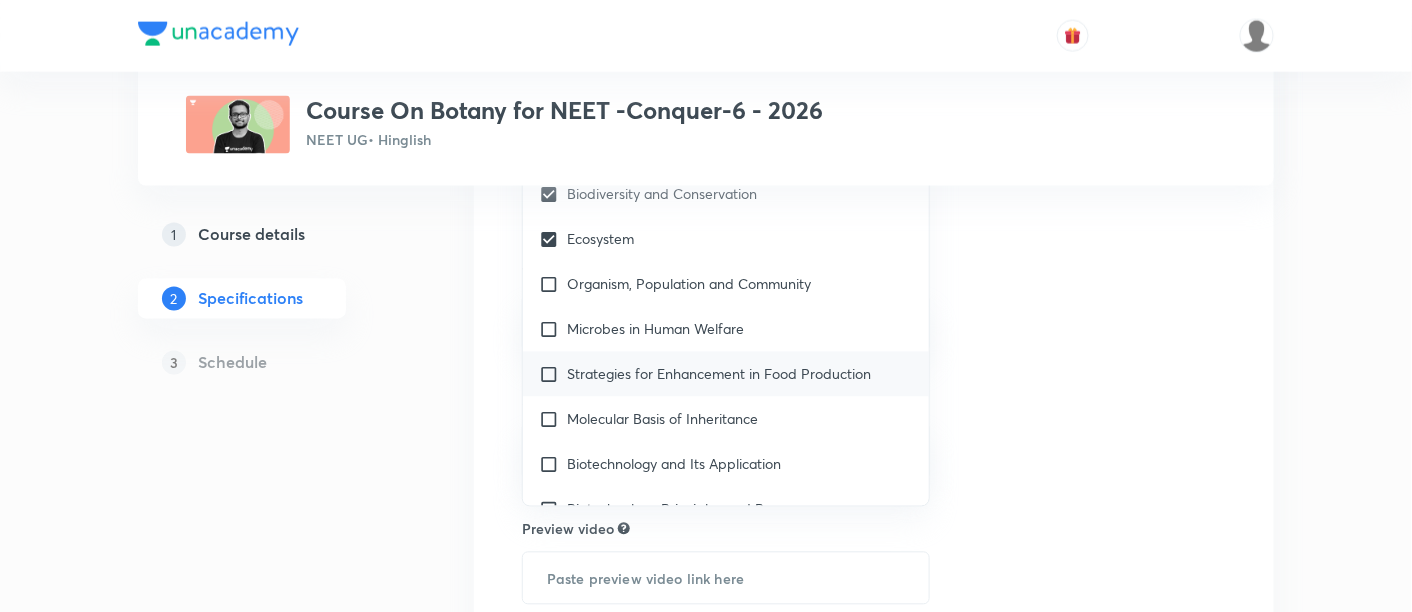 click on "Strategies for Enhancement in Food Production" at bounding box center [719, 374] 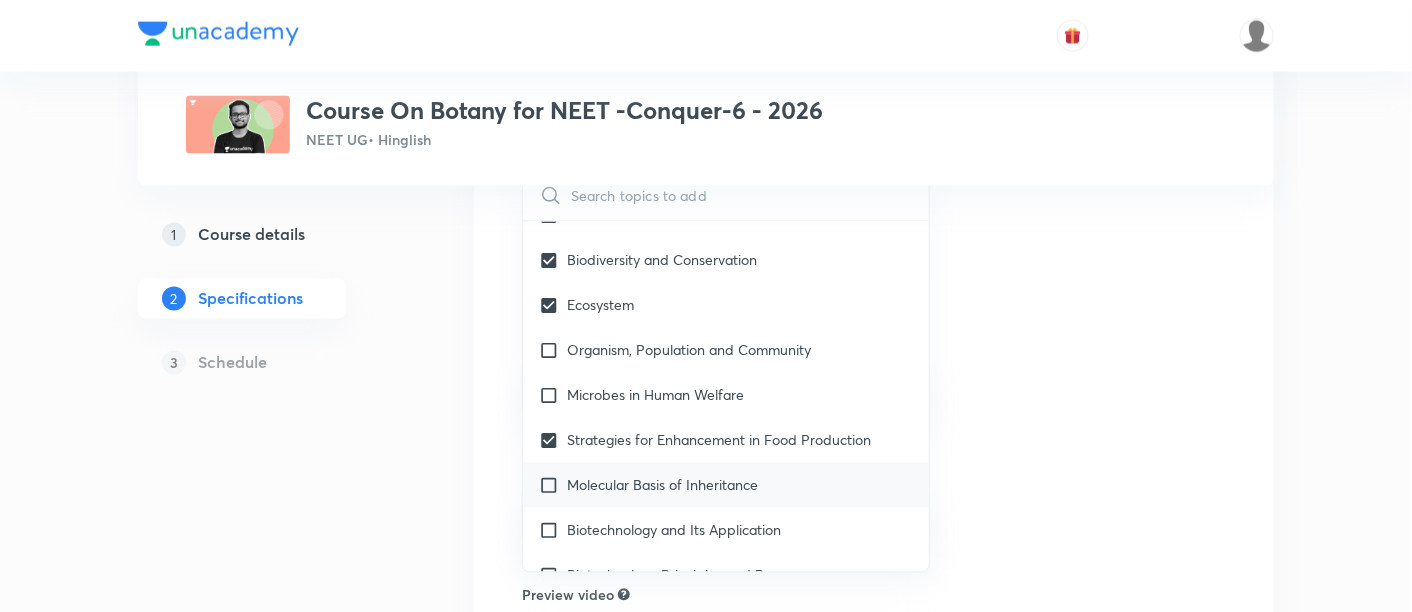 click on "Molecular Basis of Inheritance" at bounding box center (726, 485) 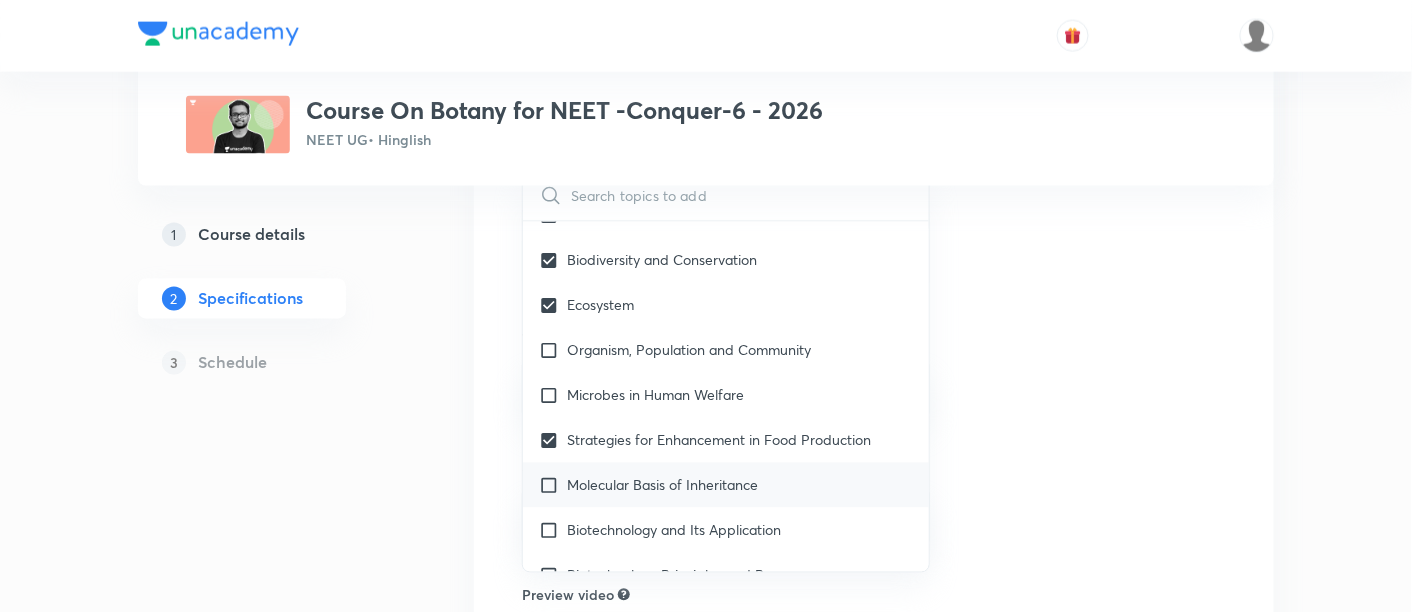checkbox on "true" 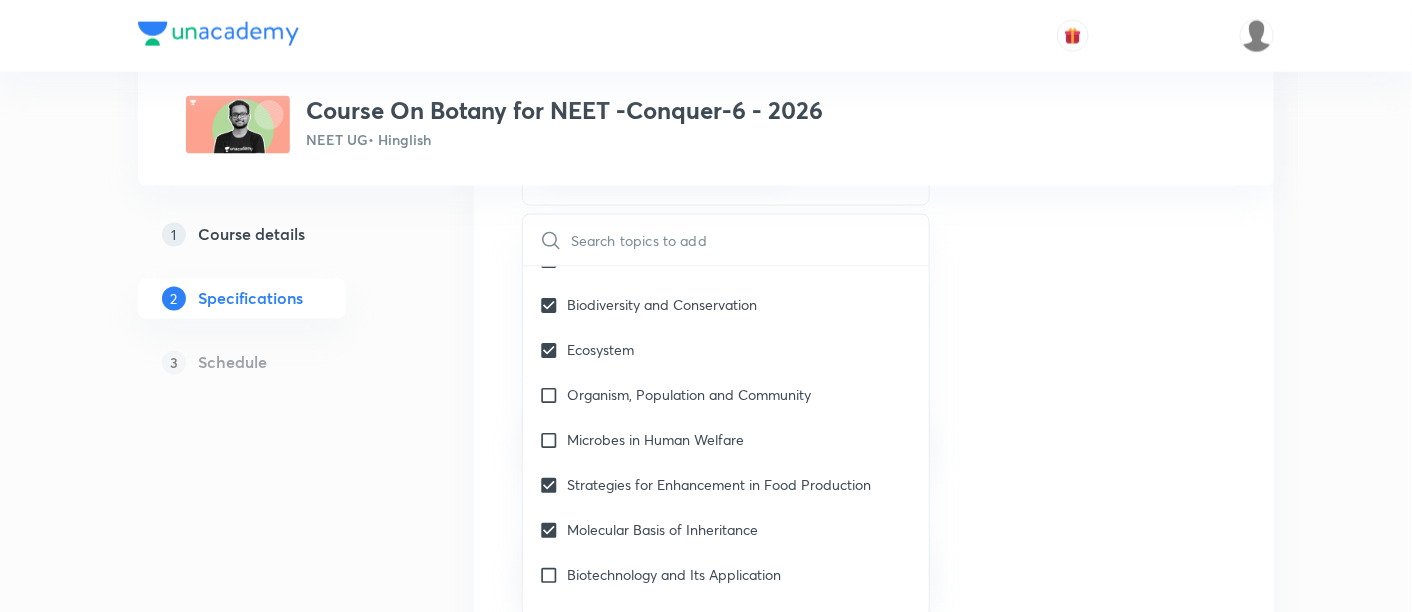 click on "Topics Cell - The Unit of Life The Living World Cell Cycle and Cell Division Plant Kingdom Principles of Inheritance and Variation (Genetics) Sexual Reproduction in Flowering plants Morphology of Flowering Plants Respiration in Plants Photosynthesis in Higher Plants Mineral Nutrition Transport in Plants Anatomy of Flowering Plants Biodiversity and Conservation Ecosystem Strategies for Enhancement in Food Production Molecular Basis of Inheritance CLEAR ​ Biology Previous Year & Mock Questions Diversity of Living Organisms Structural Organisation Cell Structure & Function Plant Physiology Human Physiology Reproduction Genetics & Evolution Biology & Human Welfare Biotechnology & Applications Environment & Ecology Cell - The Unit of Life Crash Course Reproduction in Organisms Biological Classification The Living World Cell Cycle and Cell Division Plant Kingdom Principles of Inheritance and Variation (Genetics) Sexual Reproduction in Flowering plants Reproductive Health Human Reproduction Respiration in Plants" at bounding box center (874, 131) 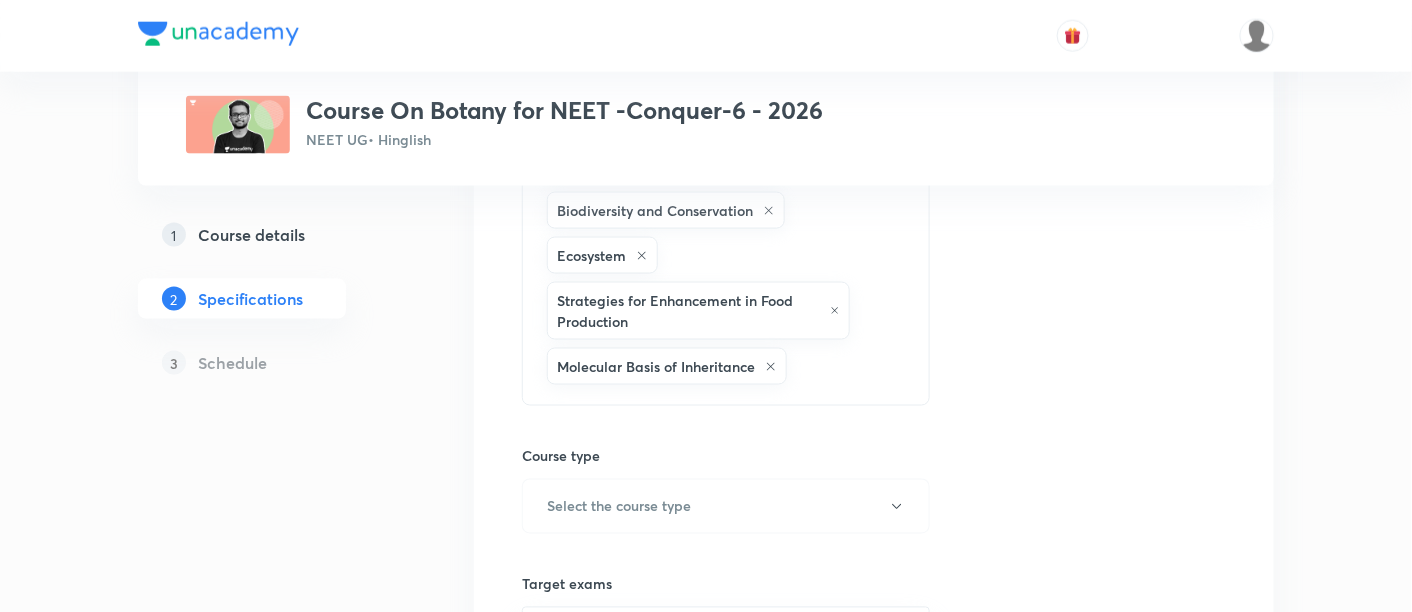 scroll, scrollTop: 881, scrollLeft: 0, axis: vertical 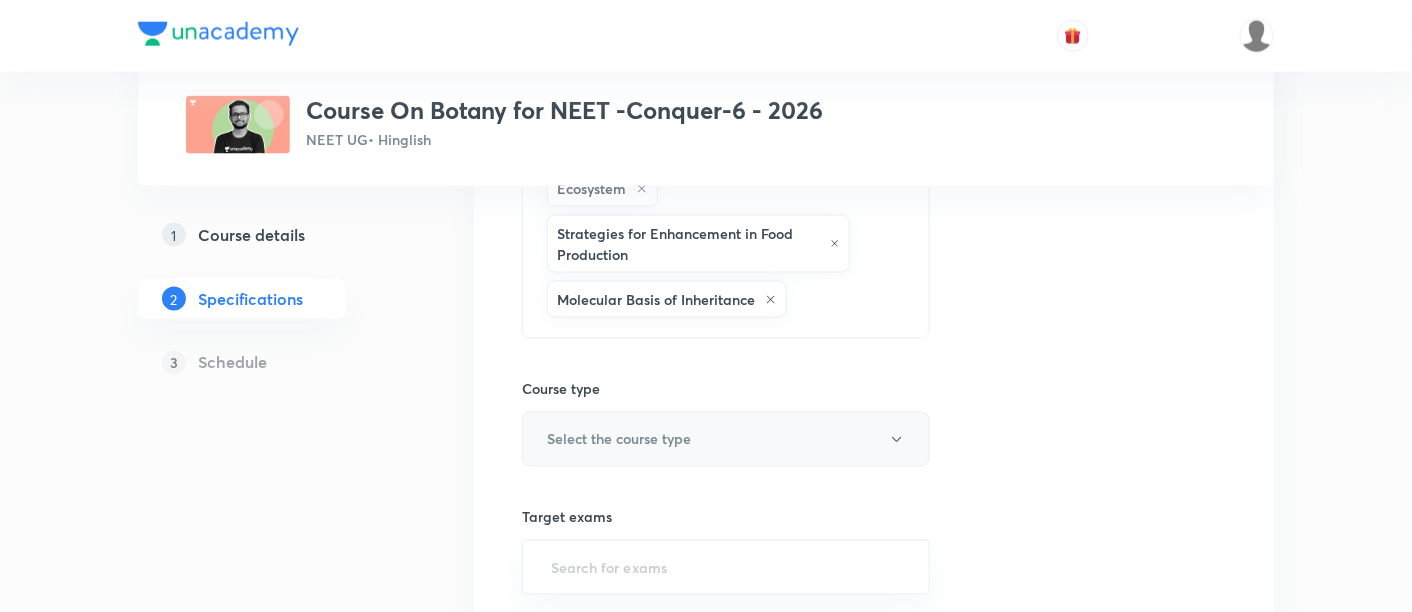 click on "Select the course type" at bounding box center (726, 439) 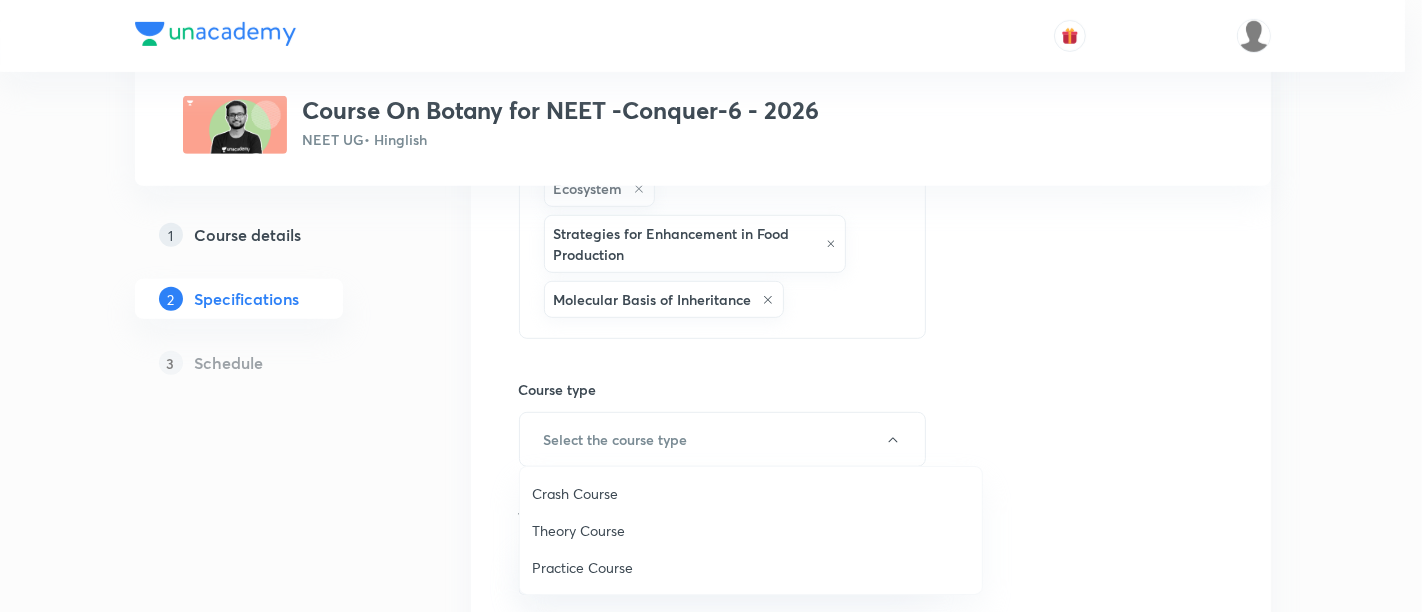 click on "Theory Course" at bounding box center [751, 530] 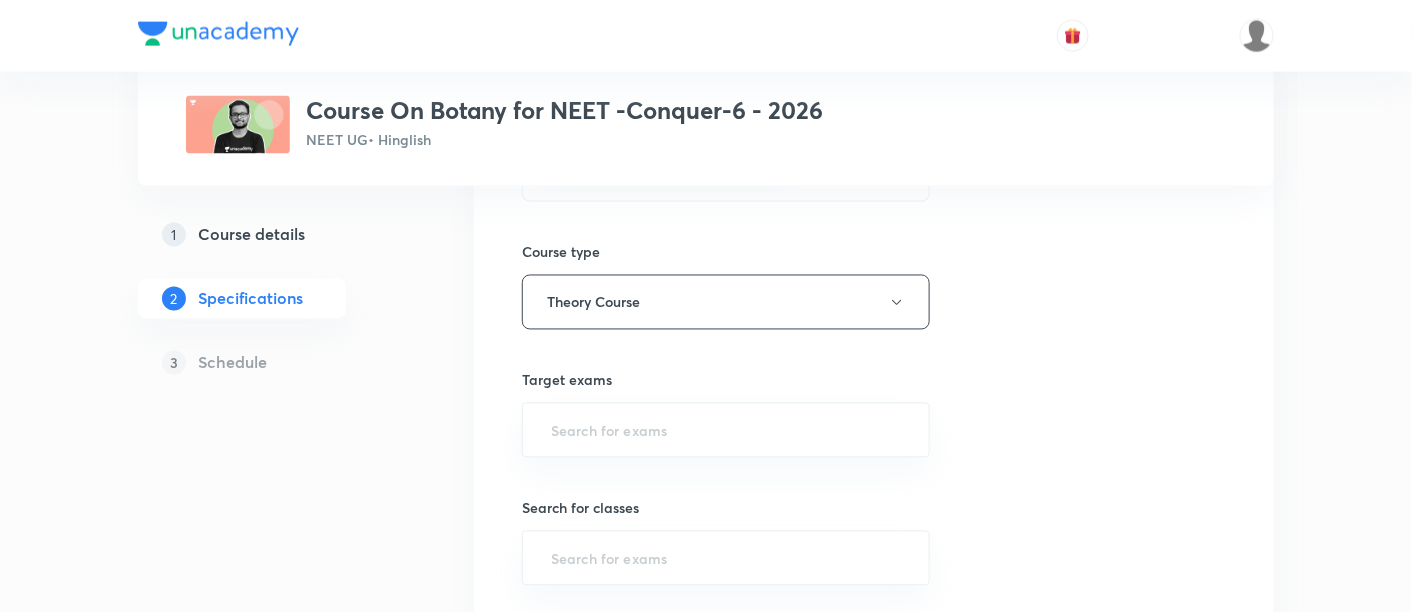 scroll, scrollTop: 1051, scrollLeft: 0, axis: vertical 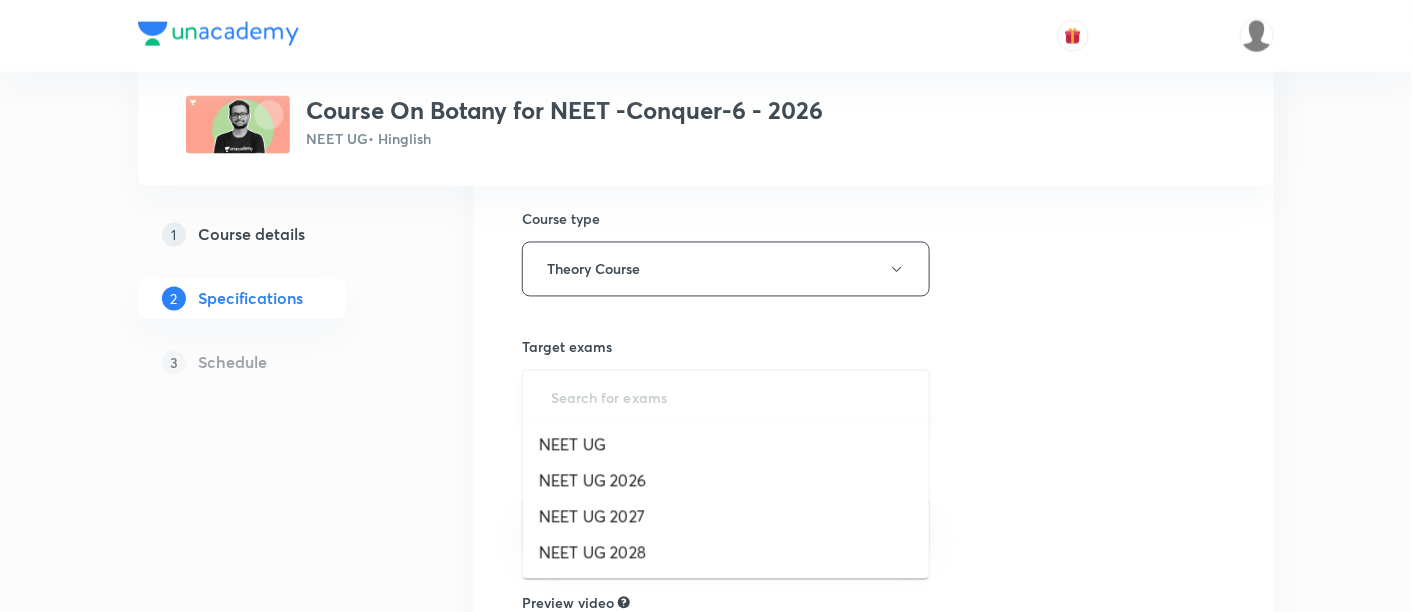 click at bounding box center [726, 397] 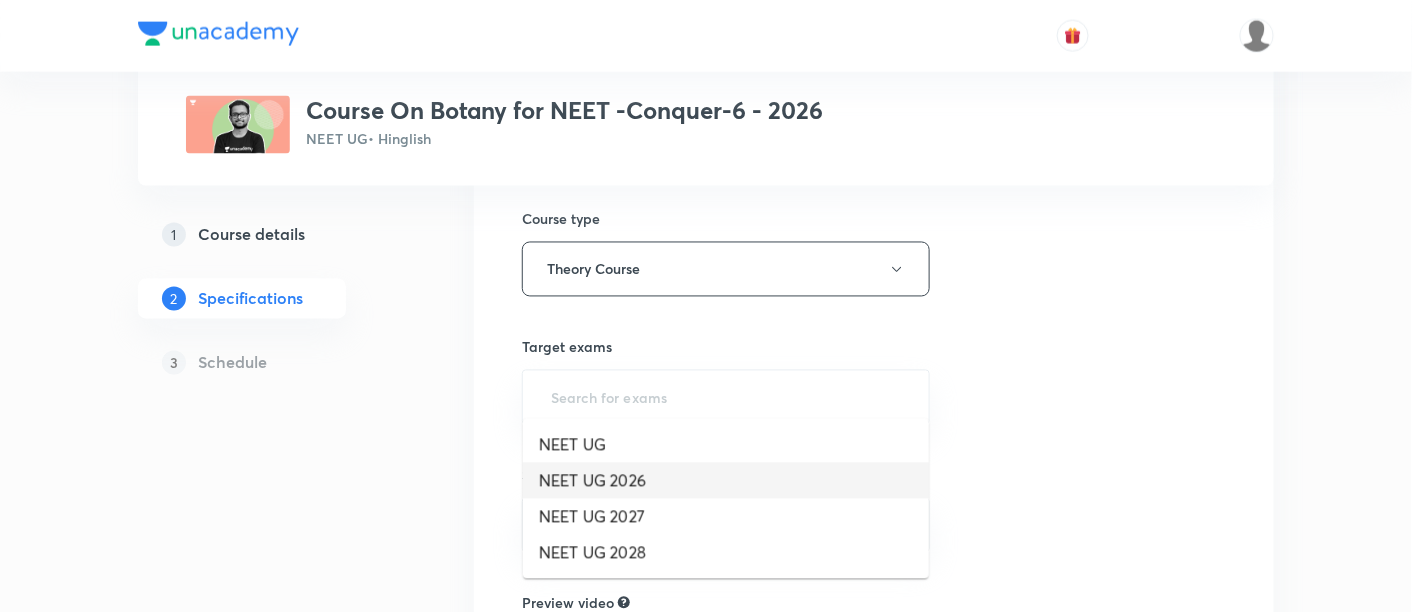 click on "NEET UG 2026" at bounding box center (726, 481) 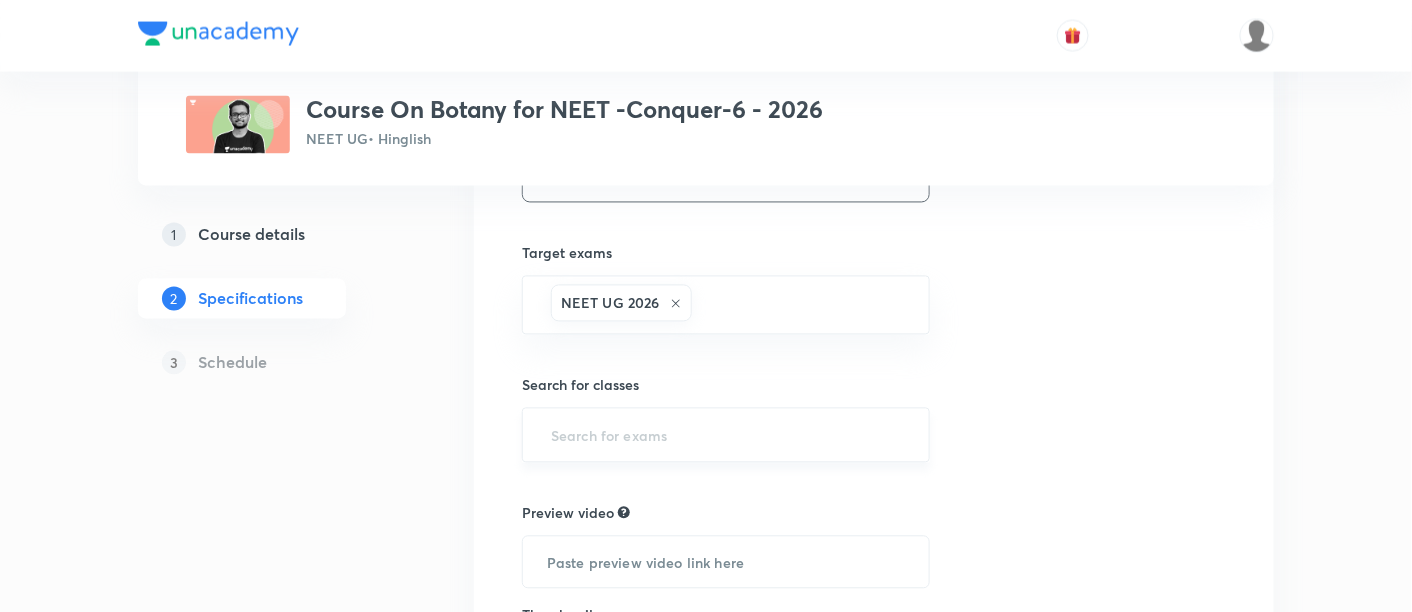 scroll, scrollTop: 1155, scrollLeft: 0, axis: vertical 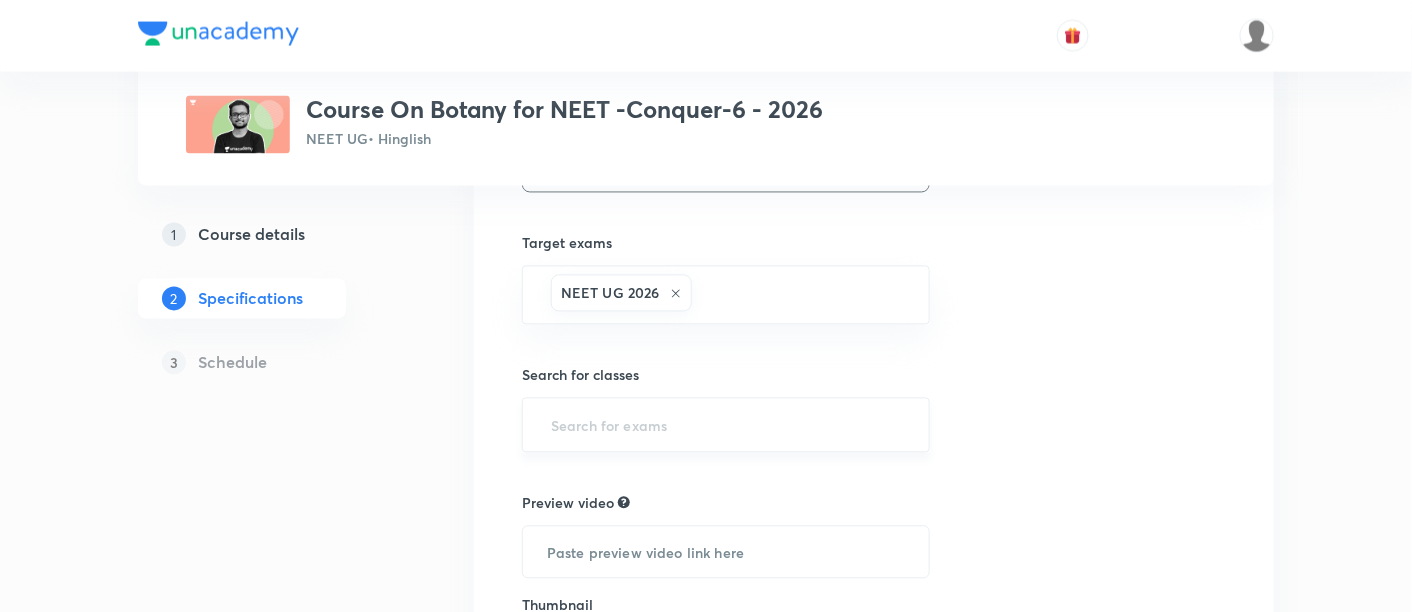 click at bounding box center [726, 425] 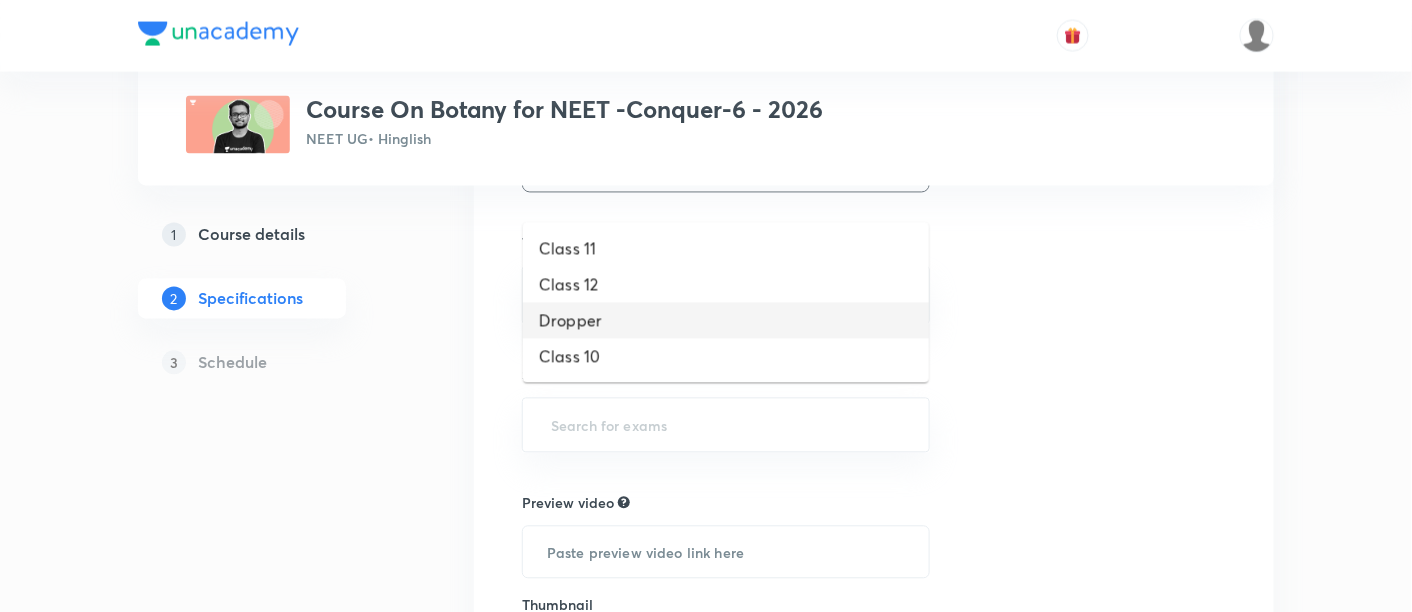 click on "Dropper" at bounding box center [726, 321] 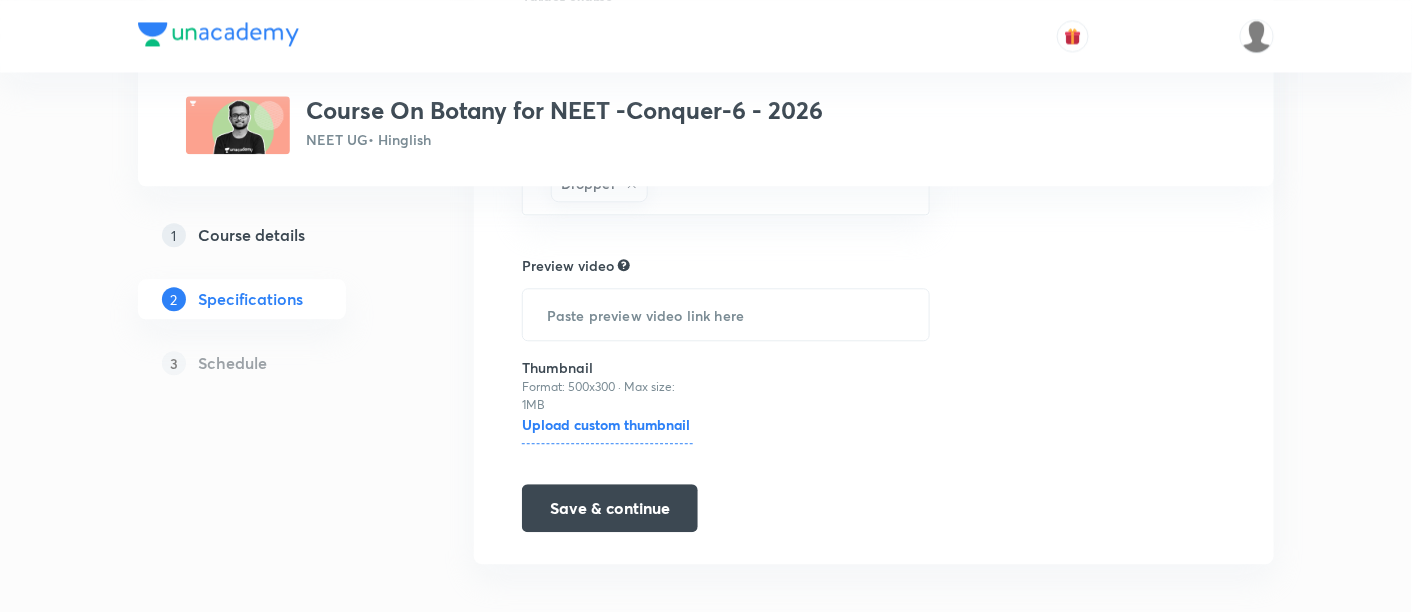 scroll, scrollTop: 1399, scrollLeft: 0, axis: vertical 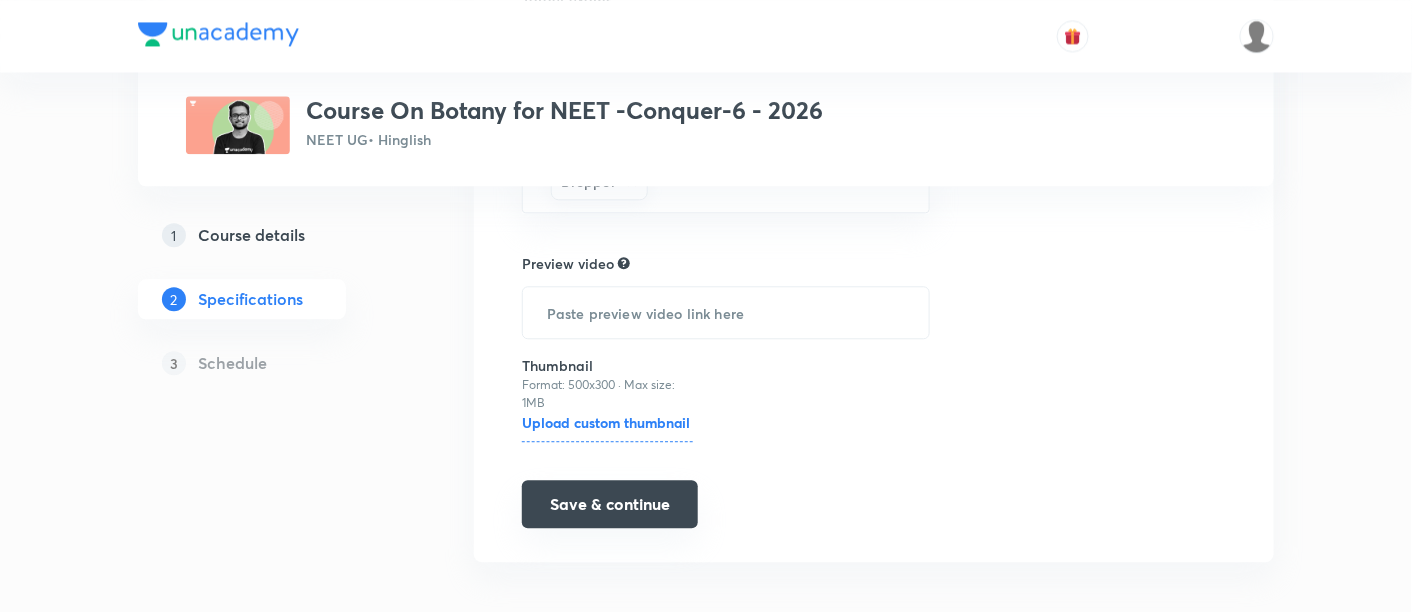 click on "Save & continue" at bounding box center [610, 504] 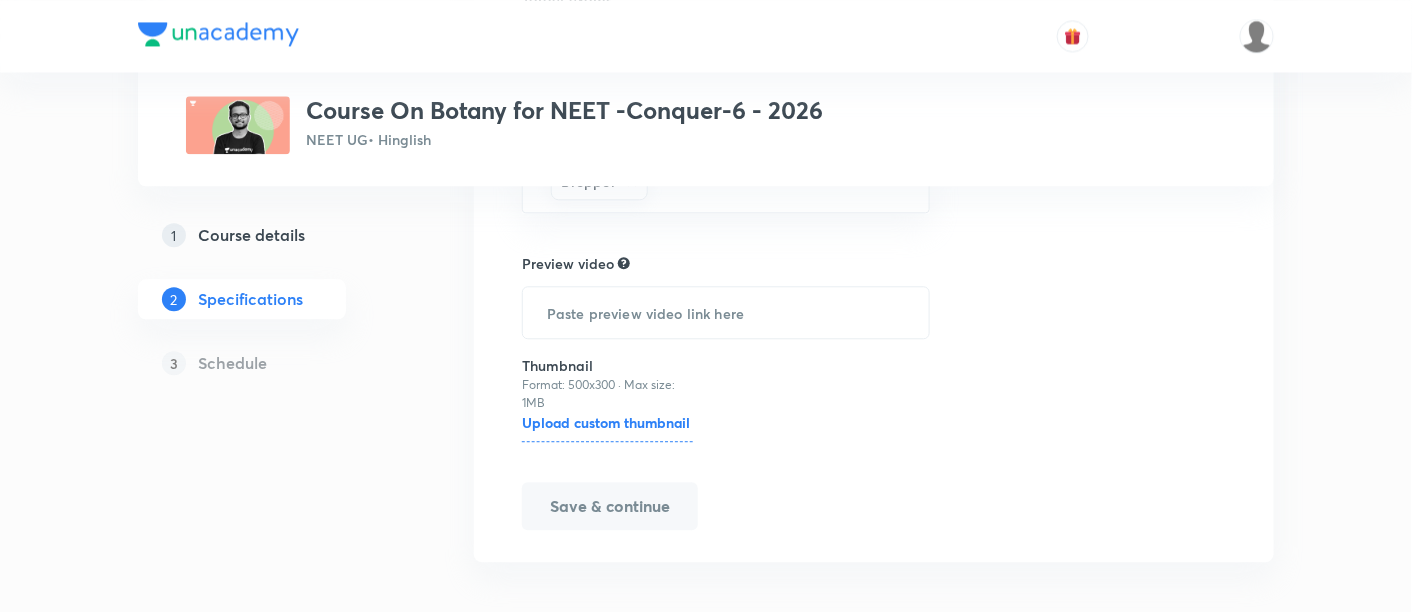 scroll, scrollTop: 1354, scrollLeft: 0, axis: vertical 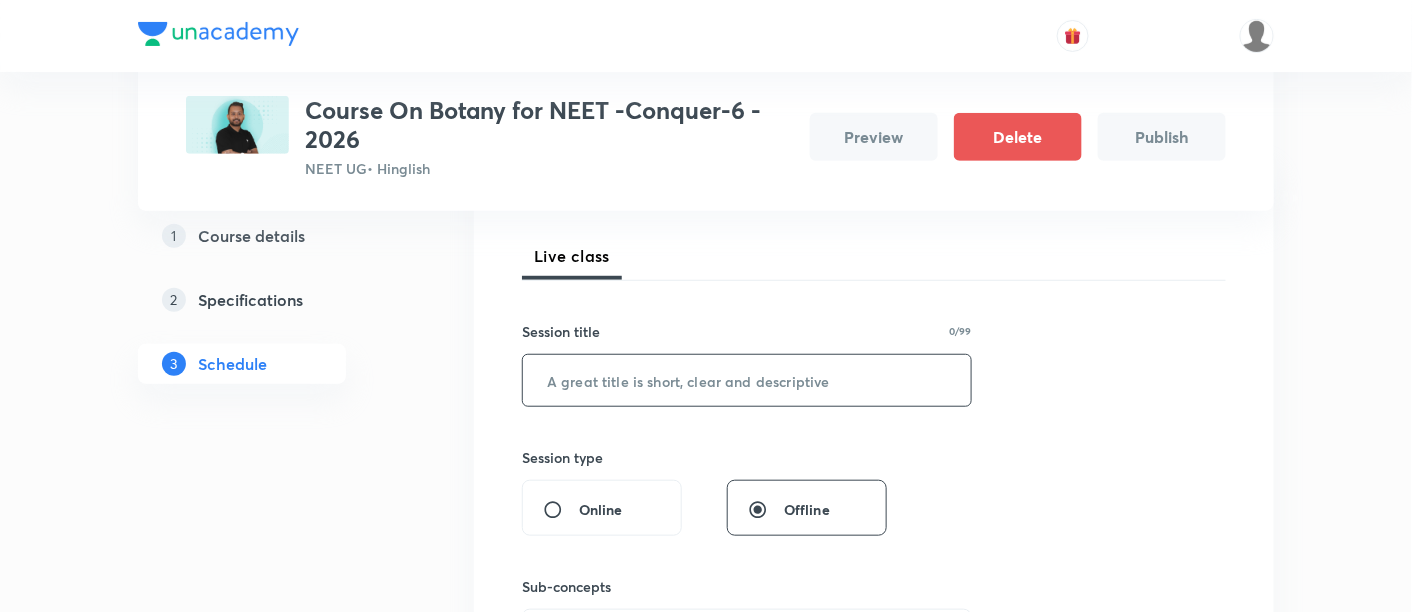 click at bounding box center [747, 380] 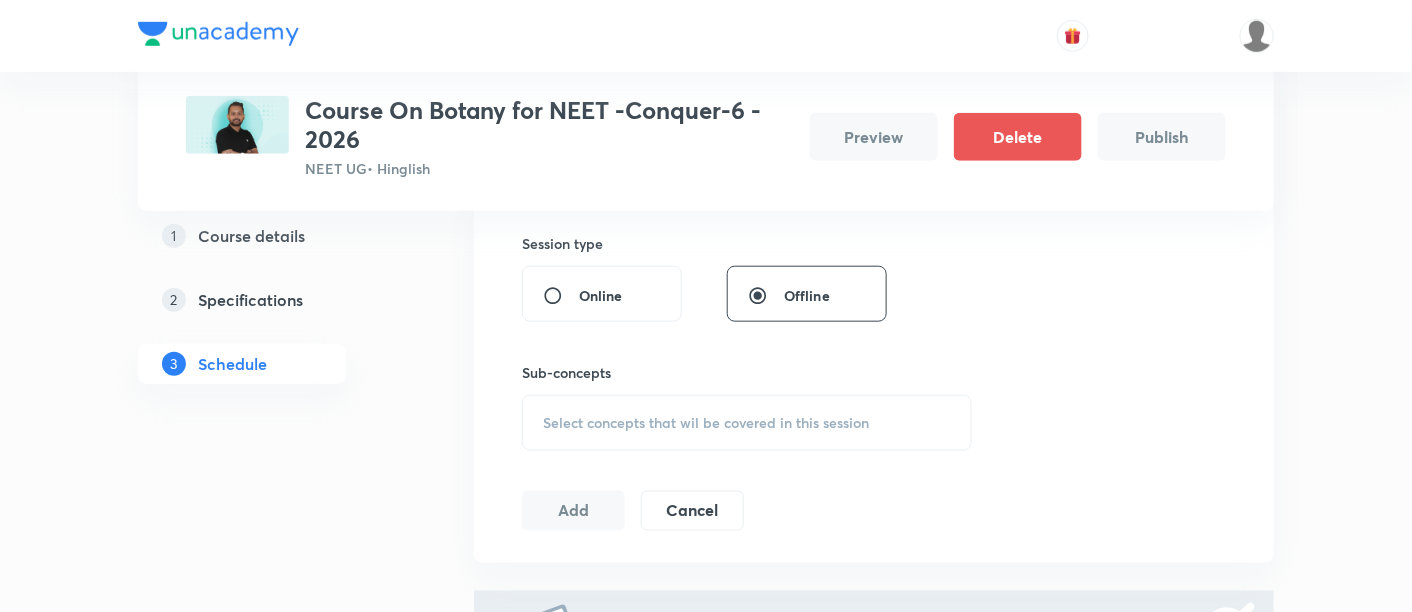 scroll, scrollTop: 485, scrollLeft: 0, axis: vertical 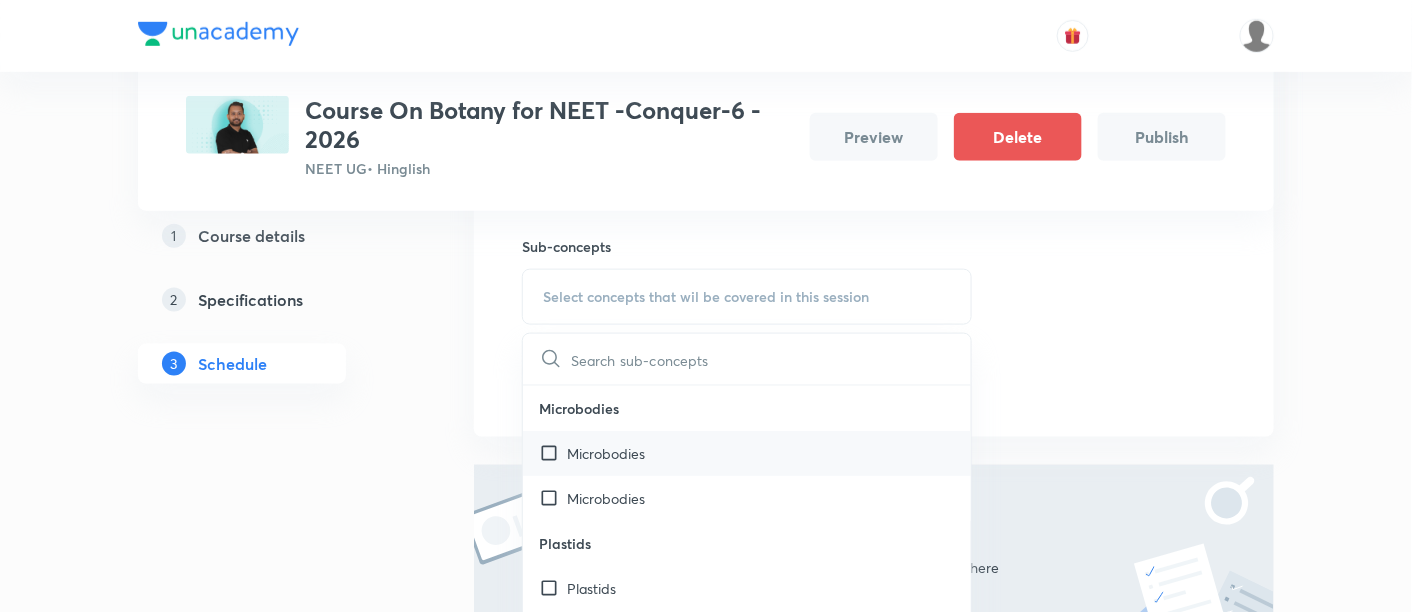 click on "Microbodies" at bounding box center [747, 453] 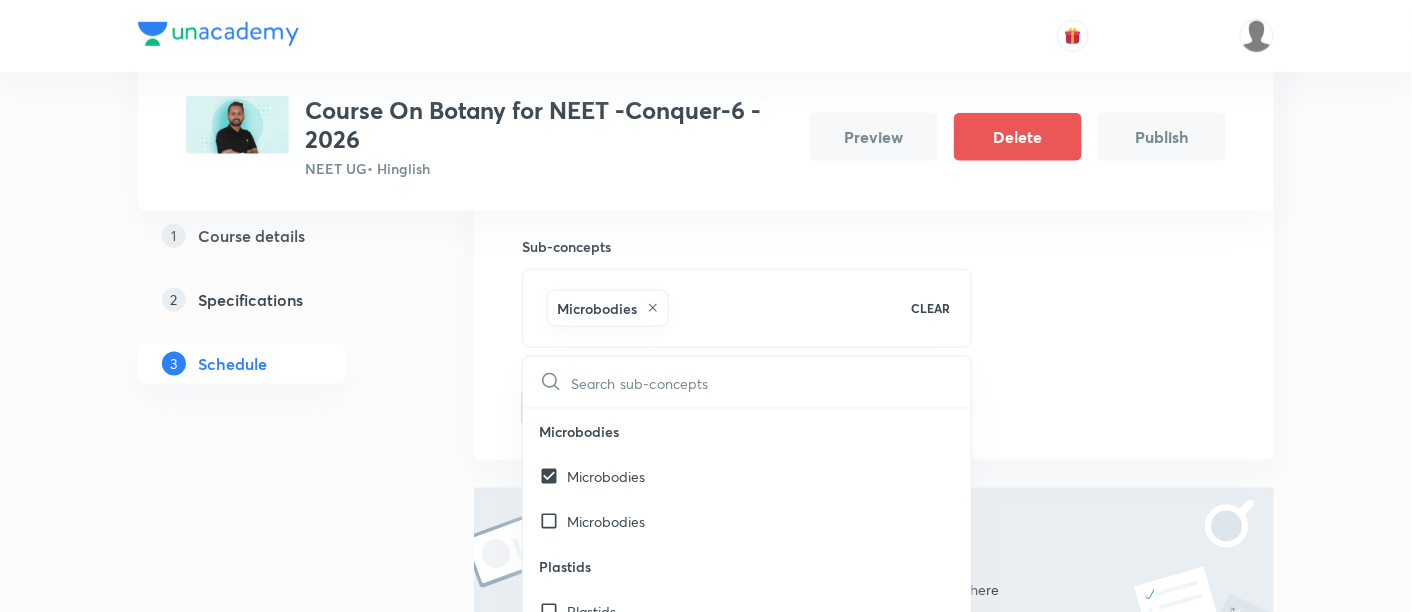 click on "Session  1 Live class Session title 13/99 Bridge Course ​   Session type Online Offline Sub-concepts Microbodies CLEAR ​ Microbodies Microbodies Microbodies Plastids Plastids Occurrence Leucoplast Chloroplast Chloroplast Number Endomembrane System Endomembrane System Cell Organelles Functions ER GB Lysosome Vacuole Cell Wall Cell Wall Compositon Type of Cell wall Different Types Plasmodesmata Cell Membrane Cell Membrane Fluid Mosaic Model Types of proteins Types of lipids Eukaryotic Cell Eukaryotic Cell Difference between pro and eukaryotic cell Difference between plant and animal cell Prokaryotic Cell Prokaryotic Cell Different Shapes An overview of Cell An overview of Cell Cytoplasm is Main Arena Cell Theory Cell Theory What is Cell What is Cell Transport across membrane Cell Differ Greatly in Size and Shape Discovery Of Cell Introduction Introduction What Is Reductionist Biology What is it That Makes an Organism Living  Discovery of Cell Discovery of Cell Discovery of Nucleus Discovery of living Cell" at bounding box center [874, 137] 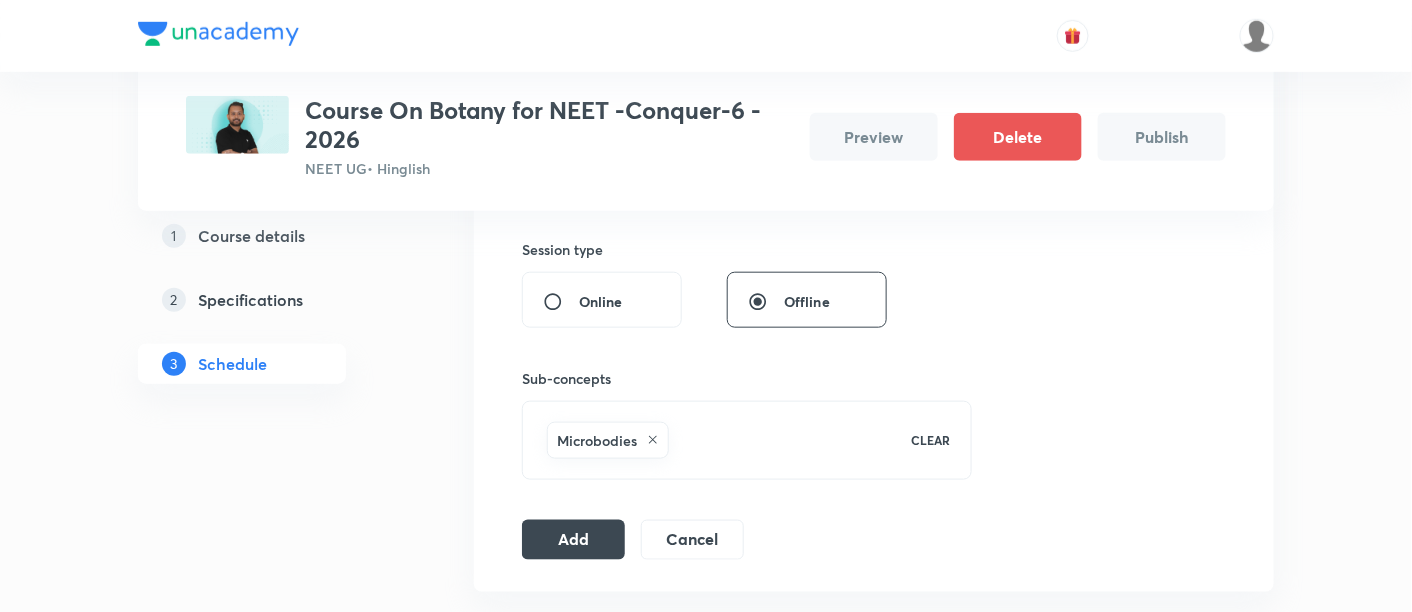 scroll, scrollTop: 485, scrollLeft: 0, axis: vertical 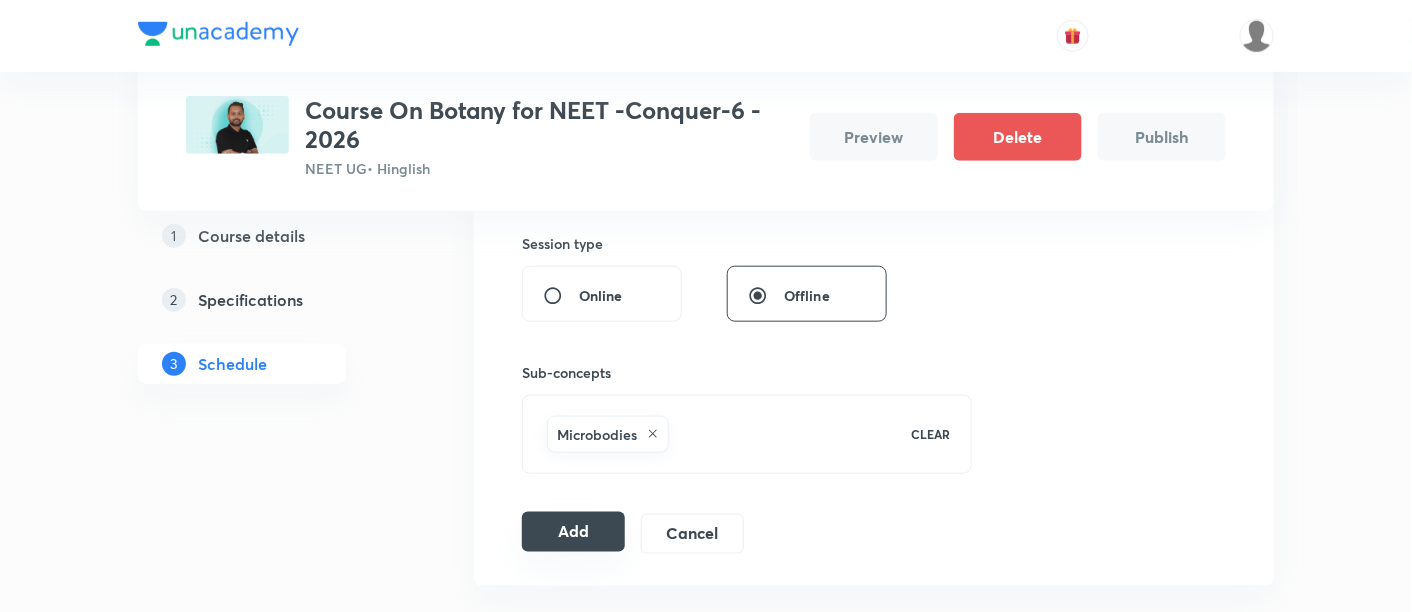 click on "Add" at bounding box center [573, 532] 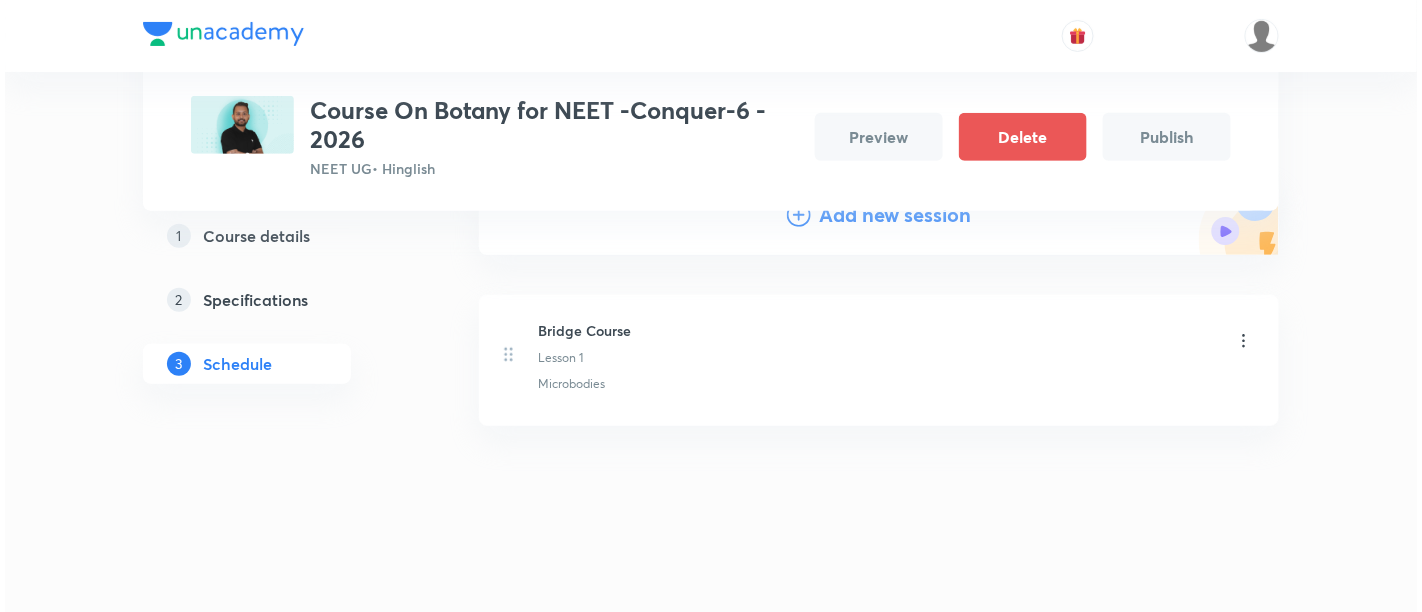 scroll, scrollTop: 0, scrollLeft: 0, axis: both 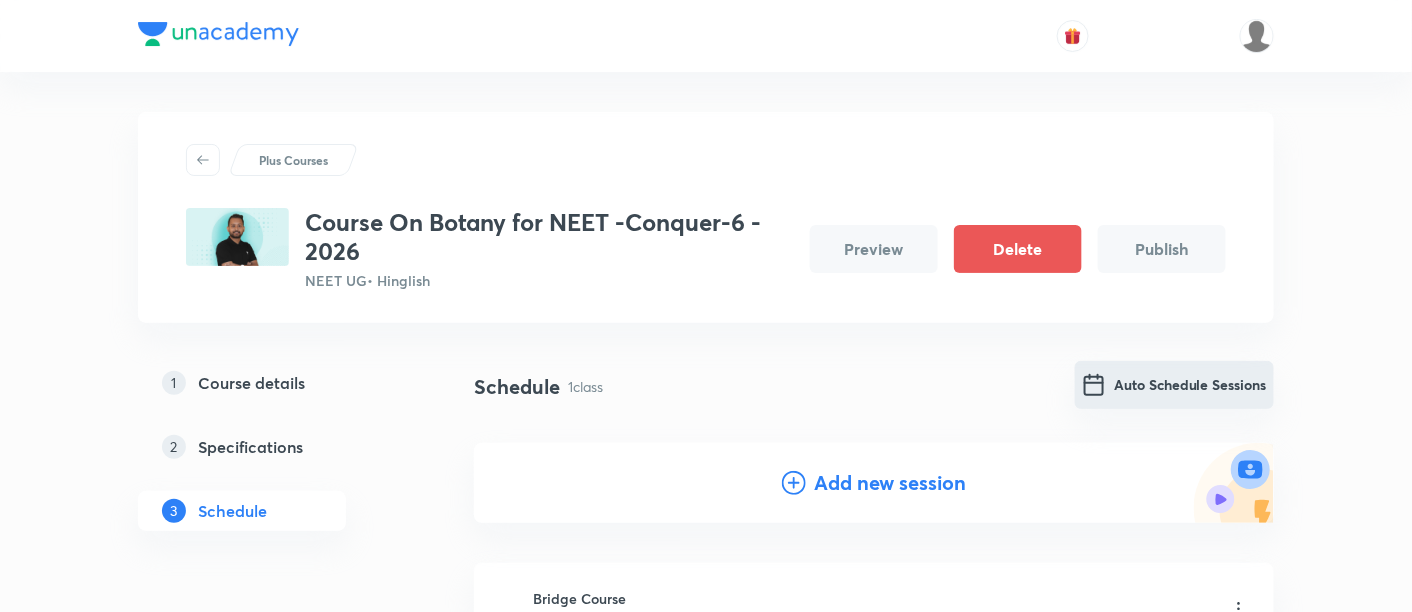 click on "Auto Schedule Sessions" at bounding box center [1174, 385] 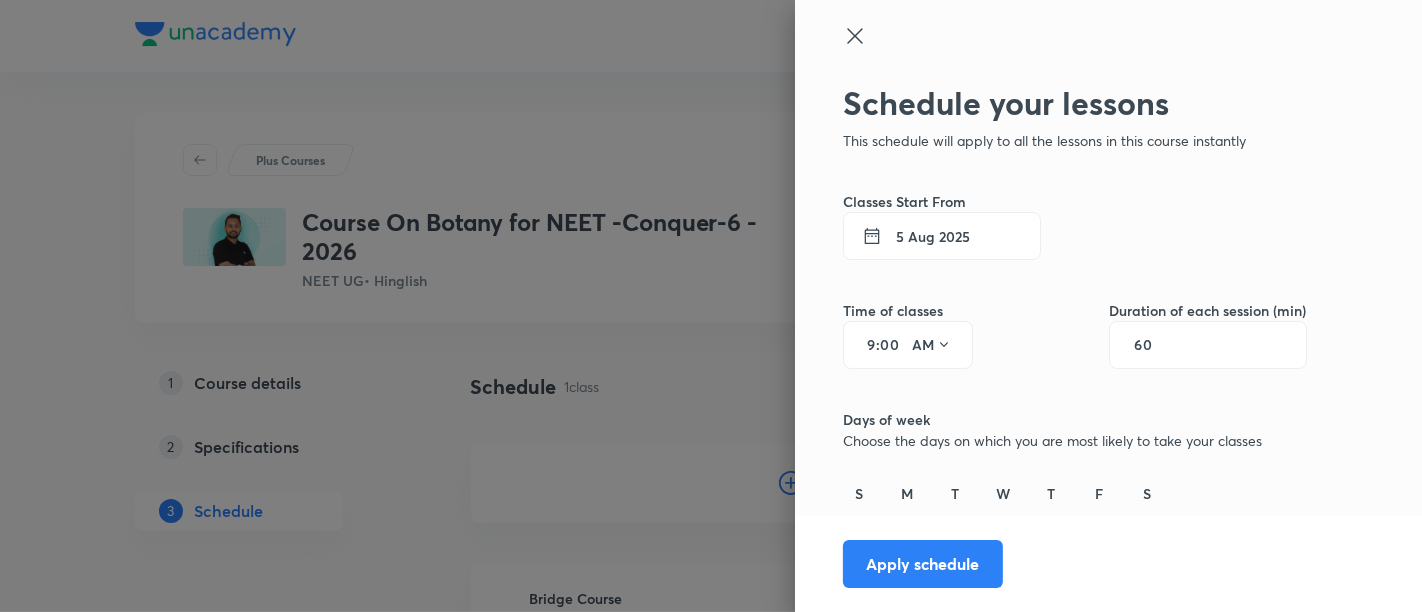 click on "5 Aug 2025" at bounding box center (942, 236) 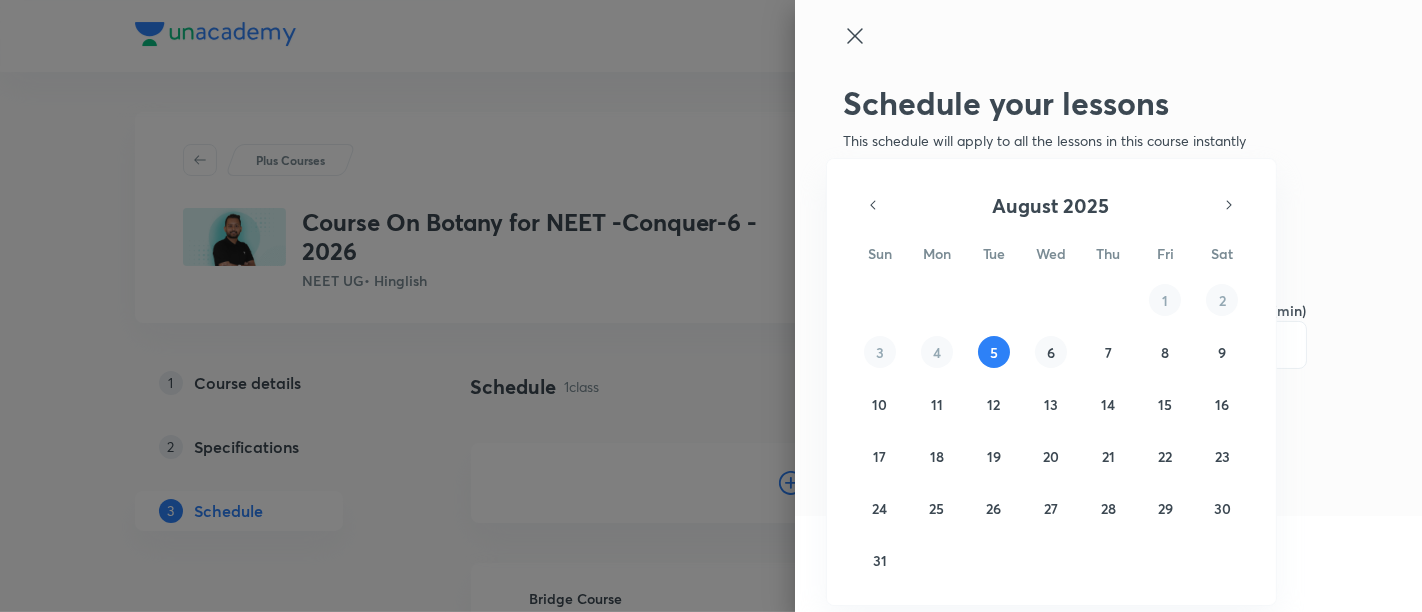 click on "6" at bounding box center (1051, 352) 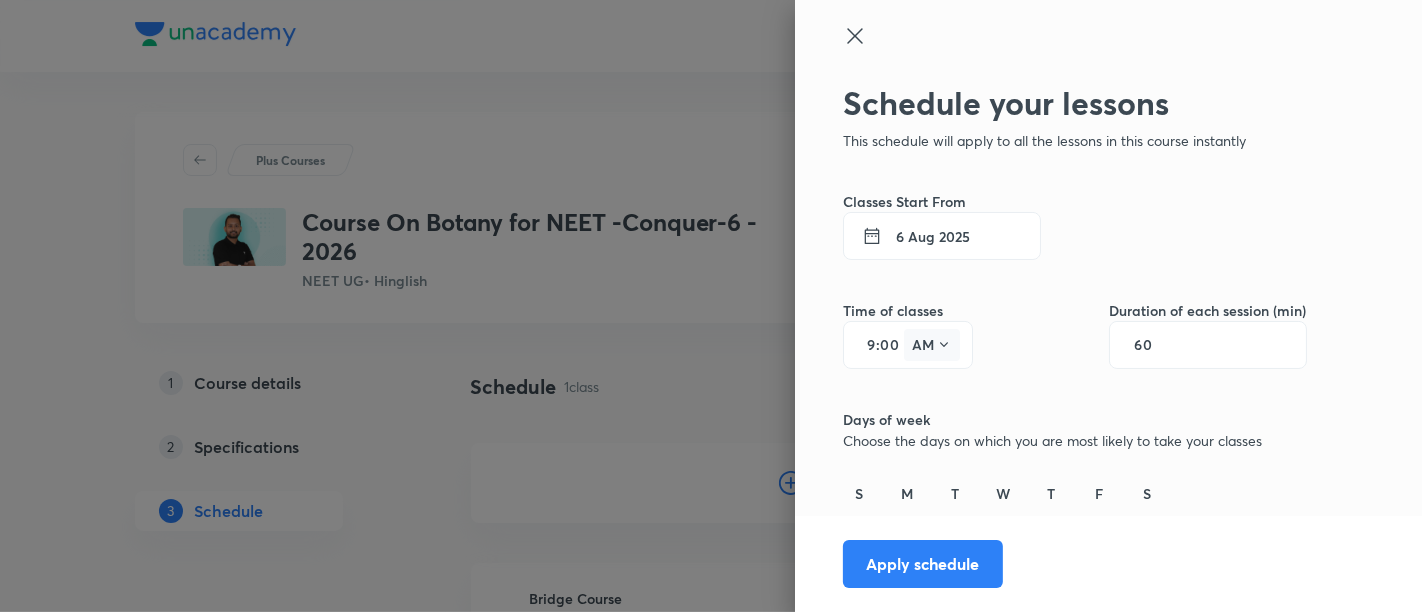 click 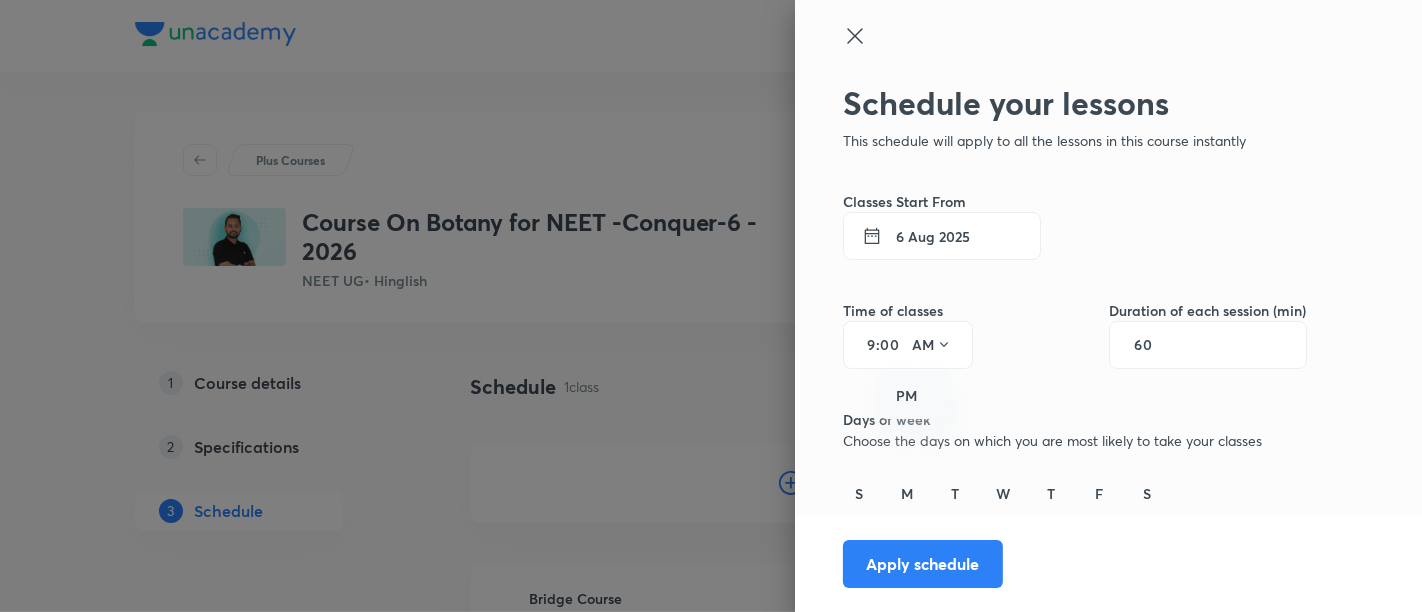 click on "PM" at bounding box center (916, 396) 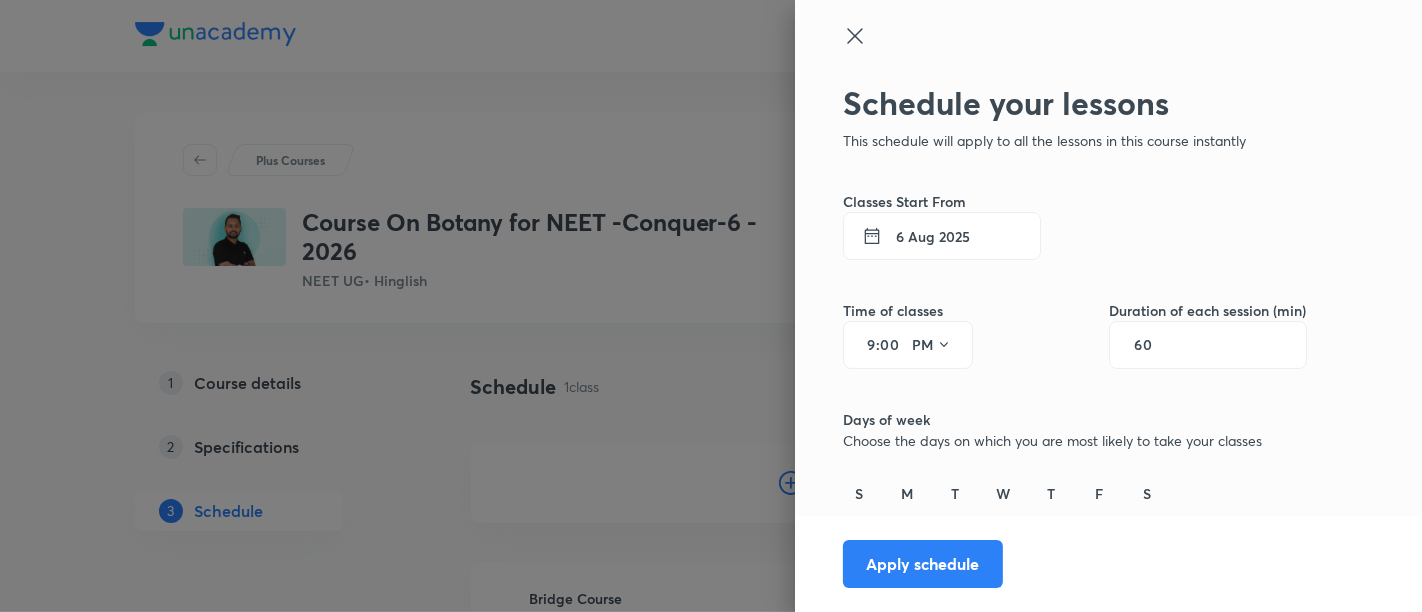 click on "9" at bounding box center (864, 345) 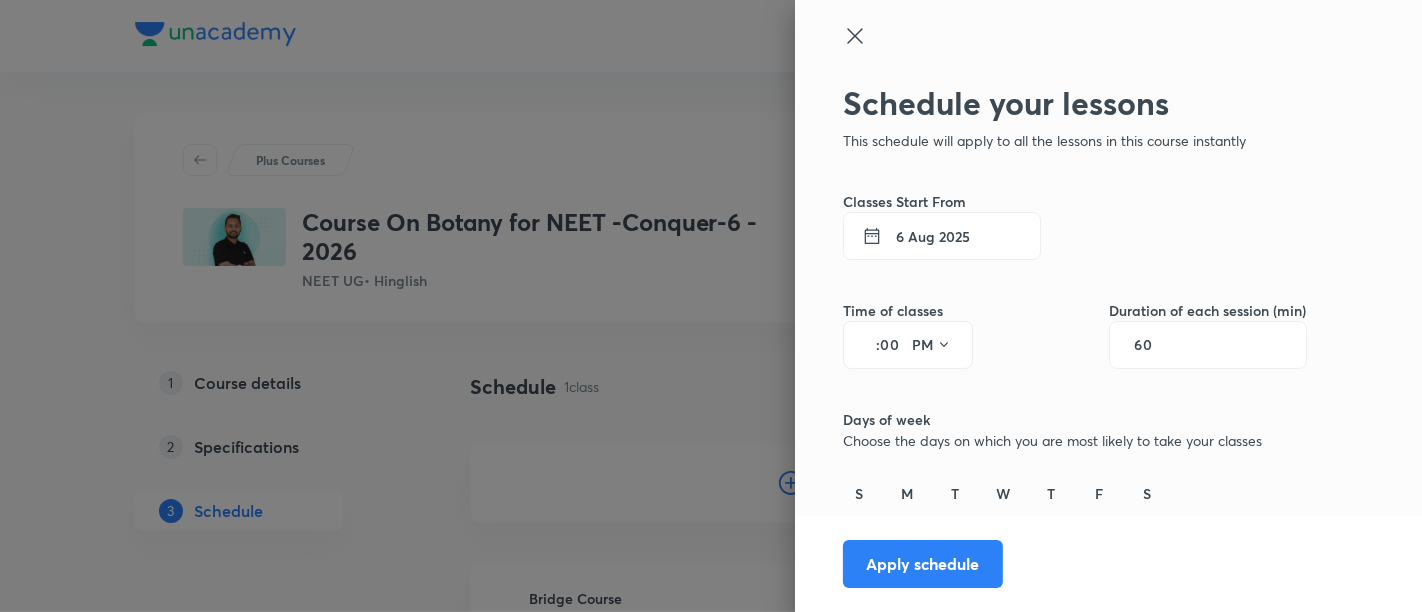 type on "4" 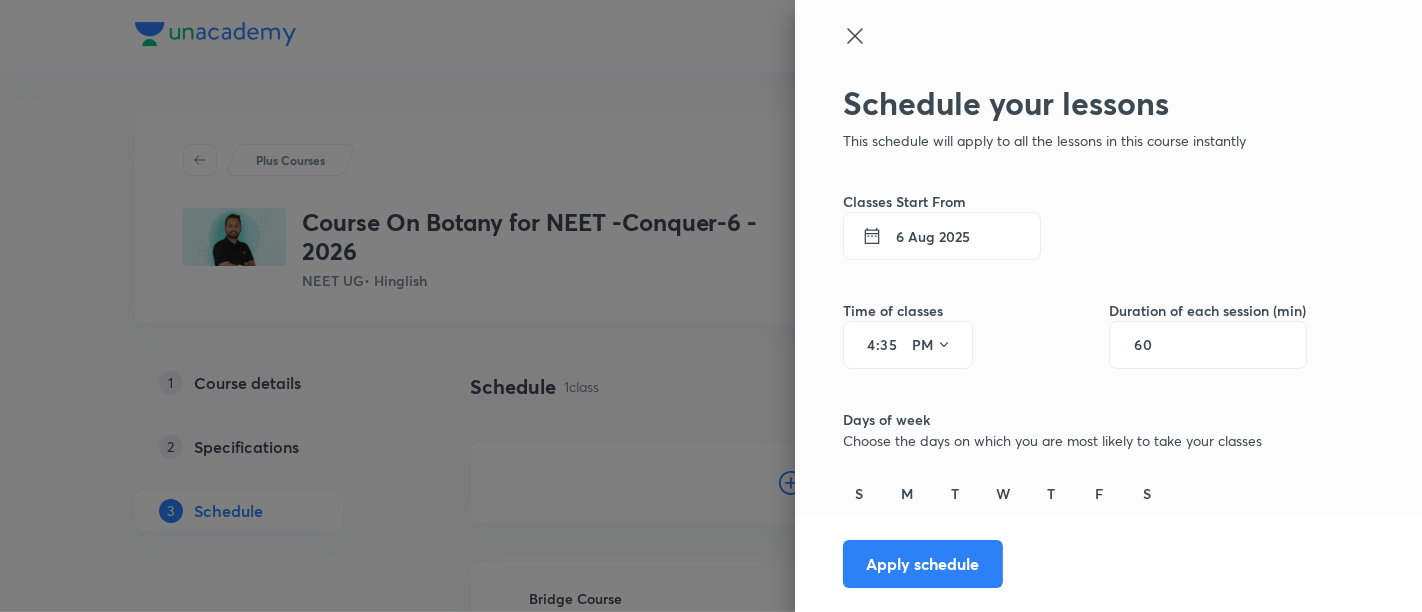 type on "35" 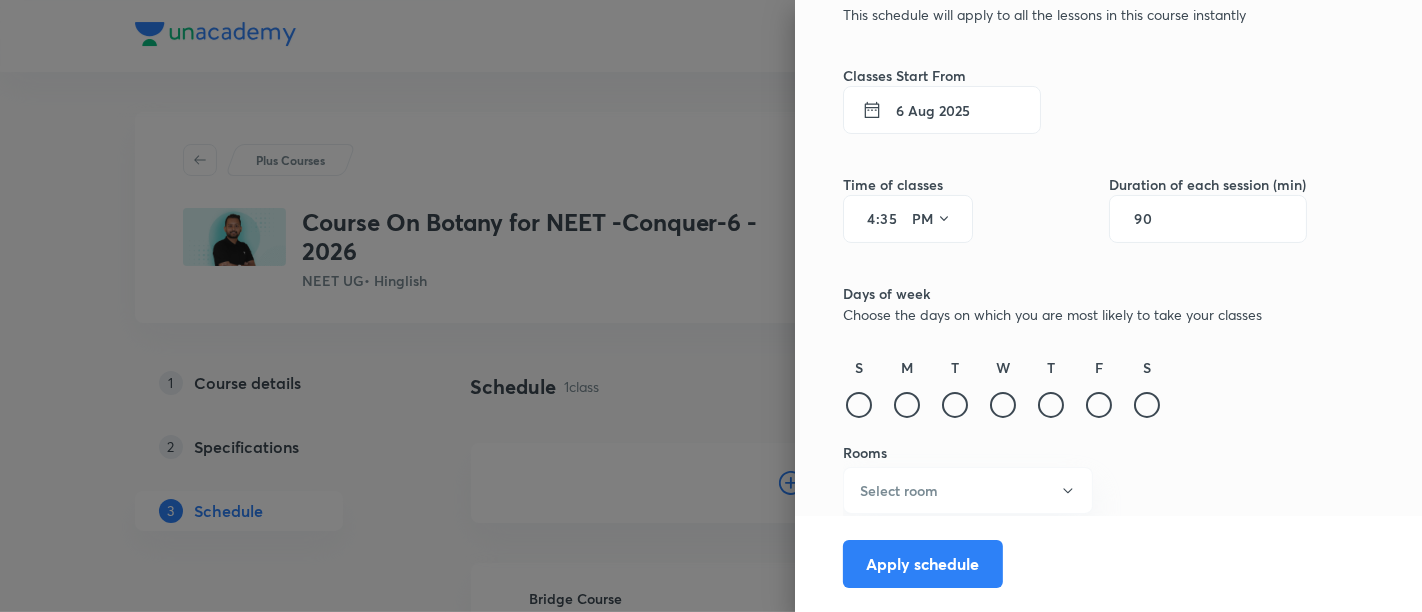 scroll, scrollTop: 127, scrollLeft: 0, axis: vertical 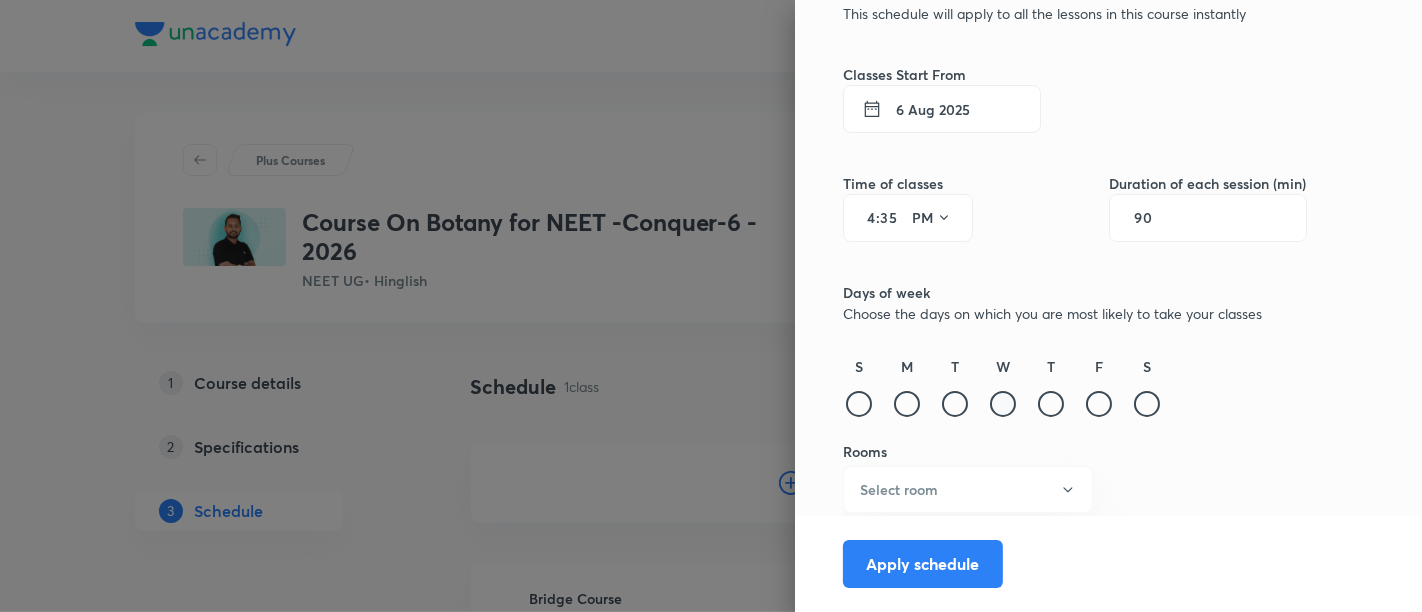 type on "90" 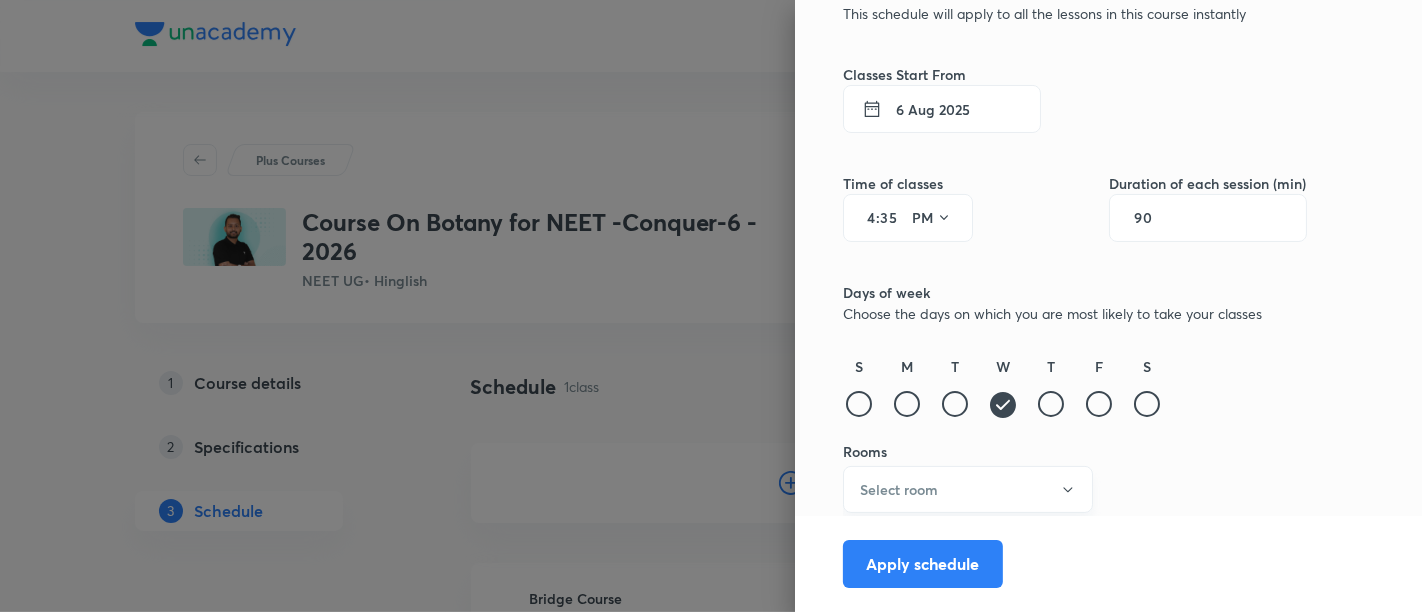 click 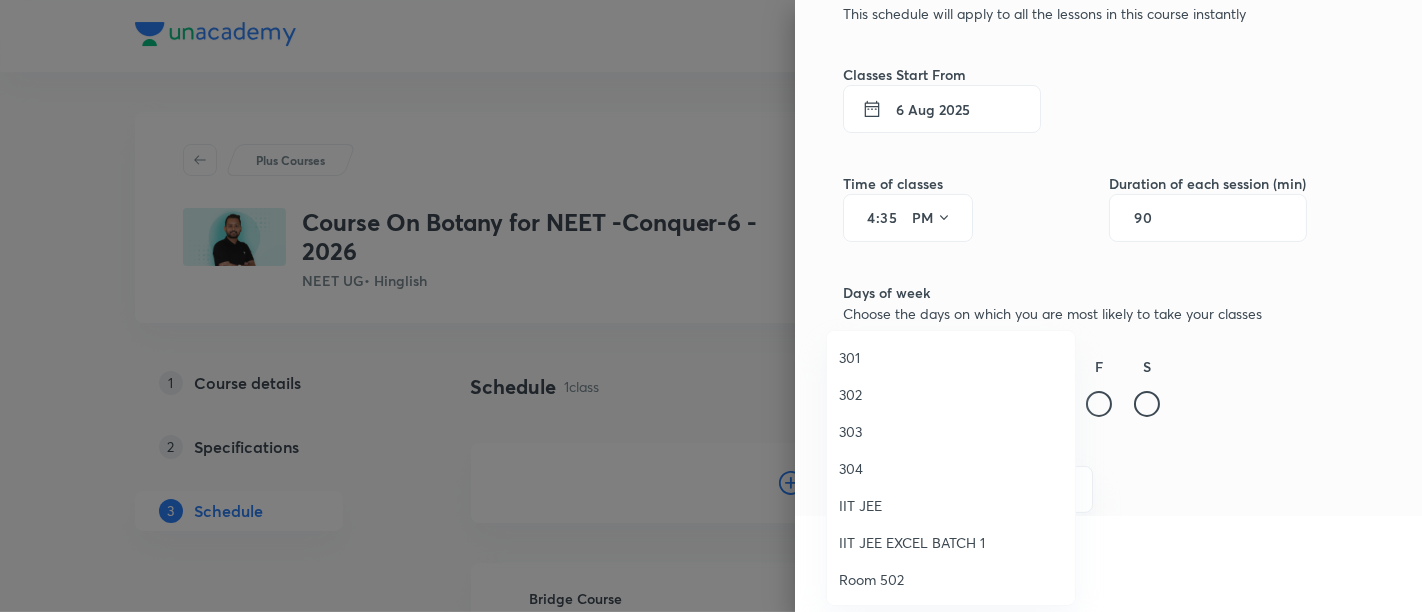 click on "304" at bounding box center [951, 468] 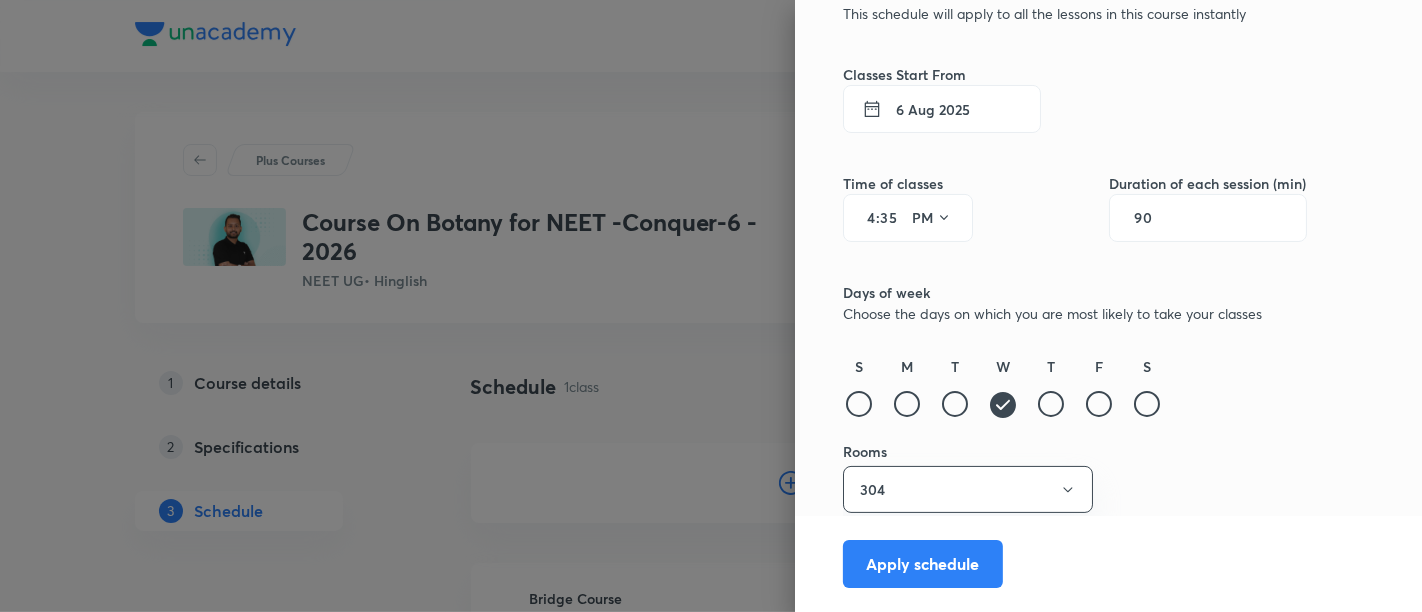 click on "S M T W T F S" at bounding box center [1075, 388] 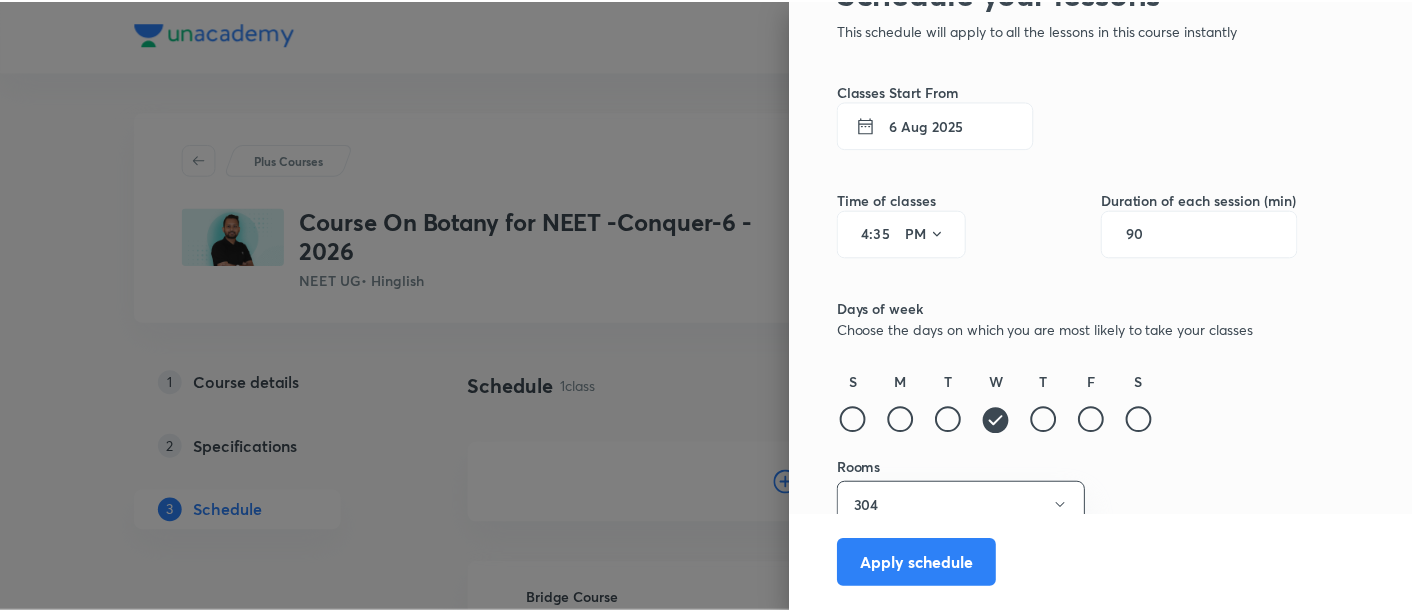 scroll, scrollTop: 127, scrollLeft: 0, axis: vertical 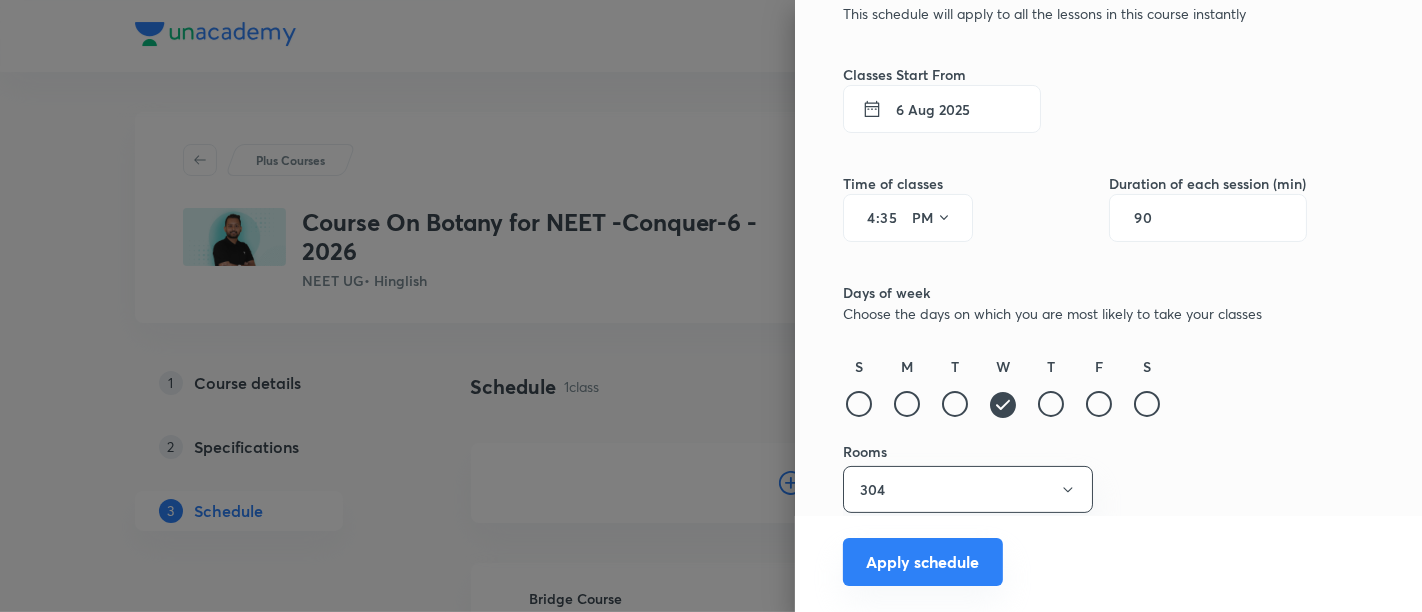 click on "Apply schedule" at bounding box center [923, 562] 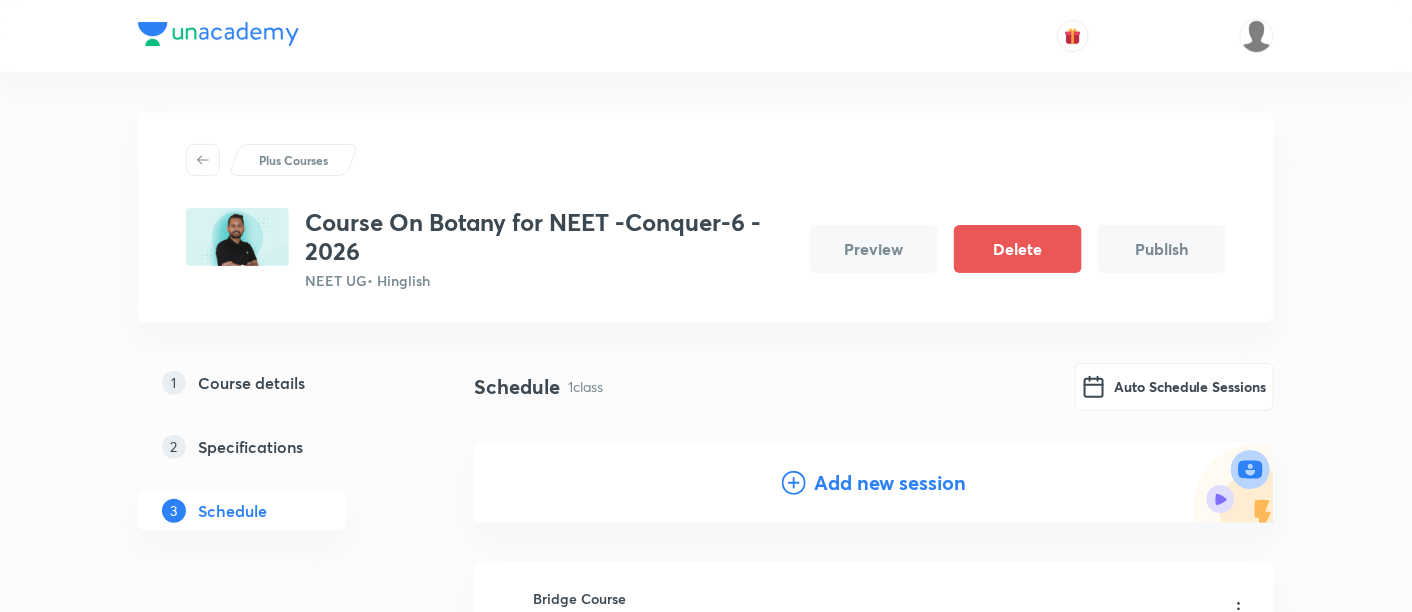 scroll, scrollTop: 0, scrollLeft: 0, axis: both 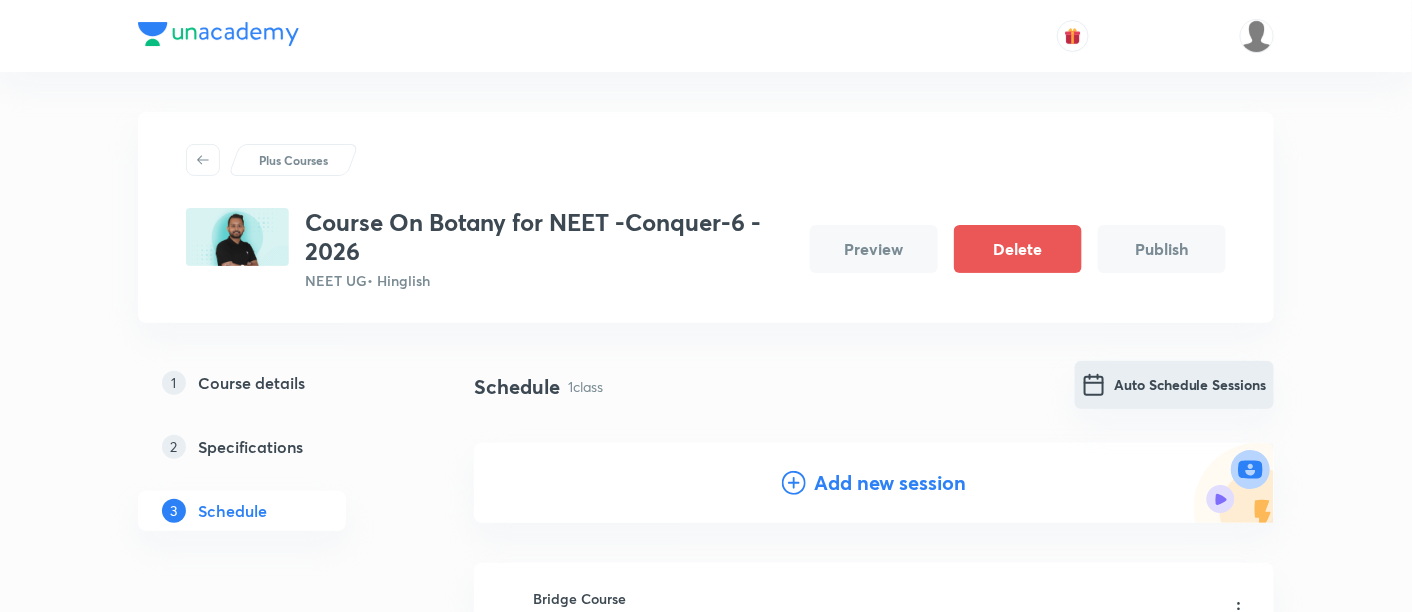 click on "Auto Schedule Sessions" at bounding box center [1174, 385] 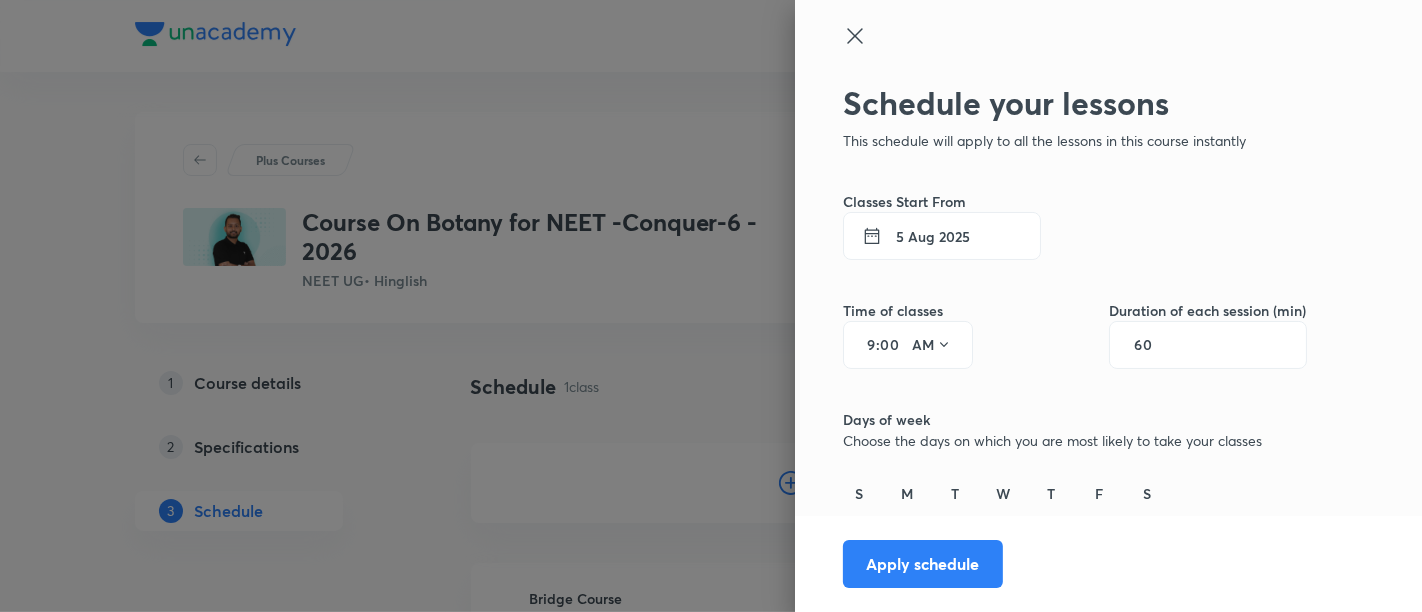 click on "5 Aug 2025" at bounding box center (942, 236) 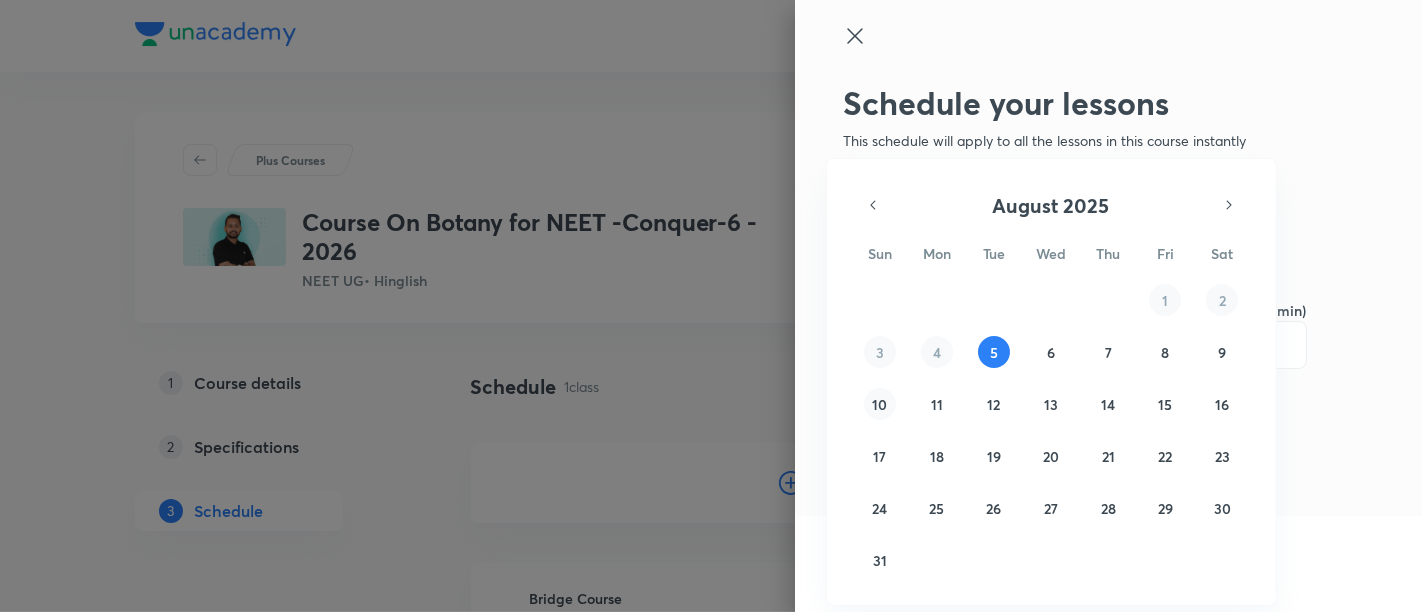 click on "10" at bounding box center (879, 404) 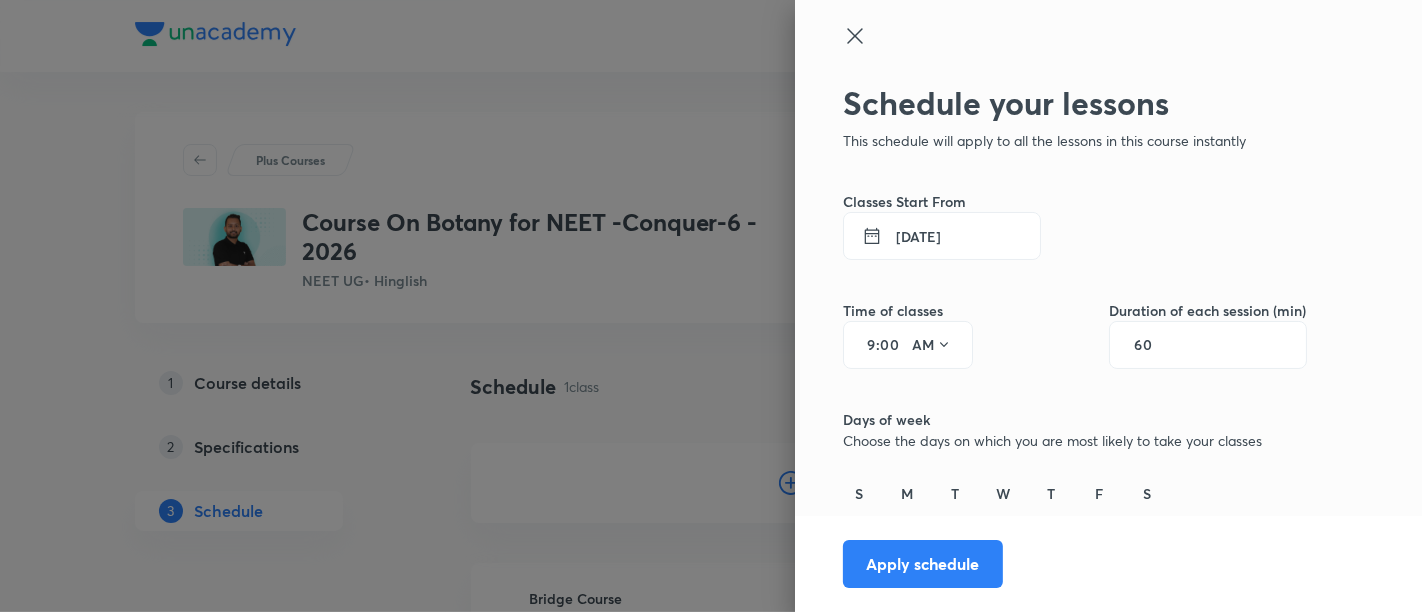 click on "9" at bounding box center [864, 345] 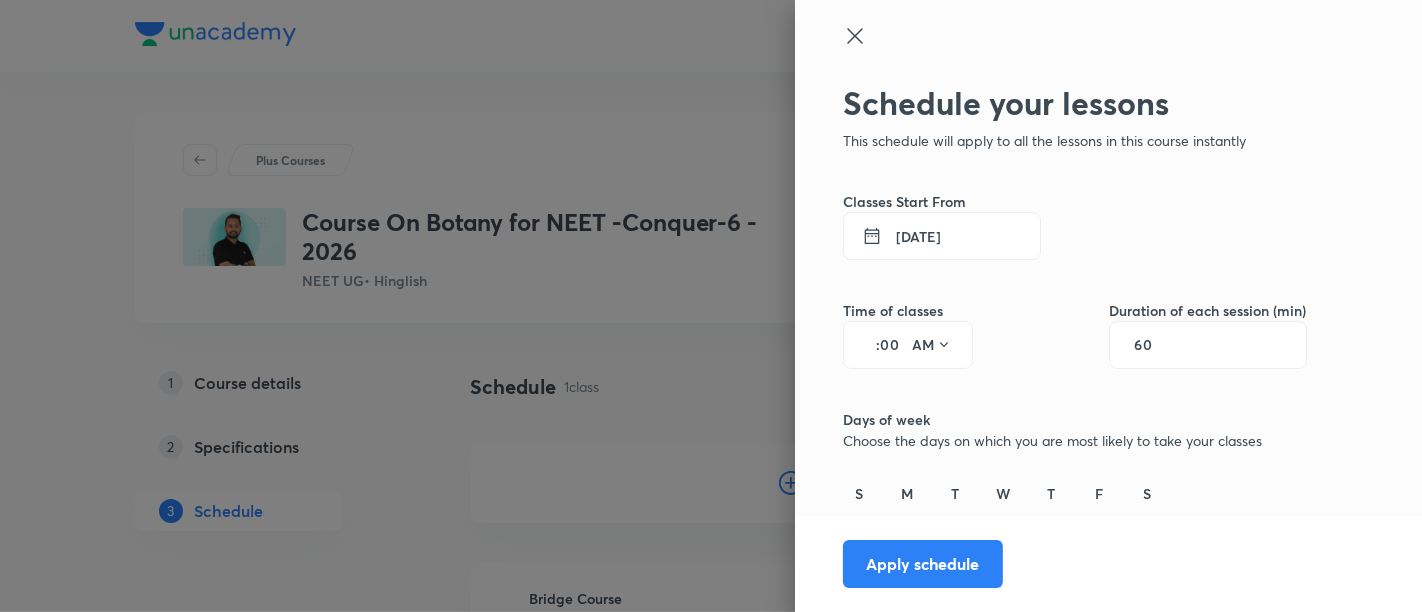 type on "9" 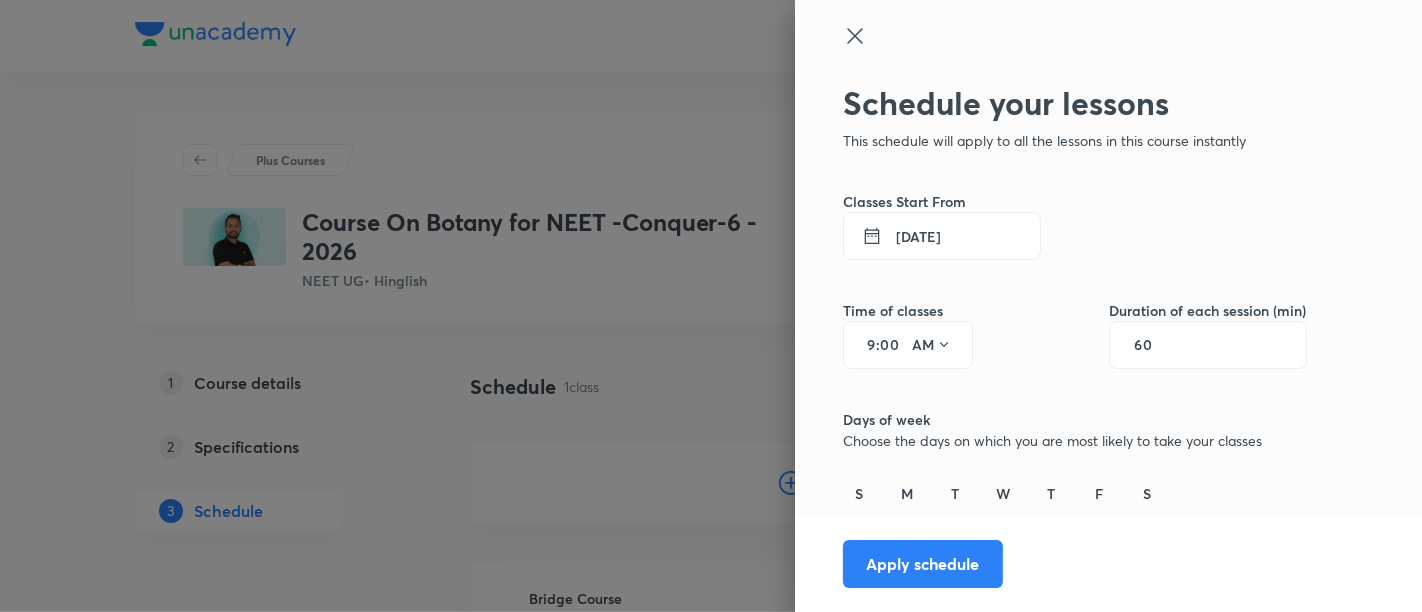 click 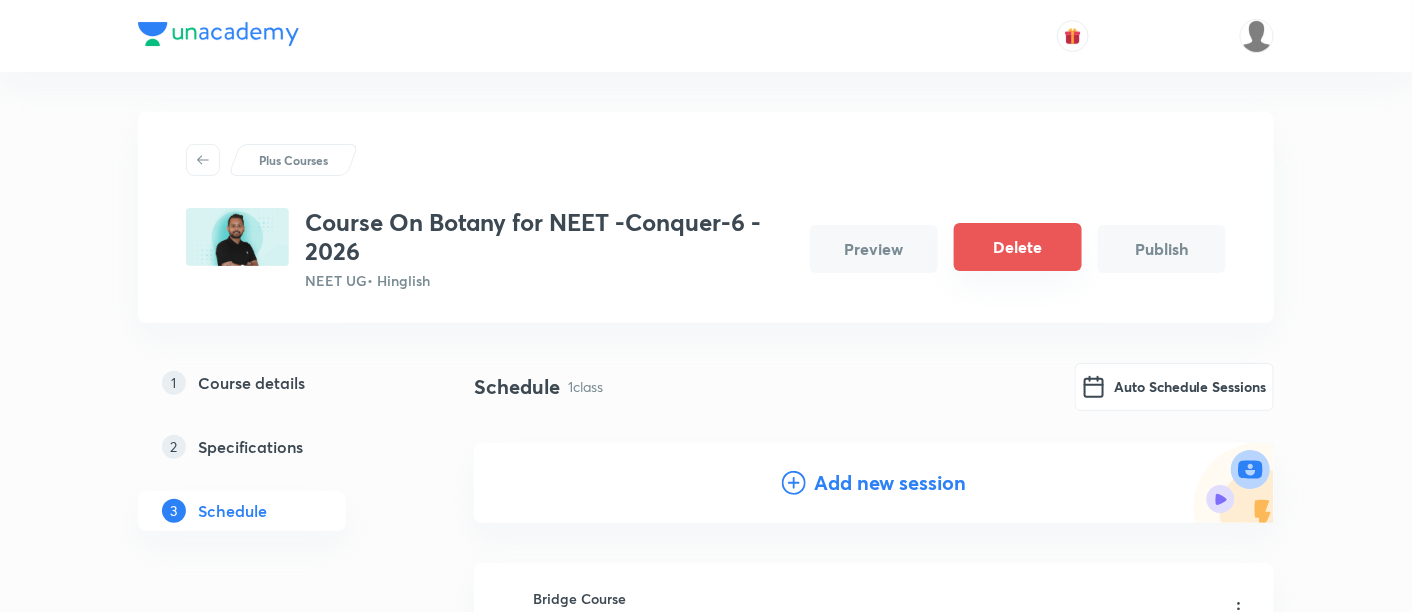 click on "Delete" at bounding box center (1018, 247) 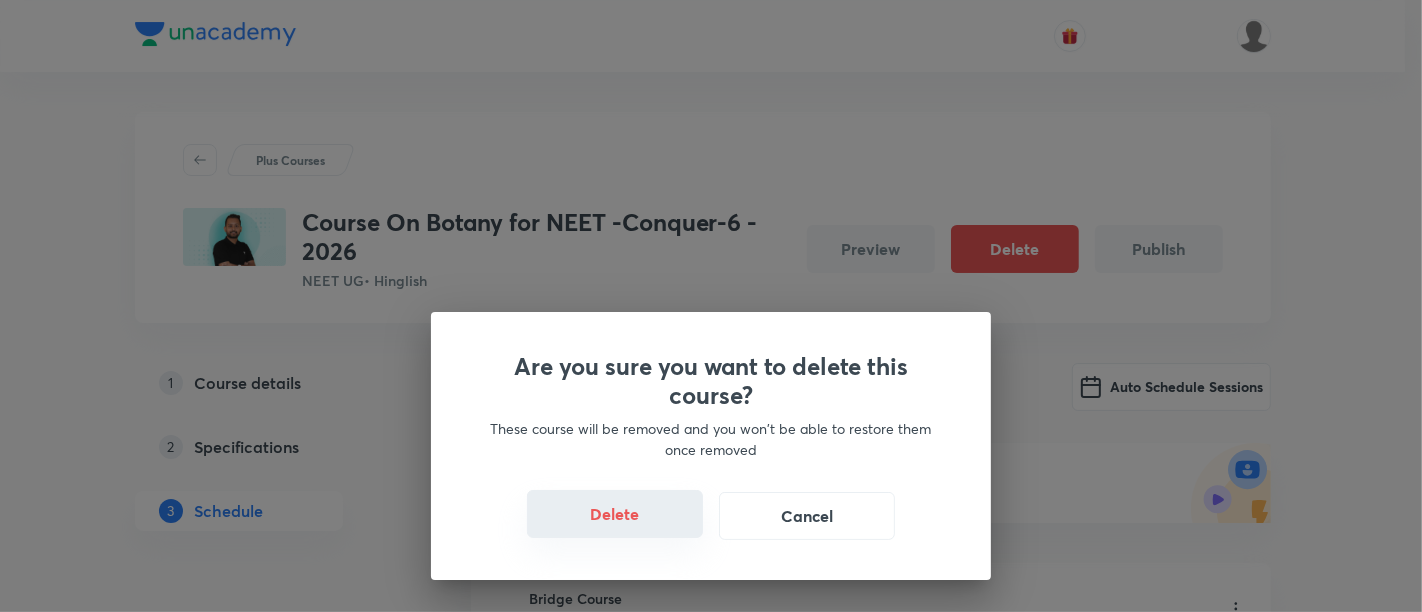 click on "Delete" at bounding box center [615, 514] 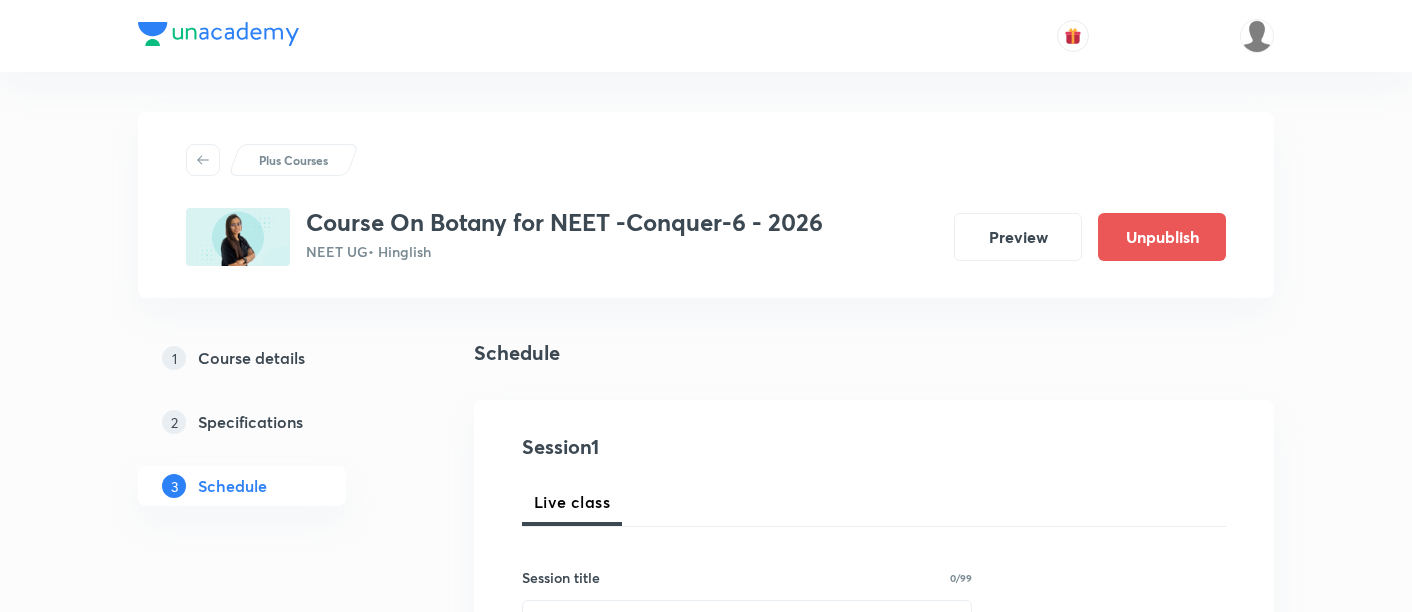 scroll, scrollTop: 0, scrollLeft: 0, axis: both 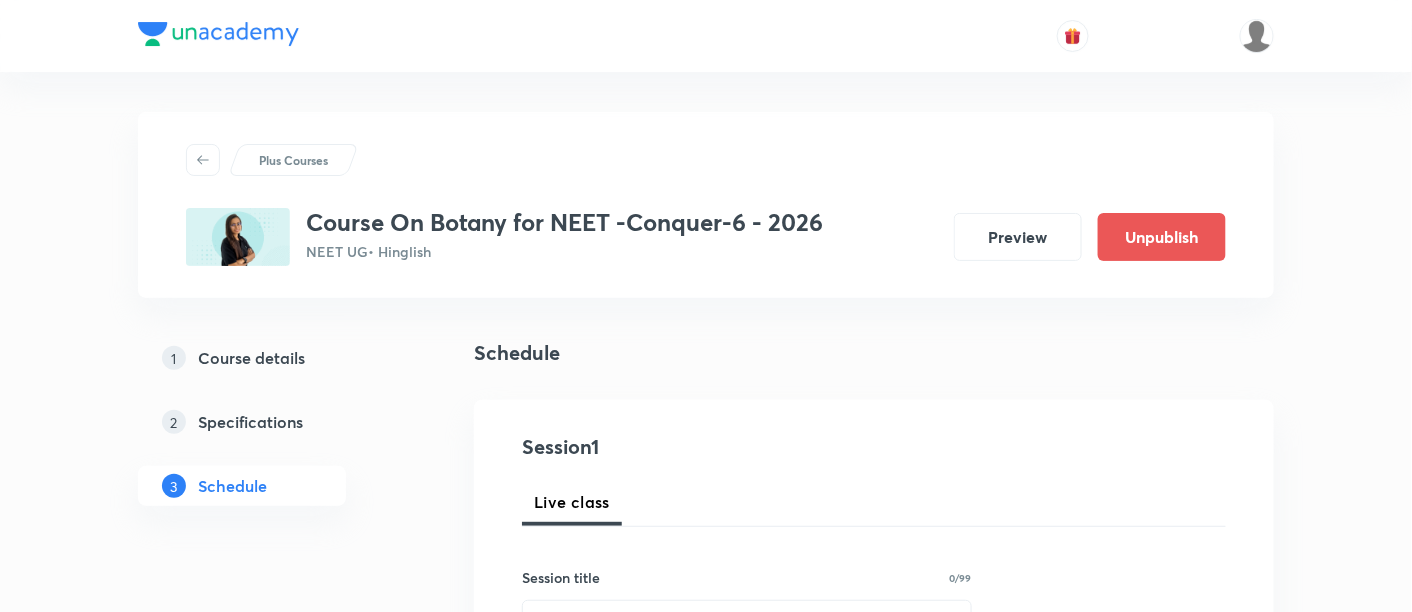 click on "Course details" at bounding box center [251, 358] 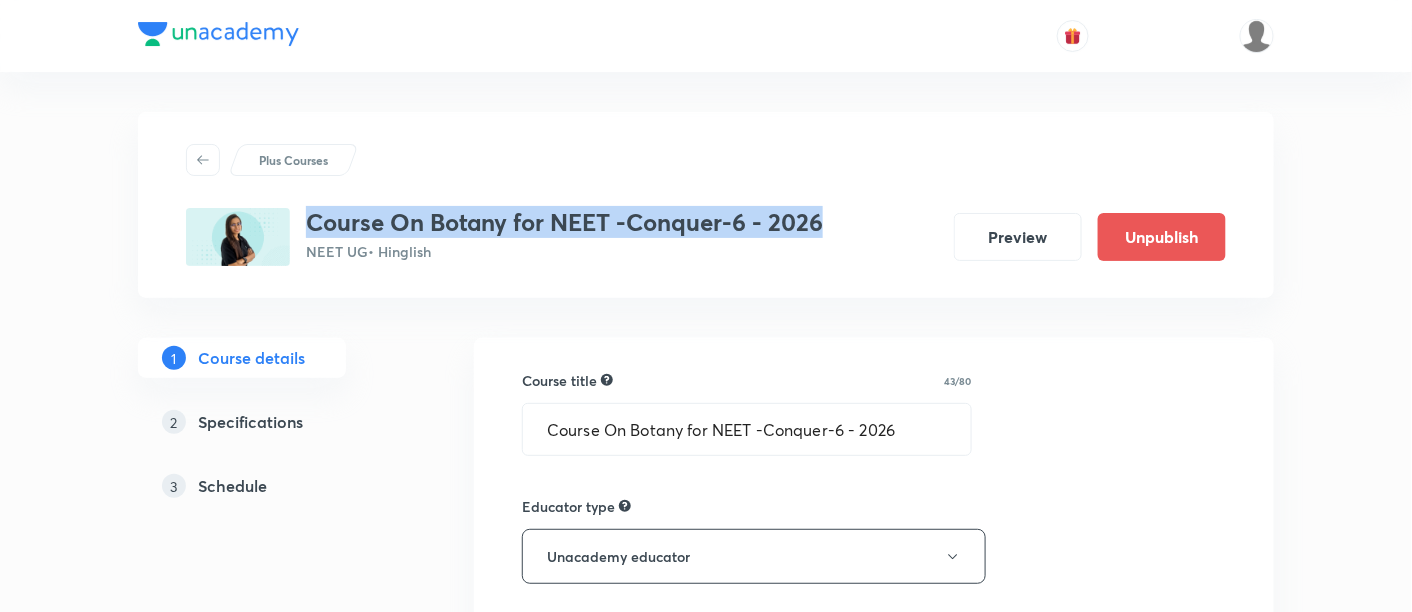 drag, startPoint x: 308, startPoint y: 217, endPoint x: 835, endPoint y: 215, distance: 527.0038 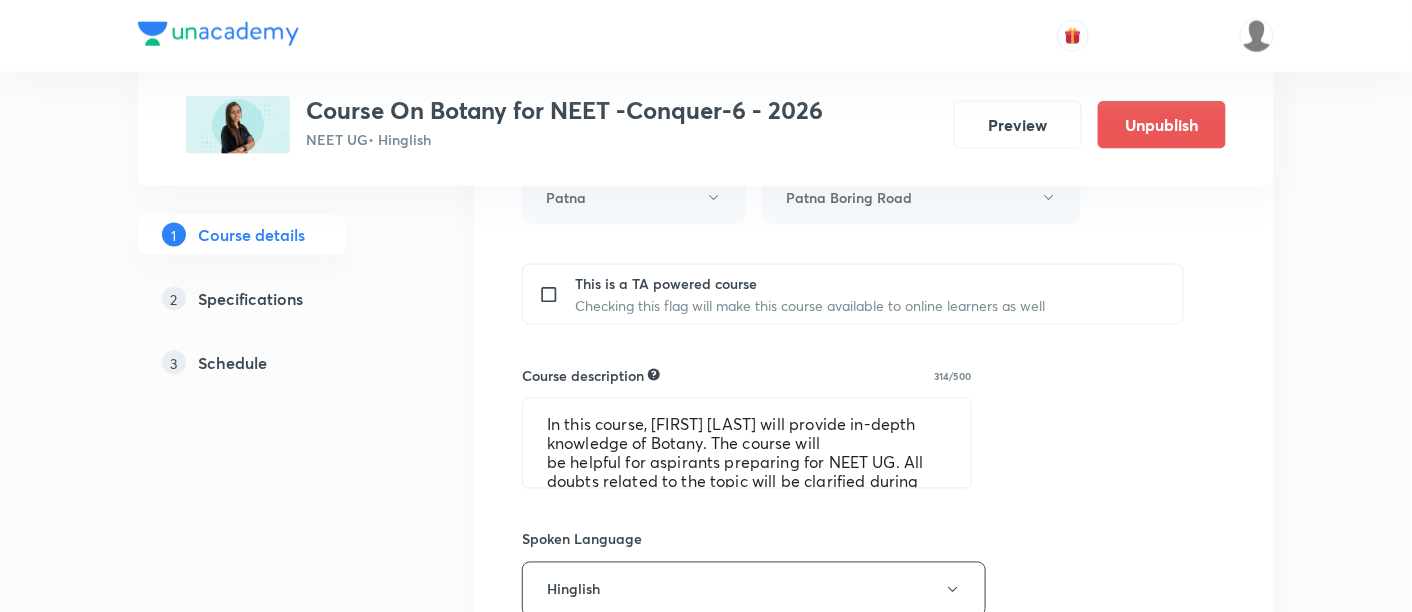 scroll, scrollTop: 792, scrollLeft: 0, axis: vertical 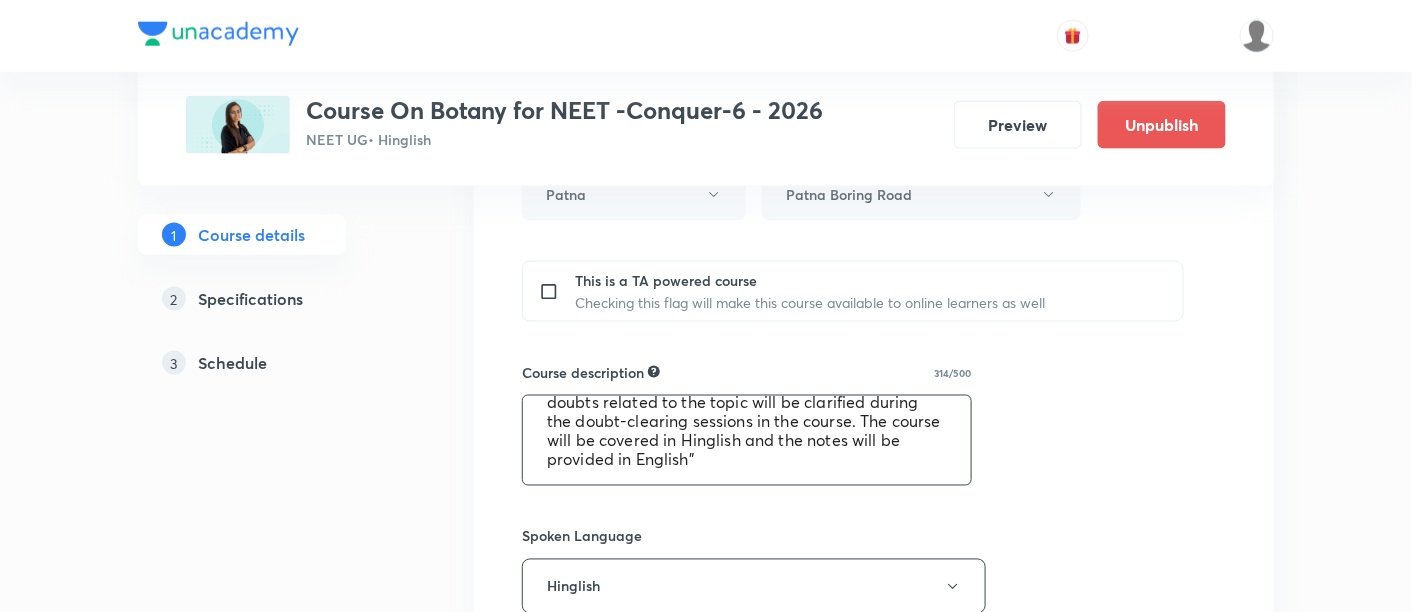 drag, startPoint x: 545, startPoint y: 415, endPoint x: 879, endPoint y: 465, distance: 337.72177 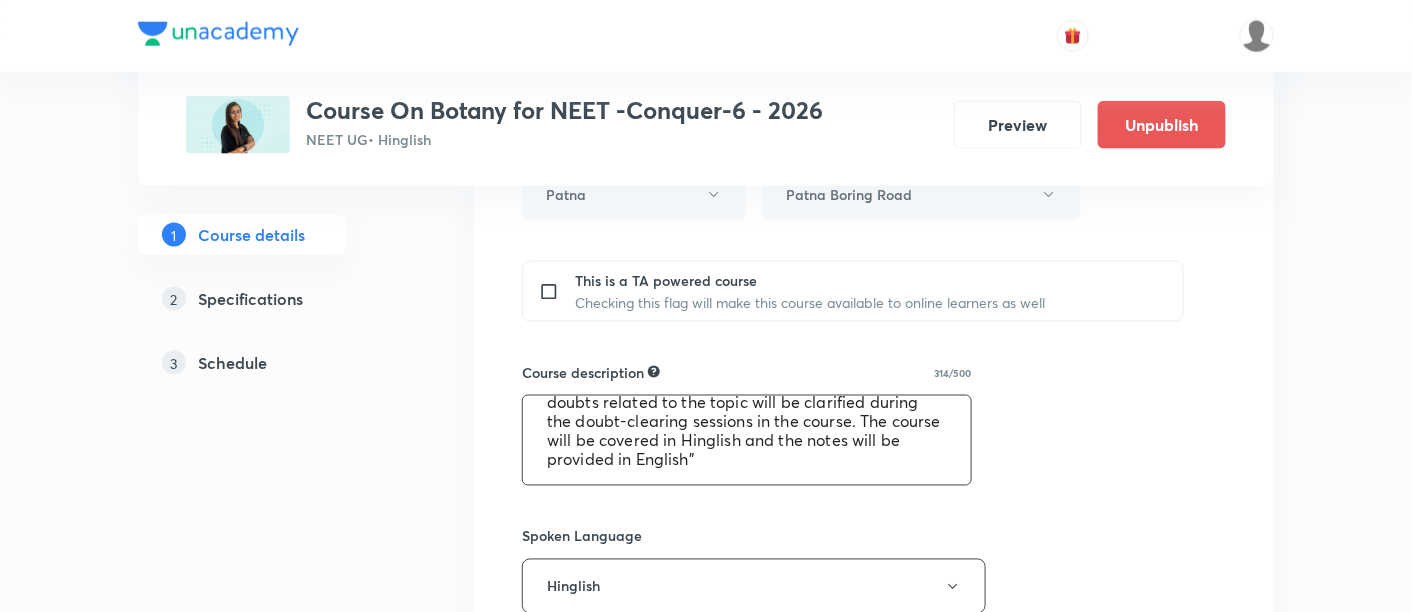 click on "In this course, Astha Rai will provide in-depth knowledge of Botany. The course will
be helpful for aspirants preparing for NEET UG. All doubts related to the topic will be clarified during the doubt-clearing sessions in the course. The course will be covered in Hinglish and the notes will be provided in English"" at bounding box center [747, 440] 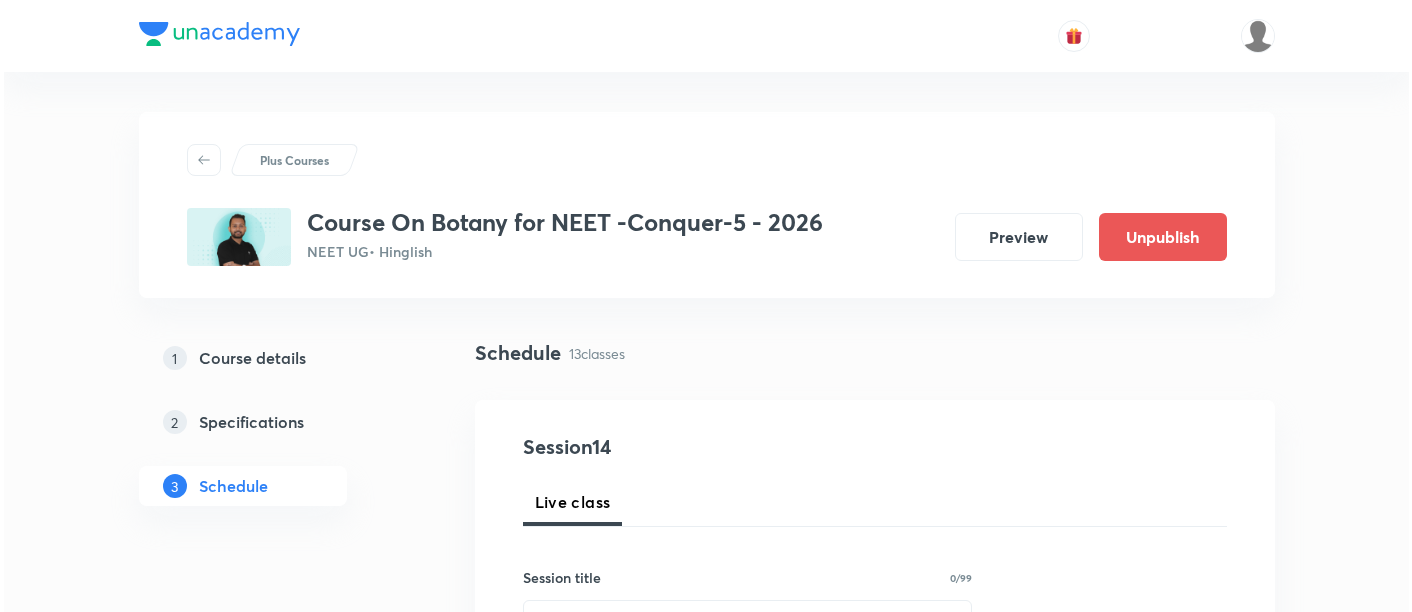 scroll, scrollTop: 0, scrollLeft: 0, axis: both 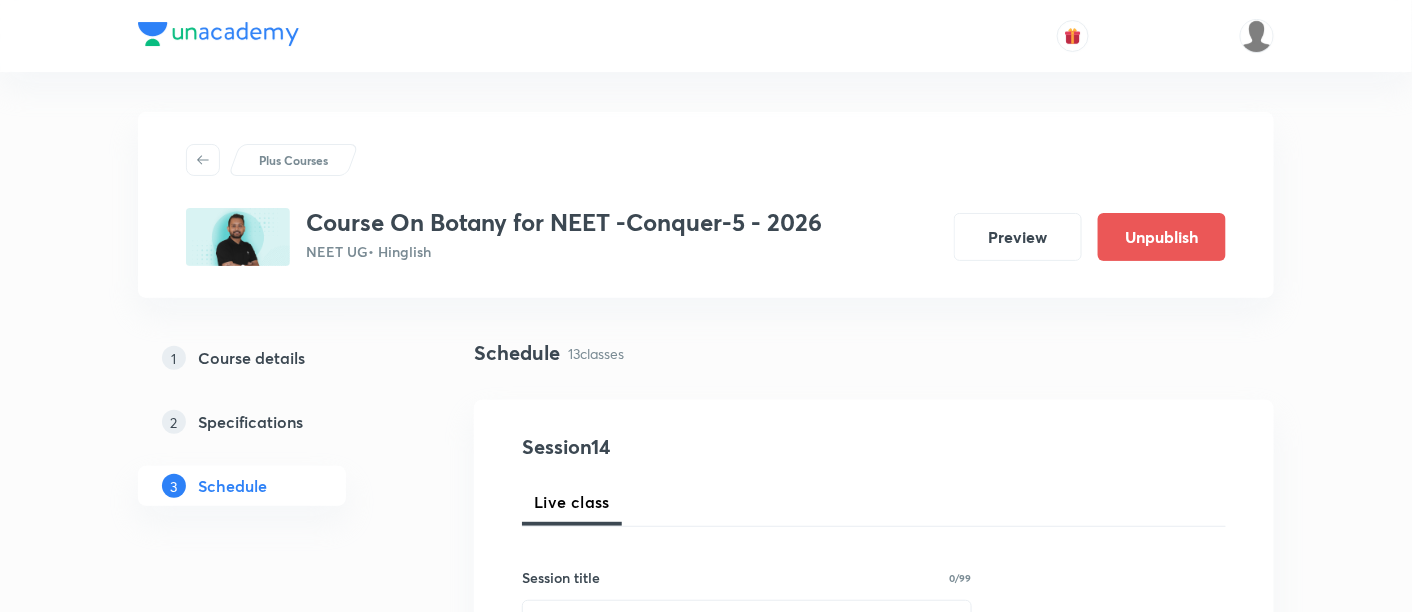 click on "Plus Courses" at bounding box center [293, 160] 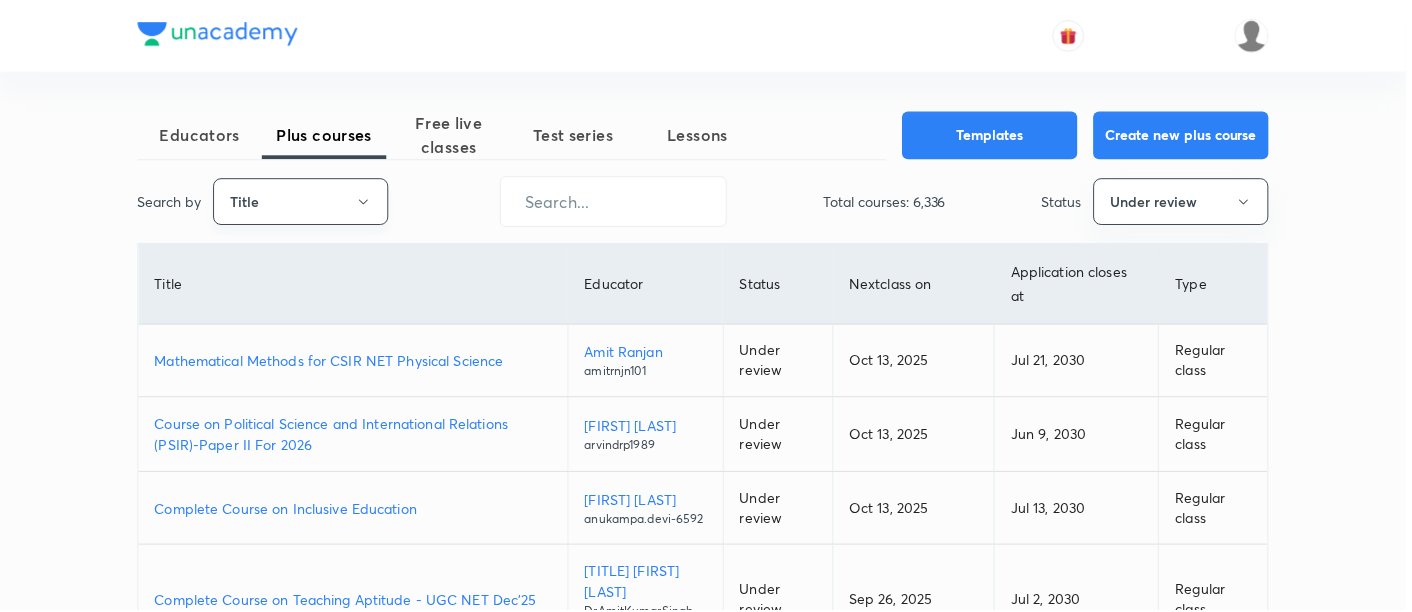click 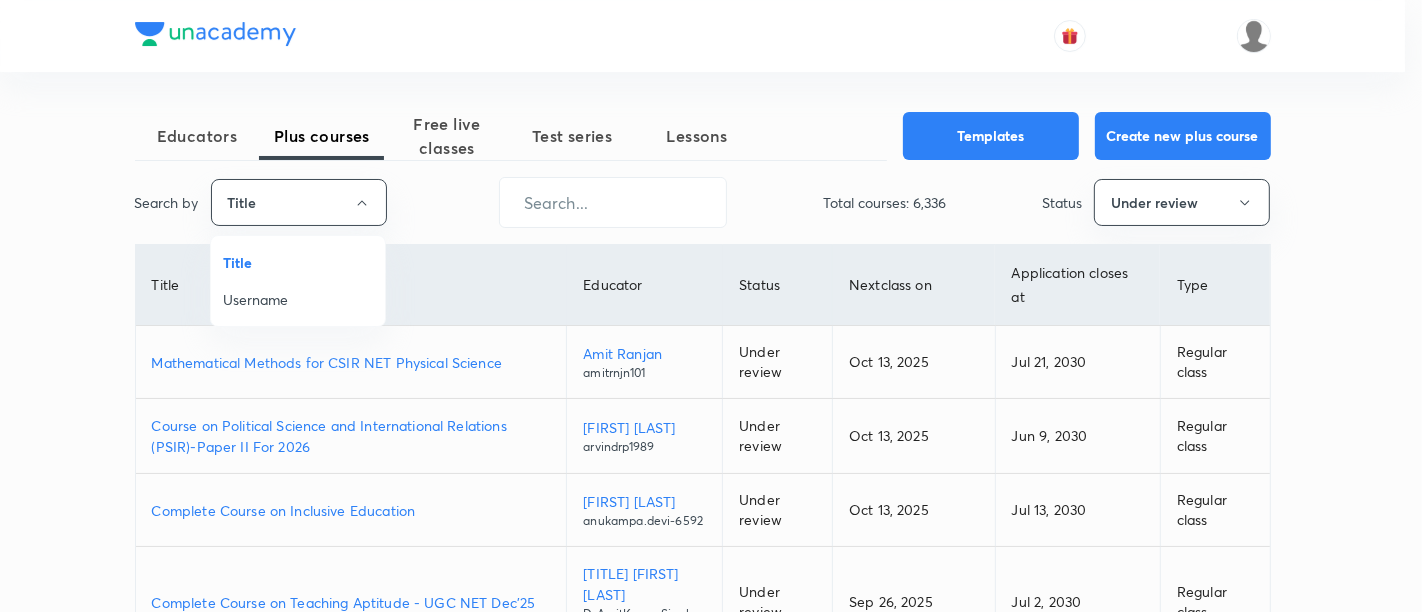 click on "Username" at bounding box center (298, 299) 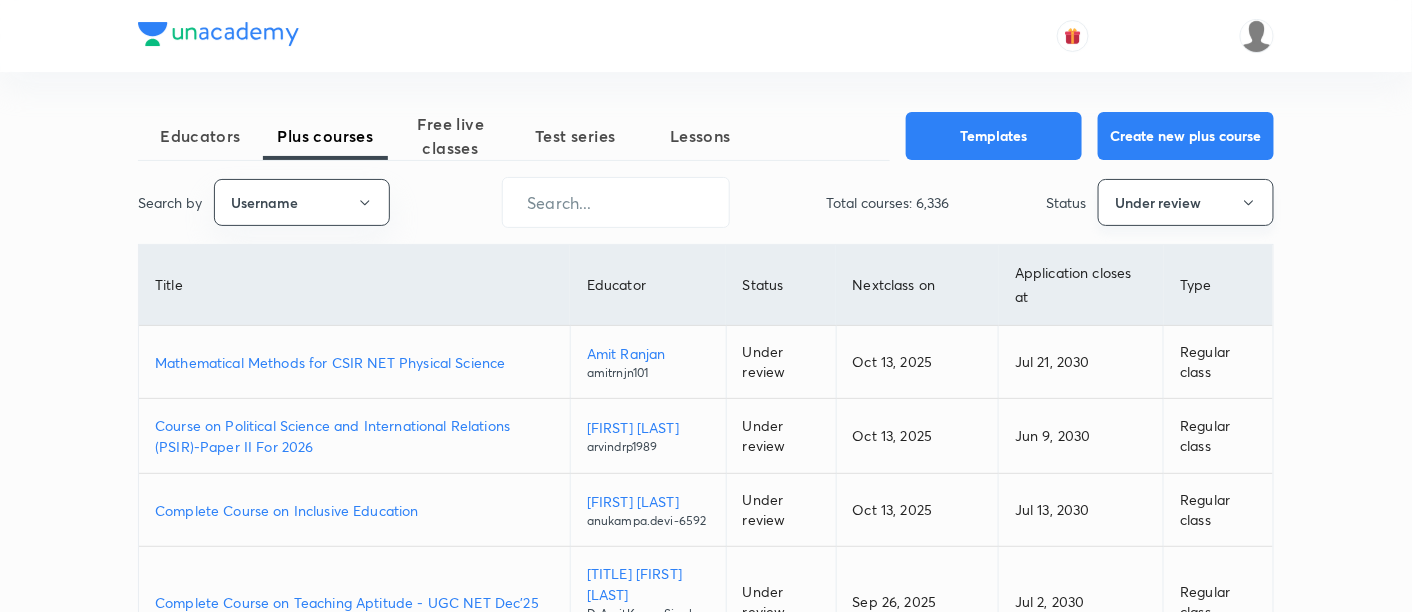click 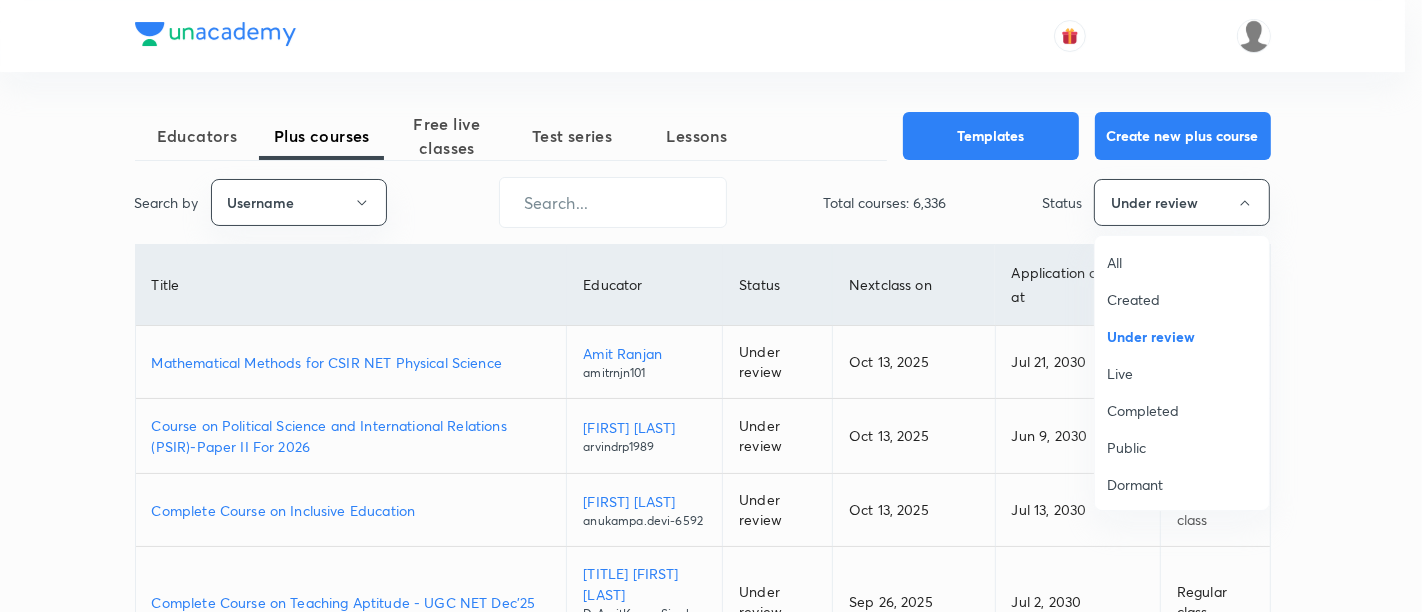 click on "All" at bounding box center (1182, 262) 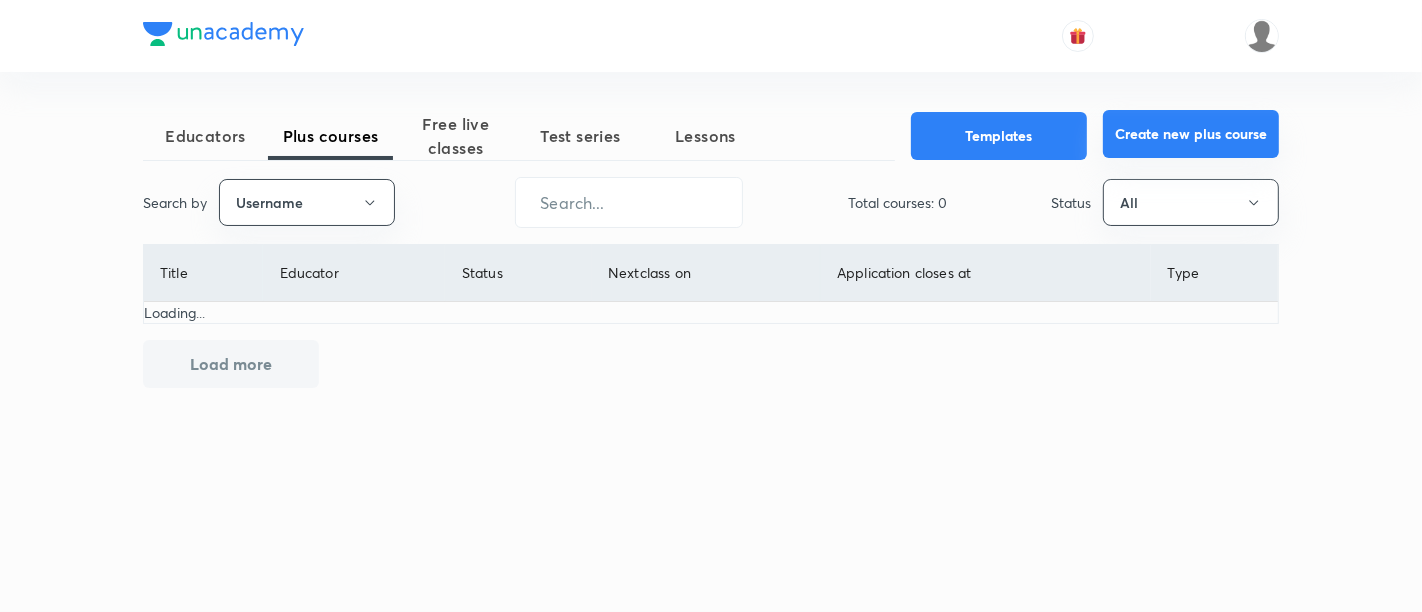click on "Create new plus course" at bounding box center (1191, 134) 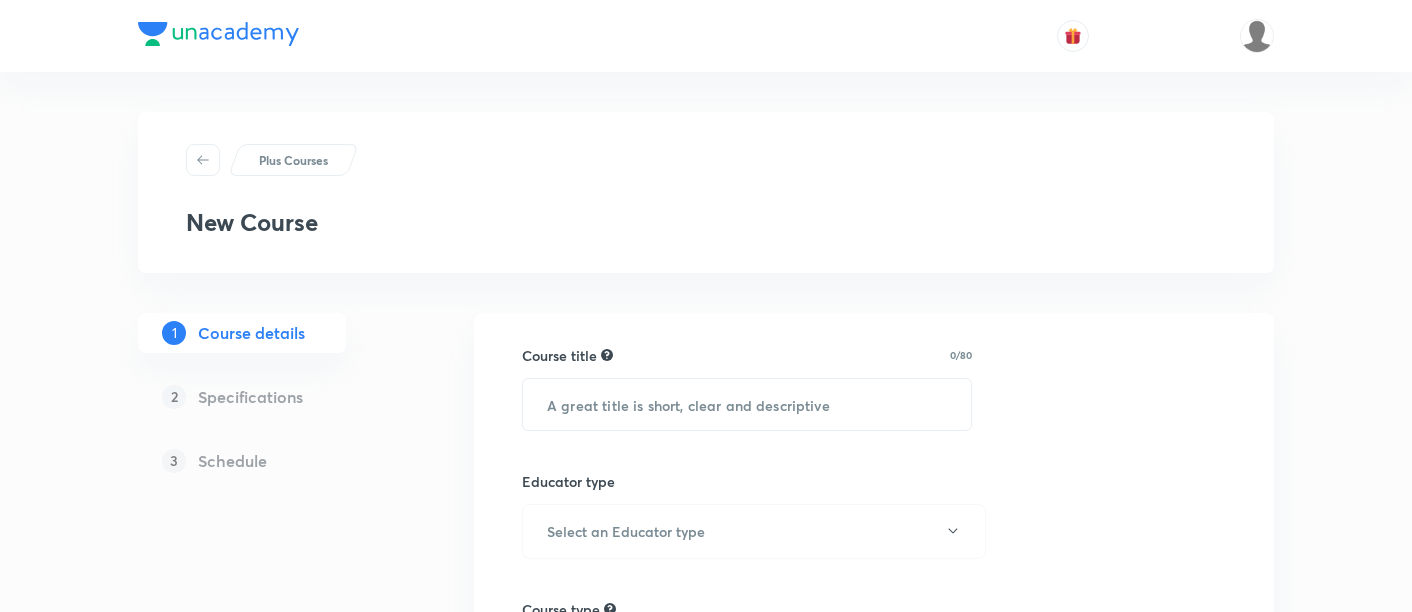 scroll, scrollTop: 0, scrollLeft: 0, axis: both 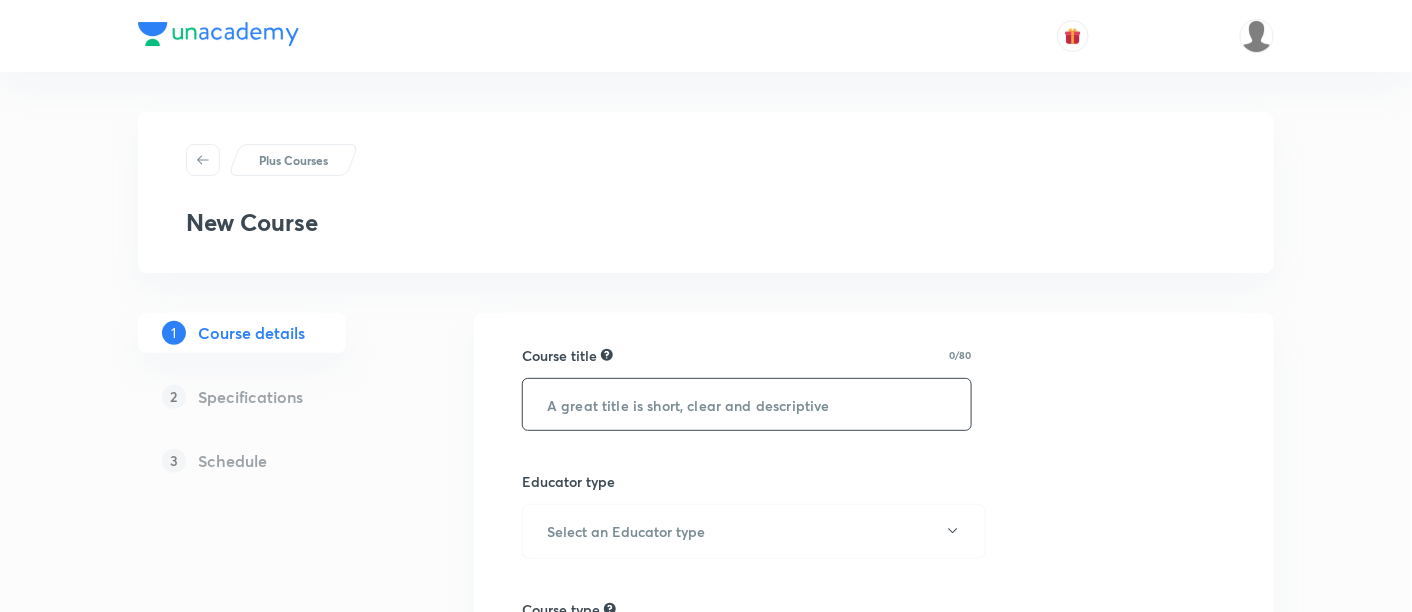 click at bounding box center (747, 404) 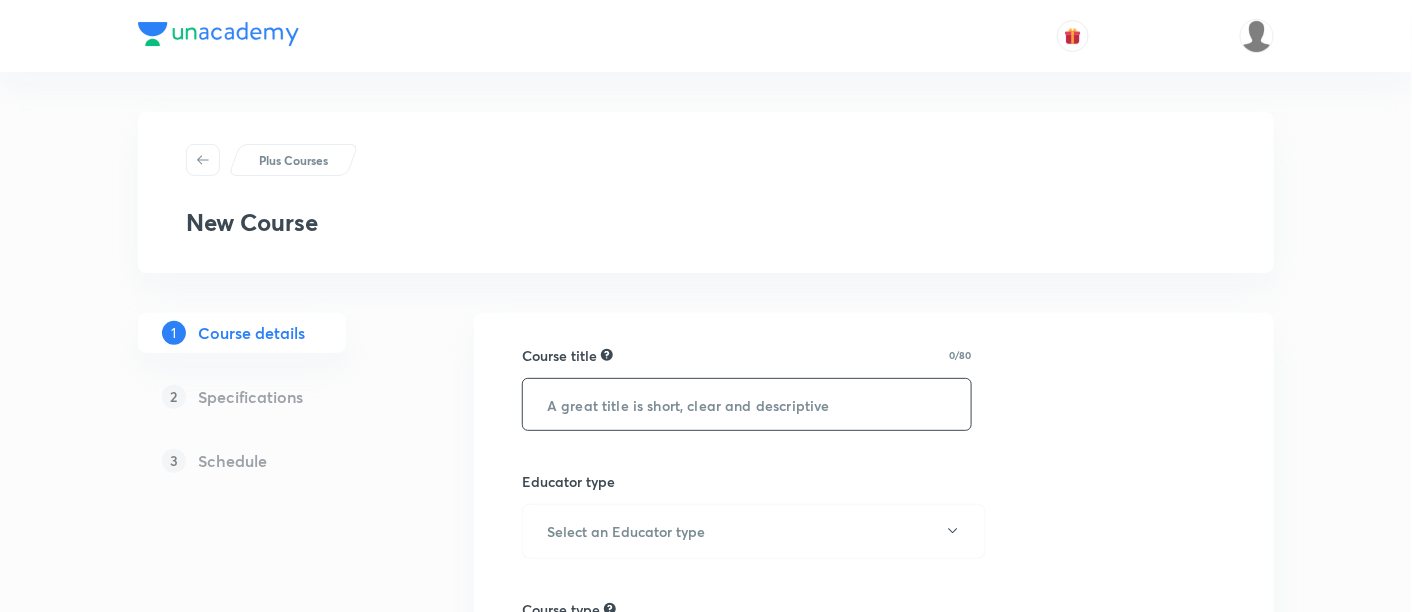 paste on "Course On Botany for NEET -Conquer-5 - 2026" 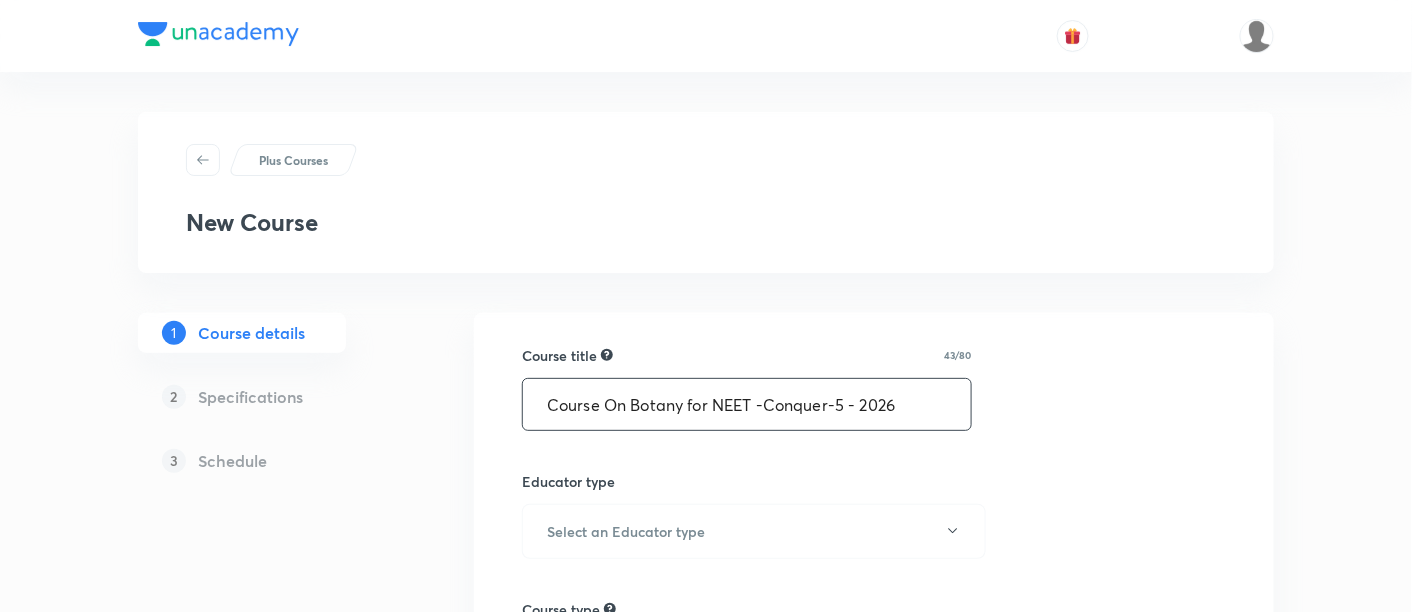 click on "Course On Botany for NEET -Conquer-5 - 2026" at bounding box center [747, 404] 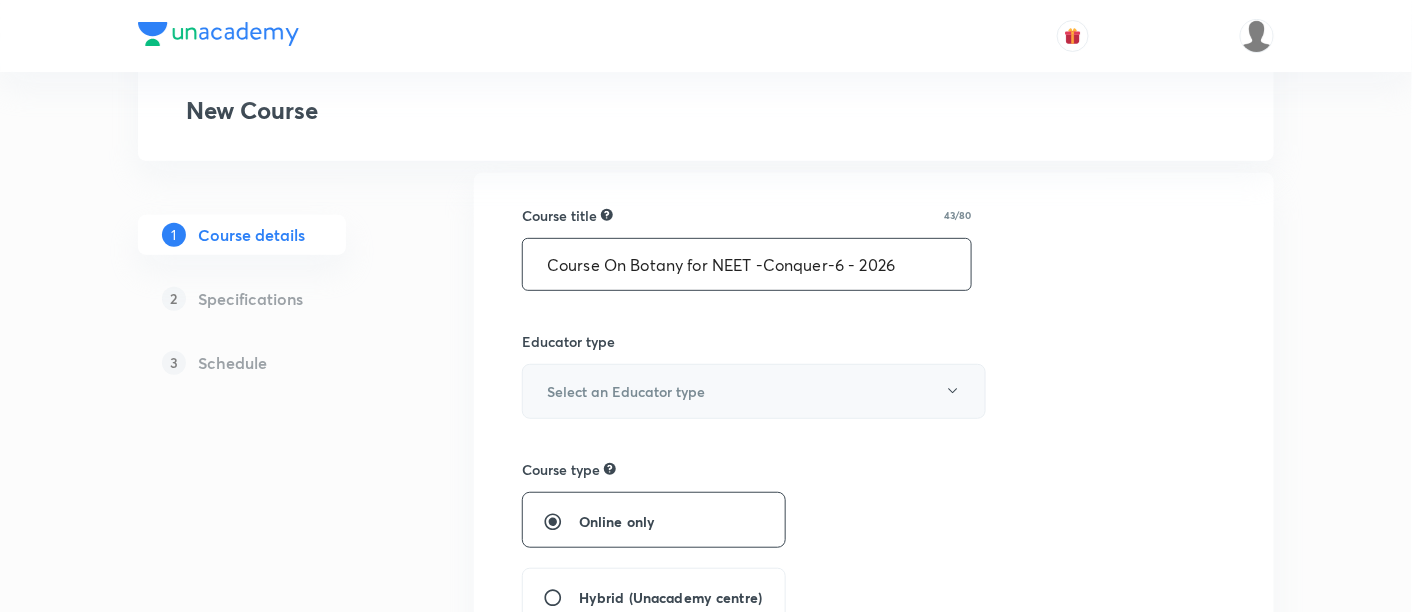 scroll, scrollTop: 140, scrollLeft: 0, axis: vertical 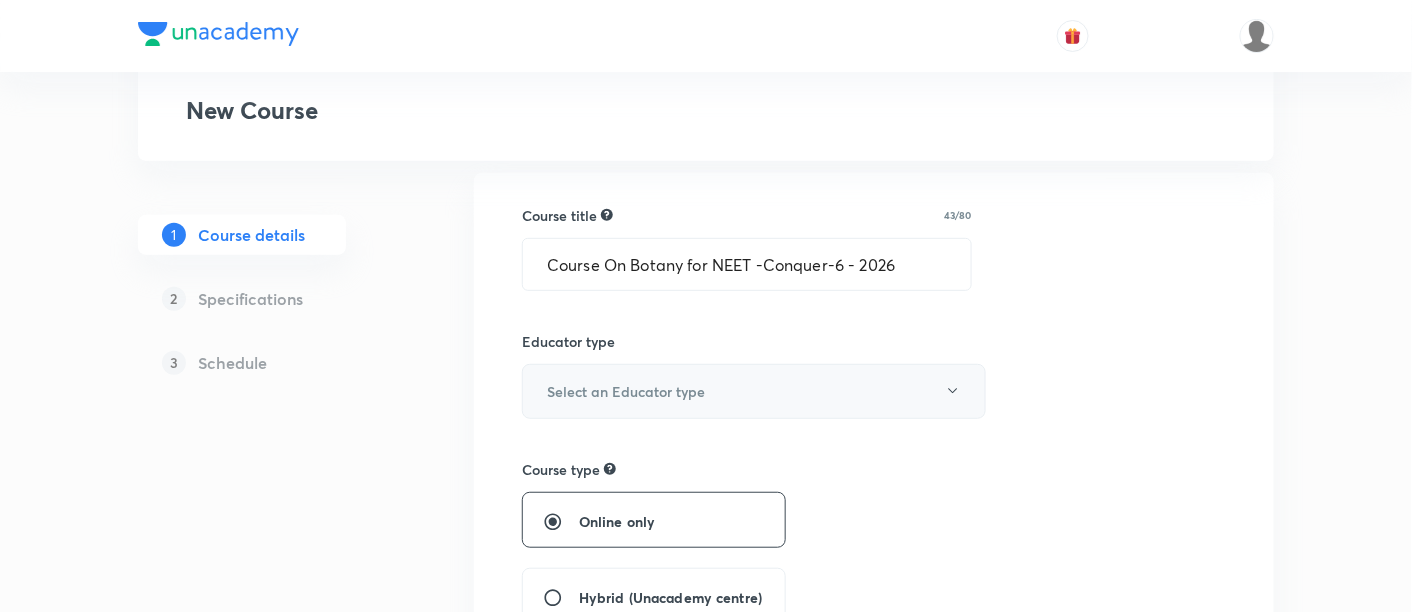 click 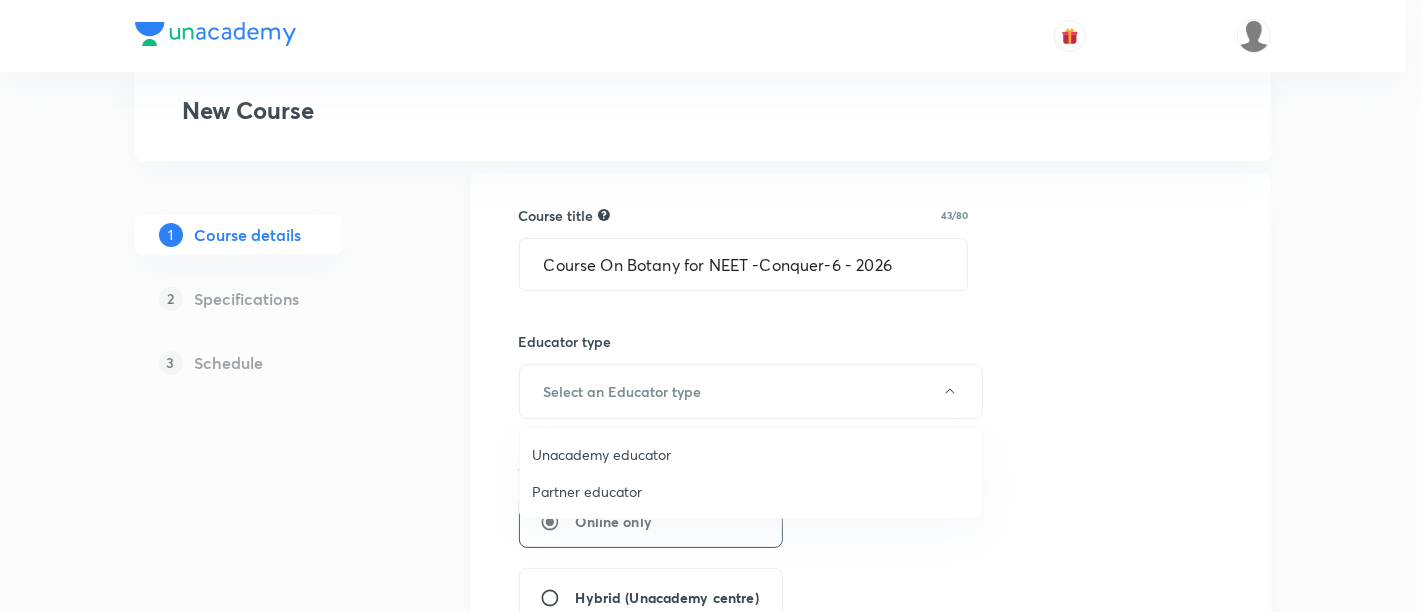 click on "Unacademy educator" at bounding box center [751, 454] 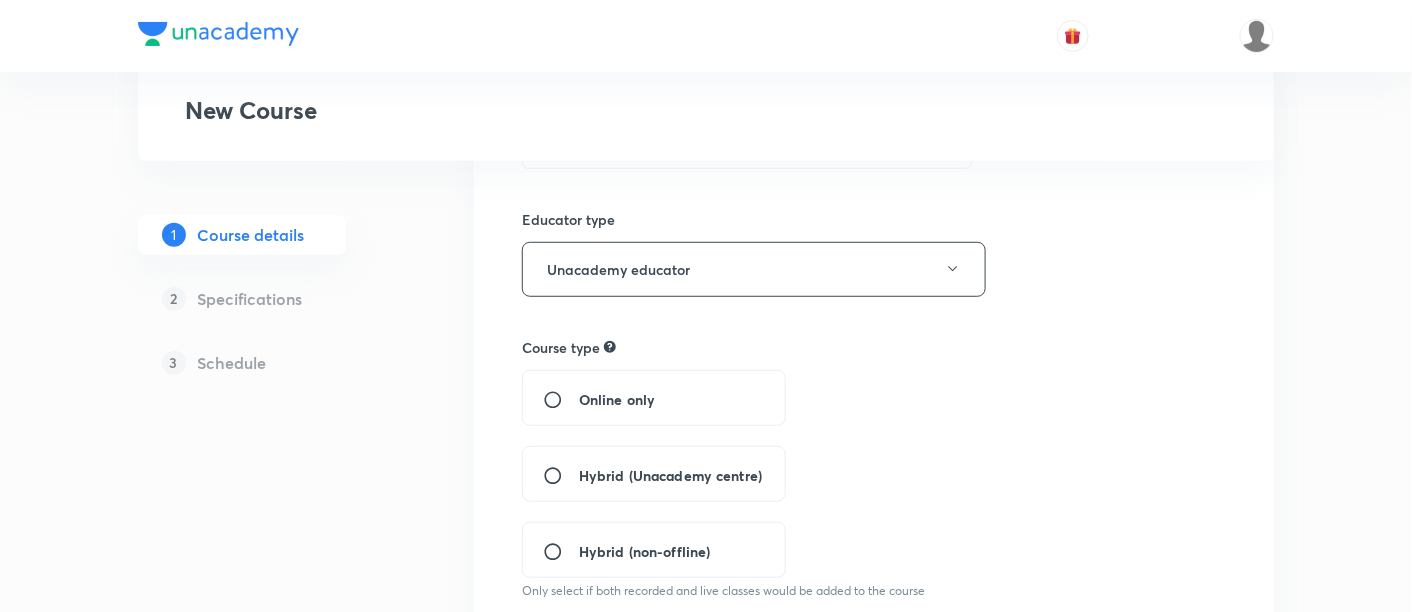 scroll, scrollTop: 266, scrollLeft: 0, axis: vertical 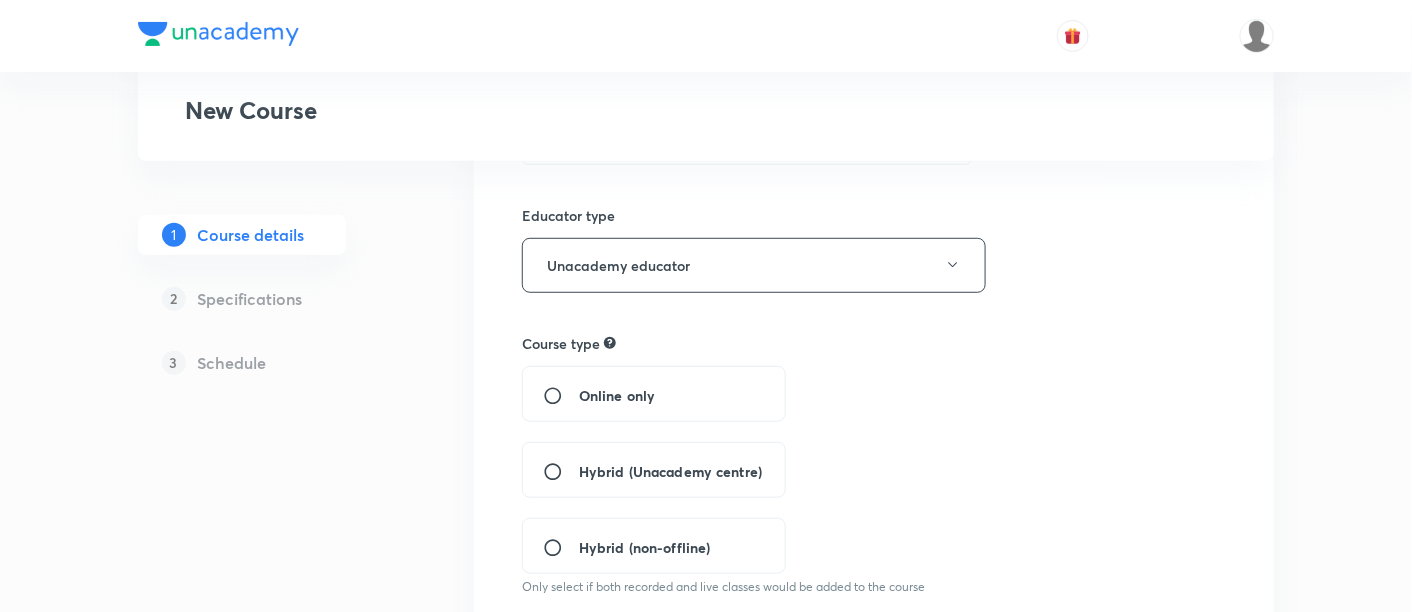 click on "Hybrid (Unacademy centre)" at bounding box center (670, 471) 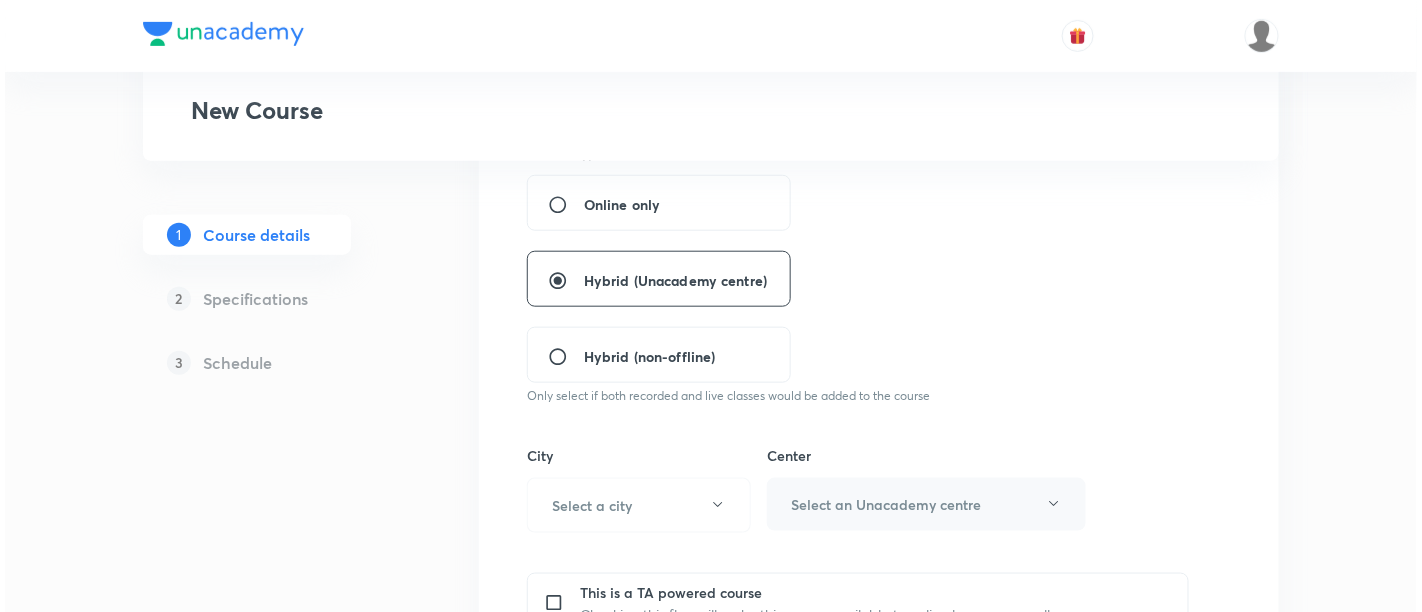 scroll, scrollTop: 525, scrollLeft: 0, axis: vertical 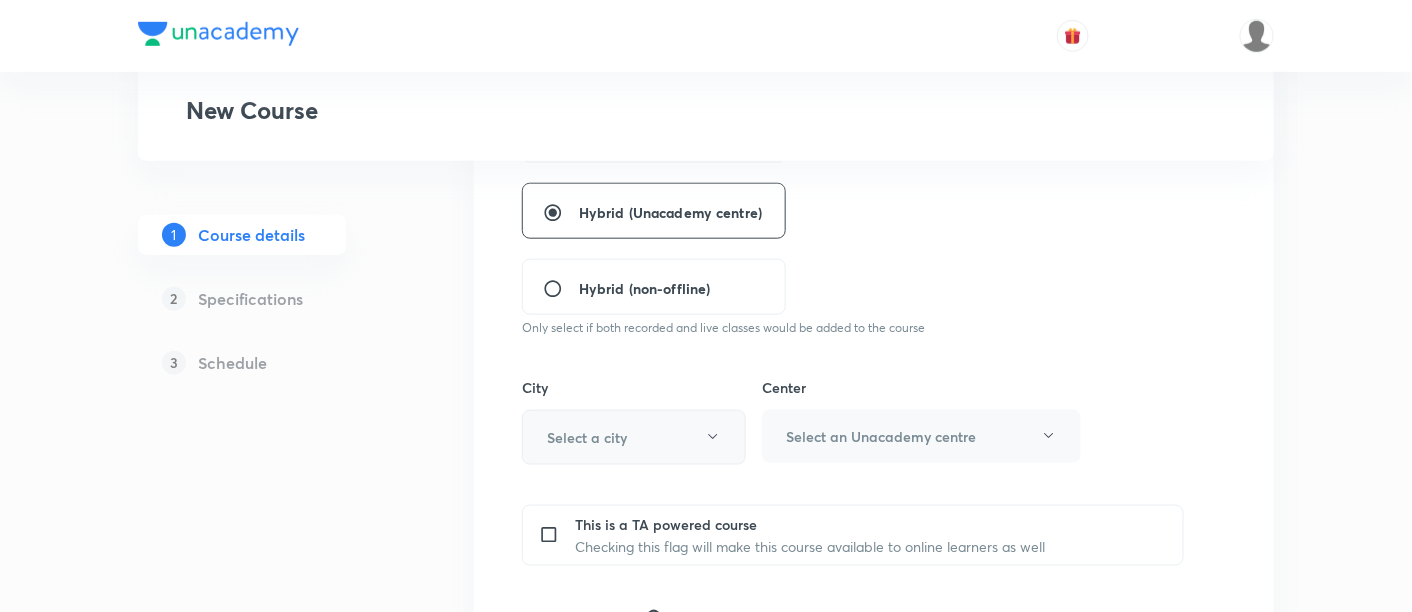 click 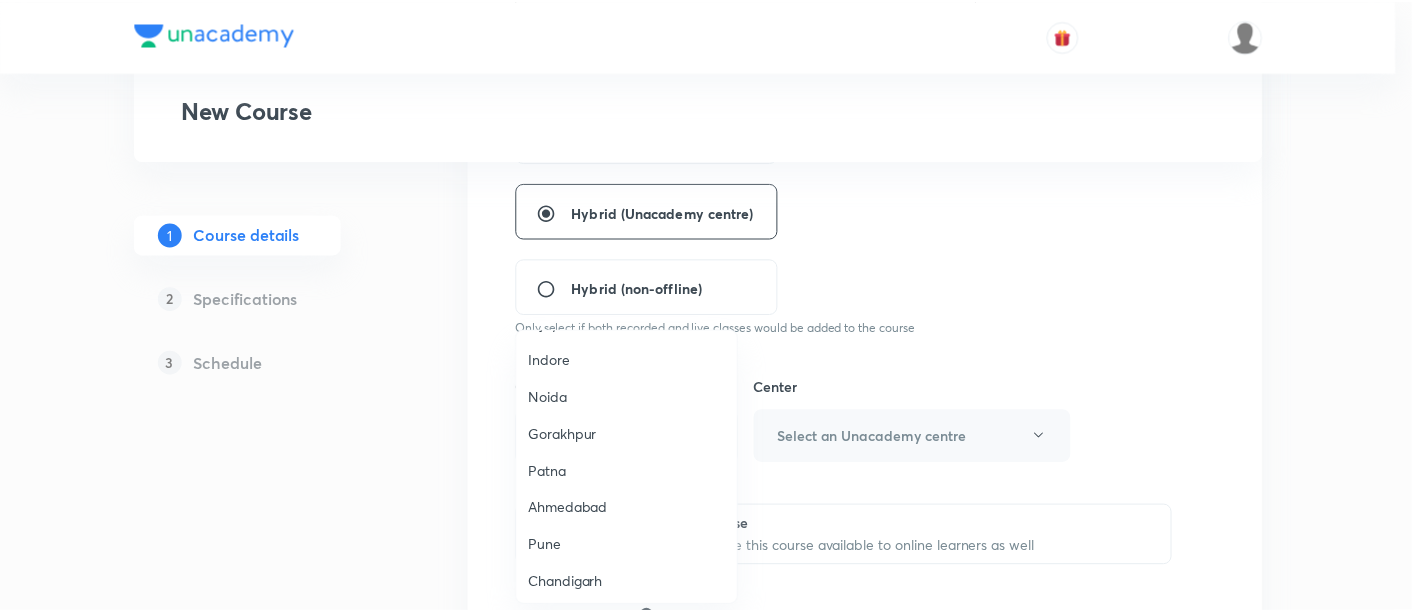 scroll, scrollTop: 1462, scrollLeft: 0, axis: vertical 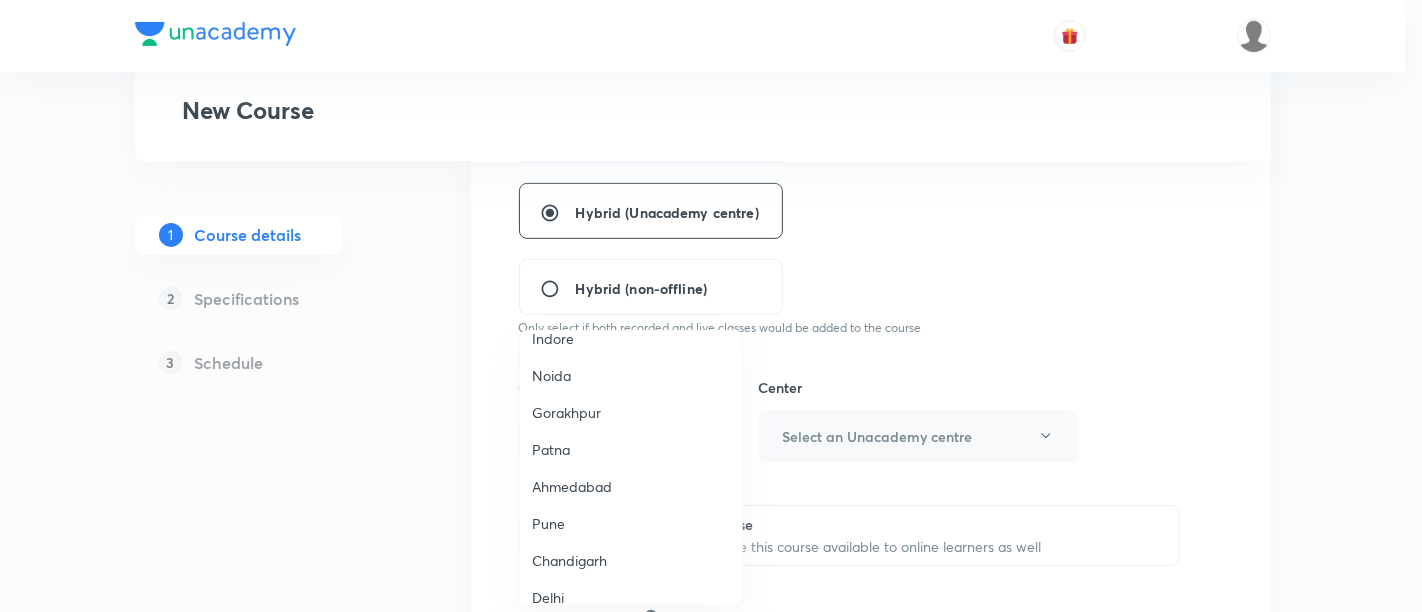 click on "Patna" at bounding box center [631, 449] 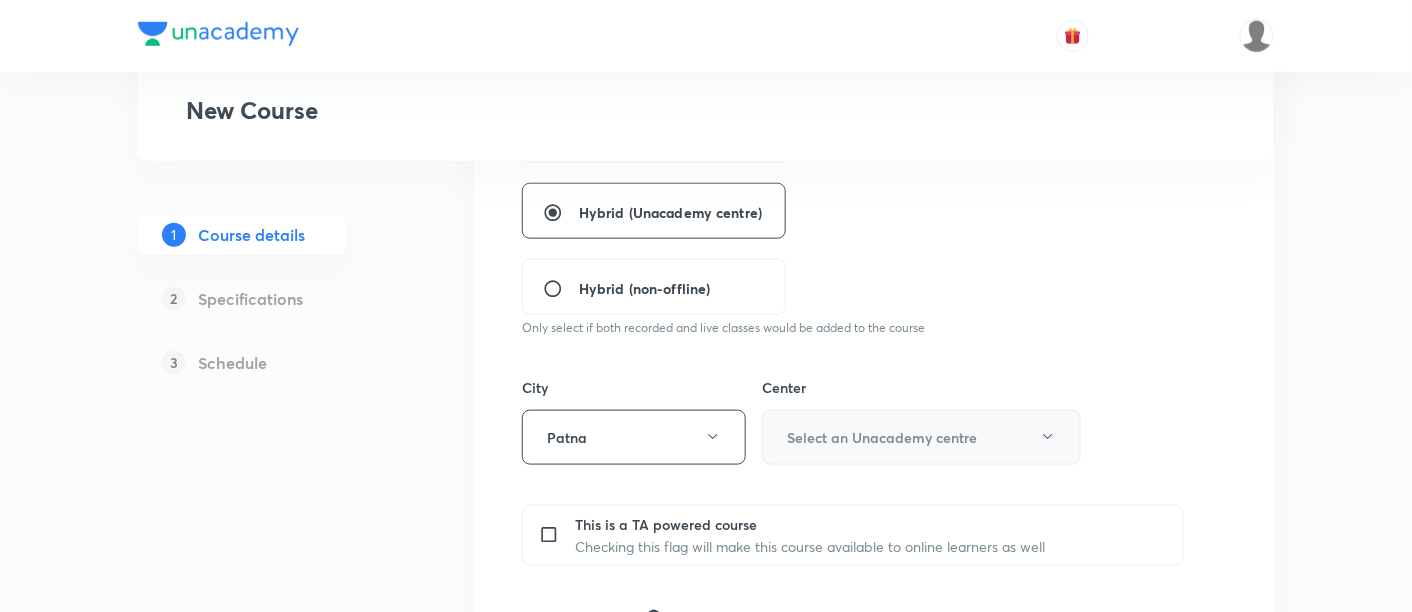 click 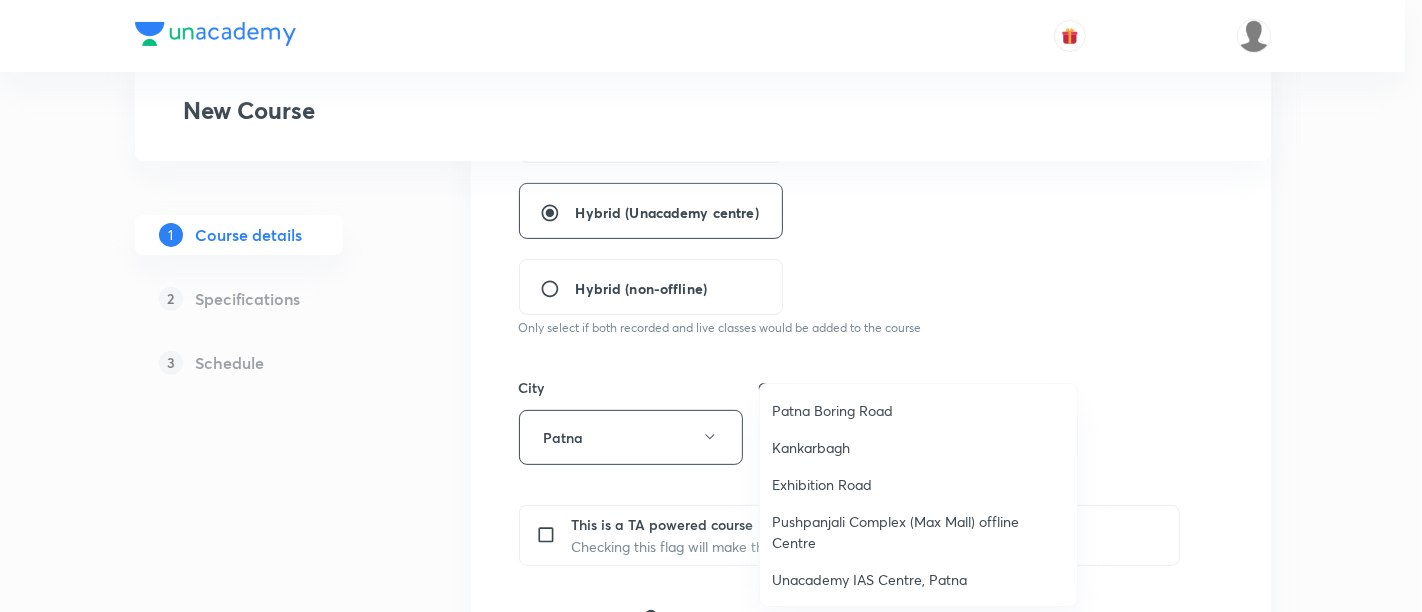 click on "Patna Boring Road" at bounding box center [918, 410] 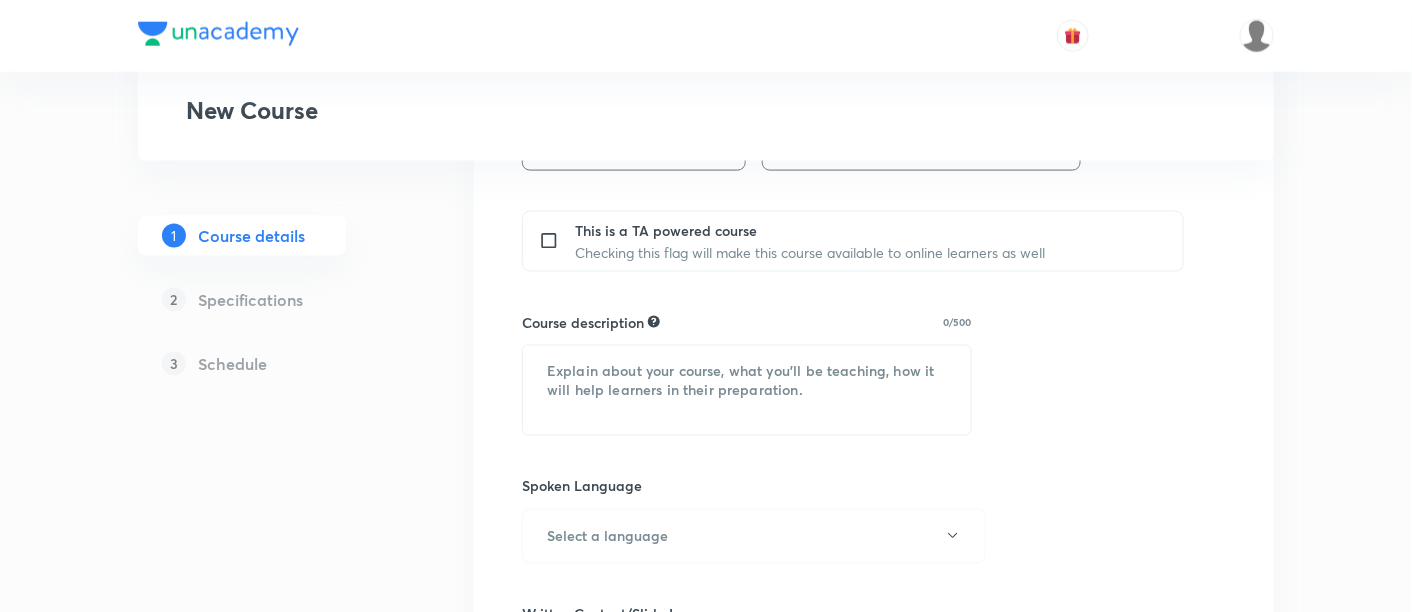 scroll, scrollTop: 825, scrollLeft: 0, axis: vertical 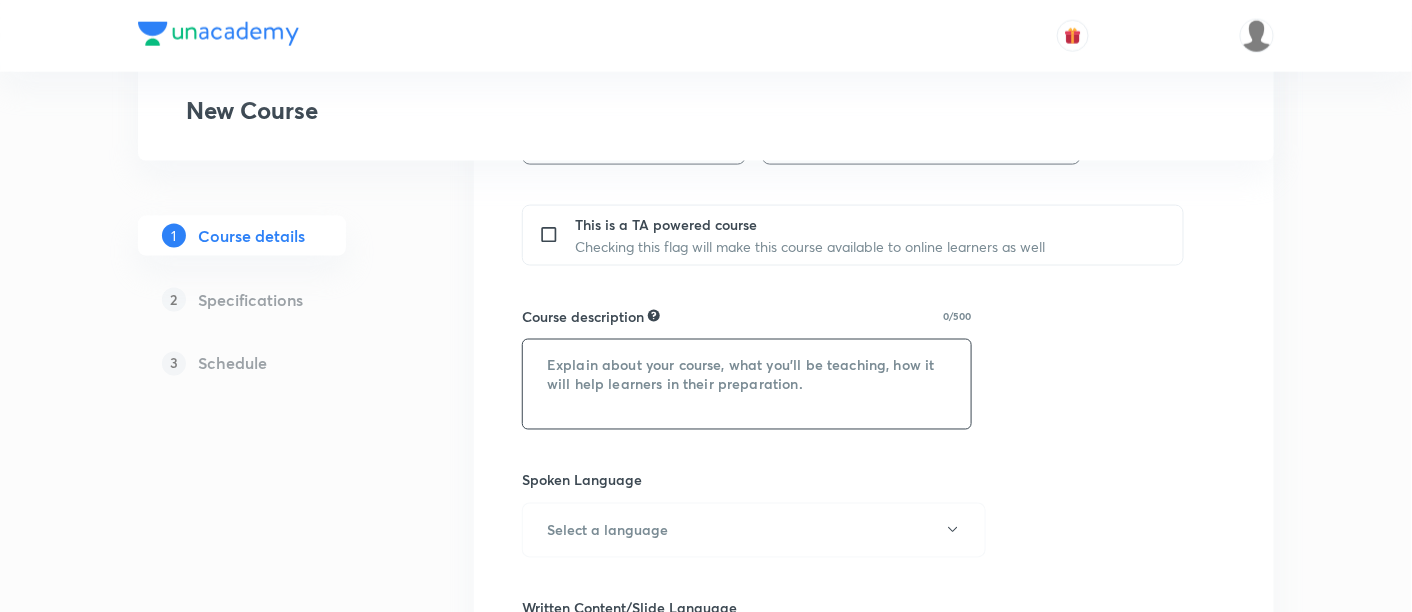 click at bounding box center (747, 384) 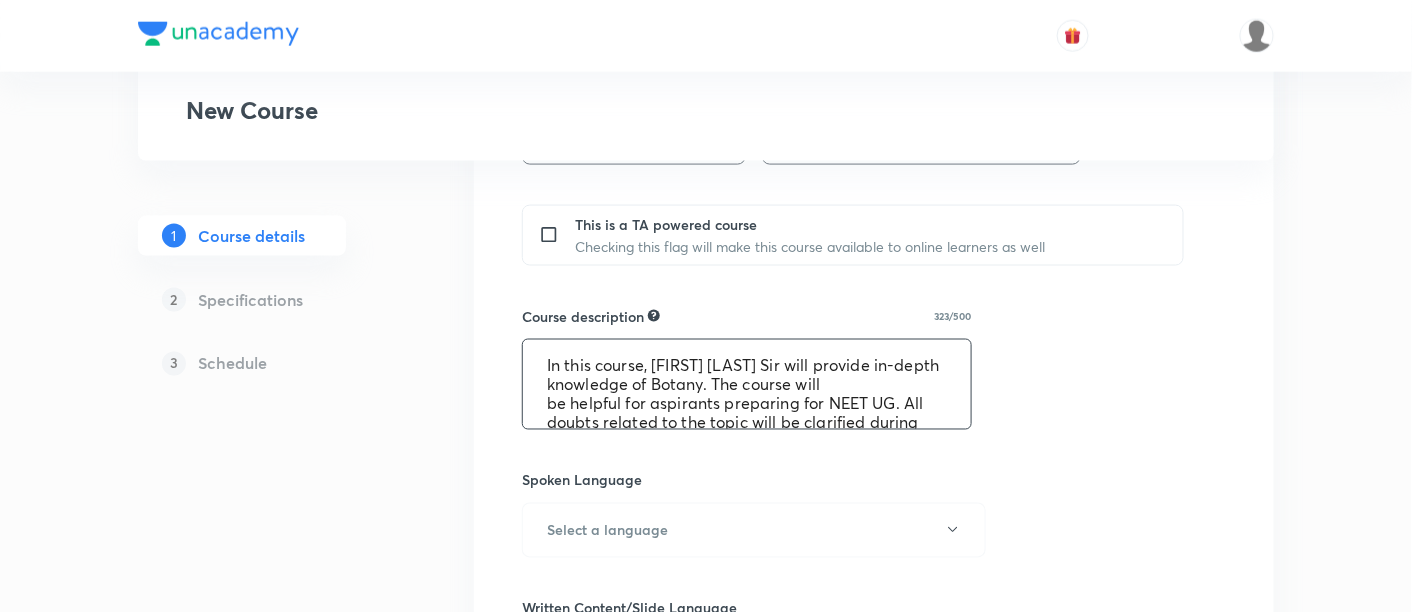 scroll, scrollTop: 76, scrollLeft: 0, axis: vertical 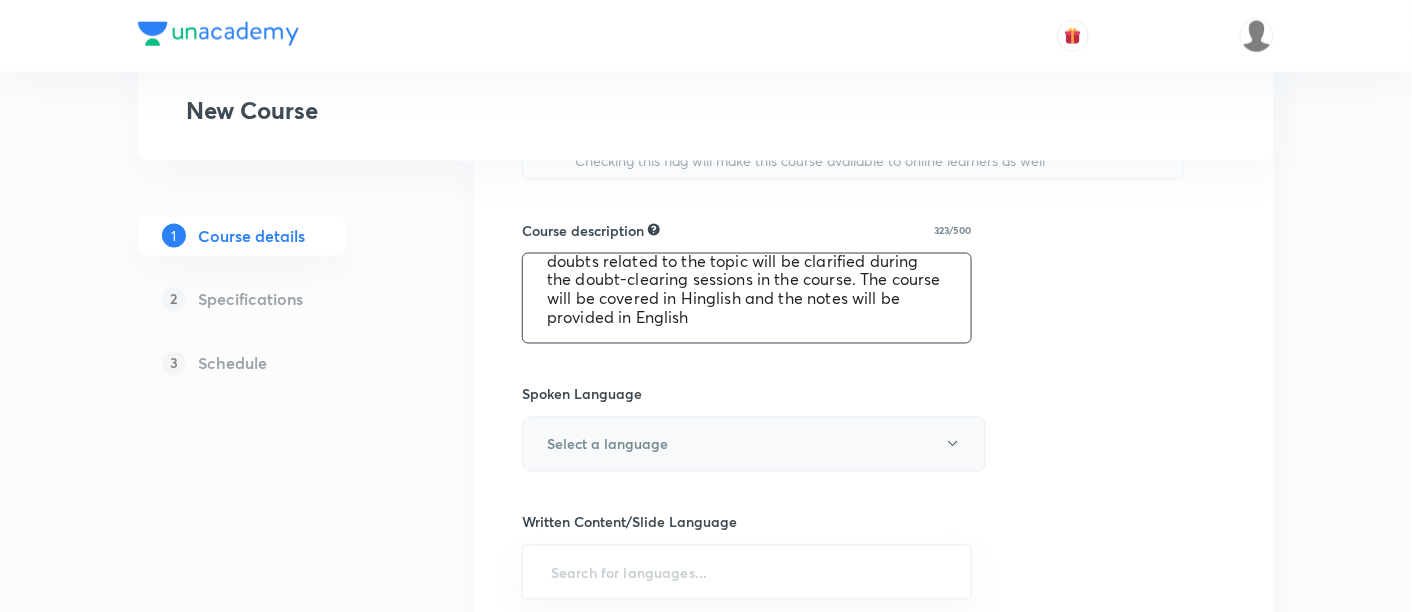 type on "In this course, Baibhav Kumar  Sir will provide in-depth knowledge of Botany. The course will
be helpful for aspirants preparing for NEET UG. All doubts related to the topic will be clarified during the doubt-clearing sessions in the course. The course will be covered in Hinglish and the notes will be provided in English"" 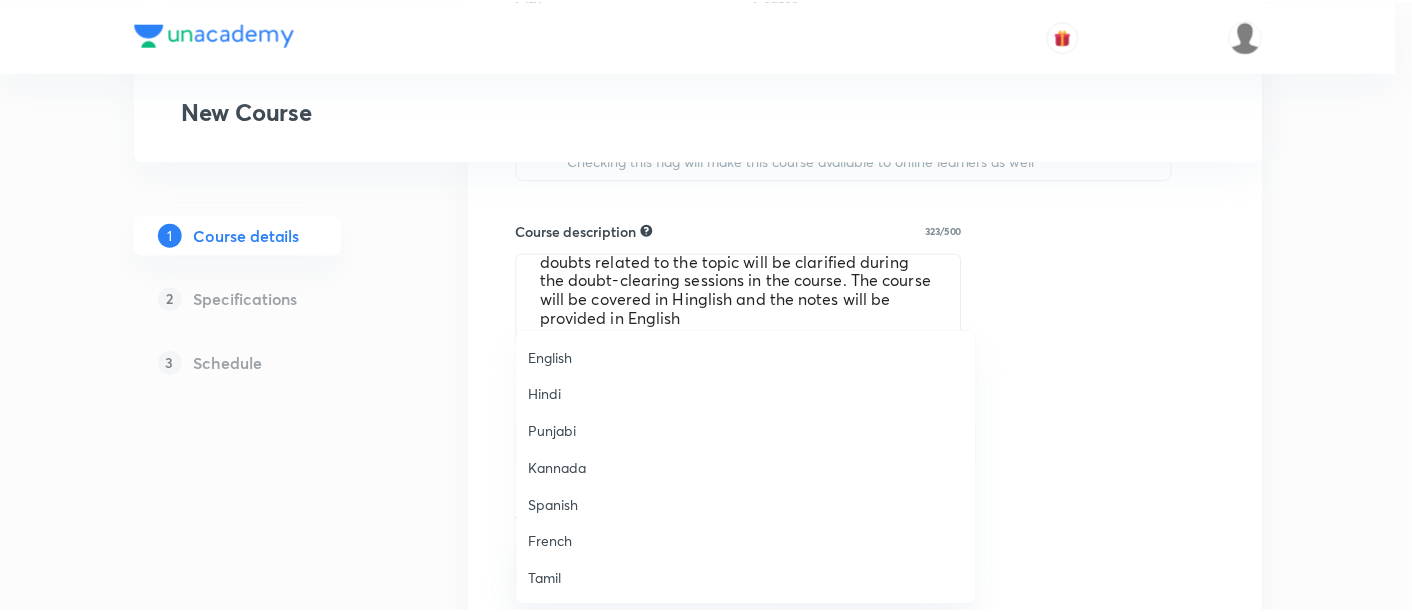 scroll, scrollTop: 591, scrollLeft: 0, axis: vertical 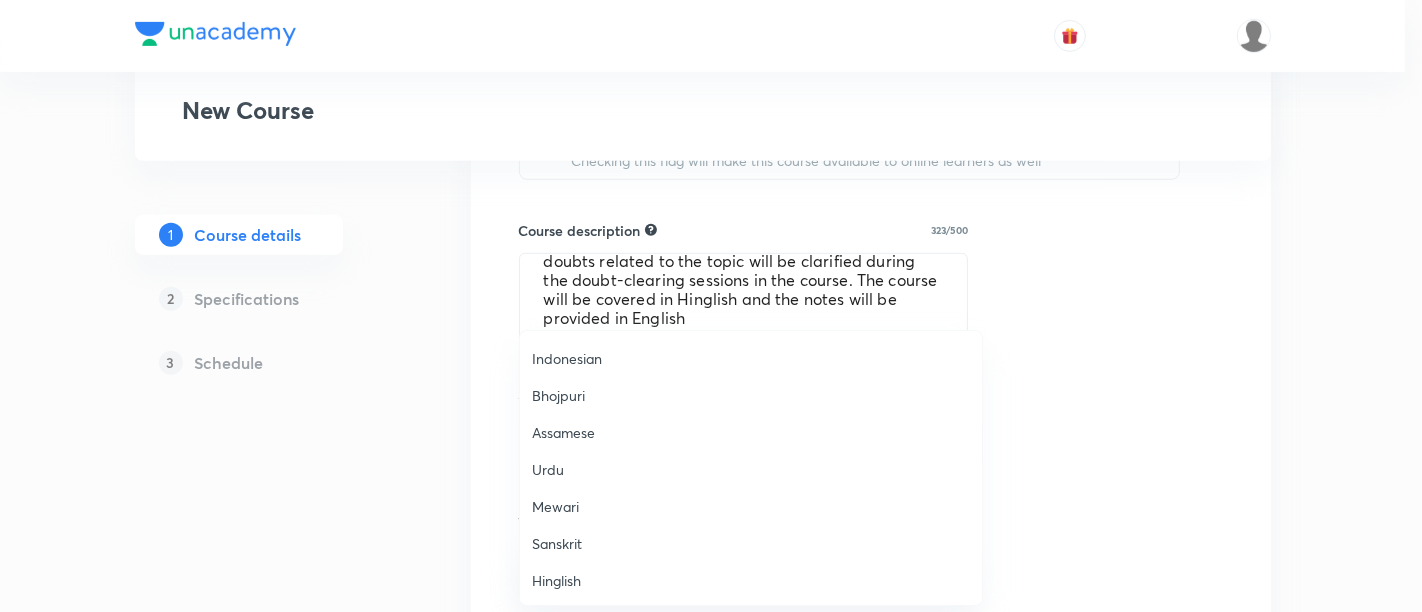 click on "Hinglish" at bounding box center [751, 580] 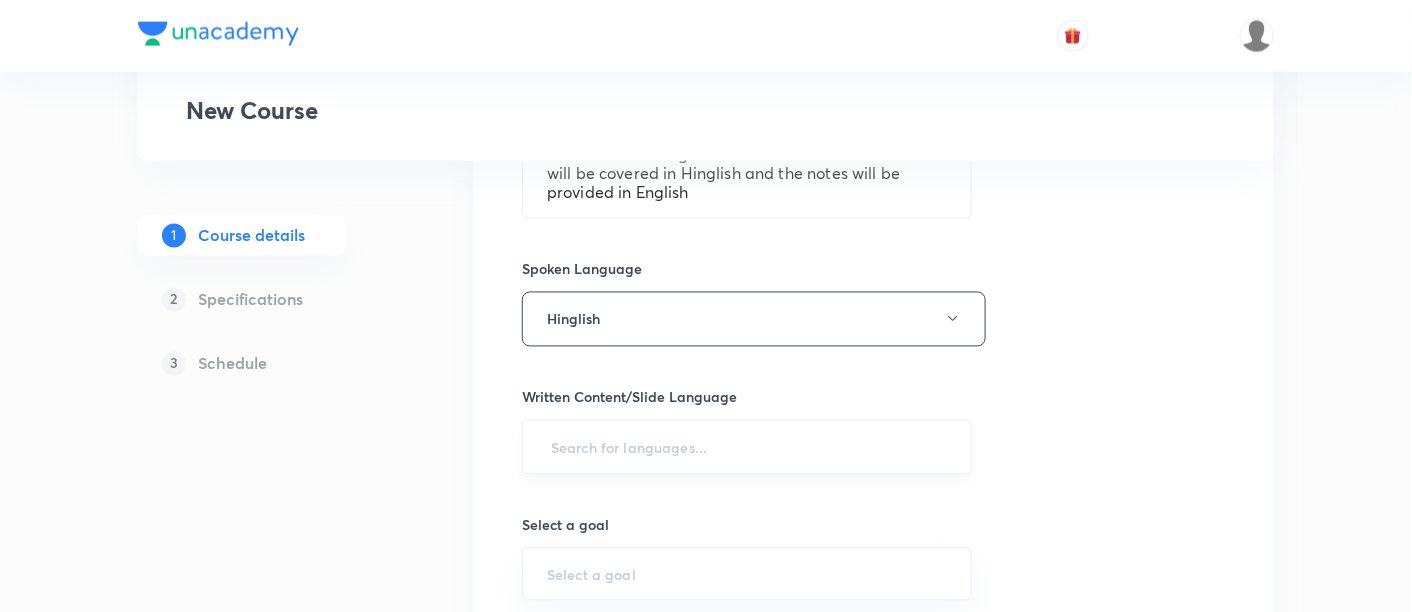 scroll, scrollTop: 1044, scrollLeft: 0, axis: vertical 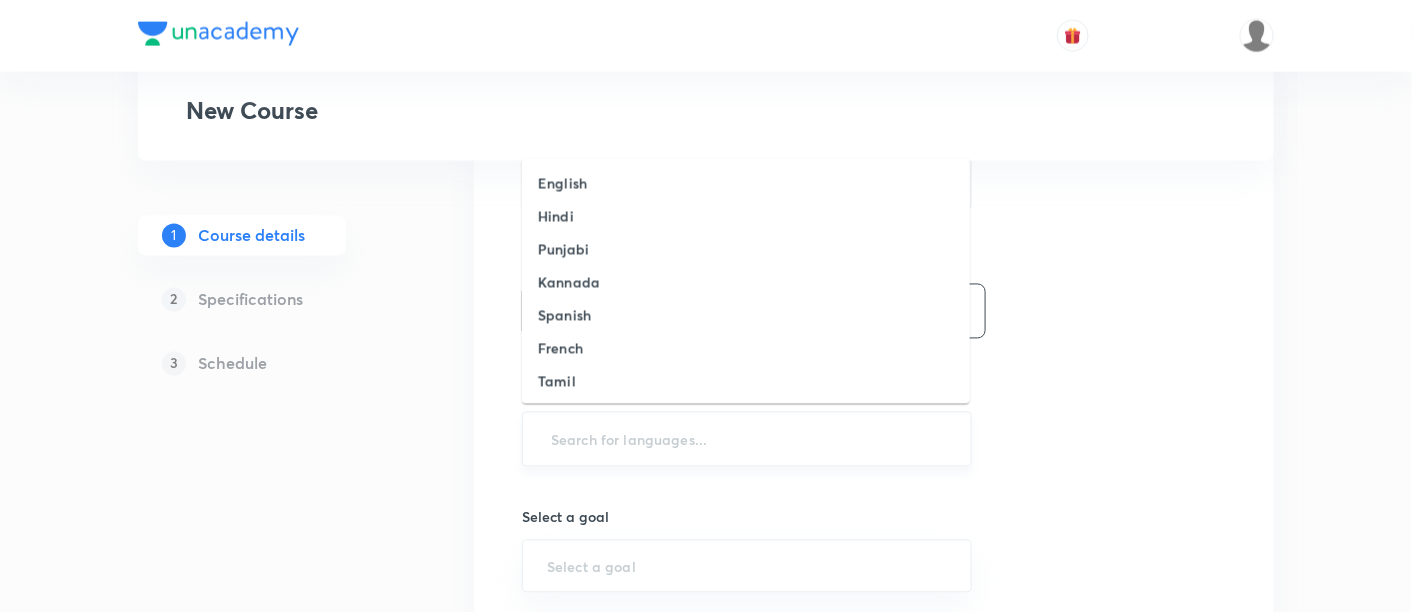 click at bounding box center (747, 439) 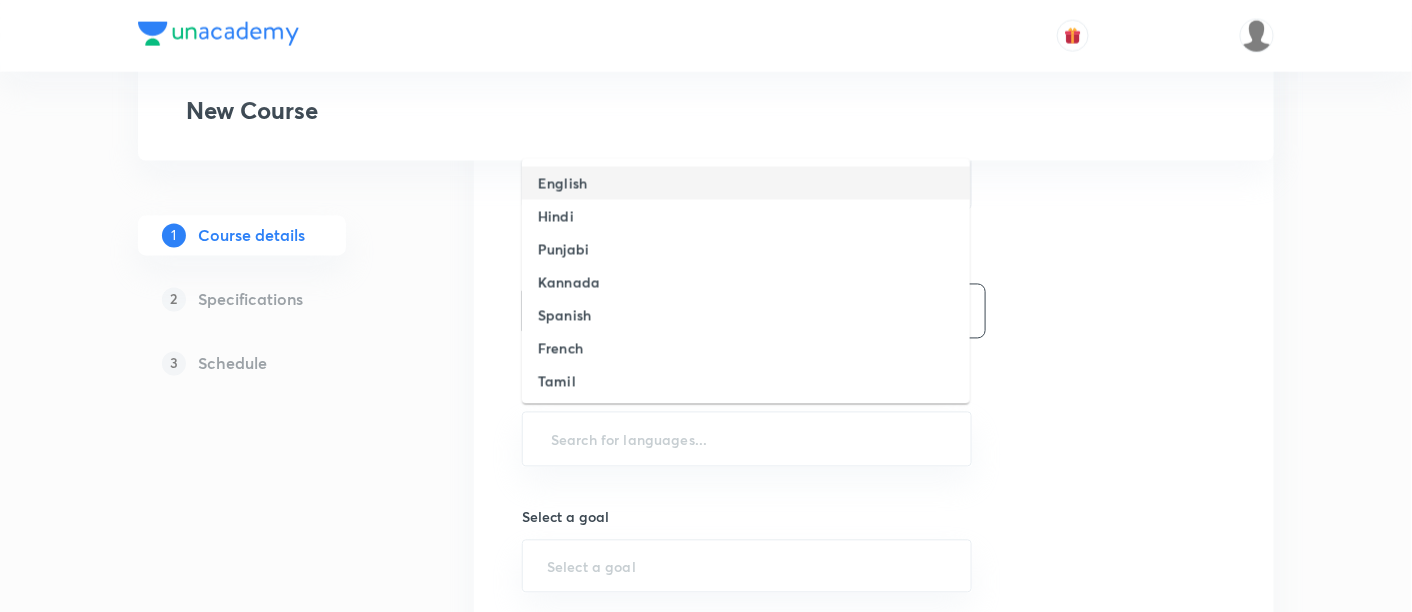 click on "English" at bounding box center (562, 183) 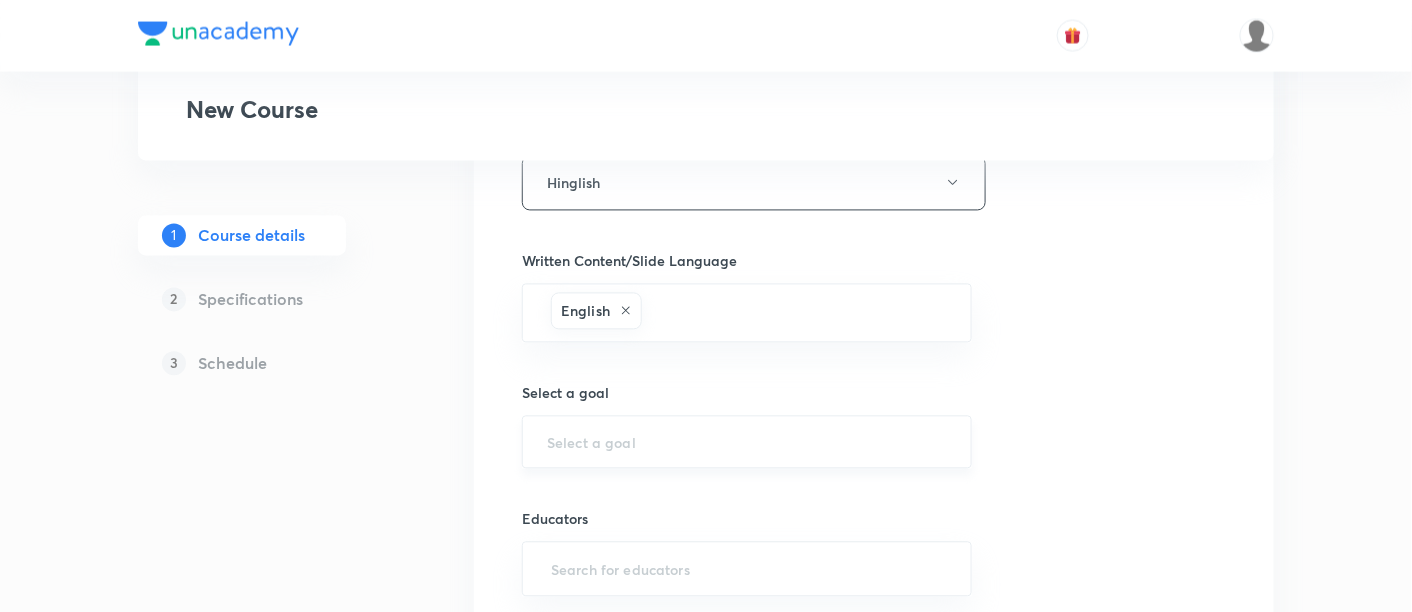 scroll, scrollTop: 1185, scrollLeft: 0, axis: vertical 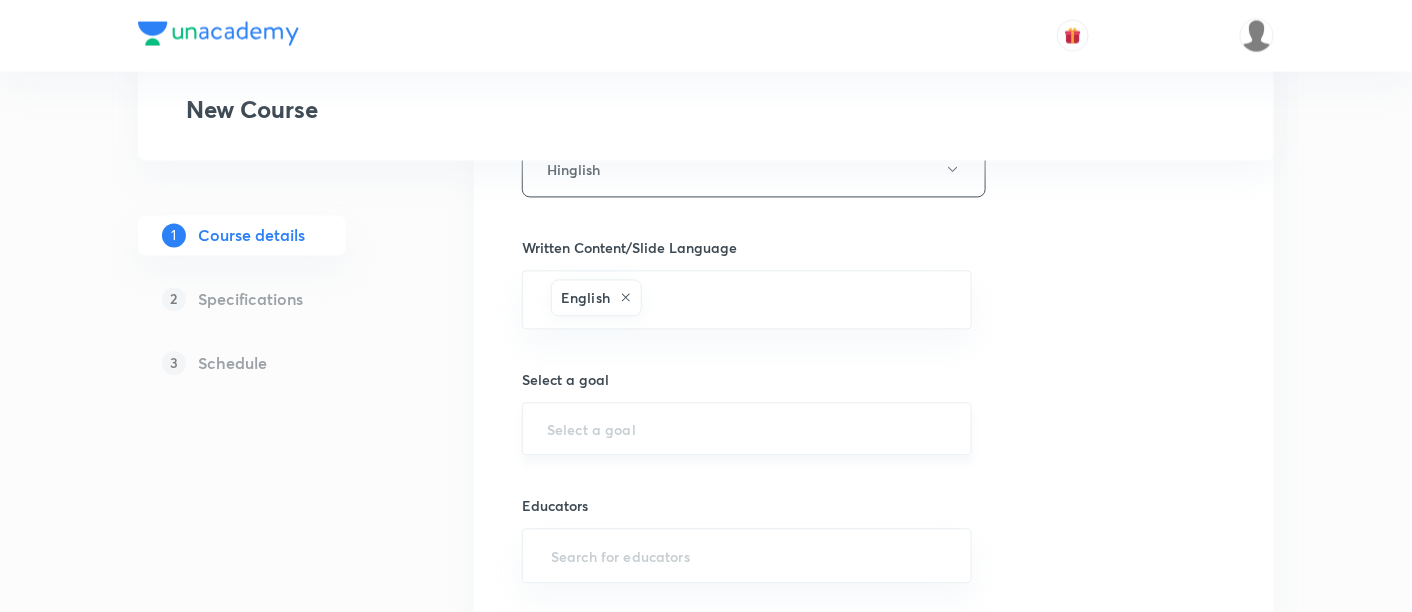 click at bounding box center (747, 429) 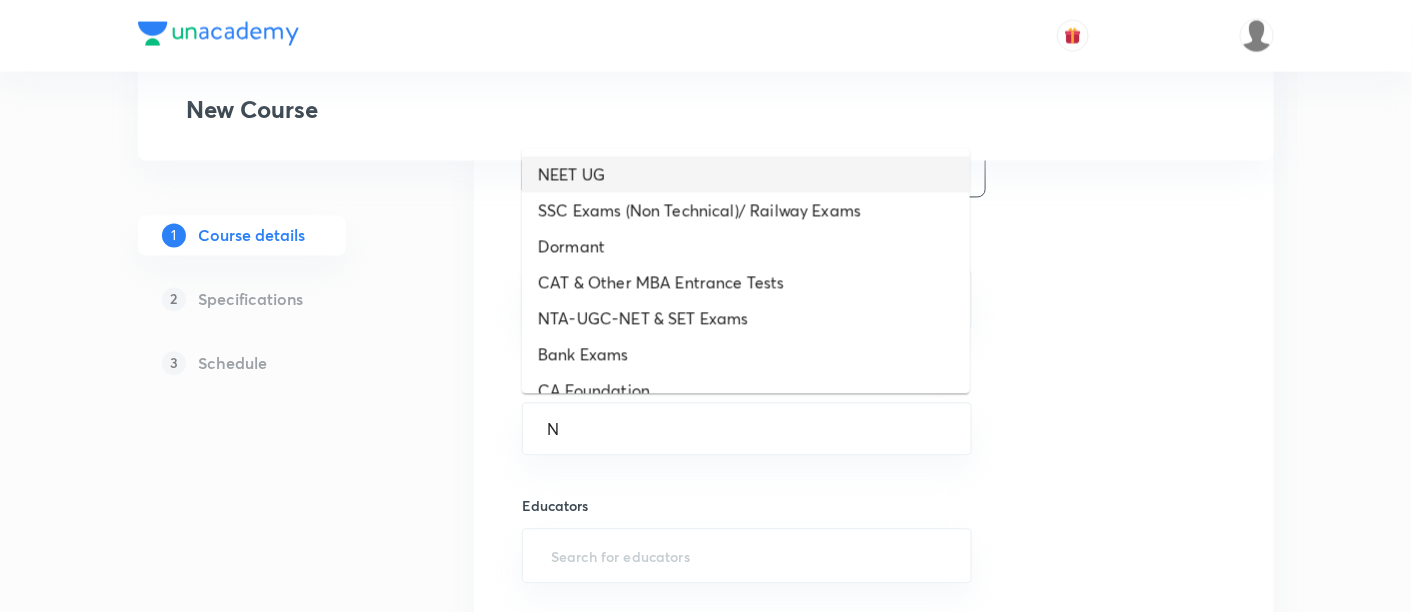 click on "NEET UG" at bounding box center [746, 175] 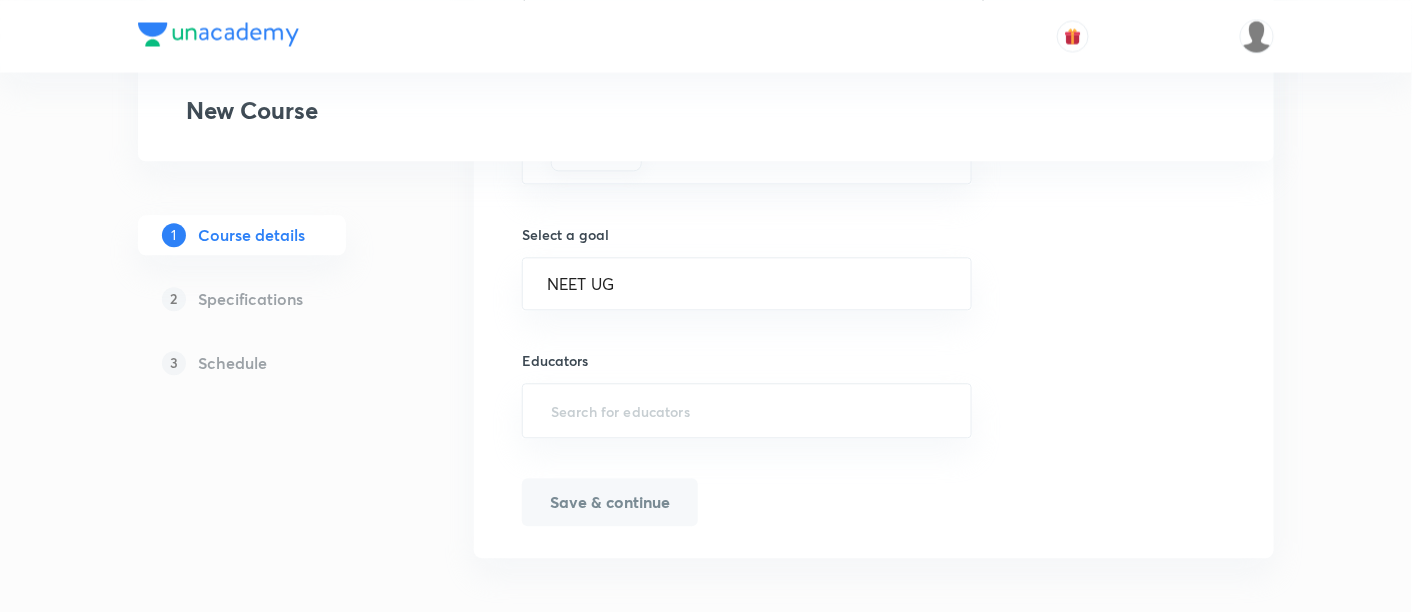 scroll, scrollTop: 1334, scrollLeft: 0, axis: vertical 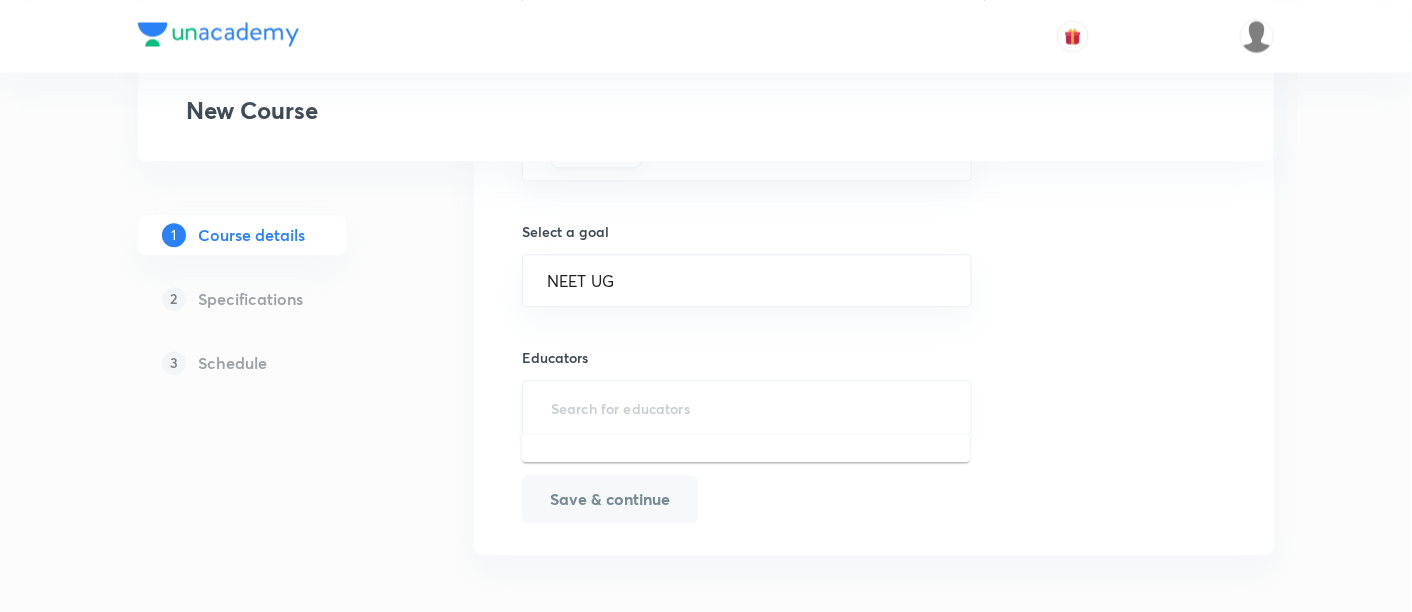 click at bounding box center [747, 407] 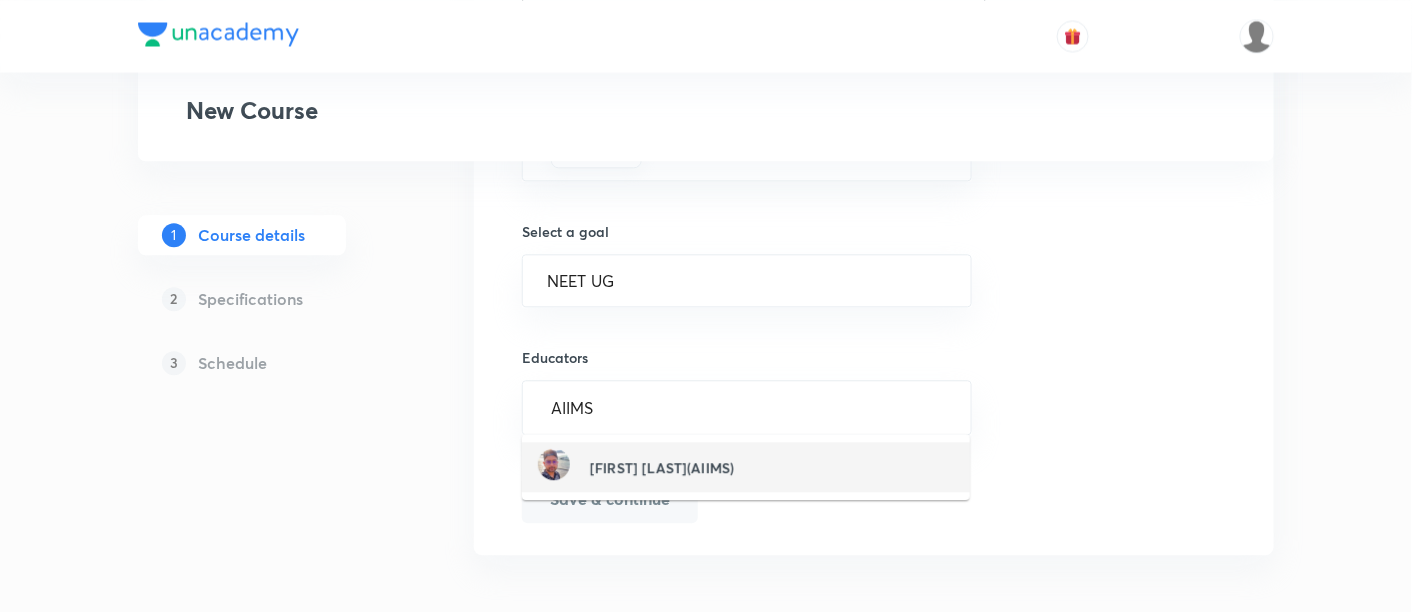 click on "[FIRST] [LAST](AIIMS)" at bounding box center (662, 467) 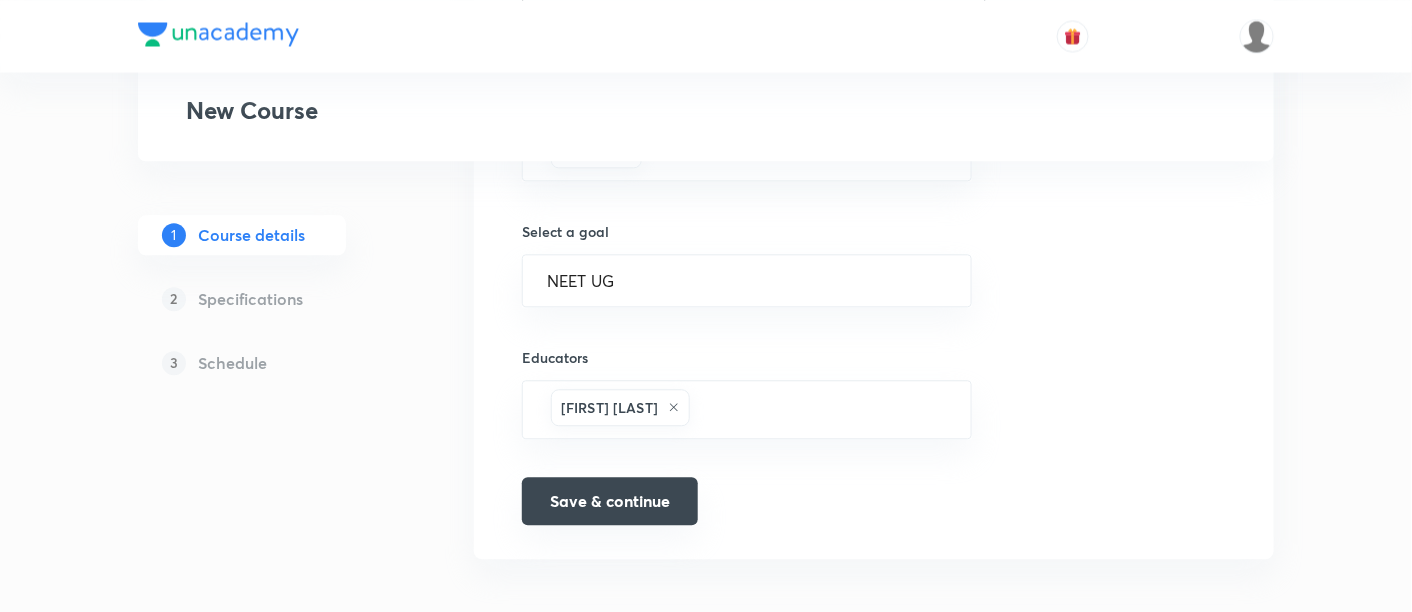 click on "Save & continue" at bounding box center (610, 501) 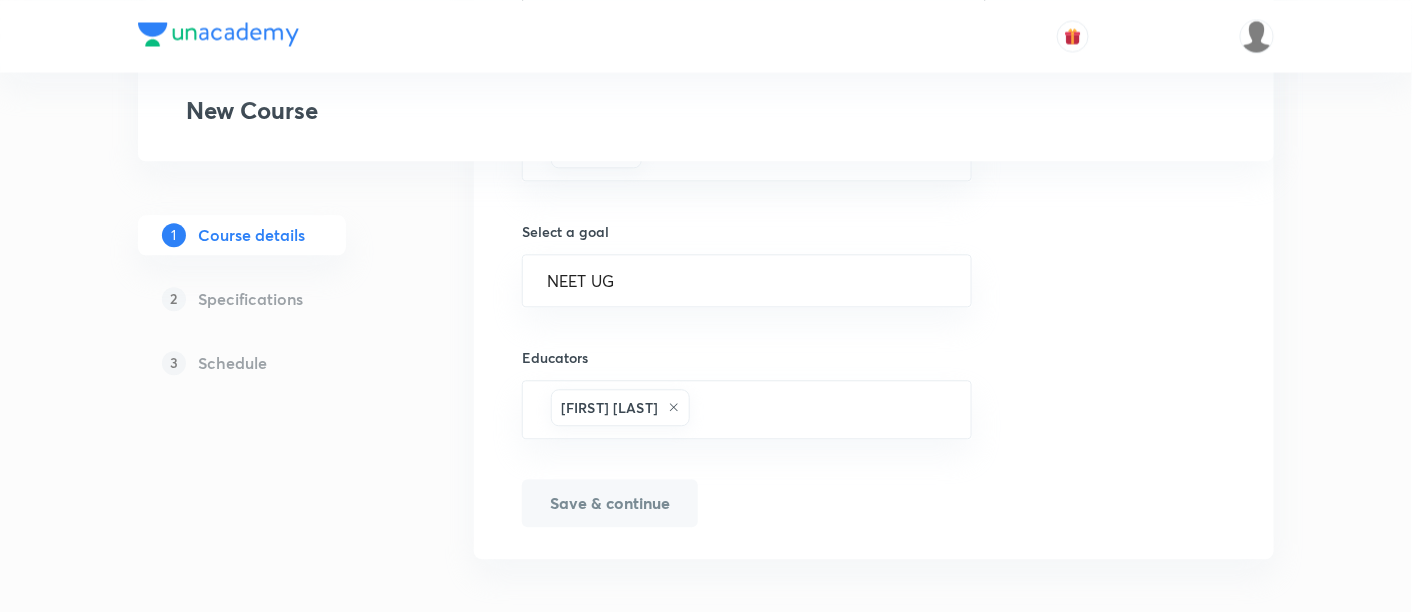 scroll, scrollTop: 1360, scrollLeft: 0, axis: vertical 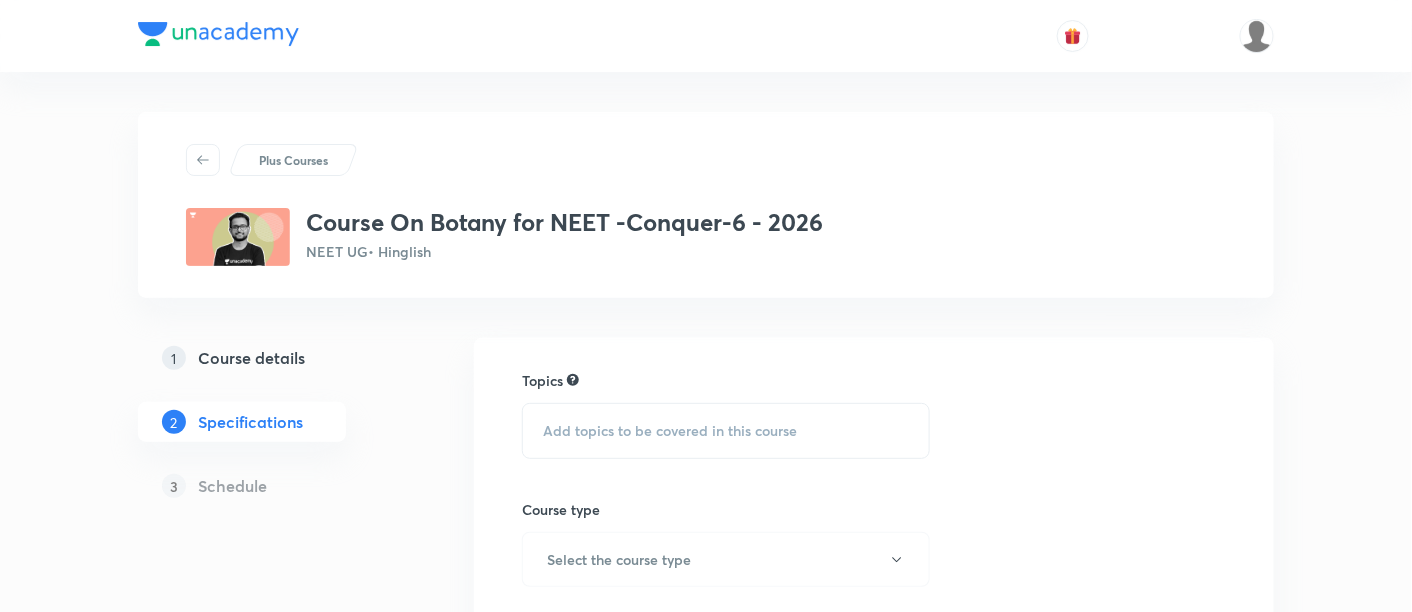 click on "Add topics to be covered in this course" at bounding box center [670, 431] 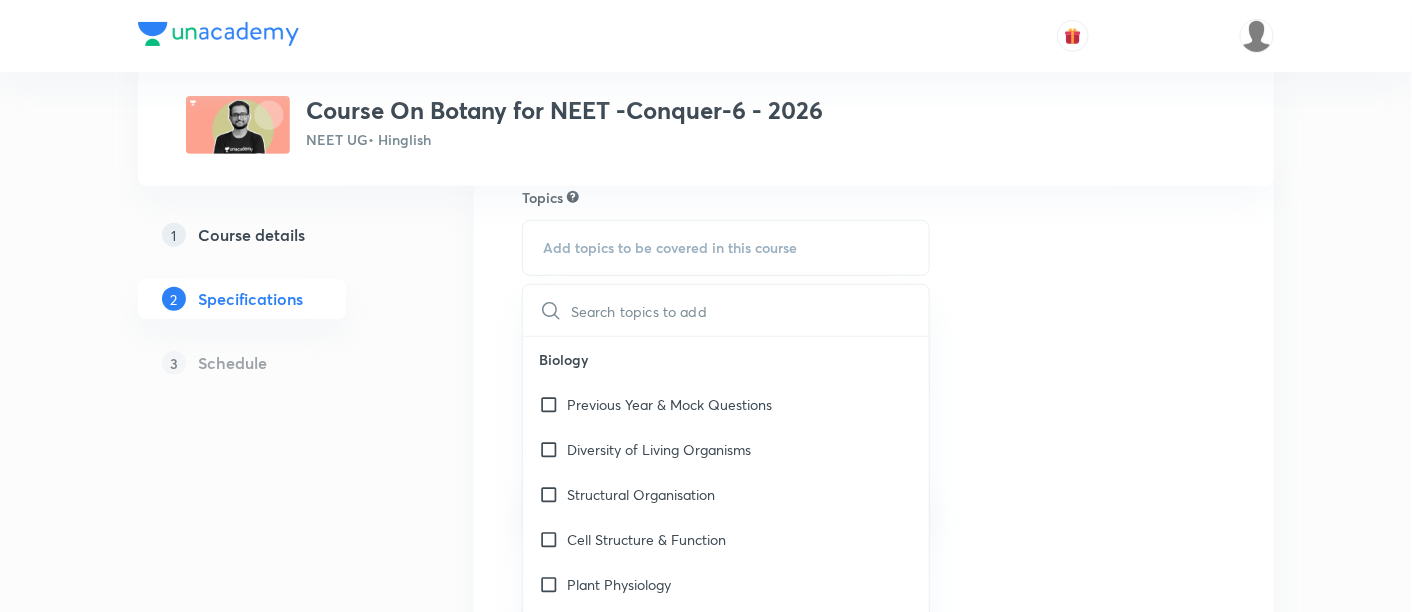 scroll, scrollTop: 214, scrollLeft: 0, axis: vertical 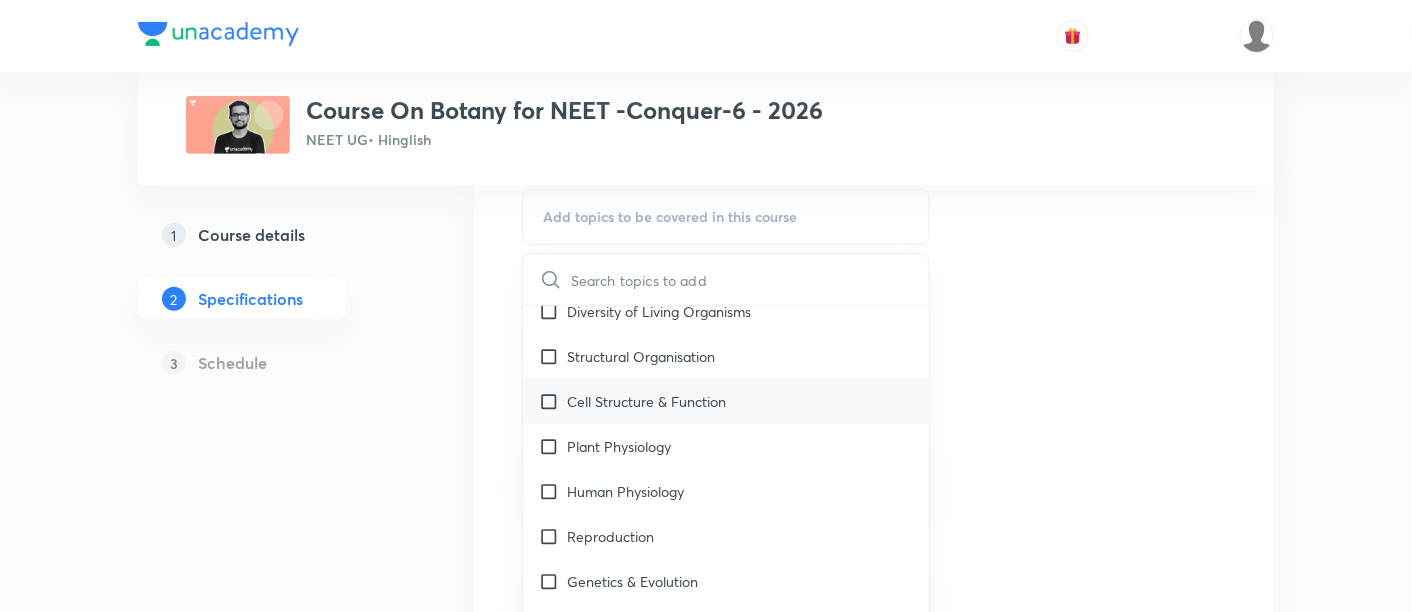 click on "Cell Structure & Function" at bounding box center (646, 401) 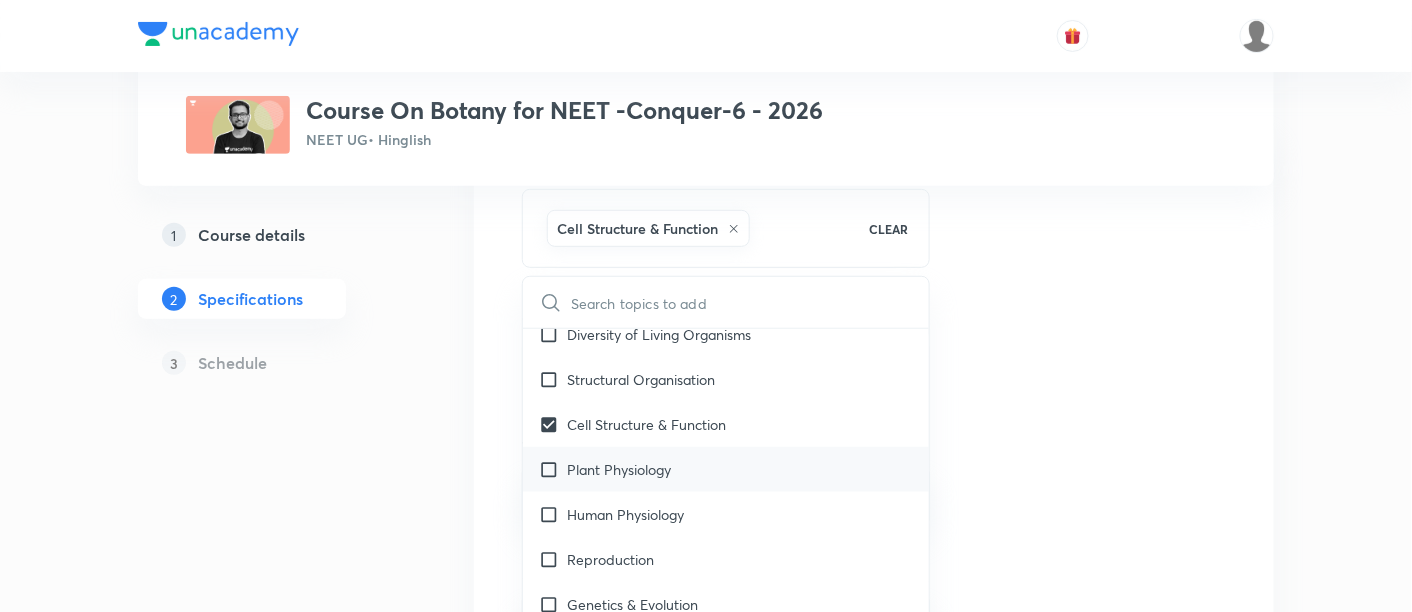 click on "Plant Physiology" at bounding box center [619, 469] 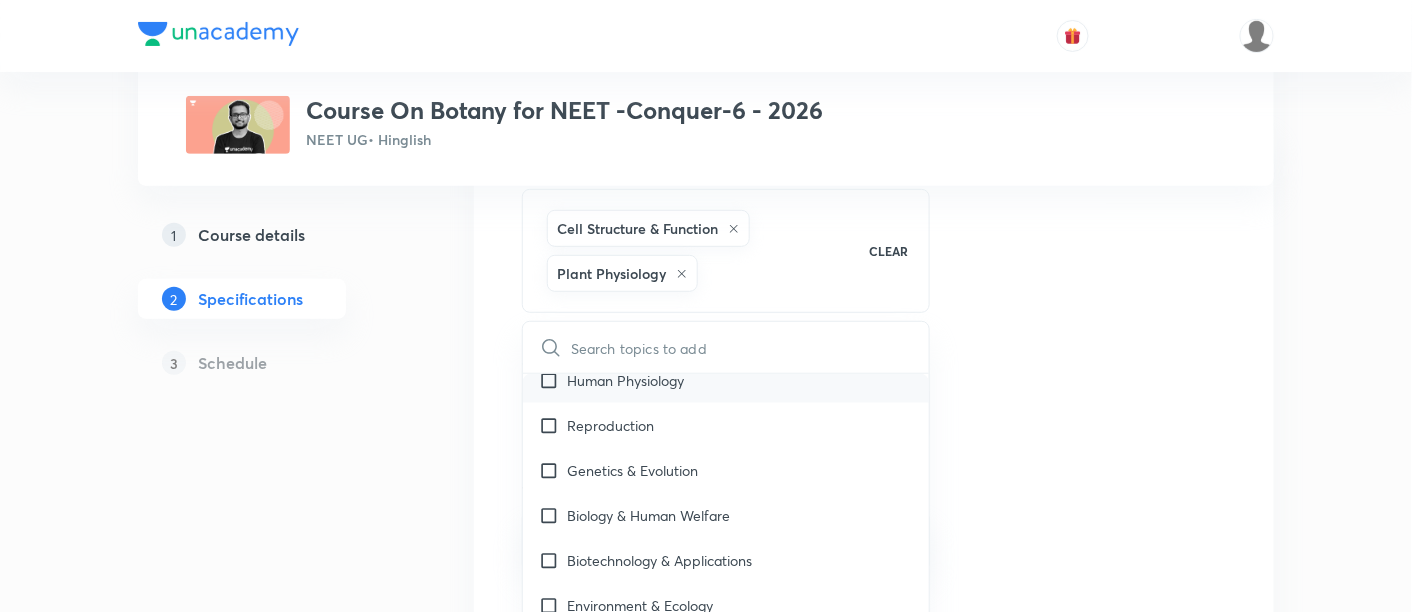 scroll, scrollTop: 322, scrollLeft: 0, axis: vertical 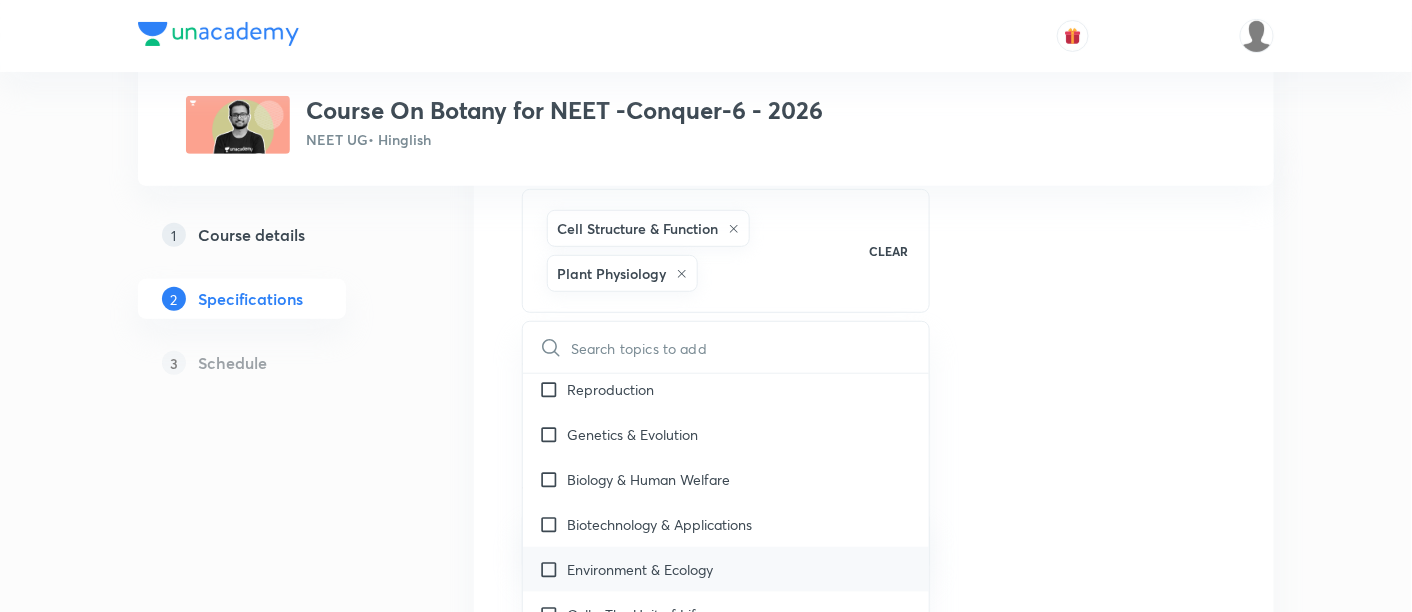 click on "Environment & Ecology" at bounding box center (726, 569) 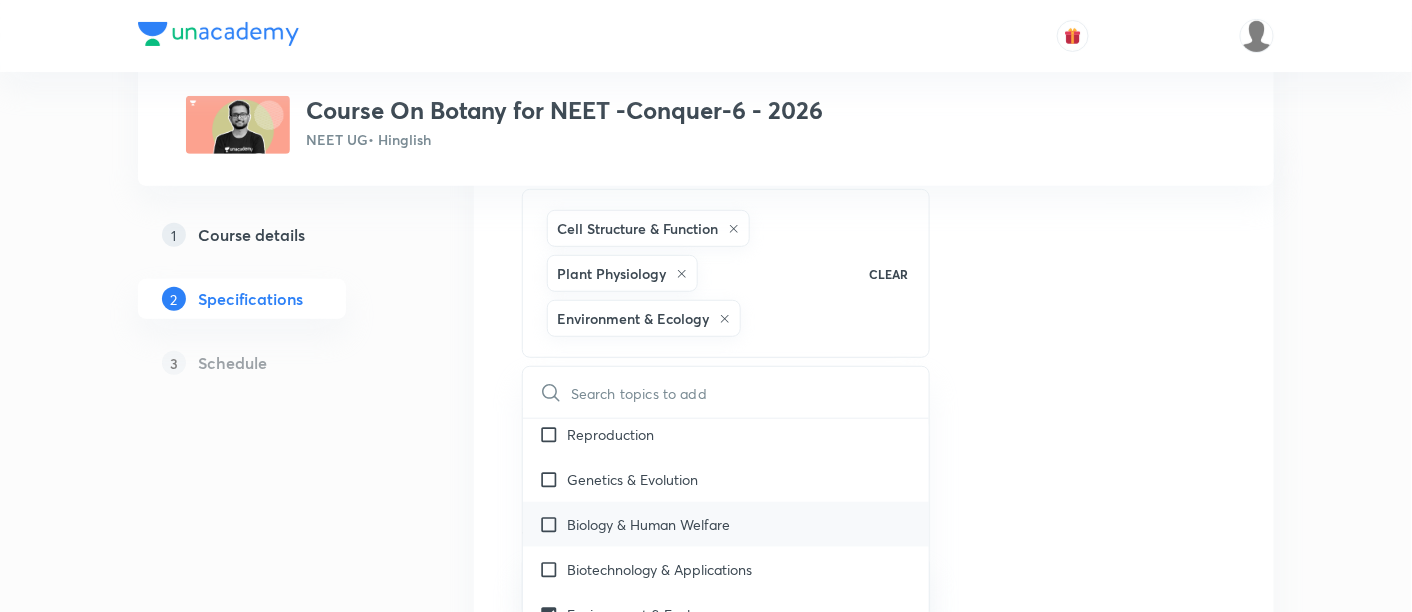 click on "Biology & Human Welfare" at bounding box center (648, 524) 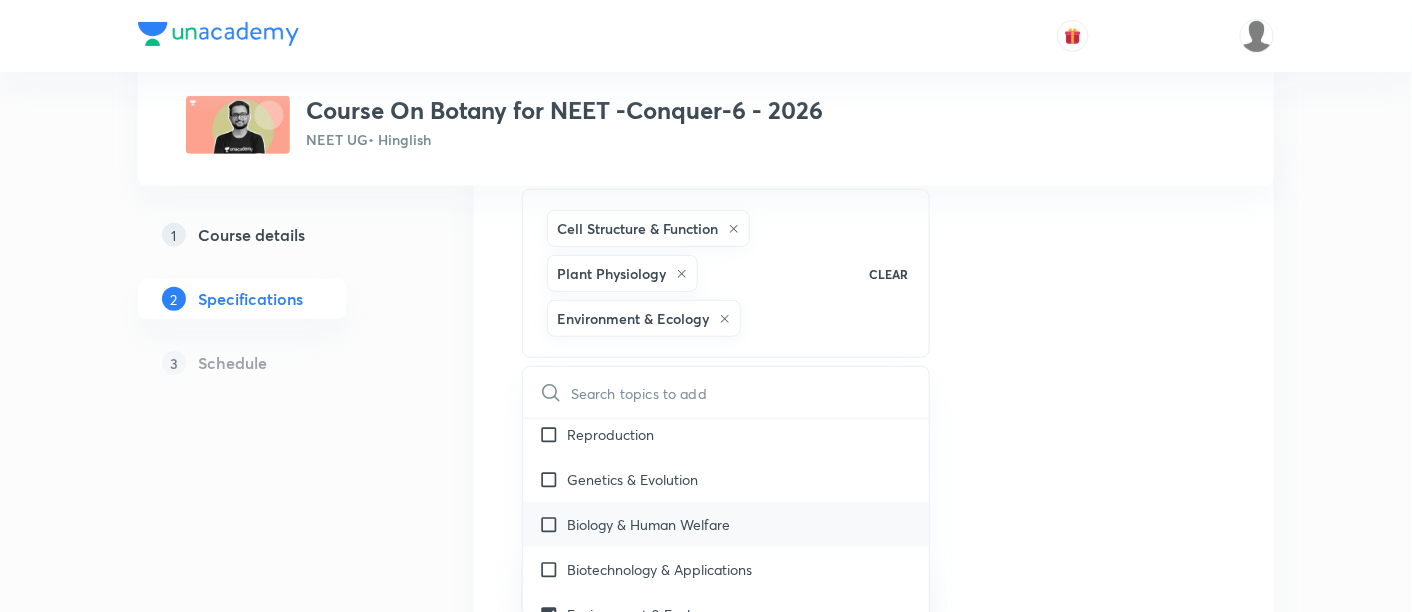 checkbox on "true" 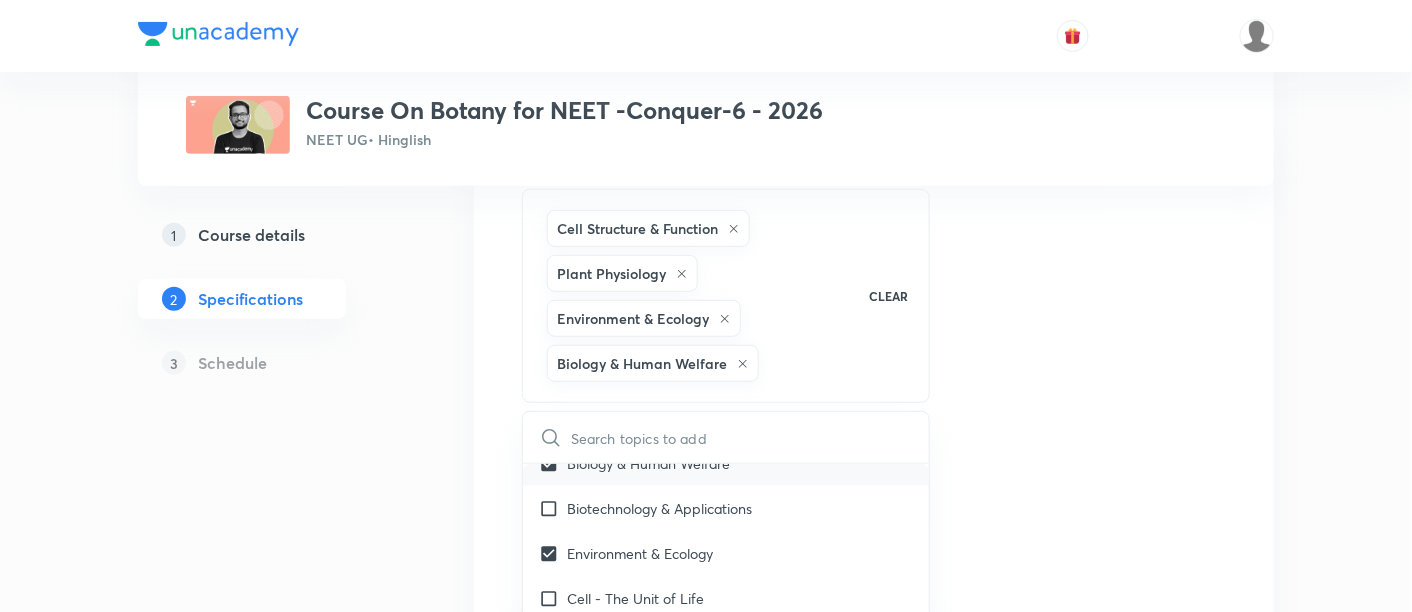scroll, scrollTop: 444, scrollLeft: 0, axis: vertical 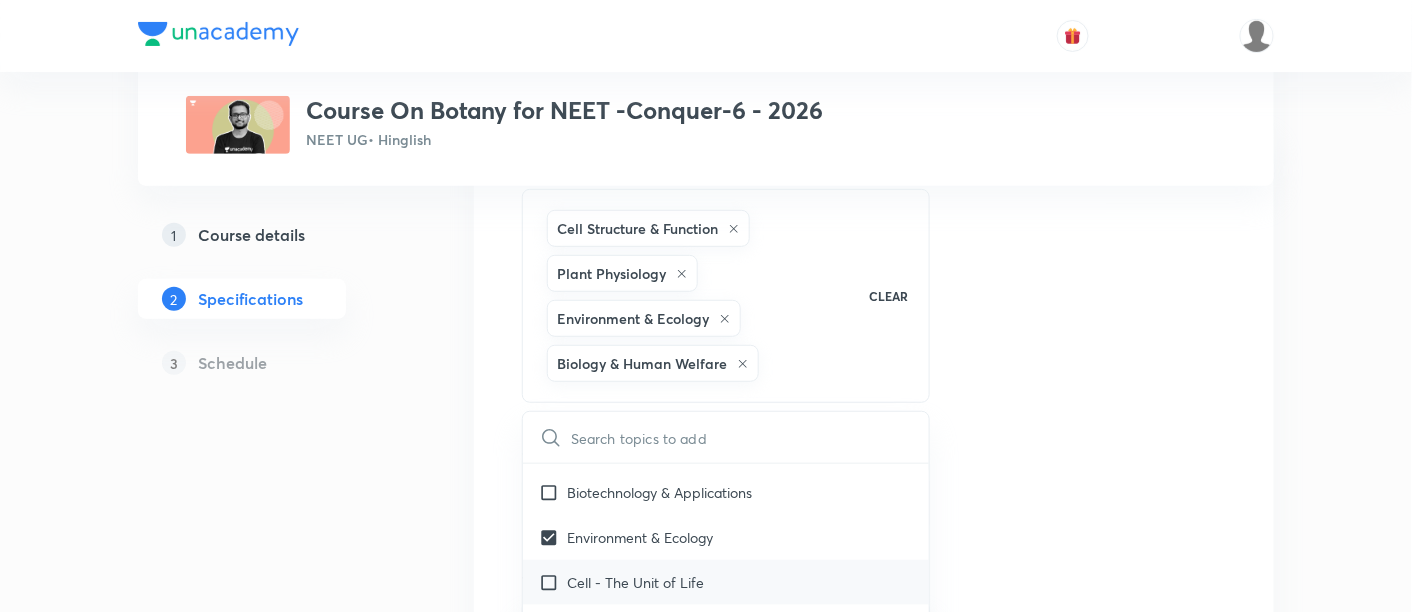 click on "Cell - The Unit of Life" at bounding box center (635, 582) 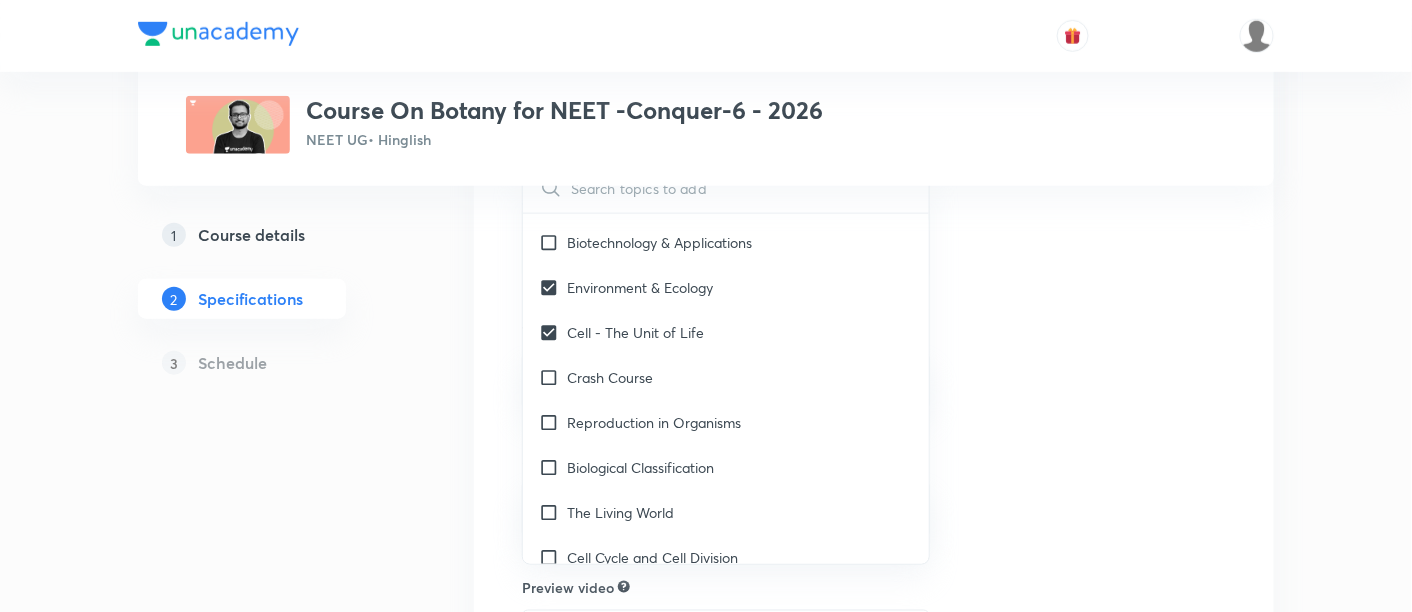 scroll, scrollTop: 529, scrollLeft: 0, axis: vertical 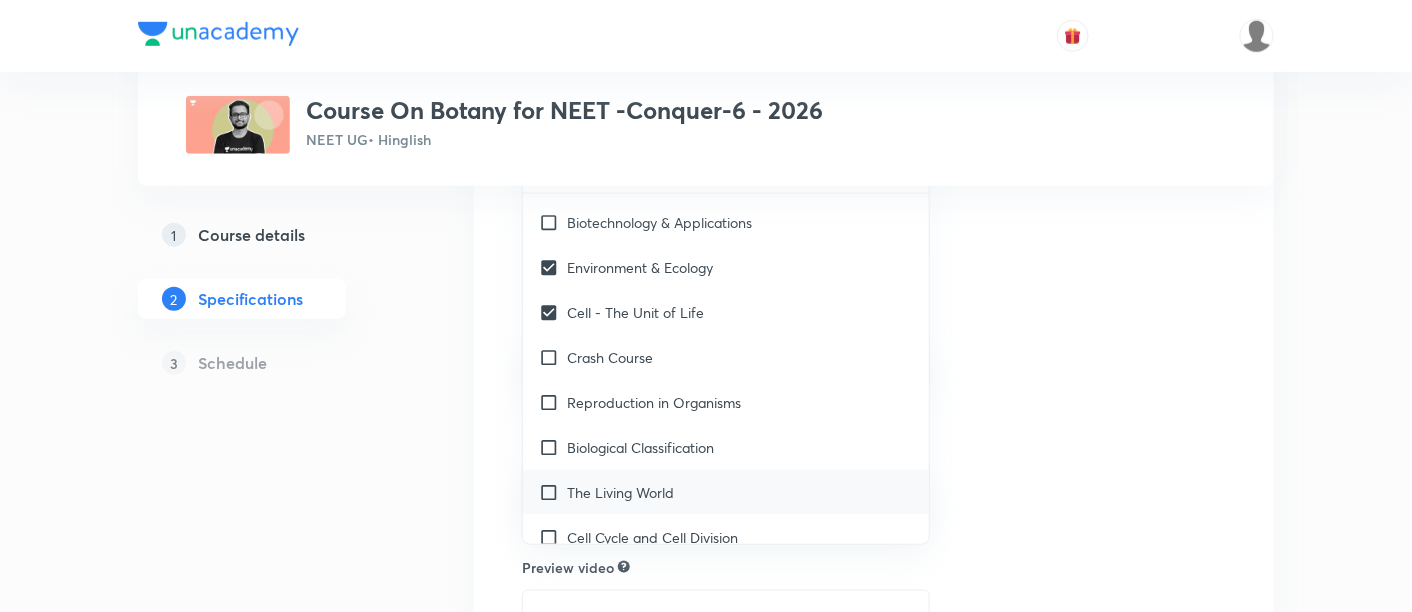 click on "The Living World" at bounding box center [726, 492] 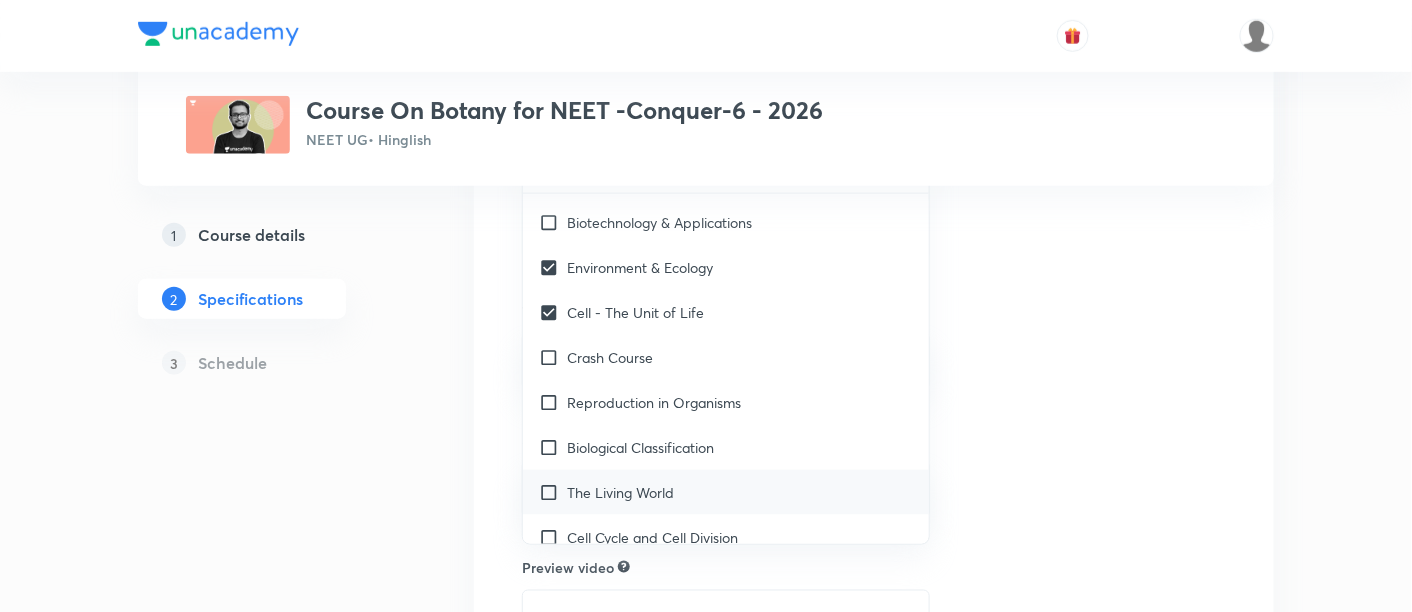 checkbox on "true" 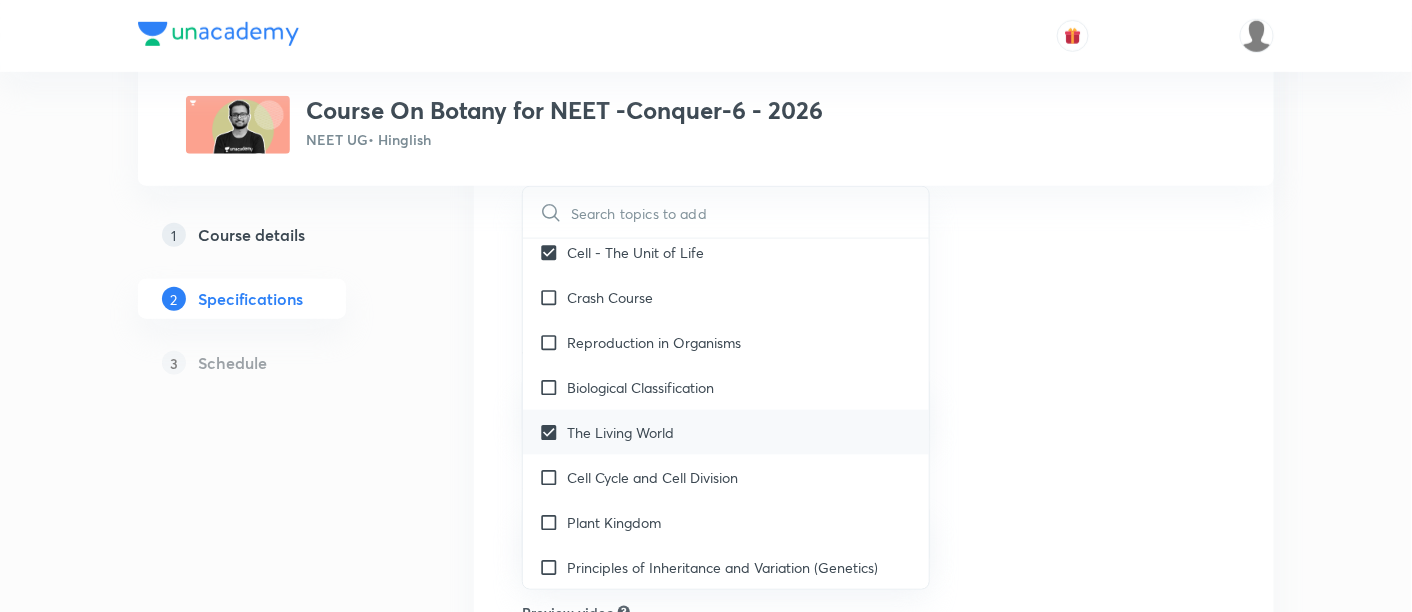 scroll, scrollTop: 562, scrollLeft: 0, axis: vertical 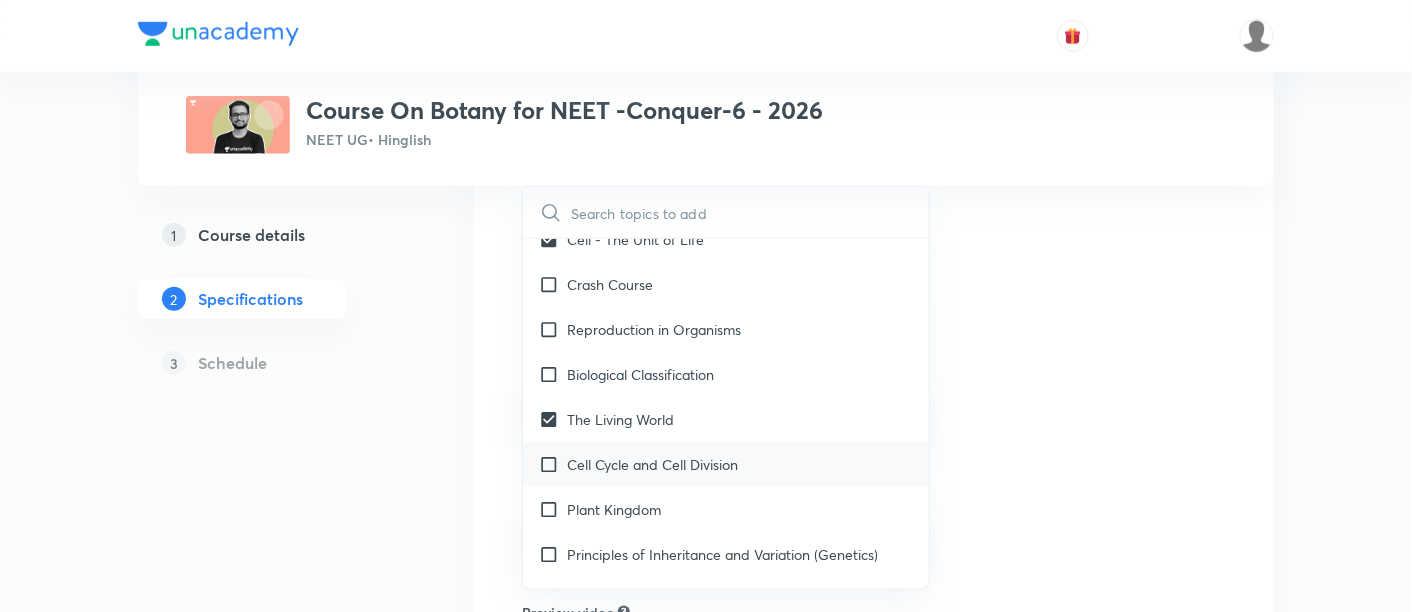 click on "Cell Cycle and Cell Division" at bounding box center [652, 464] 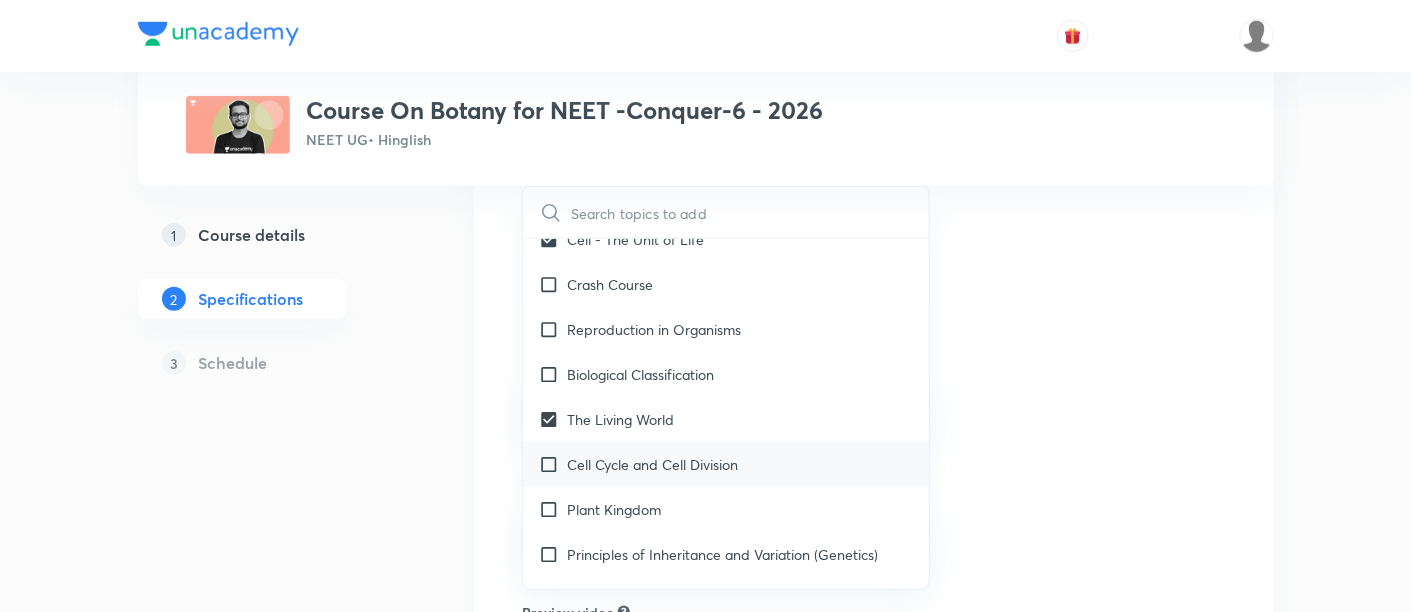 checkbox on "true" 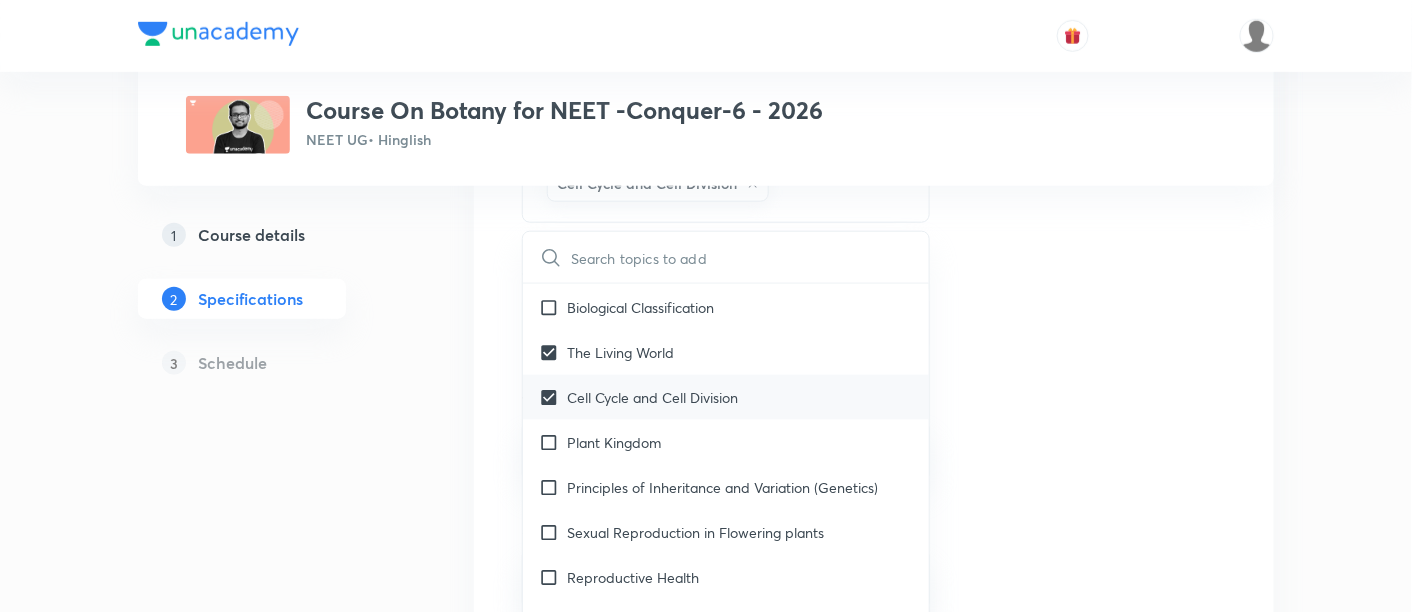 scroll, scrollTop: 681, scrollLeft: 0, axis: vertical 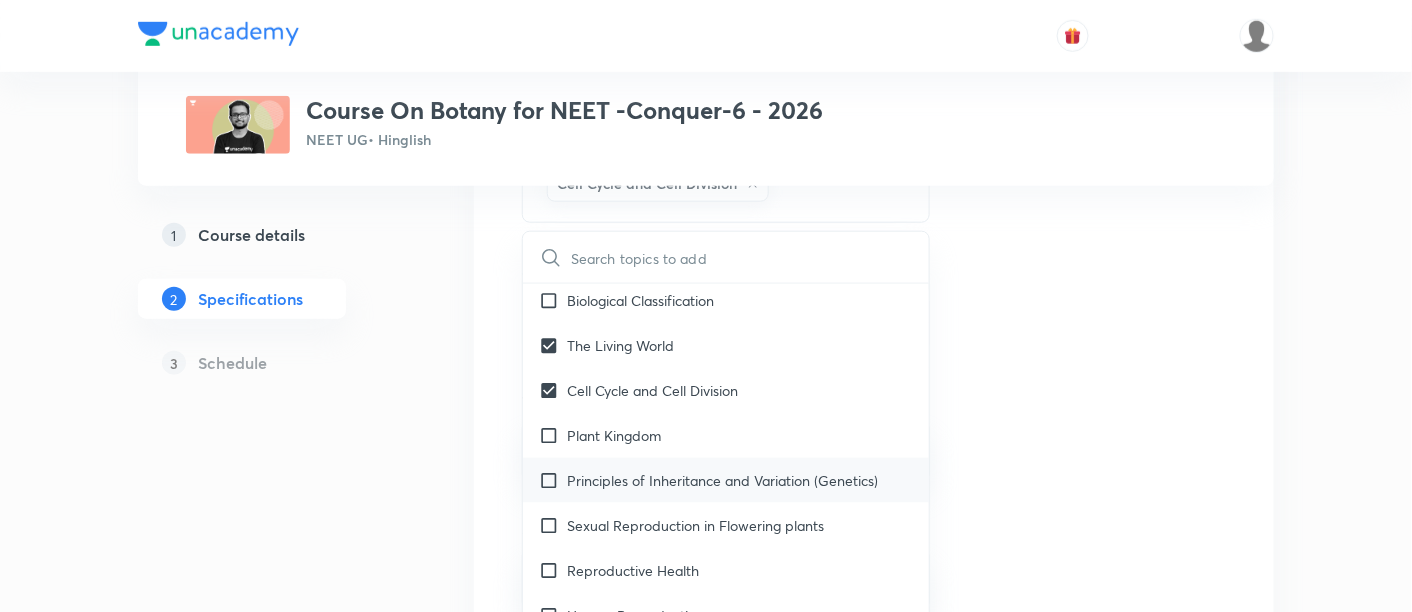 click on "Principles of Inheritance and Variation (Genetics)" at bounding box center [722, 480] 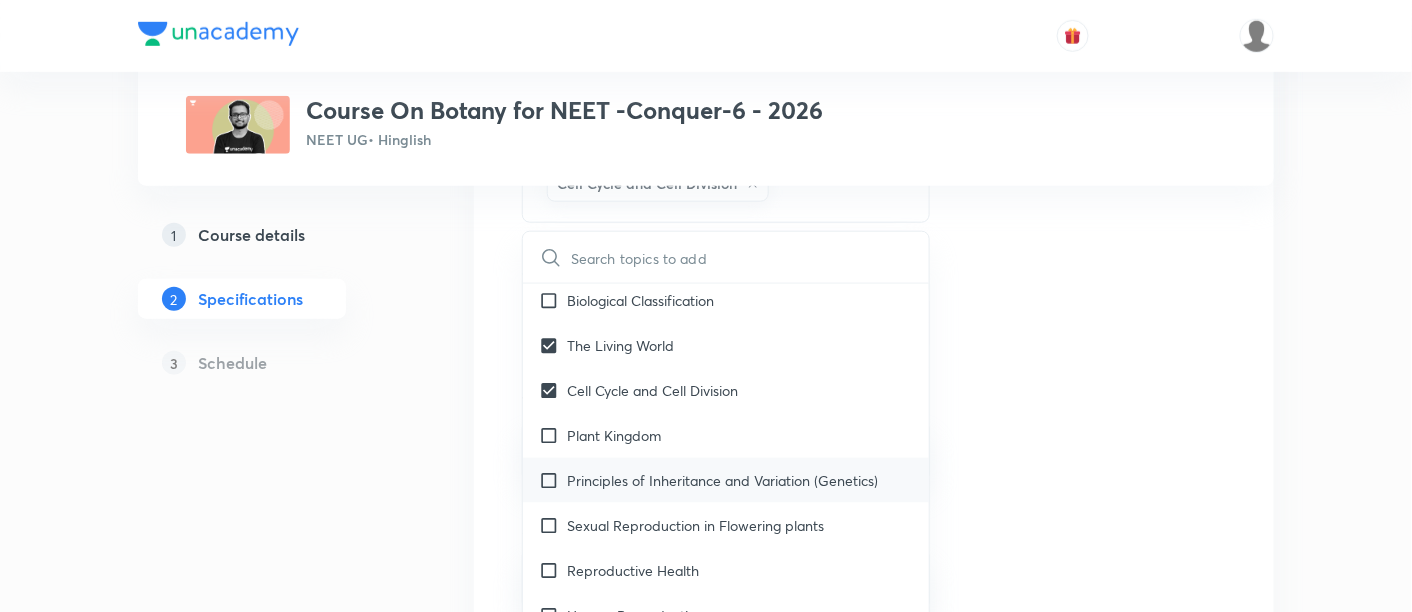 checkbox on "true" 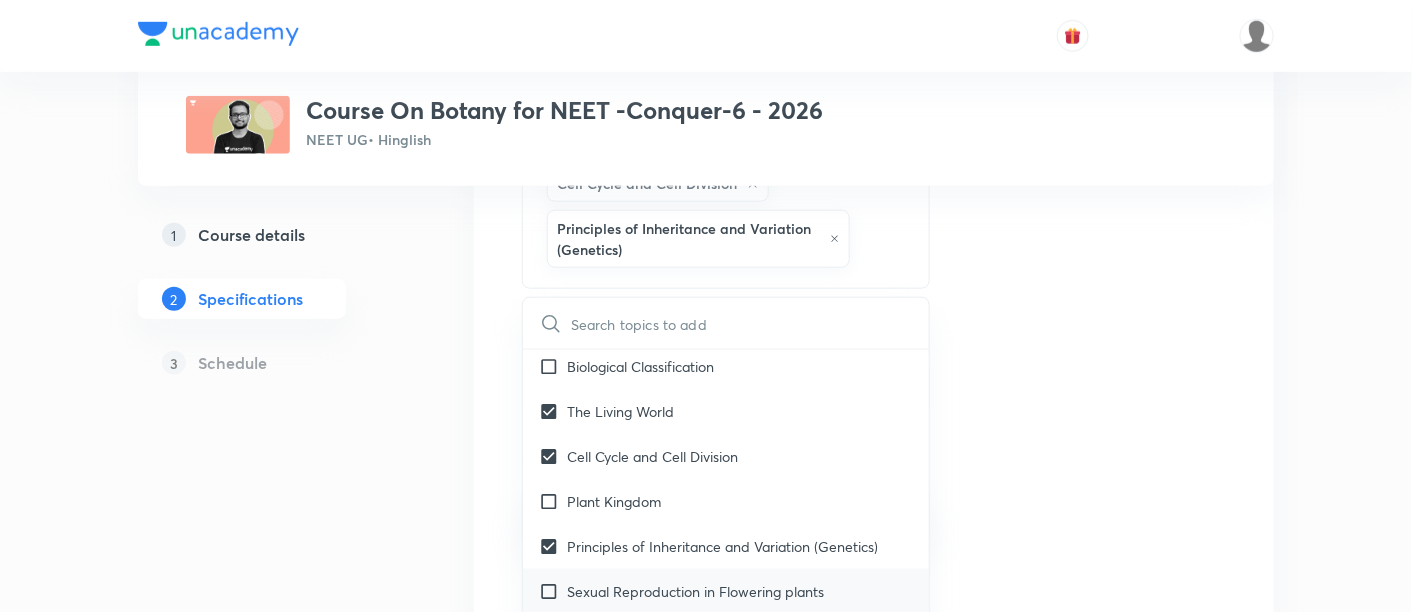 click on "Sexual Reproduction in Flowering plants" at bounding box center (695, 591) 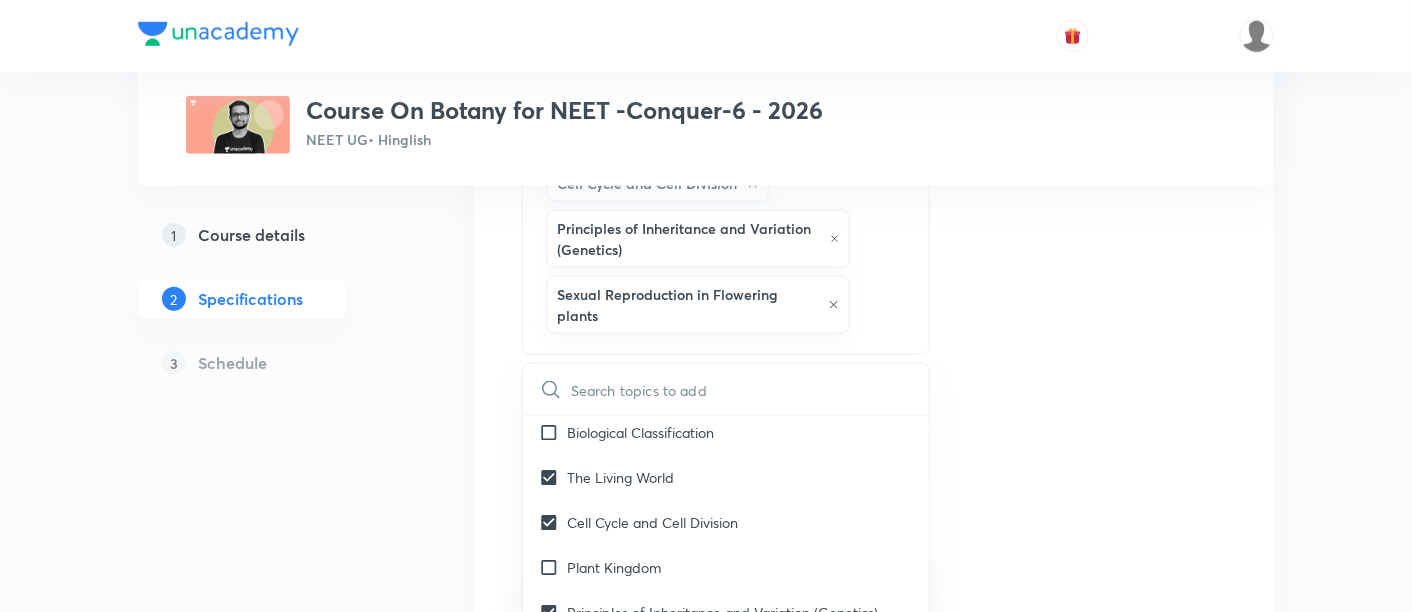 checkbox on "true" 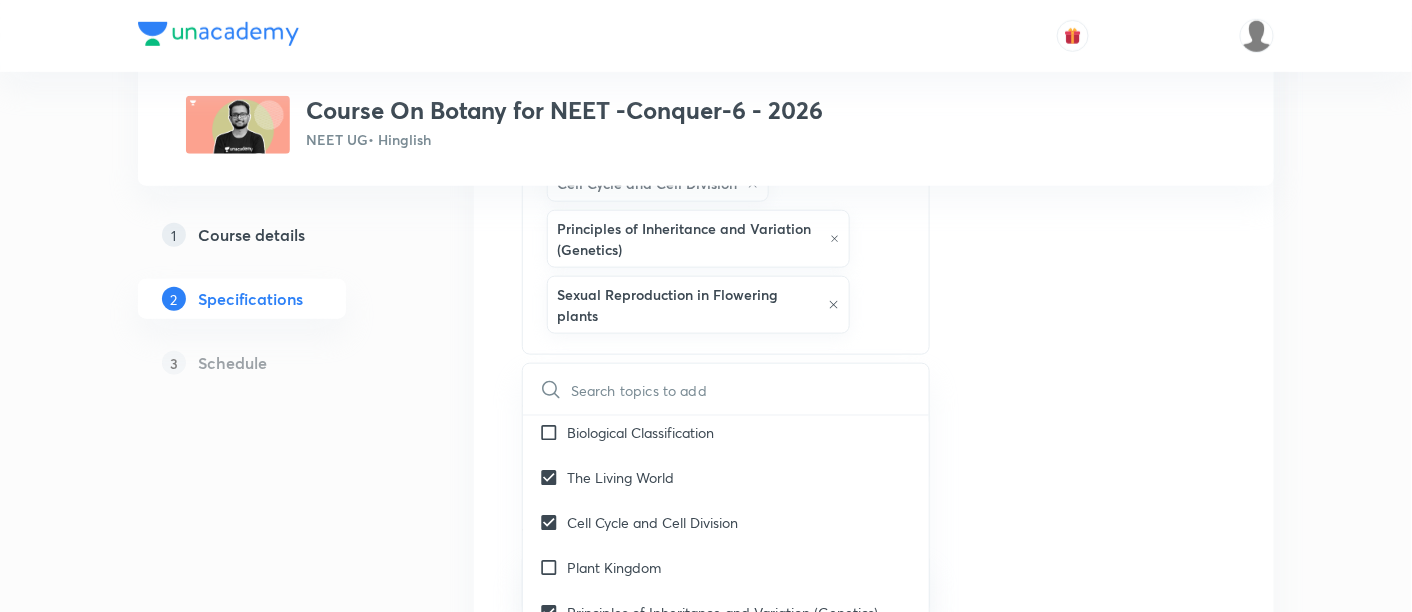checkbox on "true" 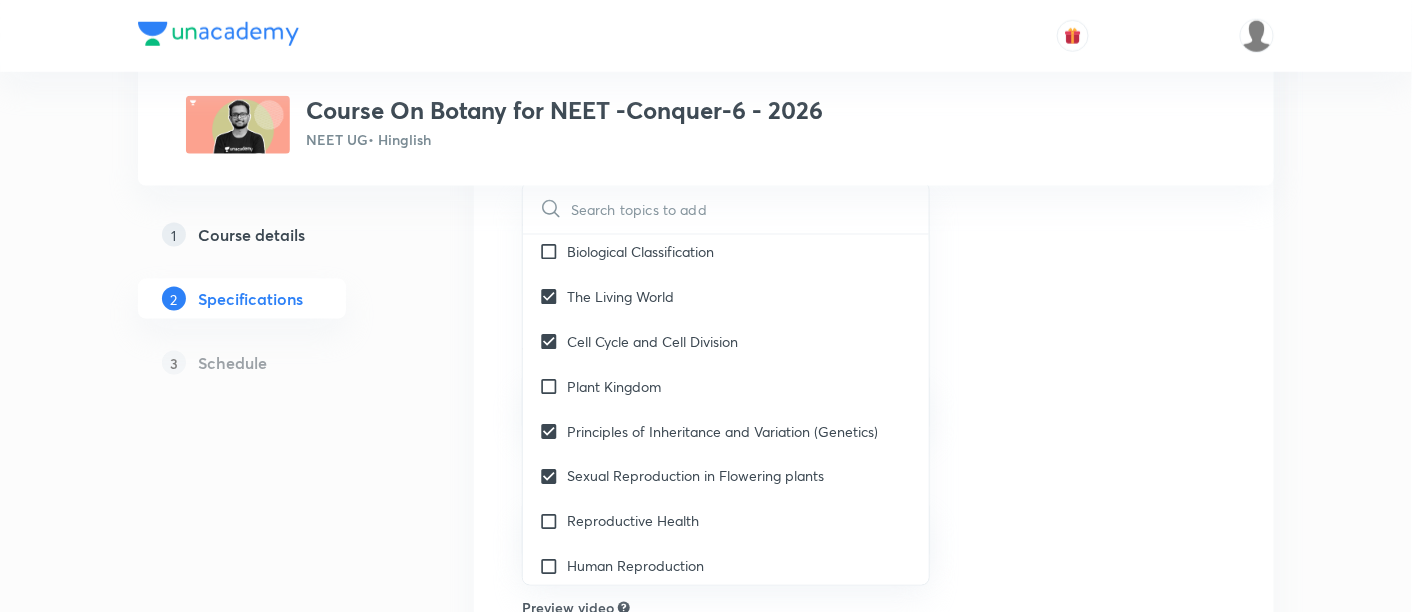 scroll, scrollTop: 725, scrollLeft: 0, axis: vertical 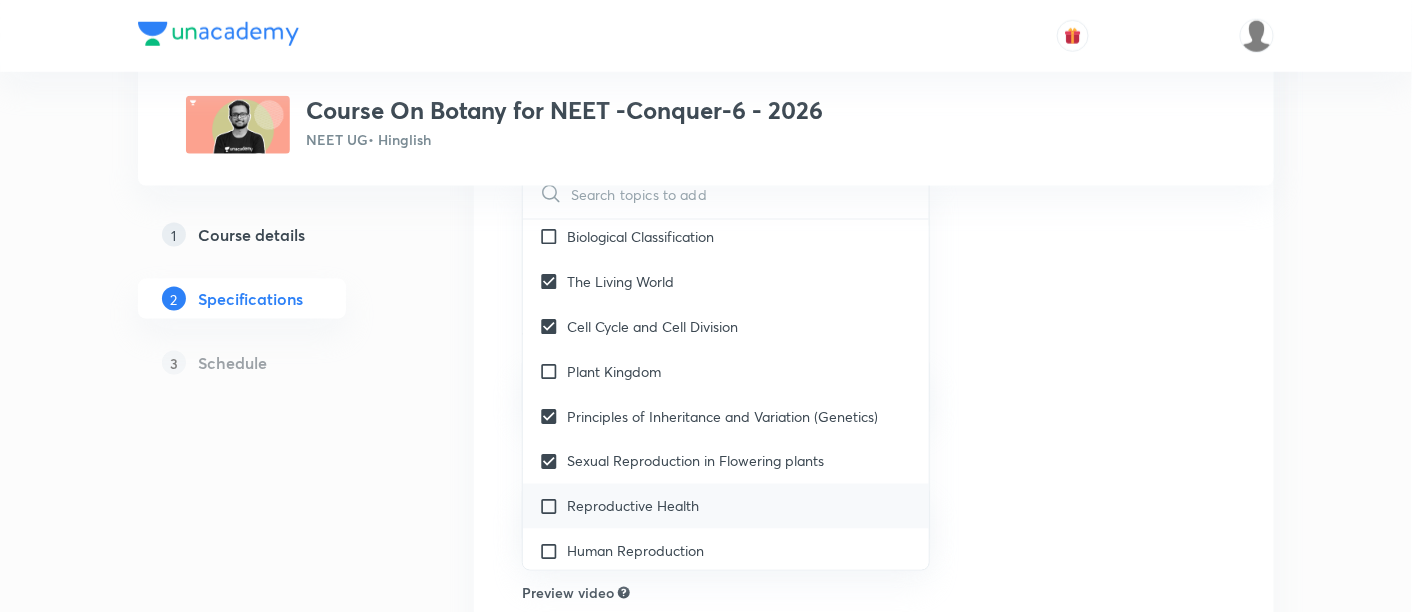 click on "Reproductive Health" at bounding box center (633, 506) 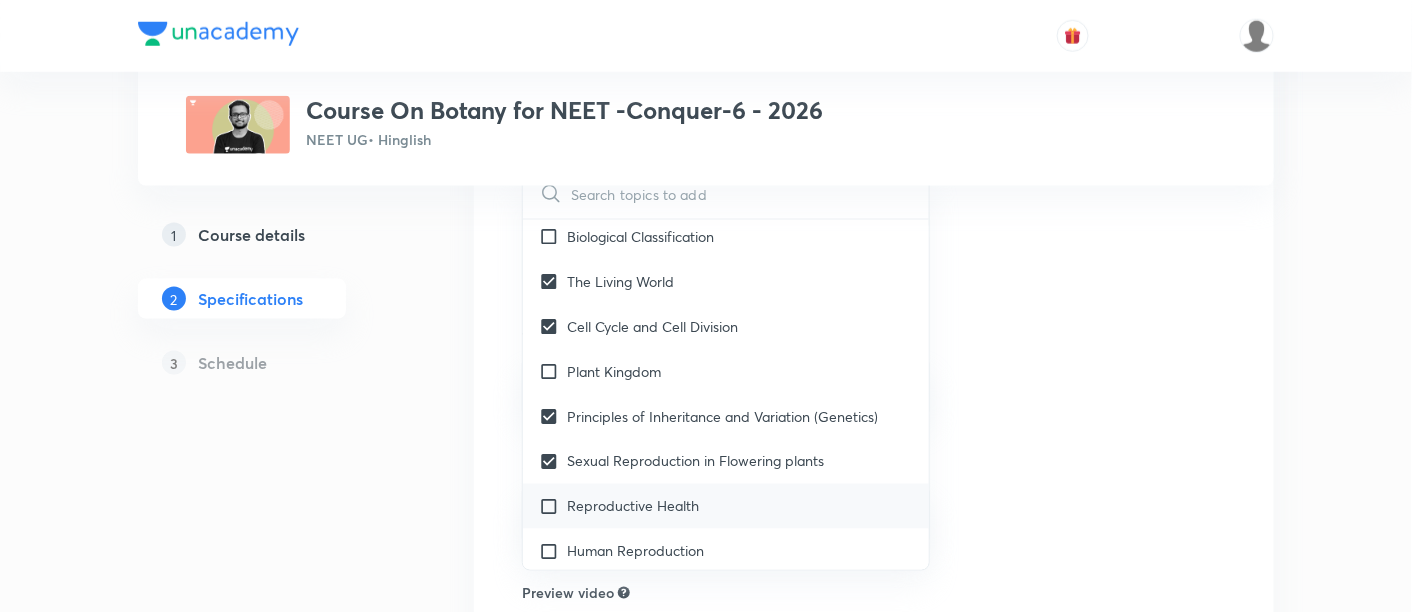 checkbox on "true" 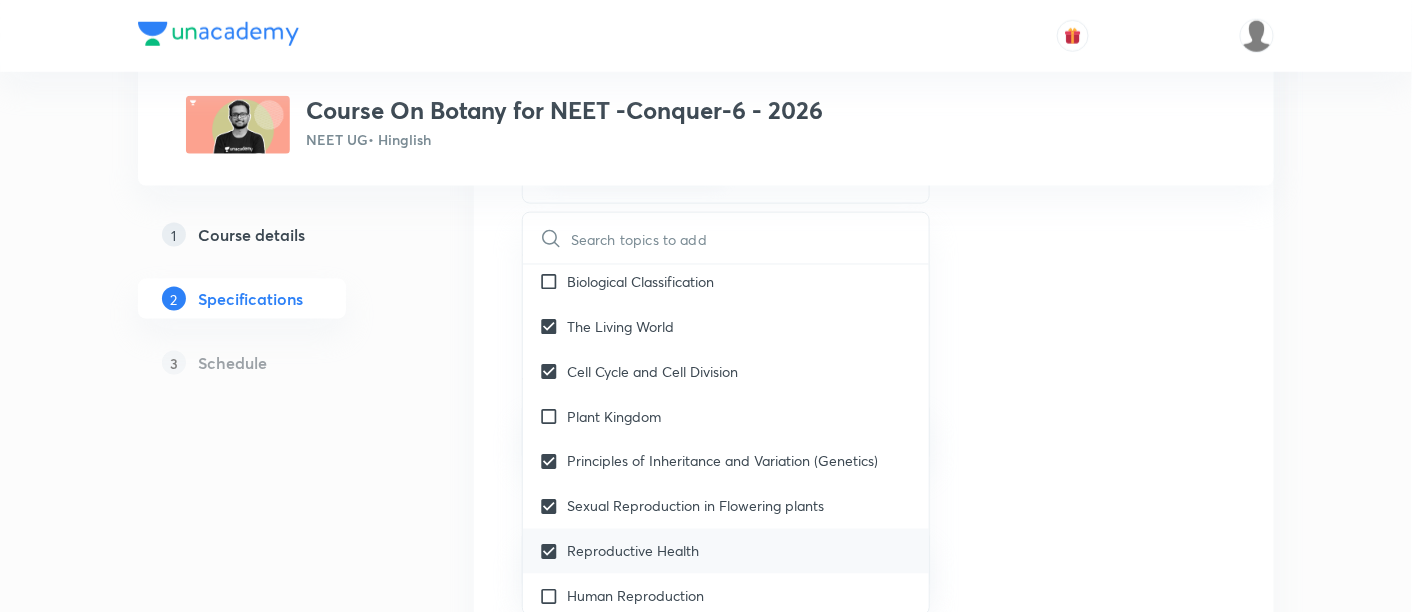 click on "Reproductive Health" at bounding box center [726, 551] 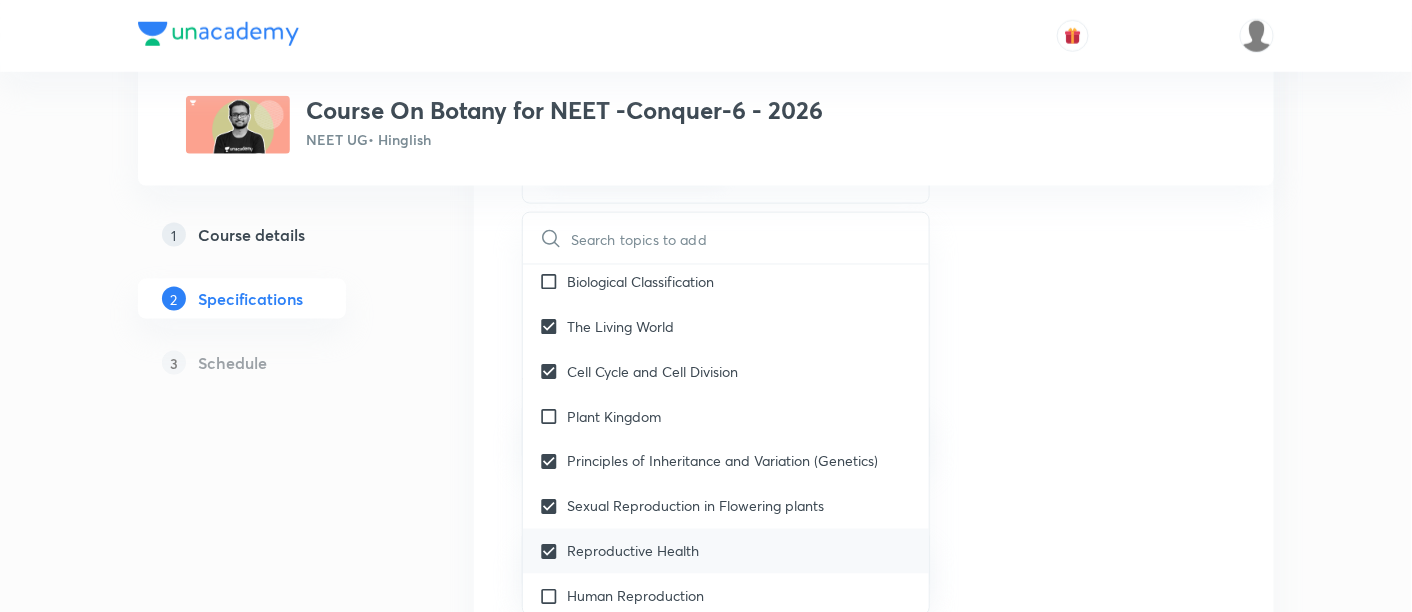 checkbox on "true" 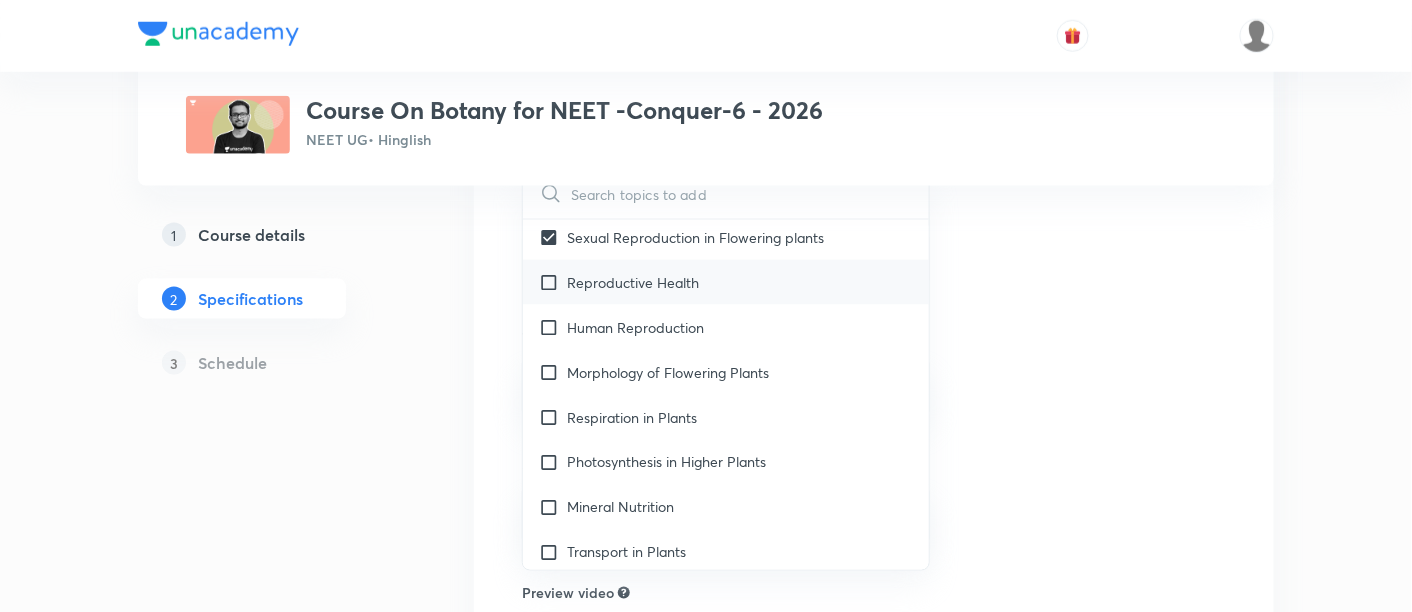 scroll, scrollTop: 907, scrollLeft: 0, axis: vertical 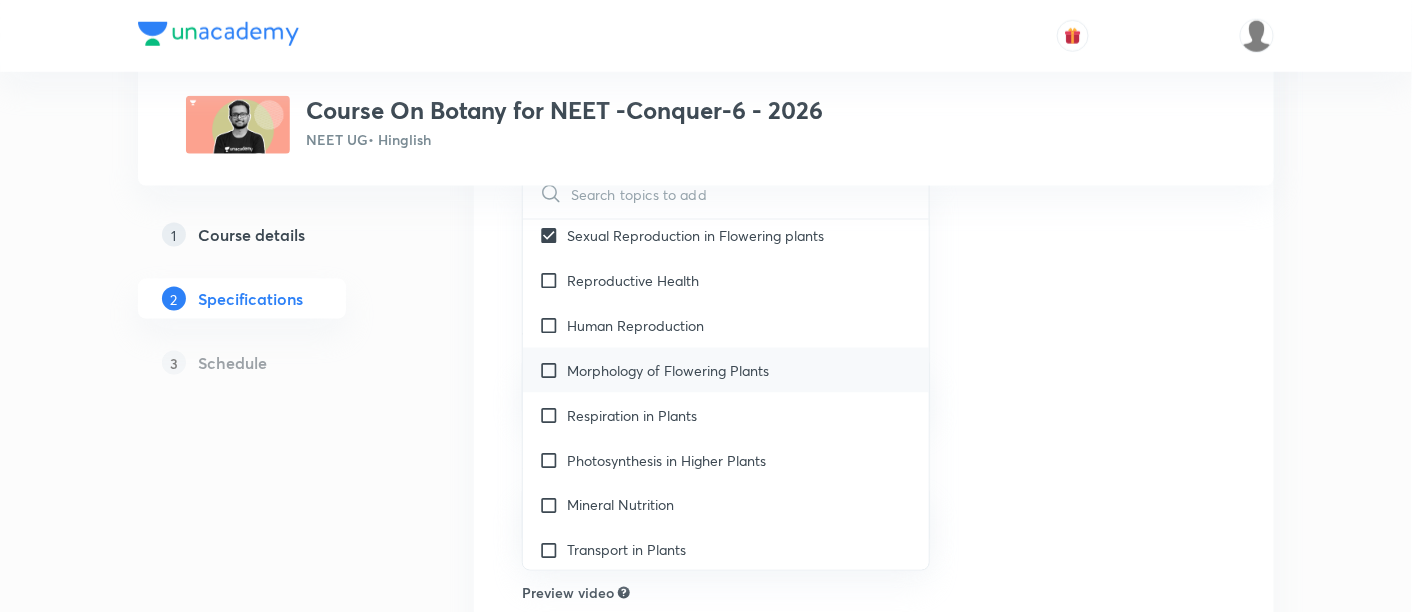 click on "Morphology of Flowering Plants" at bounding box center (668, 370) 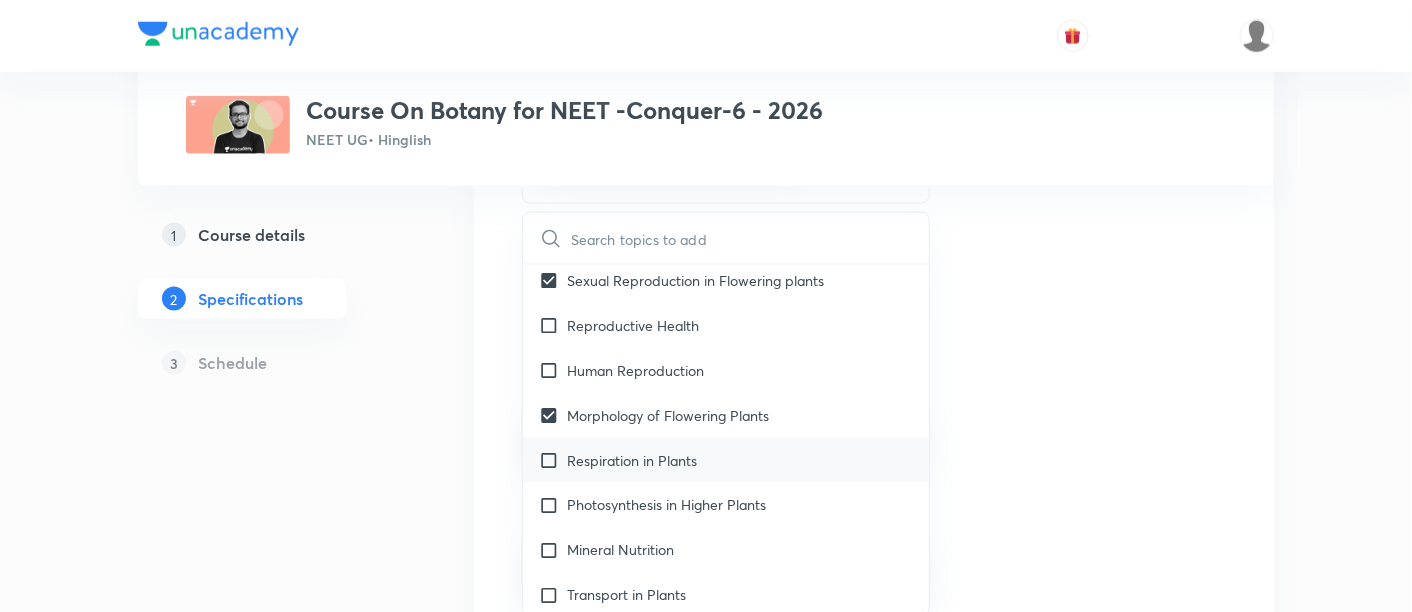 click on "Respiration in Plants" at bounding box center (632, 460) 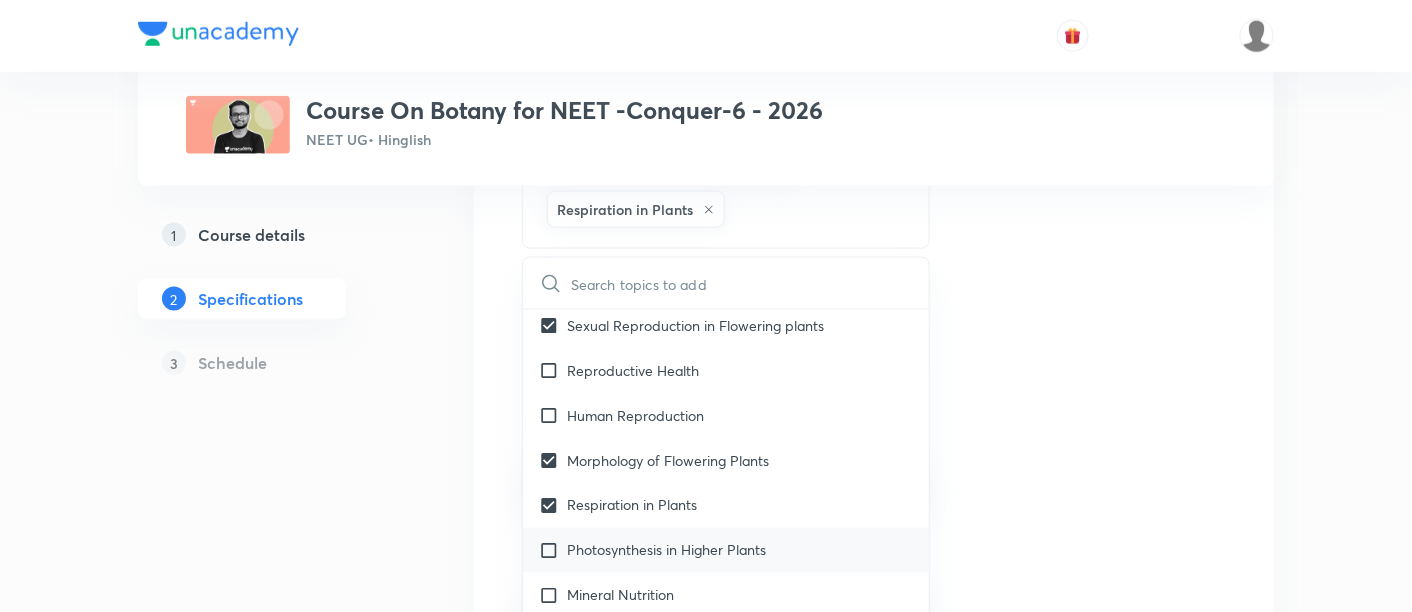 click on "Photosynthesis in Higher Plants" at bounding box center (666, 550) 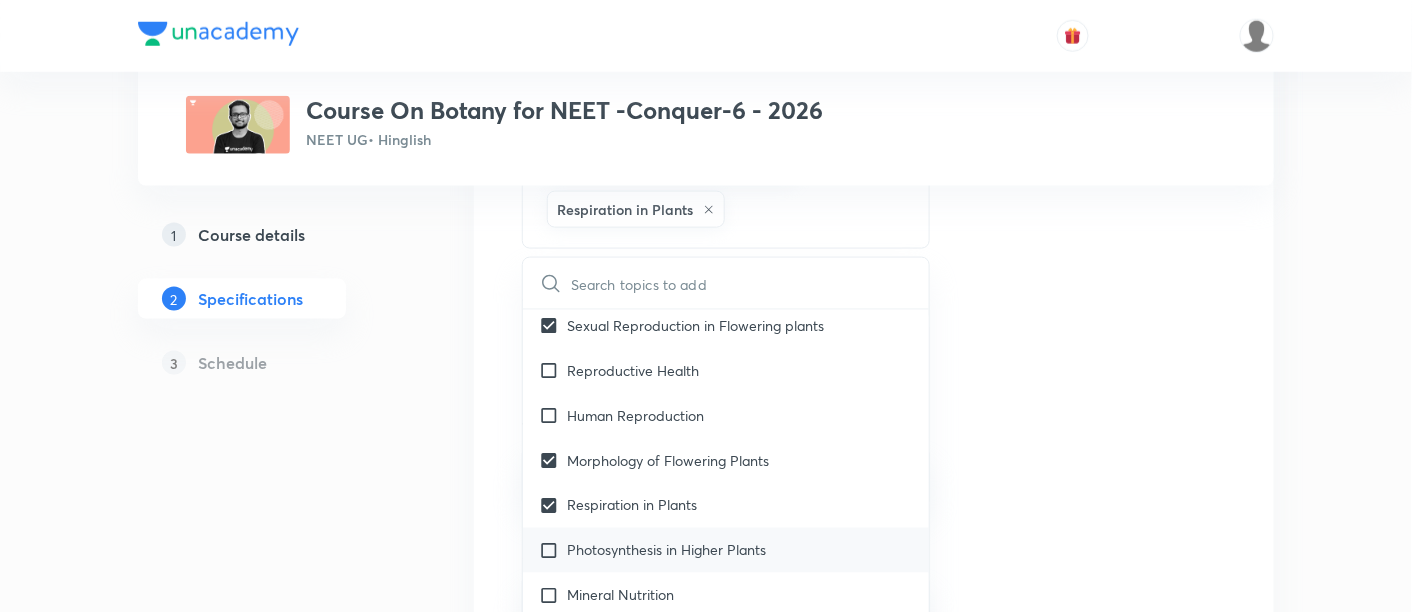 checkbox on "true" 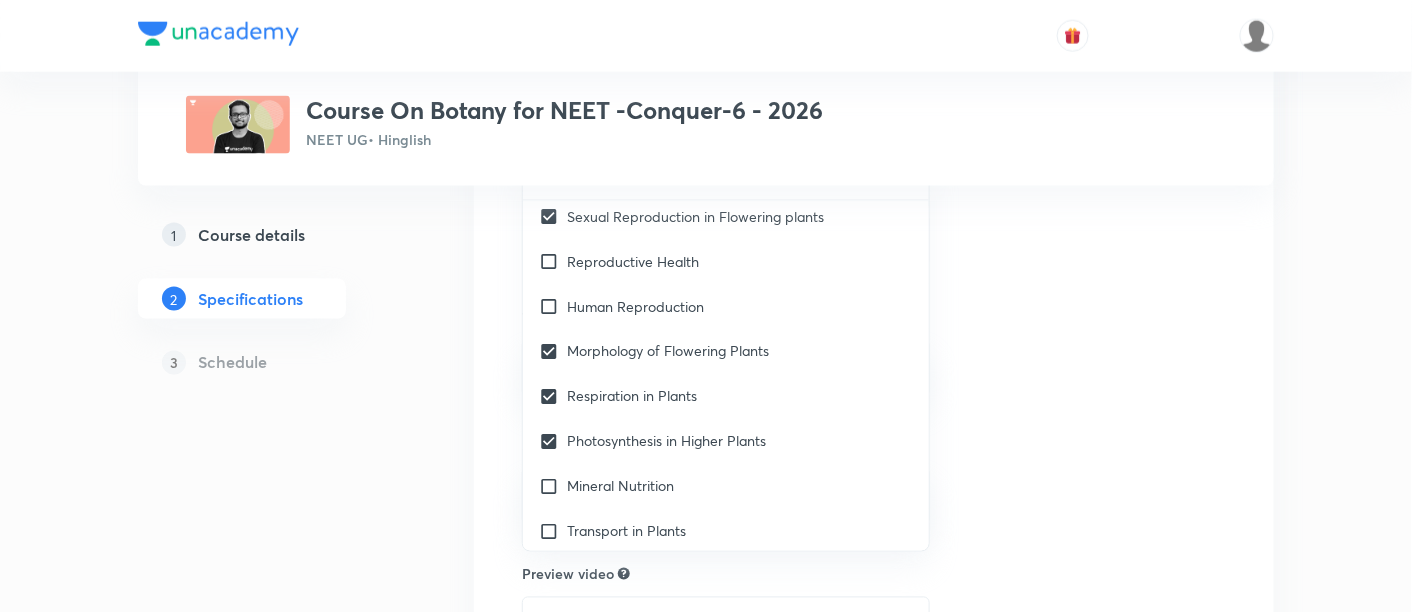 scroll, scrollTop: 900, scrollLeft: 0, axis: vertical 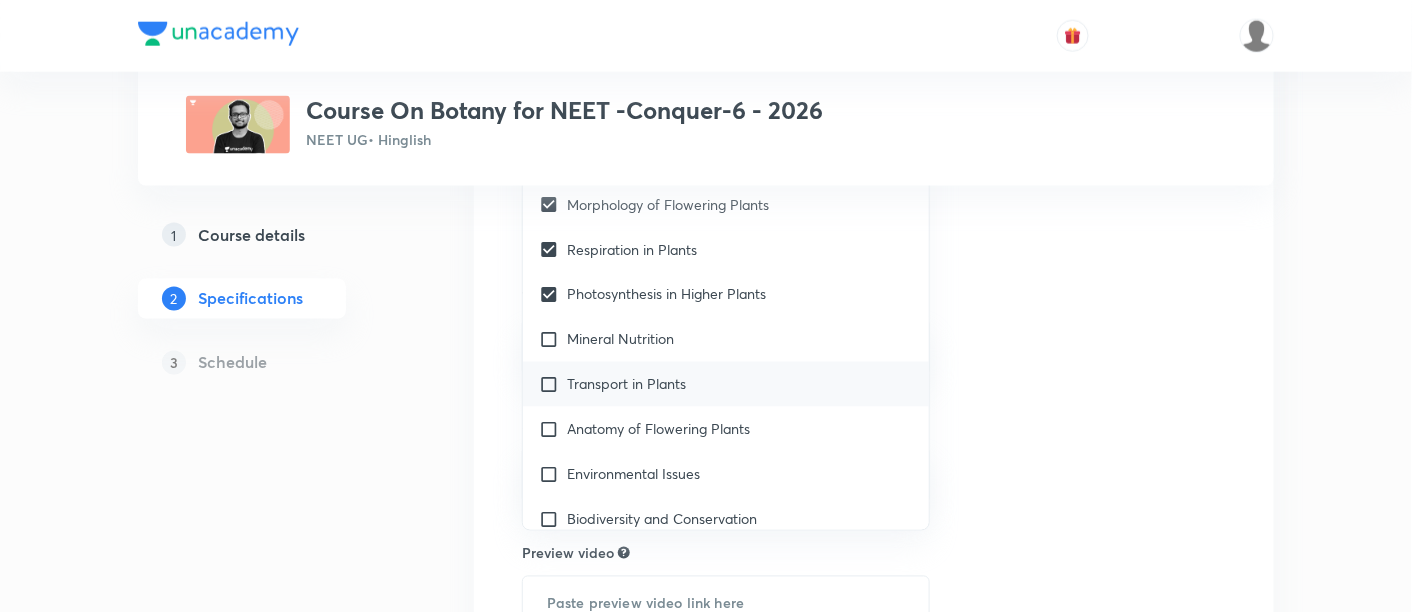 click on "Transport in Plants" at bounding box center (726, 384) 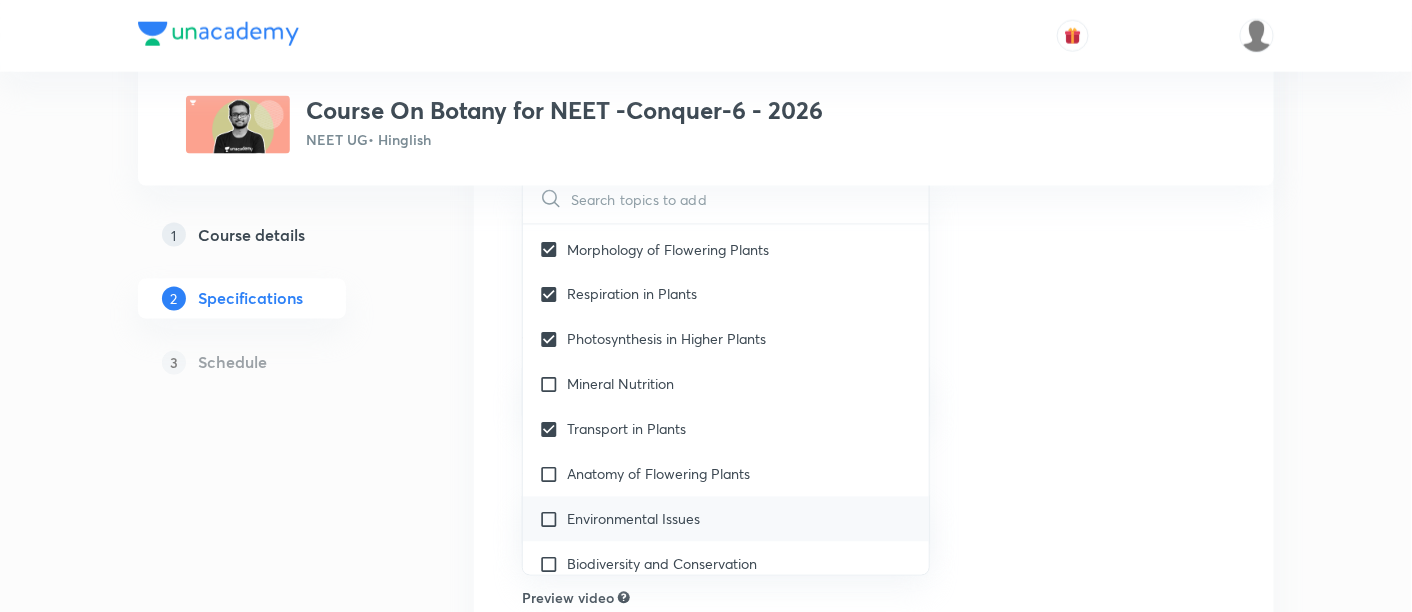 click on "Environmental Issues" at bounding box center (633, 519) 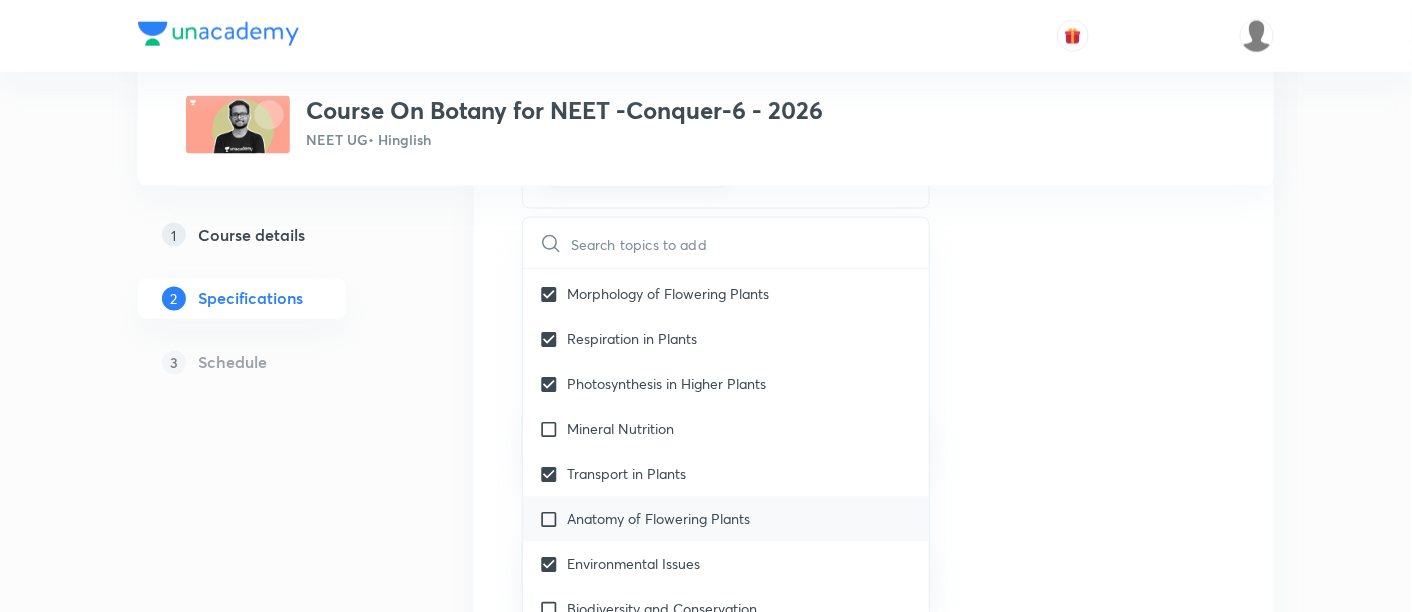 click on "Anatomy of Flowering Plants" at bounding box center [658, 519] 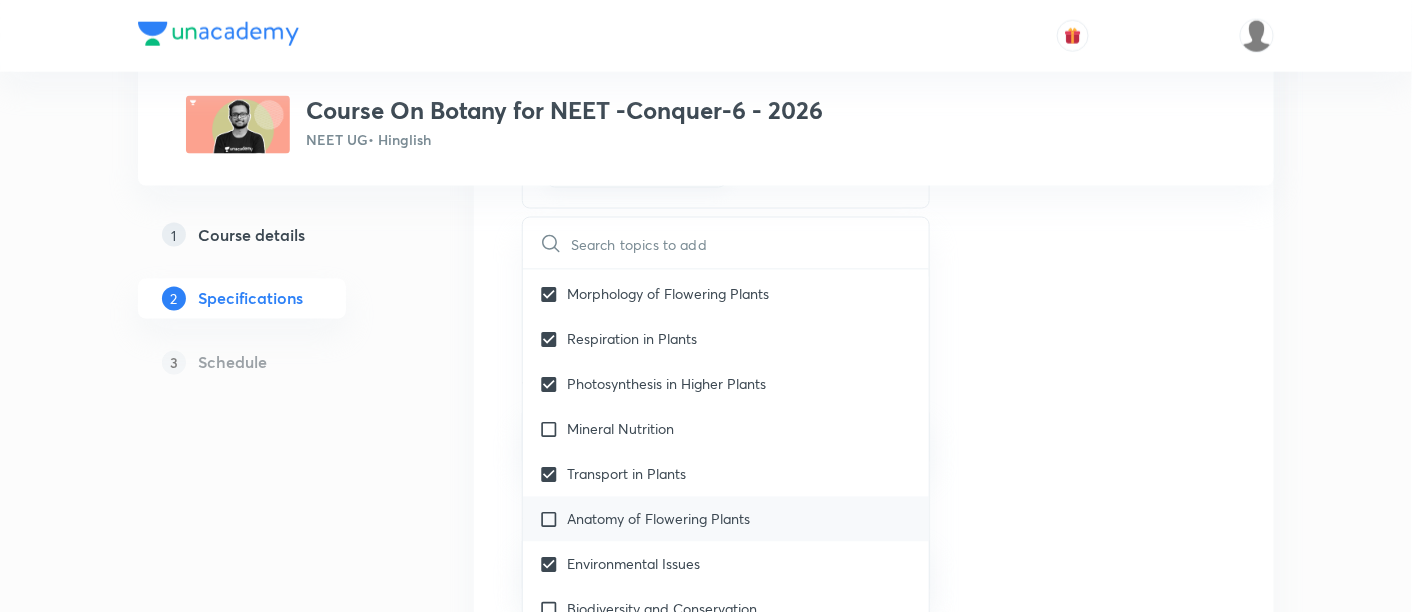 checkbox on "true" 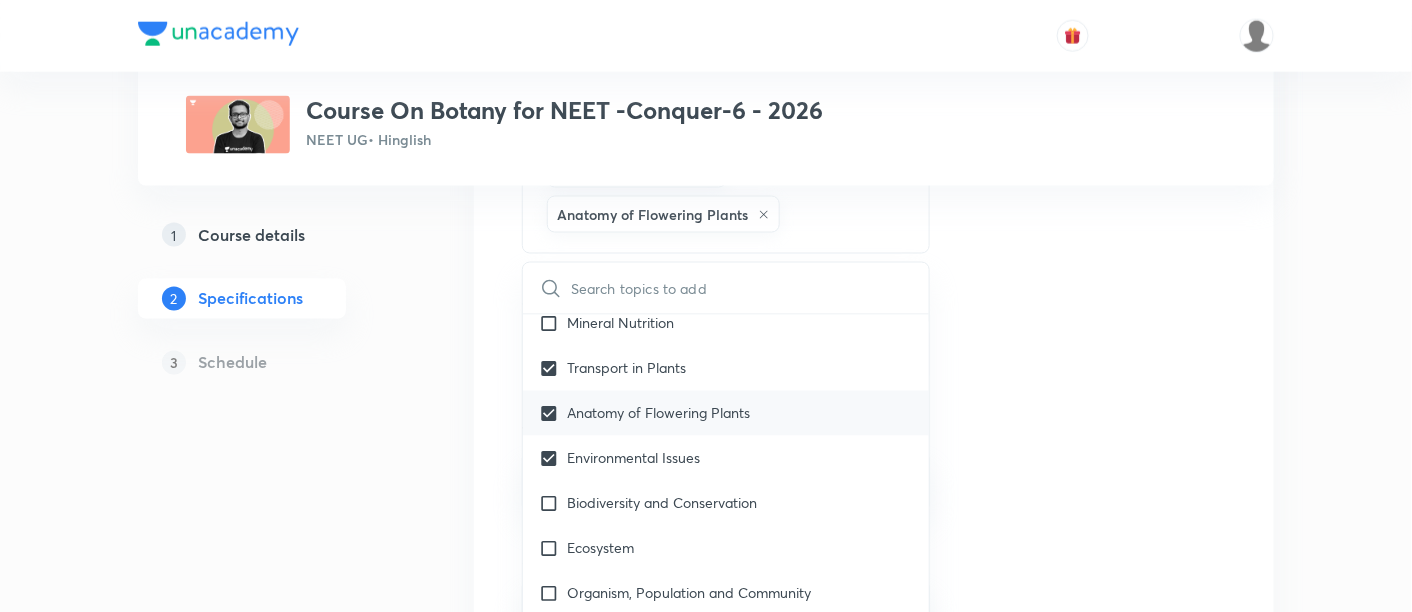scroll, scrollTop: 1185, scrollLeft: 0, axis: vertical 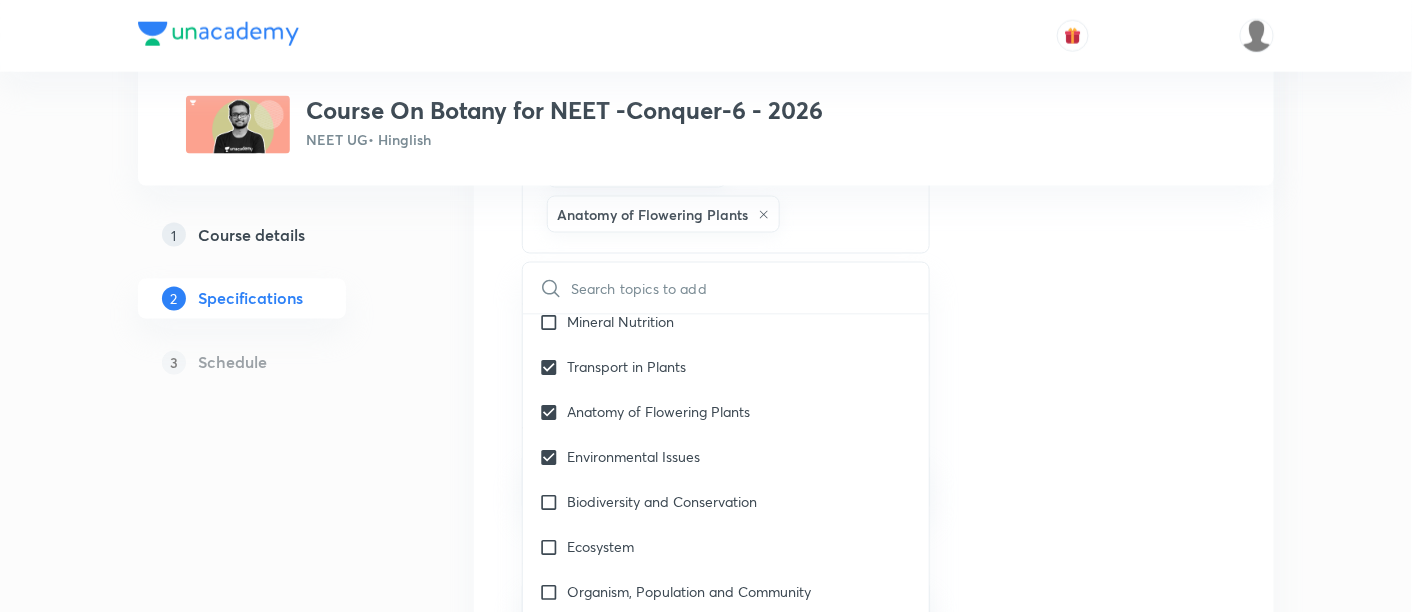 click on "Topics Cell Structure & Function Plant Physiology Environment & Ecology Biology & Human Welfare Cell - The Unit of Life The Living World Cell Cycle and Cell Division Principles of Inheritance and Variation (Genetics) Sexual Reproduction in Flowering plants Morphology of Flowering Plants Respiration in Plants Photosynthesis in Higher Plants Transport in Plants Environmental Issues Anatomy of Flowering Plants CLEAR ​ Biology Previous Year & Mock Questions Diversity of Living Organisms Structural Organisation Cell Structure & Function Plant Physiology Human Physiology Reproduction Genetics & Evolution Biology & Human Welfare Biotechnology & Applications Environment & Ecology Cell - The Unit of Life Crash Course Reproduction in Organisms Biological Classification The Living World Cell Cycle and Cell Division Plant Kingdom Principles of Inheritance and Variation (Genetics) Sexual Reproduction in Flowering plants Reproductive Health Human Reproduction Morphology of Flowering Plants Respiration in Plants Ecosystem" at bounding box center [874, 212] 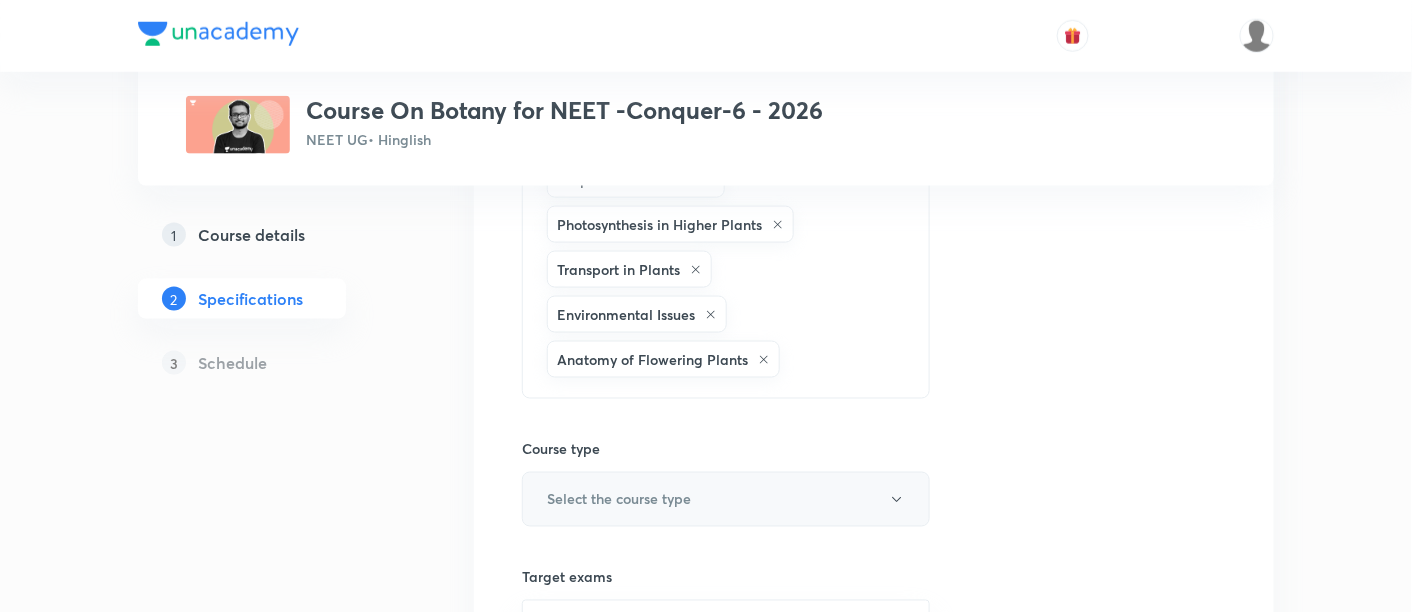 scroll, scrollTop: 756, scrollLeft: 0, axis: vertical 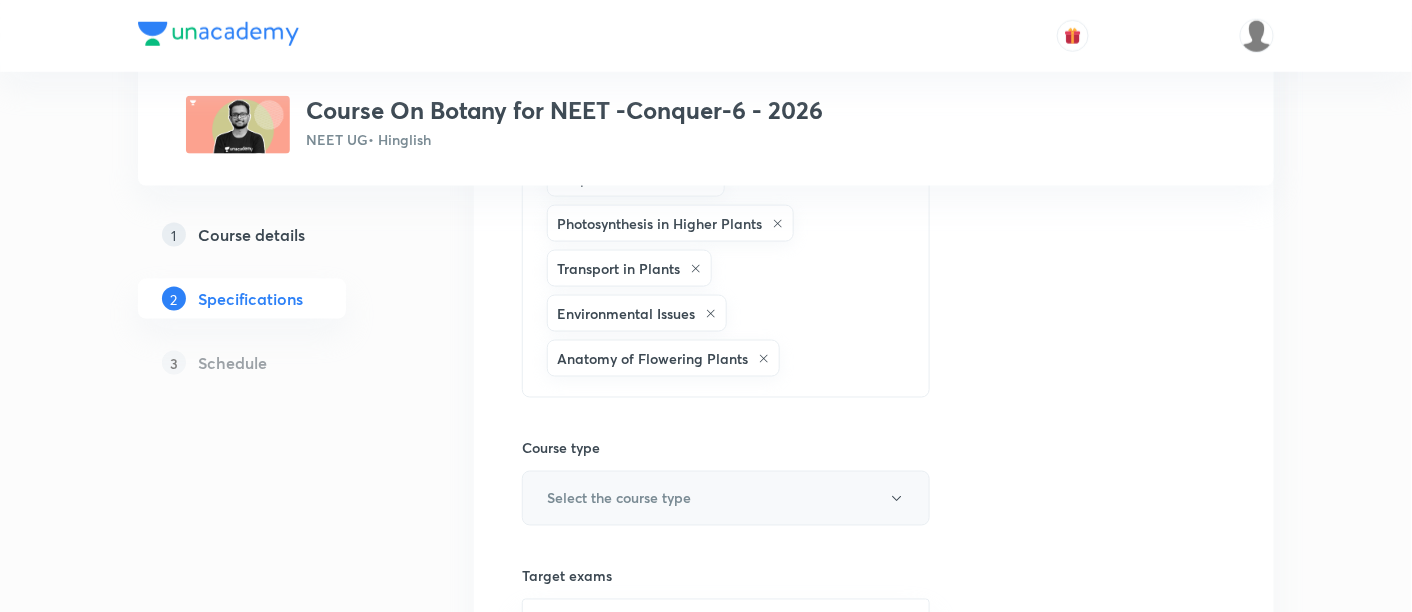 click on "Select the course type" at bounding box center (619, 498) 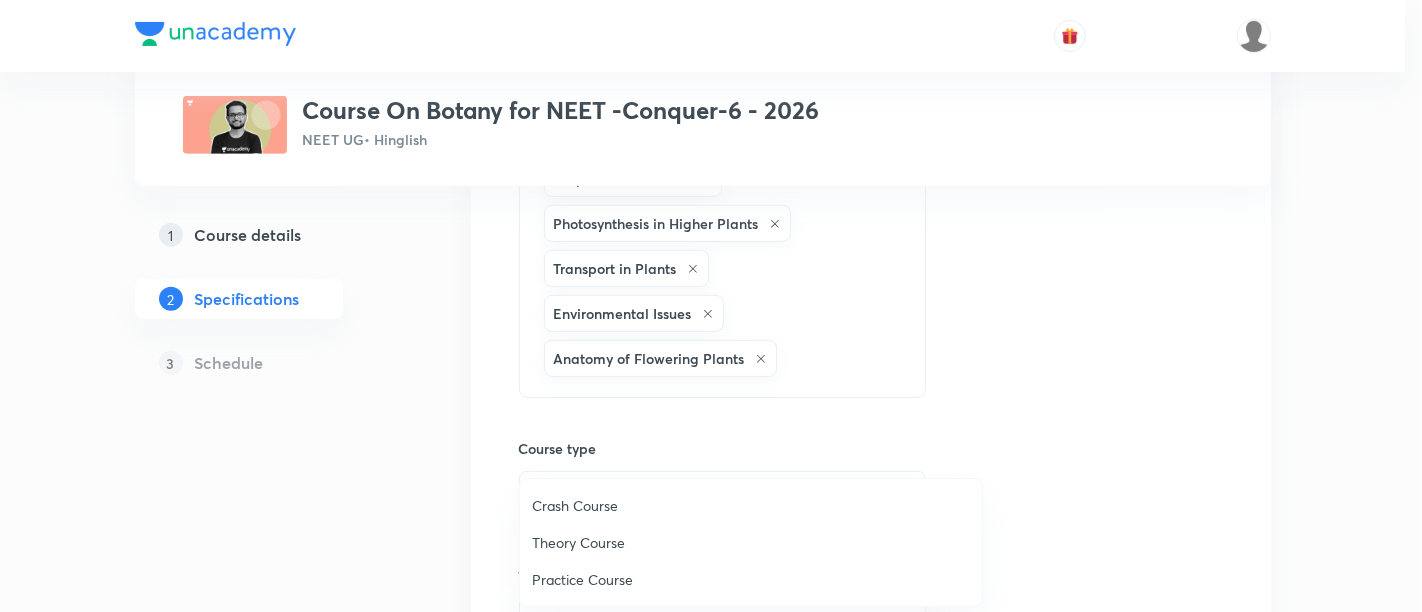 click on "Theory Course" at bounding box center [751, 542] 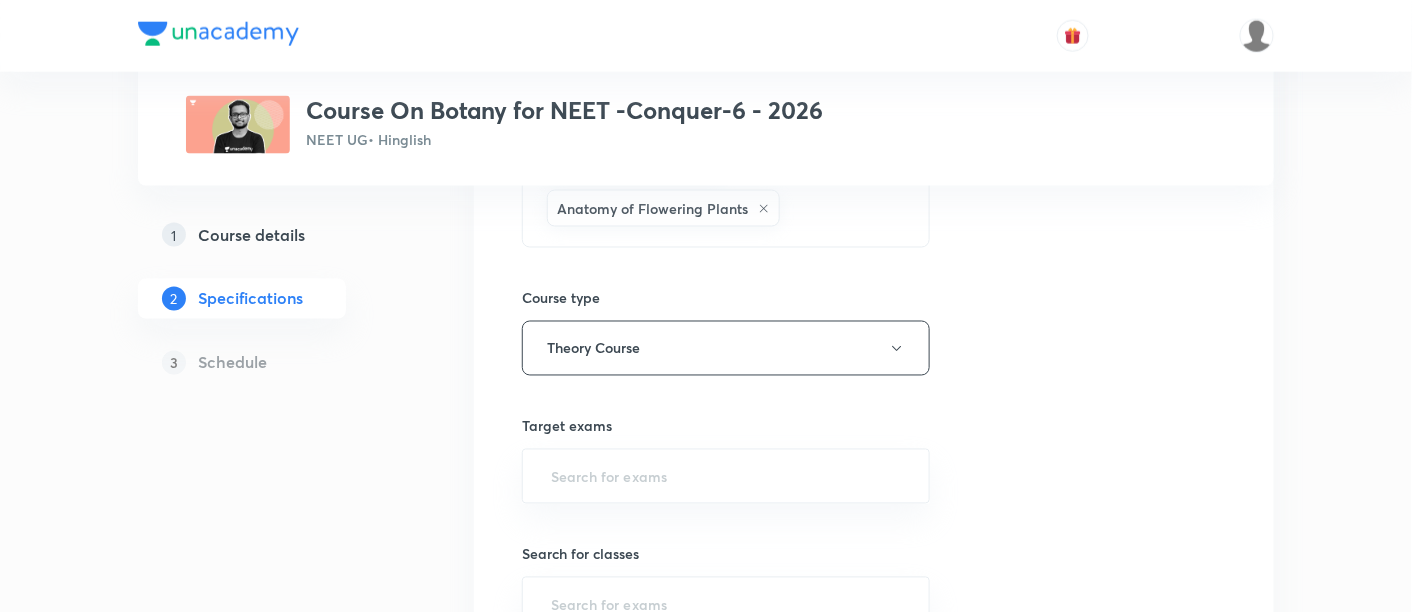 scroll, scrollTop: 919, scrollLeft: 0, axis: vertical 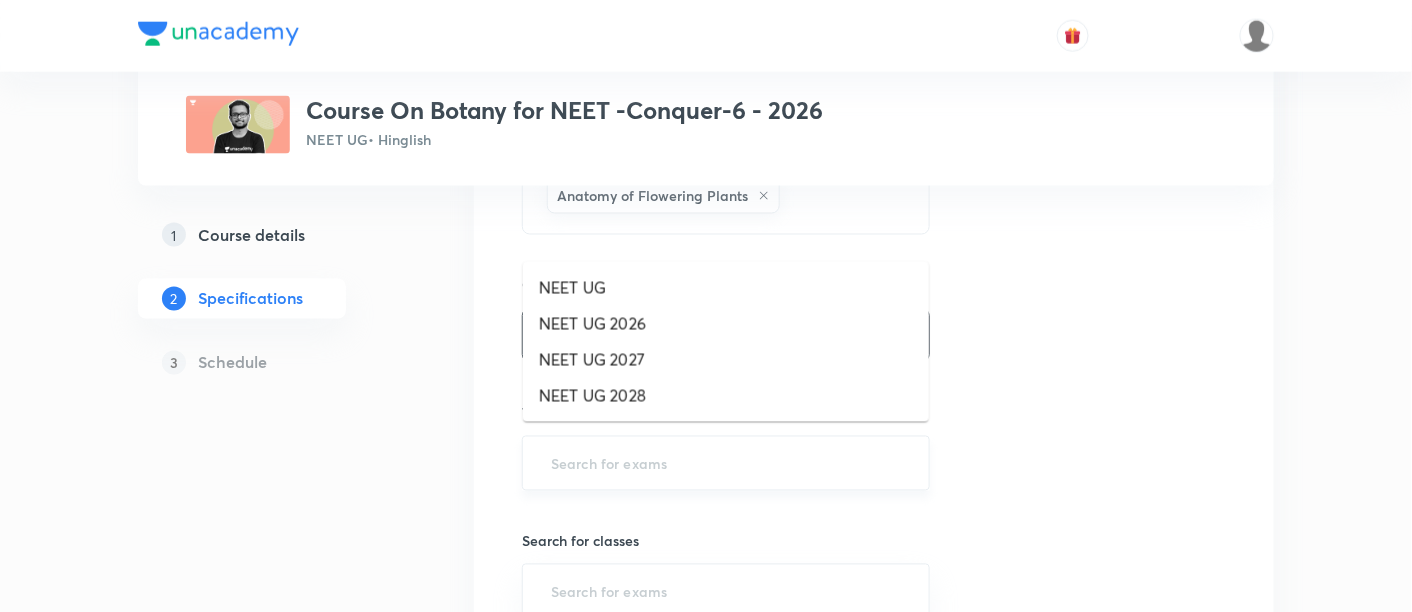 click at bounding box center (726, 463) 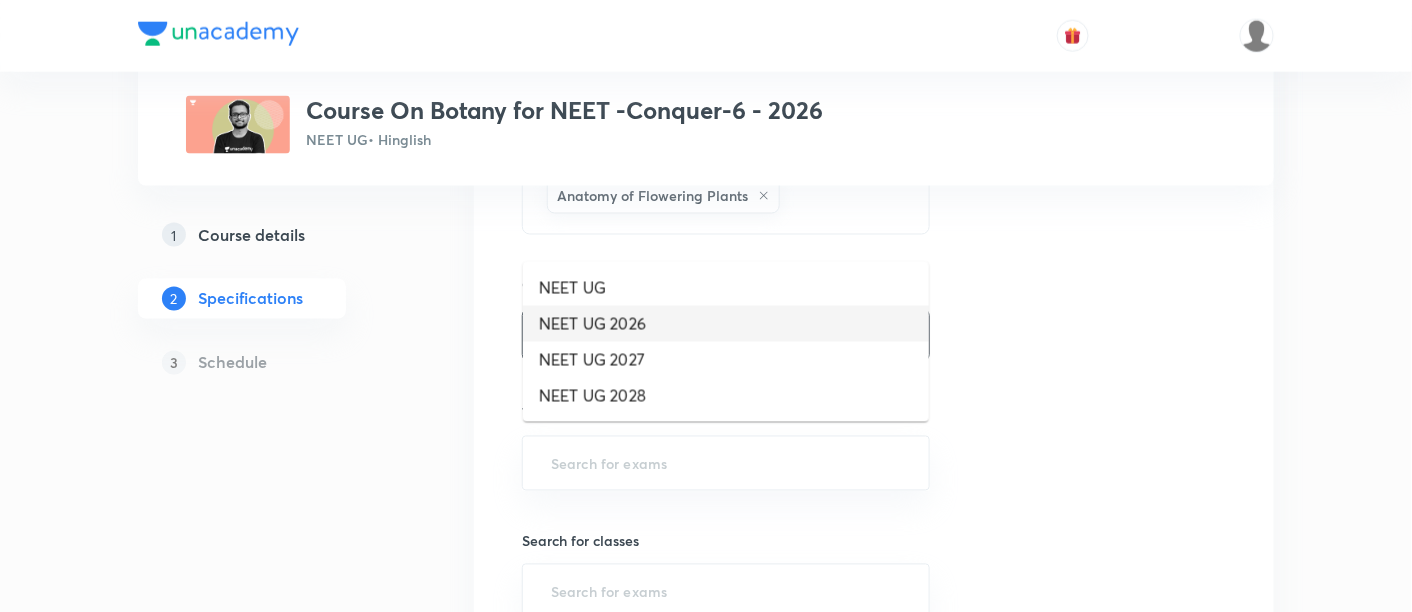click on "NEET UG 2026" at bounding box center (726, 324) 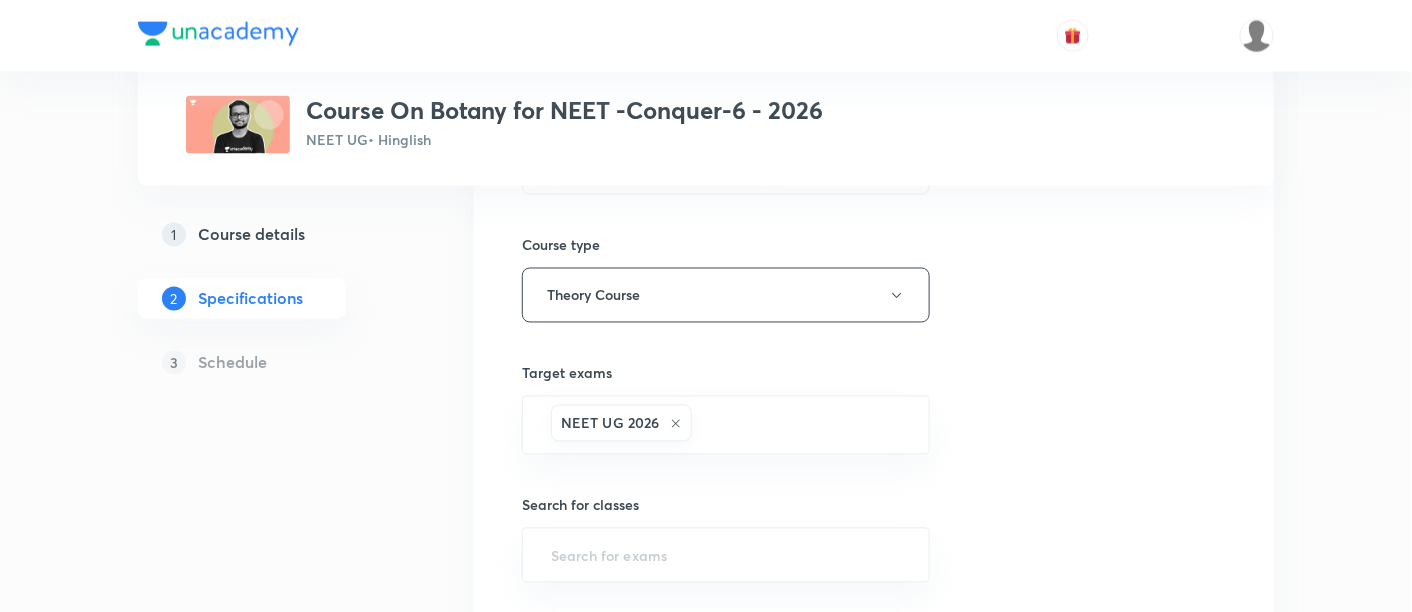 scroll, scrollTop: 1114, scrollLeft: 0, axis: vertical 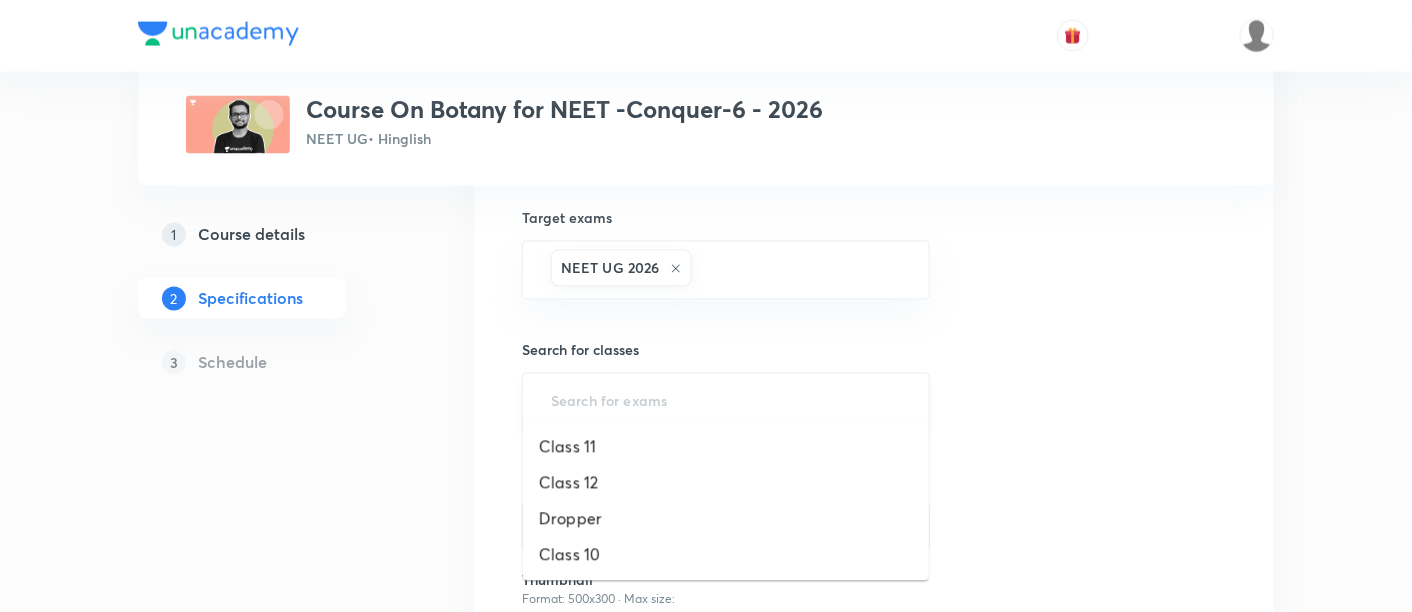 click at bounding box center (726, 400) 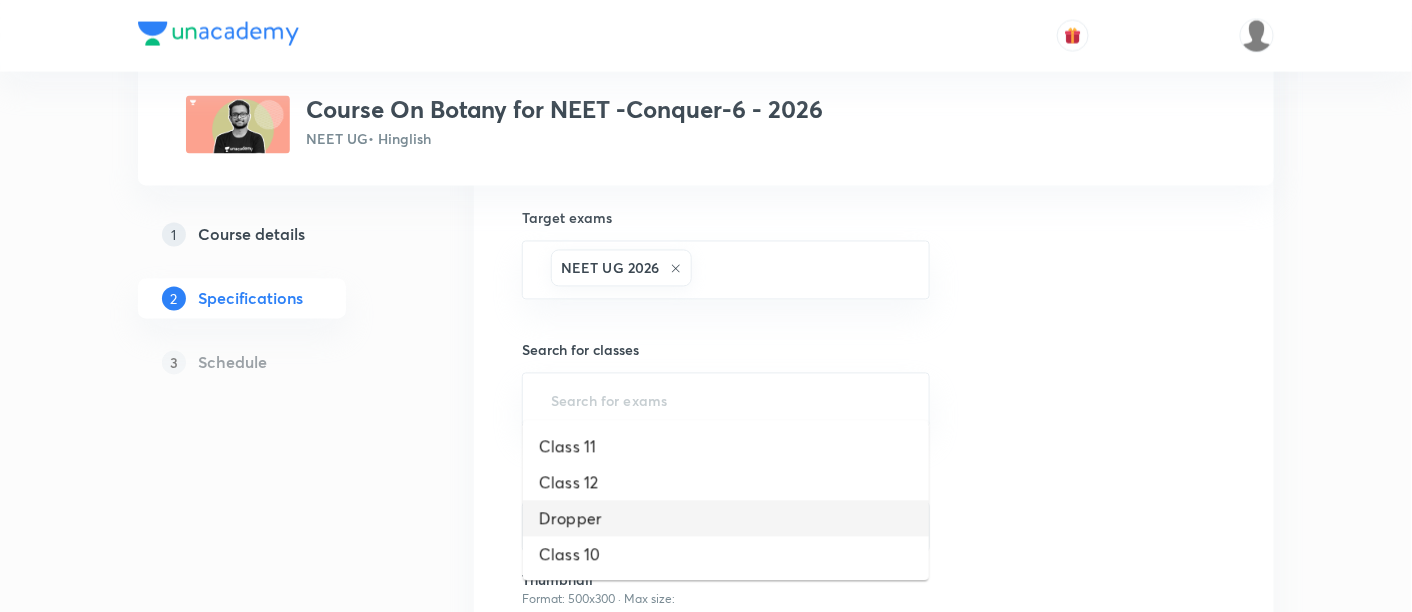 click on "Dropper" at bounding box center [726, 519] 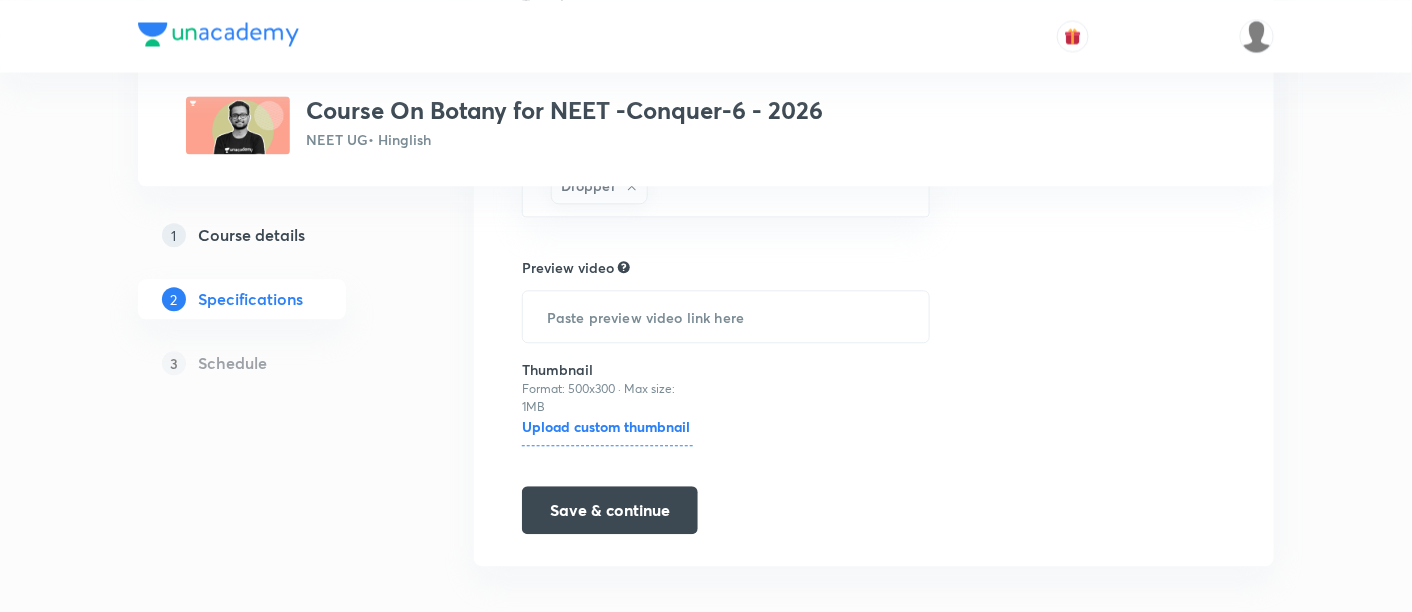scroll, scrollTop: 1334, scrollLeft: 0, axis: vertical 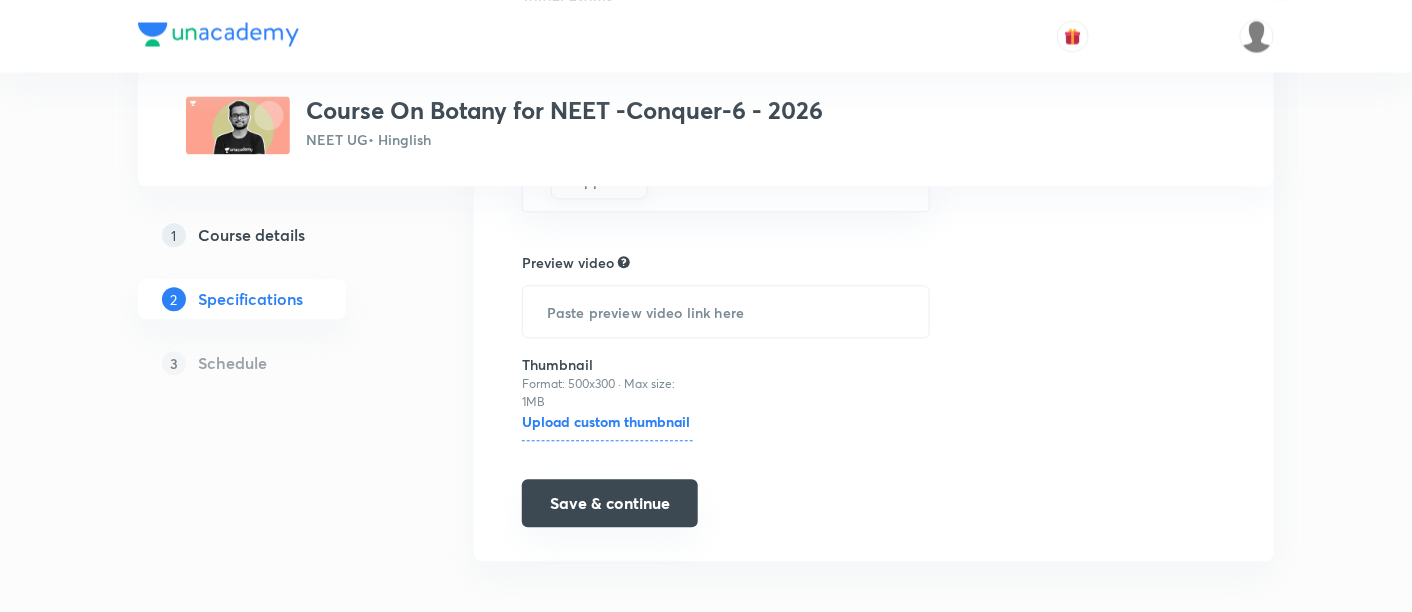 click on "Save & continue" at bounding box center [610, 503] 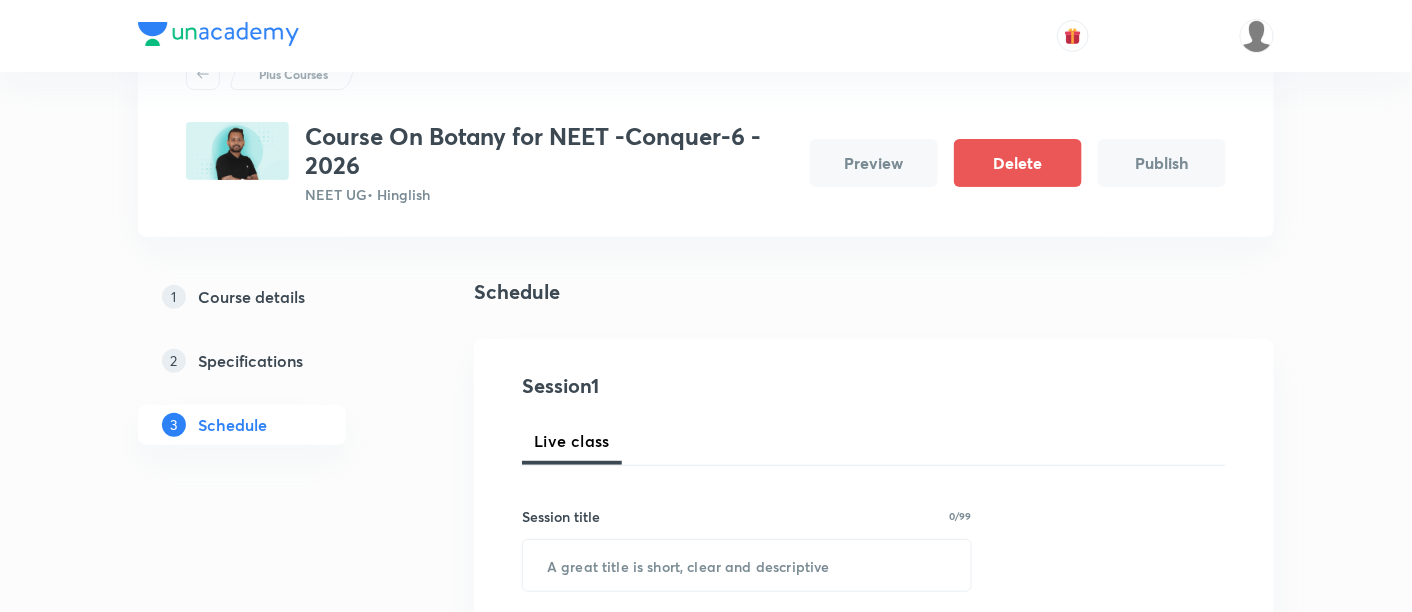 scroll, scrollTop: 285, scrollLeft: 0, axis: vertical 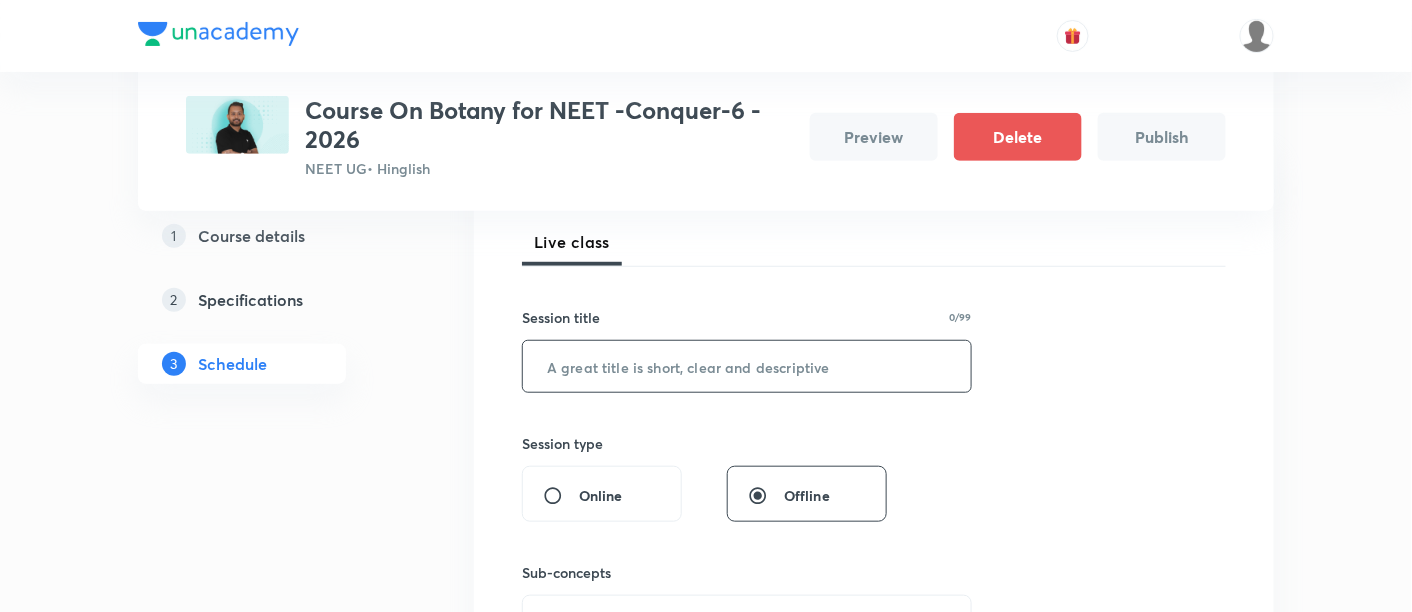 click at bounding box center [747, 366] 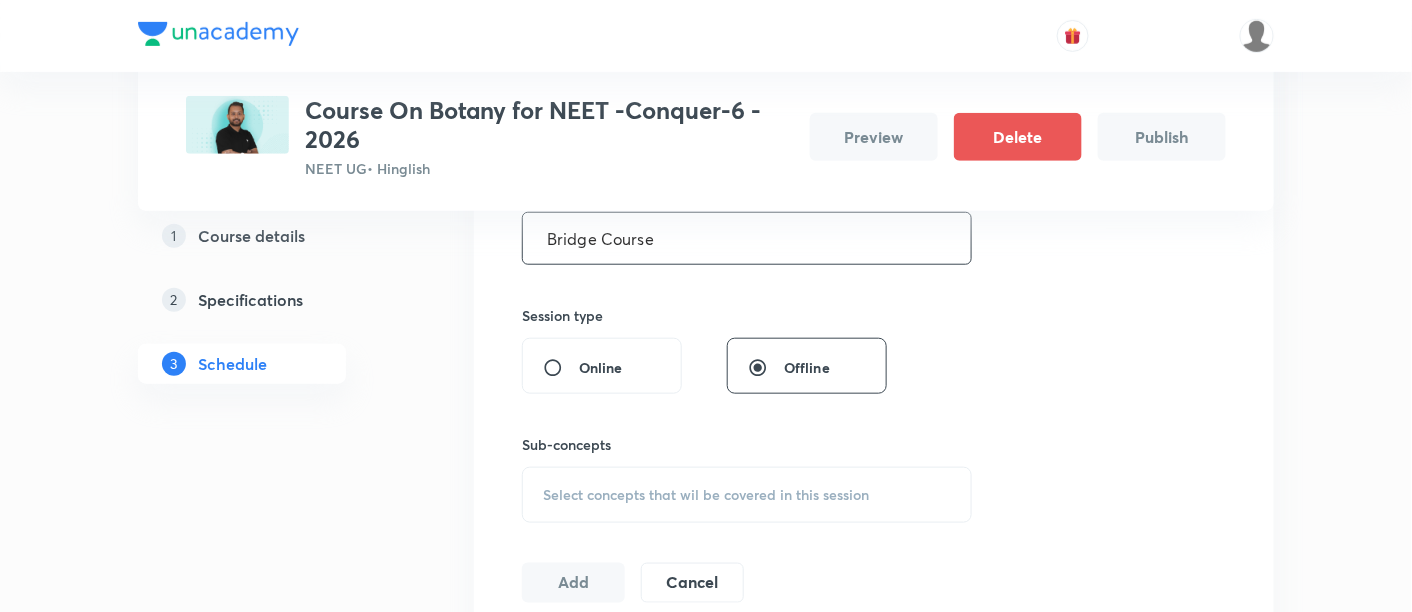 scroll, scrollTop: 418, scrollLeft: 0, axis: vertical 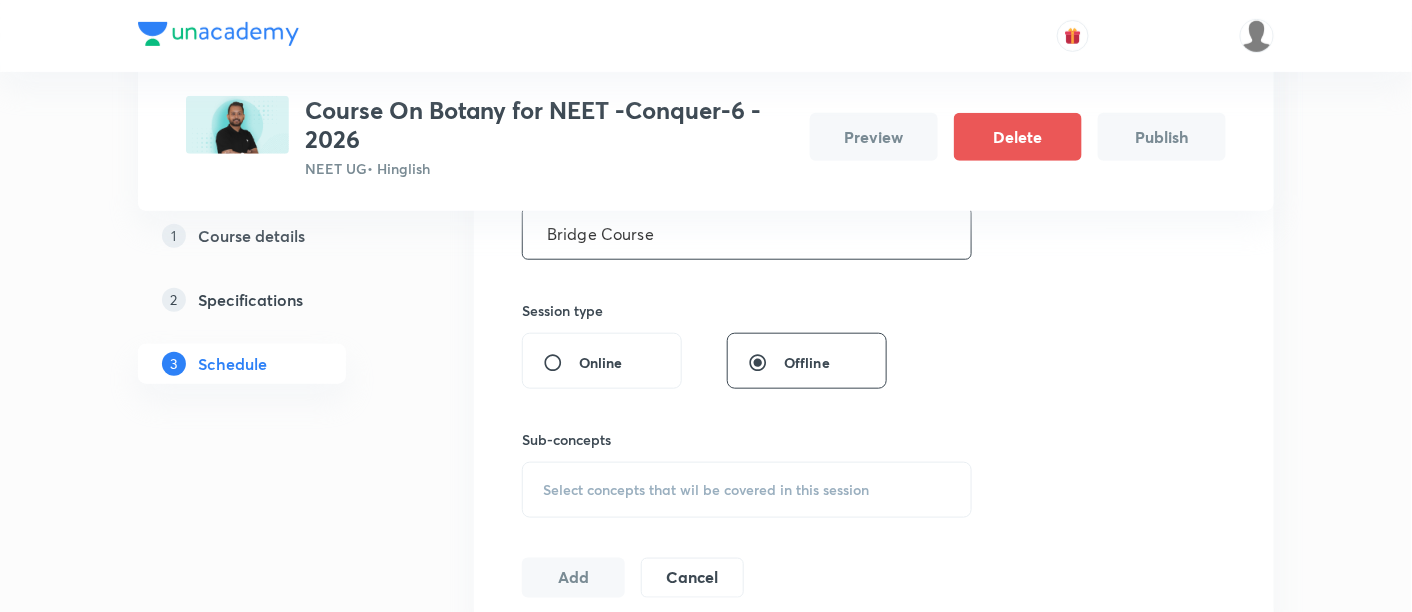 type on "Bridge Course" 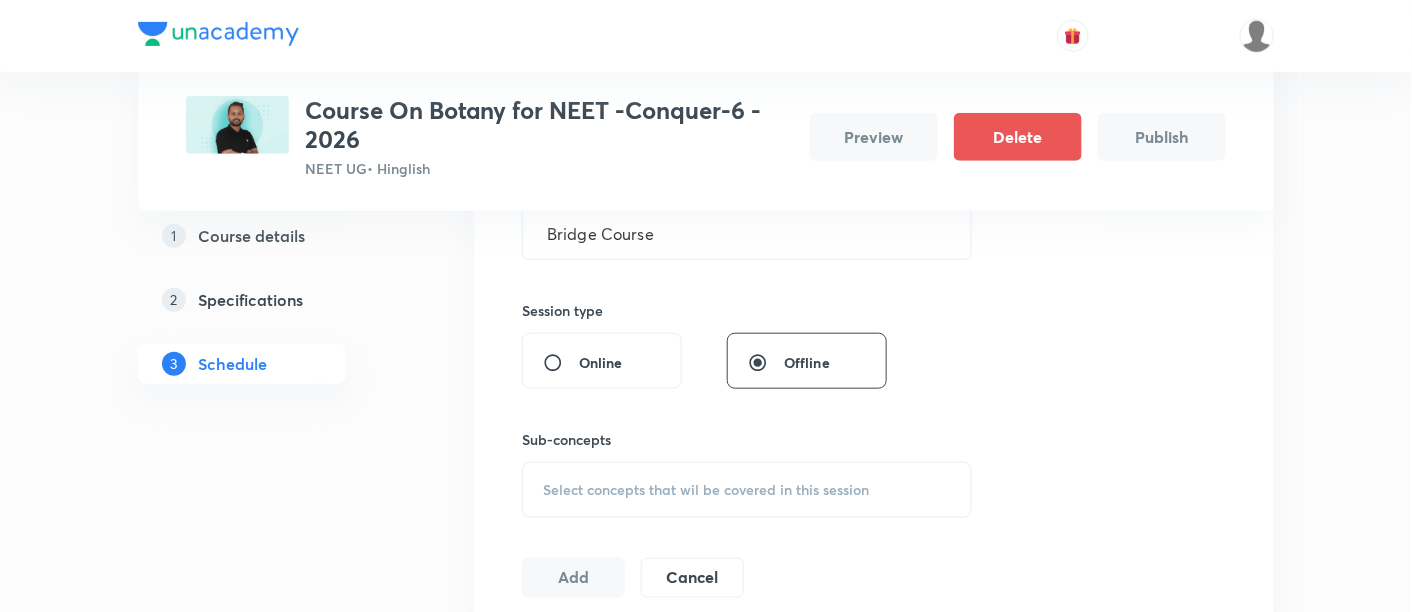 click on "Select concepts that wil be covered in this session" at bounding box center [706, 490] 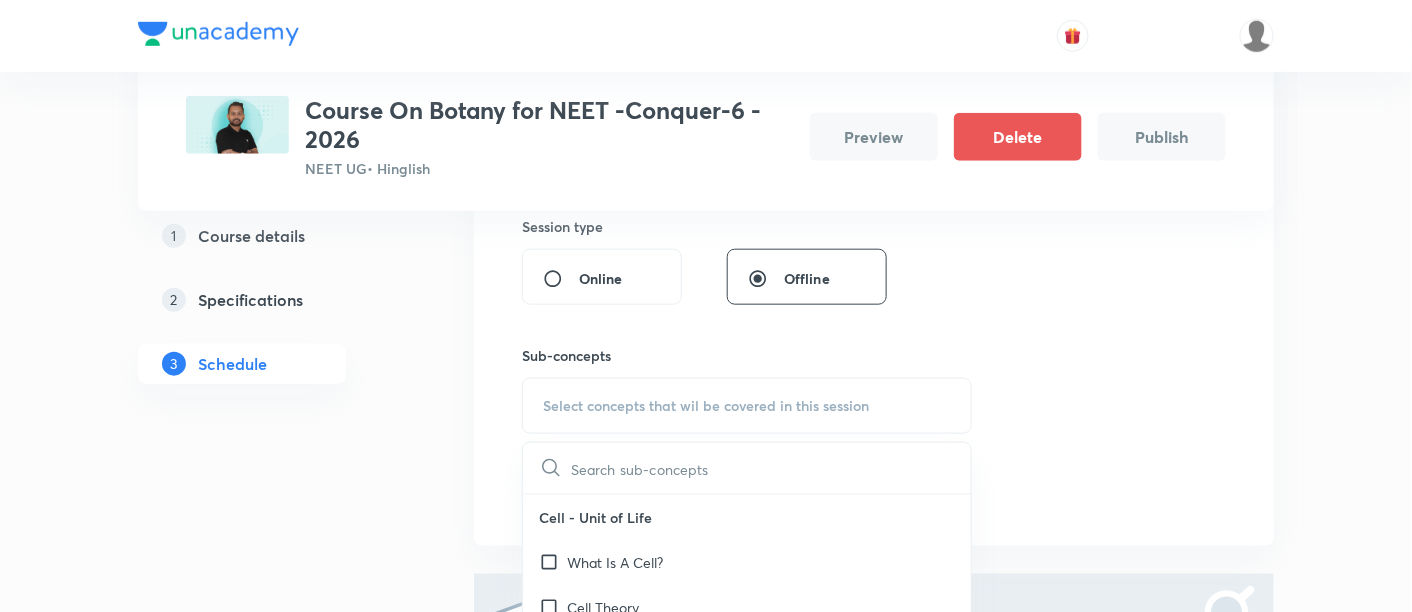 scroll, scrollTop: 522, scrollLeft: 0, axis: vertical 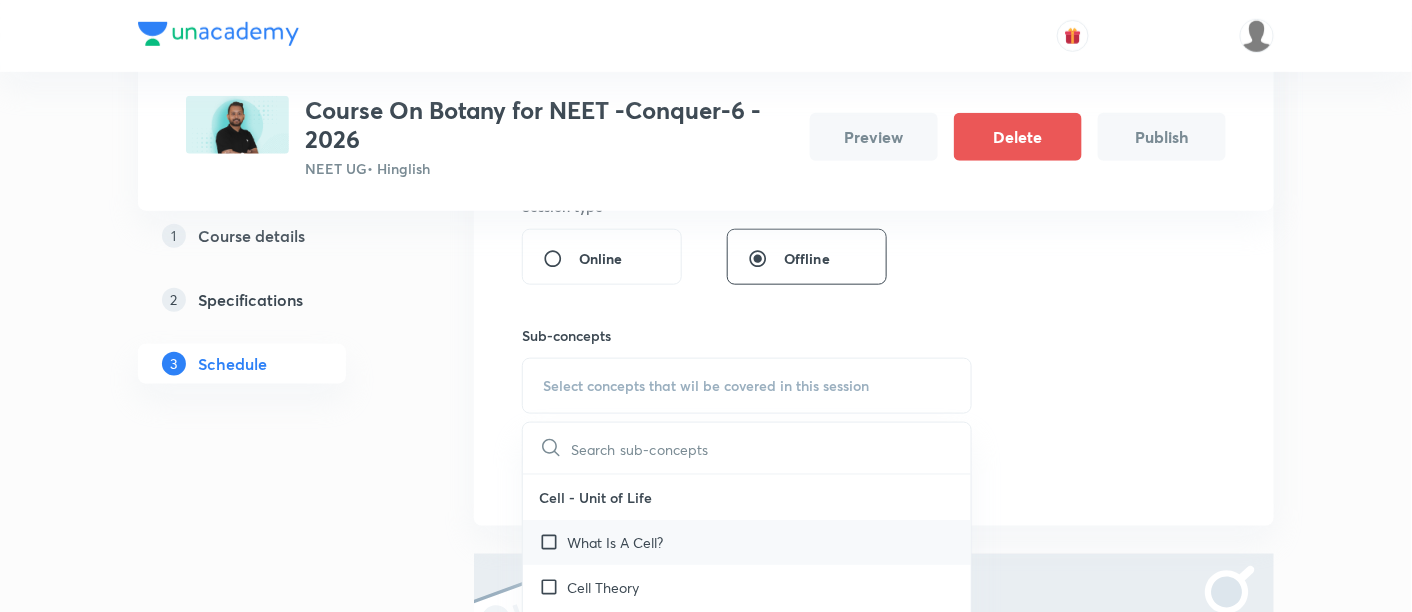click on "What Is A Cell?" at bounding box center [615, 542] 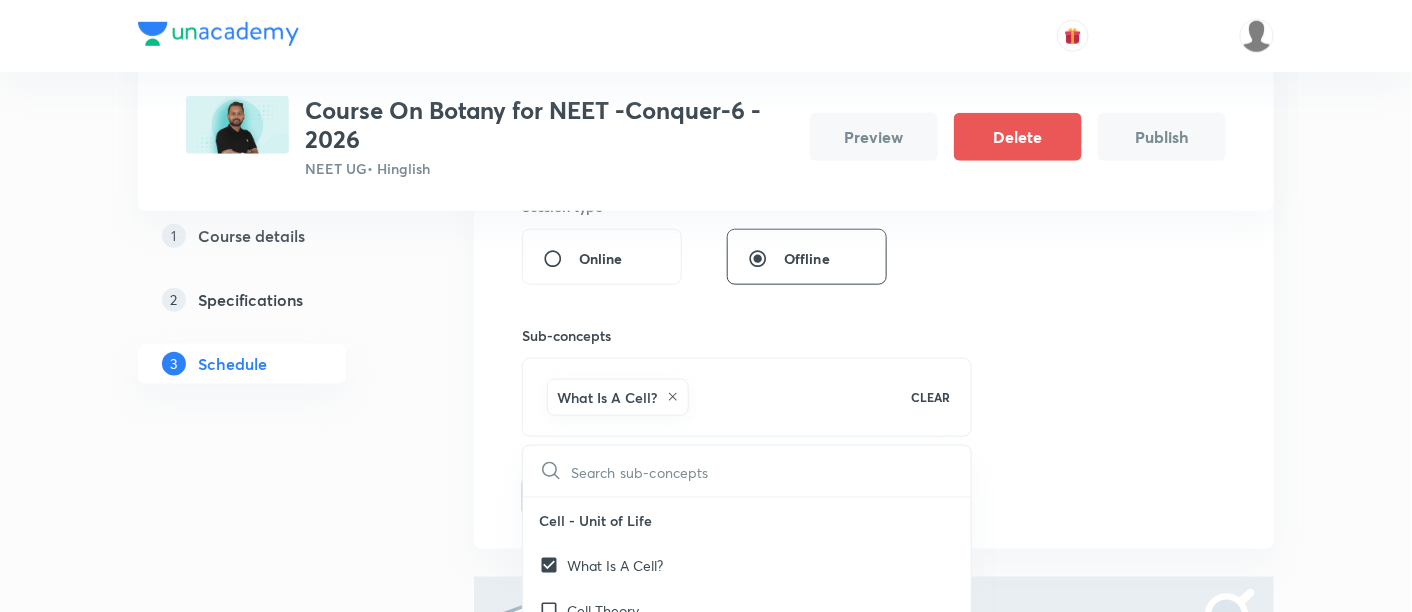 click on "Session  1 Live class Session title 13/99 Bridge Course ​   Session type Online Offline Sub-concepts What Is A Cell? CLEAR ​ Cell - Unit of Life What Is A Cell? Cell Theory An Overview Of Cell Cell Shape And Size Prokaryotic Cells Eukaryotic Cells Ribosome and Inclusion Bodies Cell - Unit of Life Biomolecules How To Analyse Chemical Composition? Primary And Secondary Metabolites Biomacromolecules Proteins and Amino acids Polysaccharides / Carbohydrates Lipids Nucleic Acids Structure Of Proteins Nature Of Bond Linking Monomers In A Polymer Dynamic State Of Body Constituents - Concept Of Metabolism Metabolic Basis For Living Living State Enzymes Structure of Ribose, Glucose, Disaccharides Structure of Compound Lipids Nitrogen Bases Saturated and Unsaturated Fatty Acids Classification of Amino Acids Enzyme Classification Enzymes: Chemical Reactions Enzymes: Nature Of Enzyme Action Enzyme Inhibitions Biomacromolecules : Nucleic Acid Enzymes: Factor Affecting Enzymes Action Enzyme Classification Nucleotides ER" at bounding box center [874, 226] 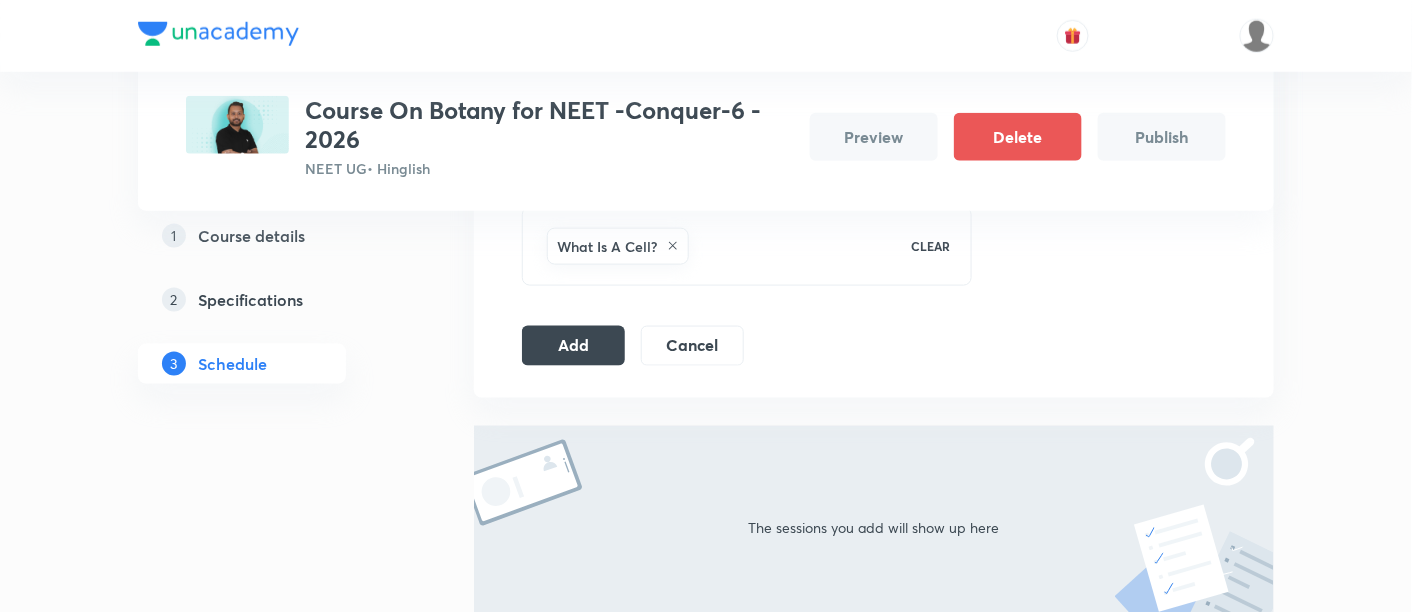 scroll, scrollTop: 681, scrollLeft: 0, axis: vertical 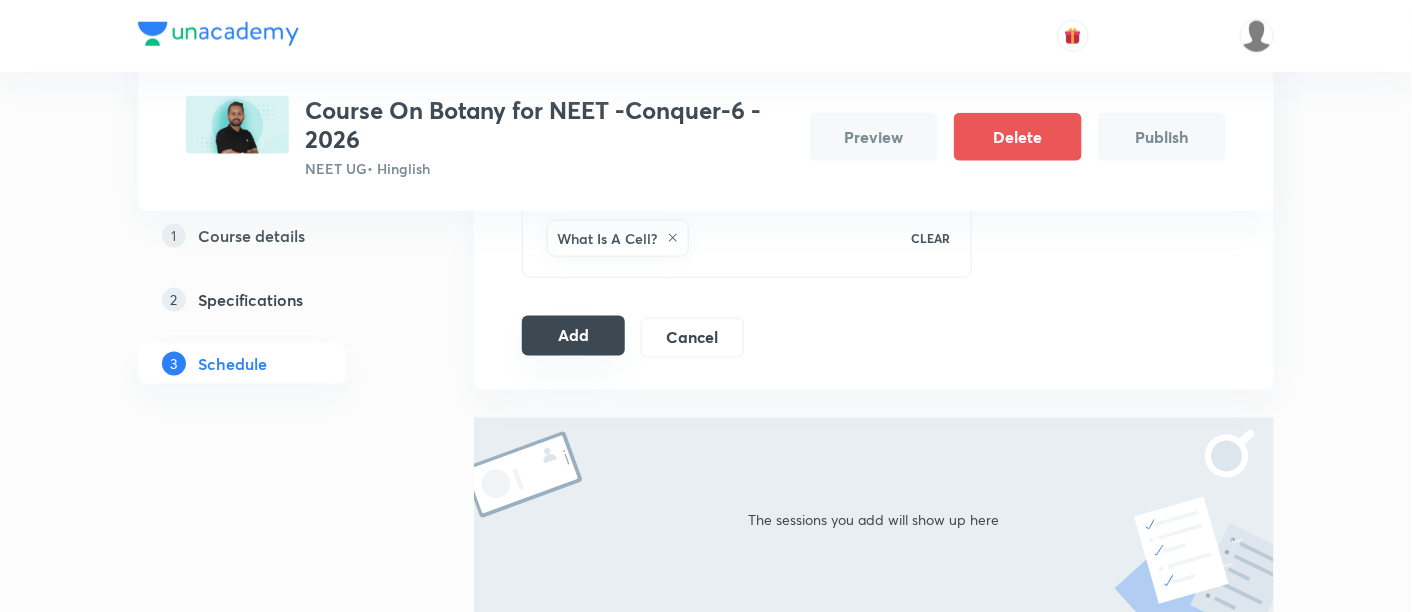 click on "Add" at bounding box center (573, 336) 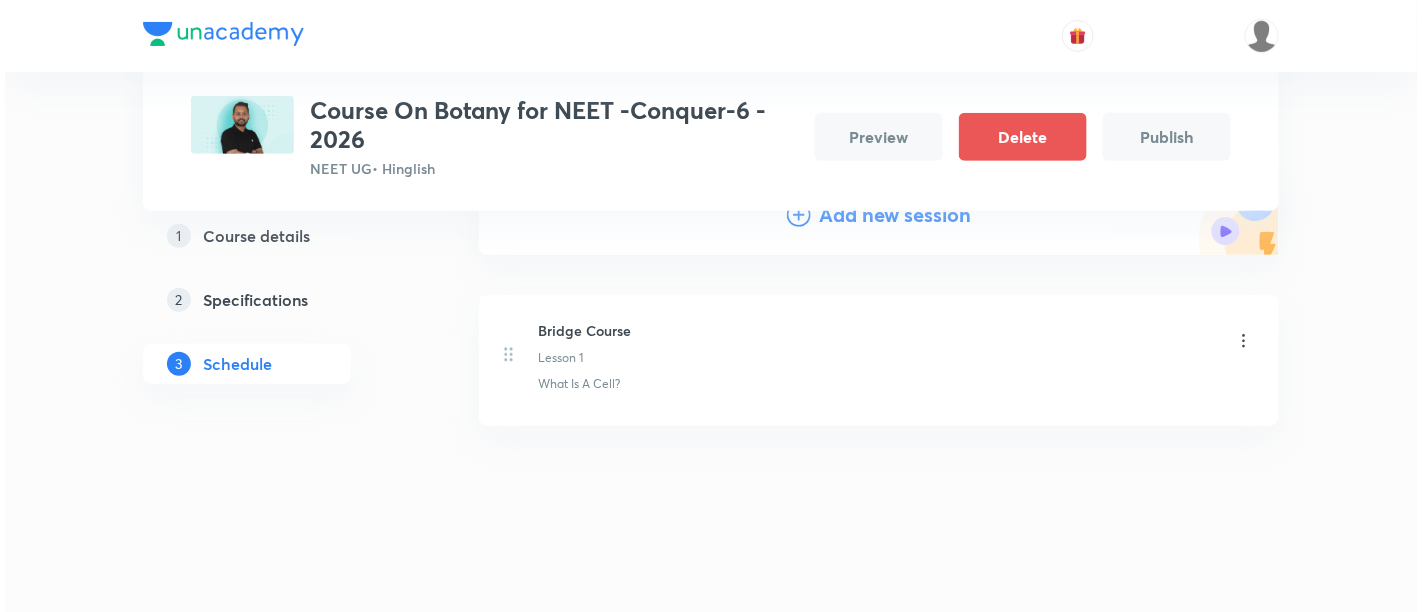 scroll, scrollTop: 0, scrollLeft: 0, axis: both 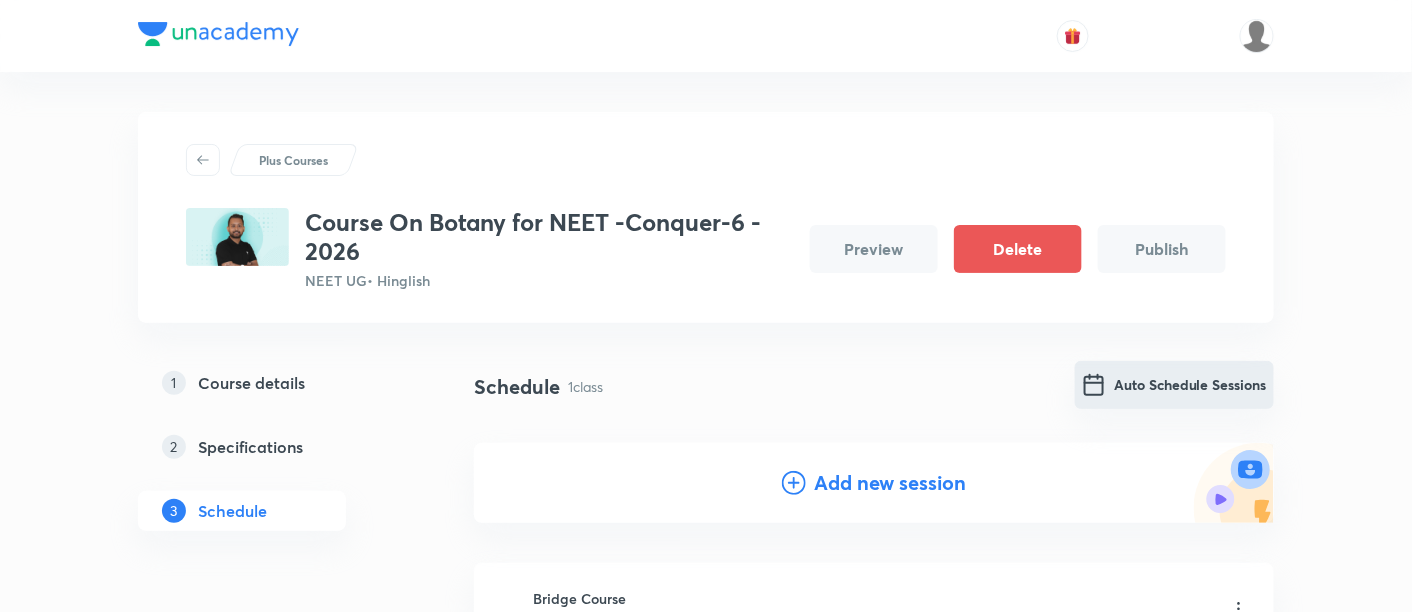 click on "Auto Schedule Sessions" at bounding box center (1174, 385) 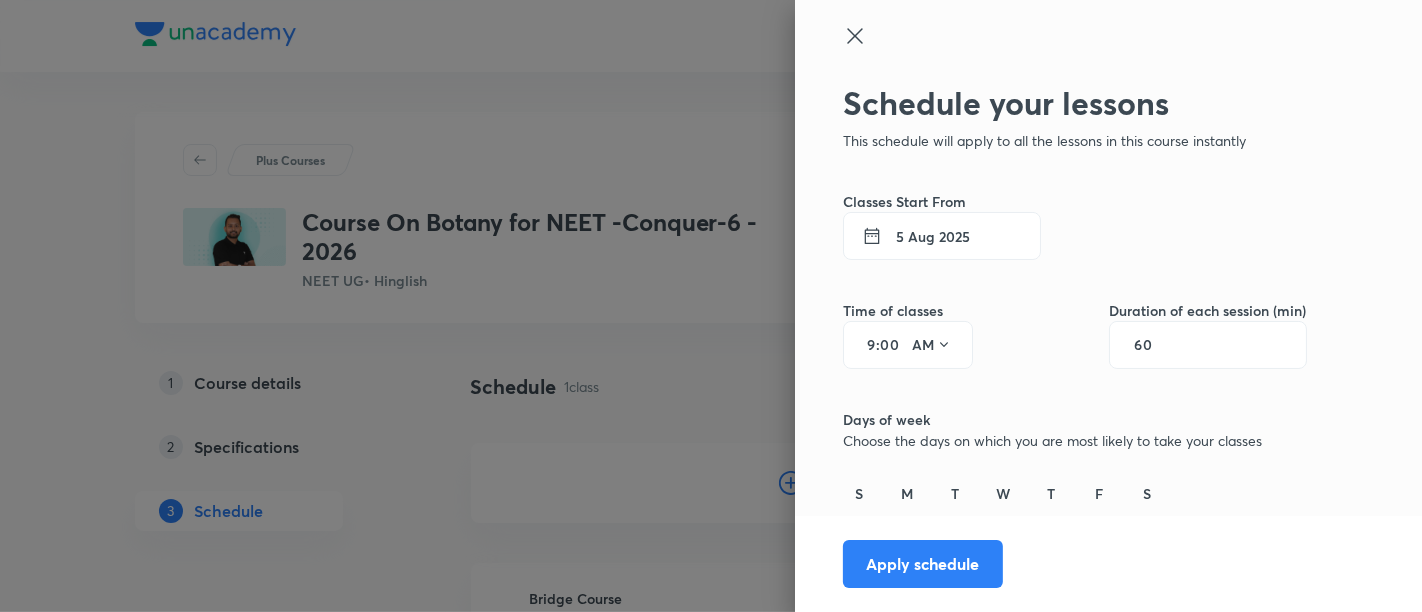click on "5 Aug 2025" at bounding box center [942, 236] 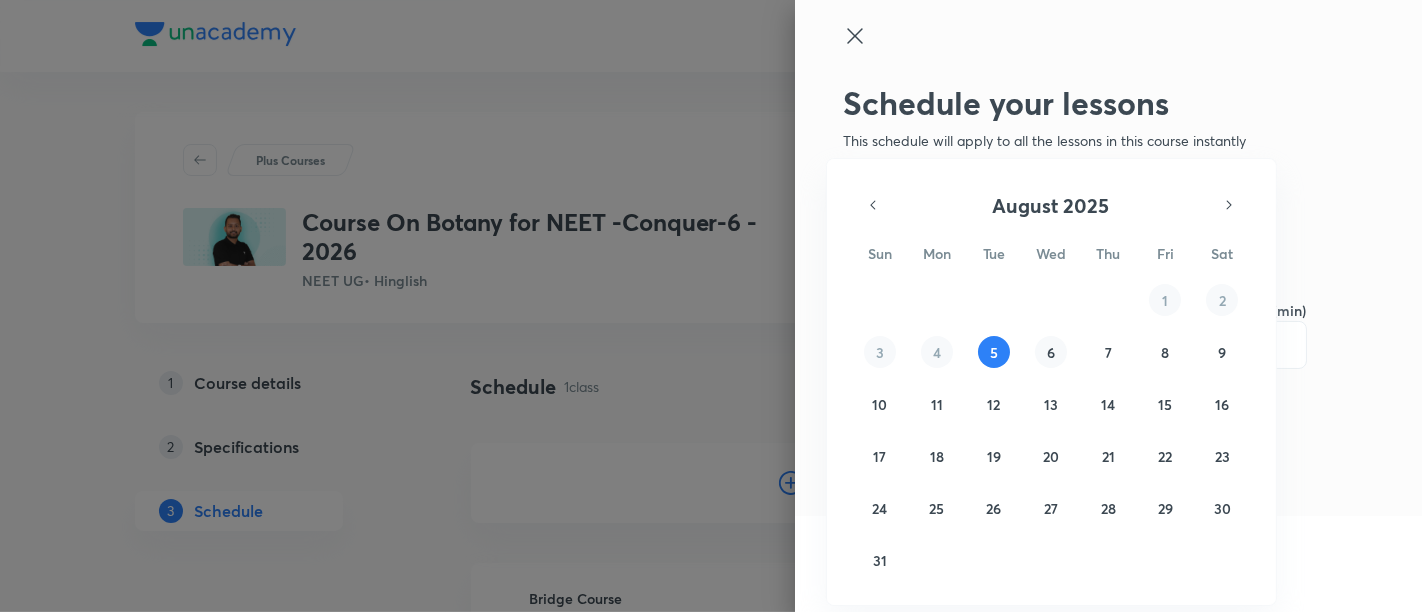 click on "6" at bounding box center [1051, 352] 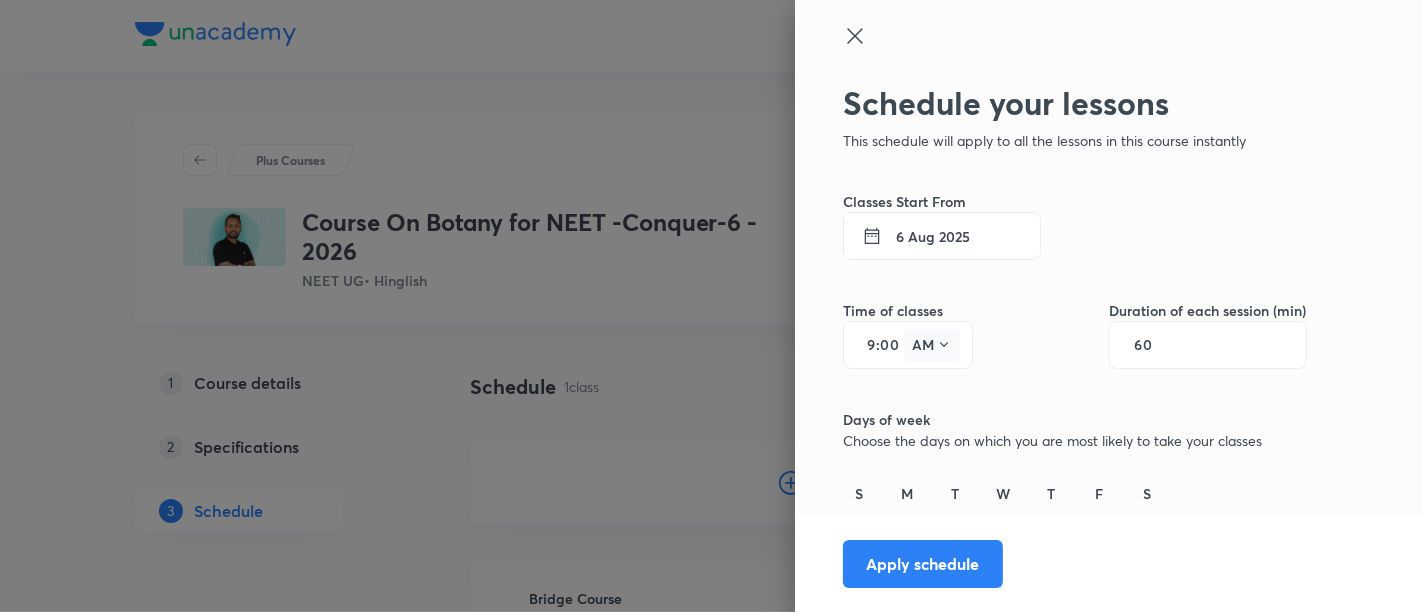 click 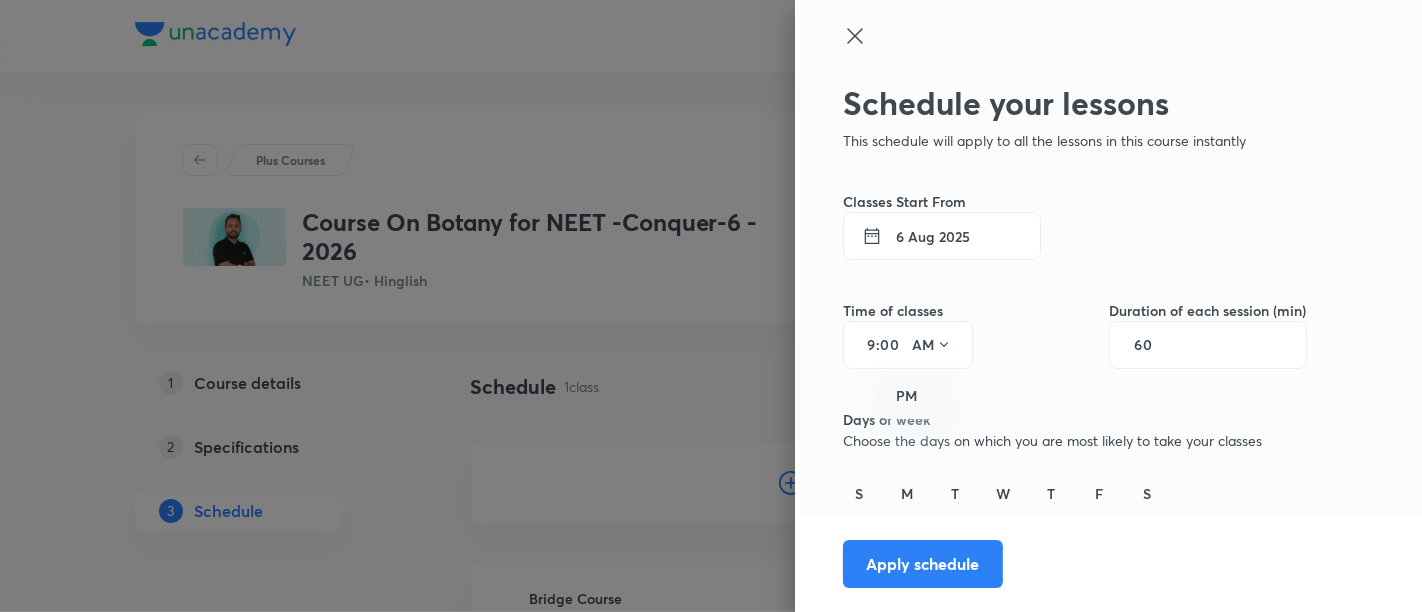 click on "PM" at bounding box center (916, 396) 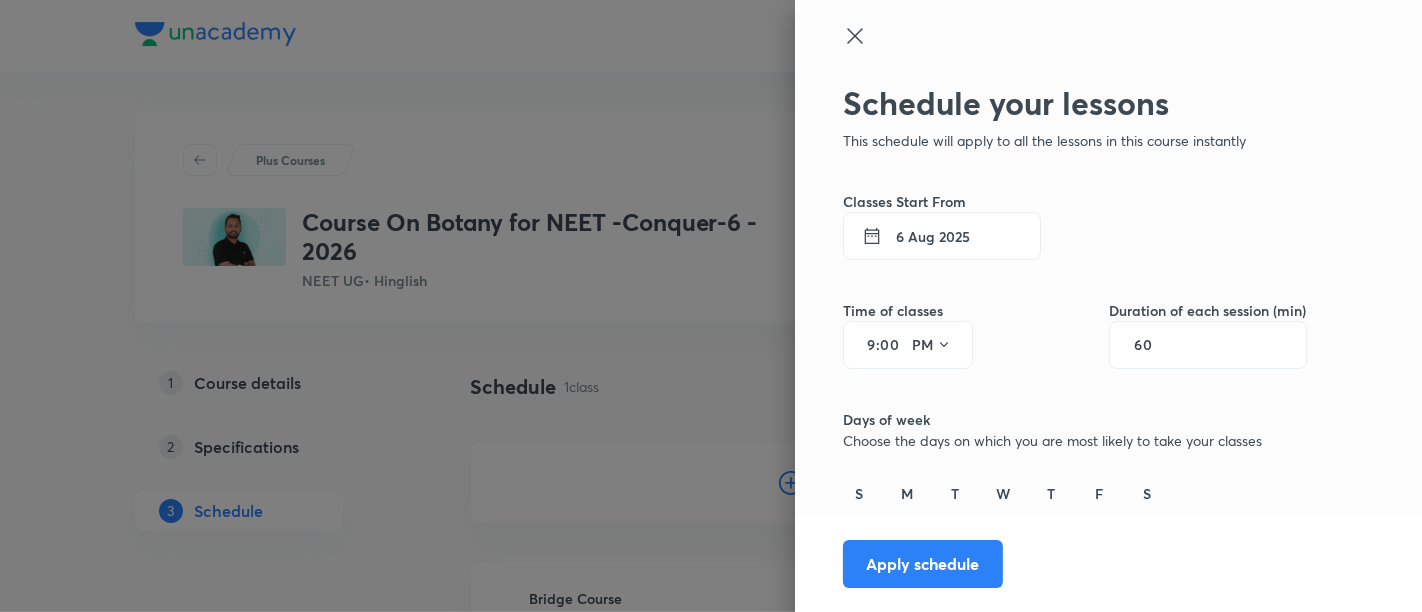 click on "60" at bounding box center (1153, 345) 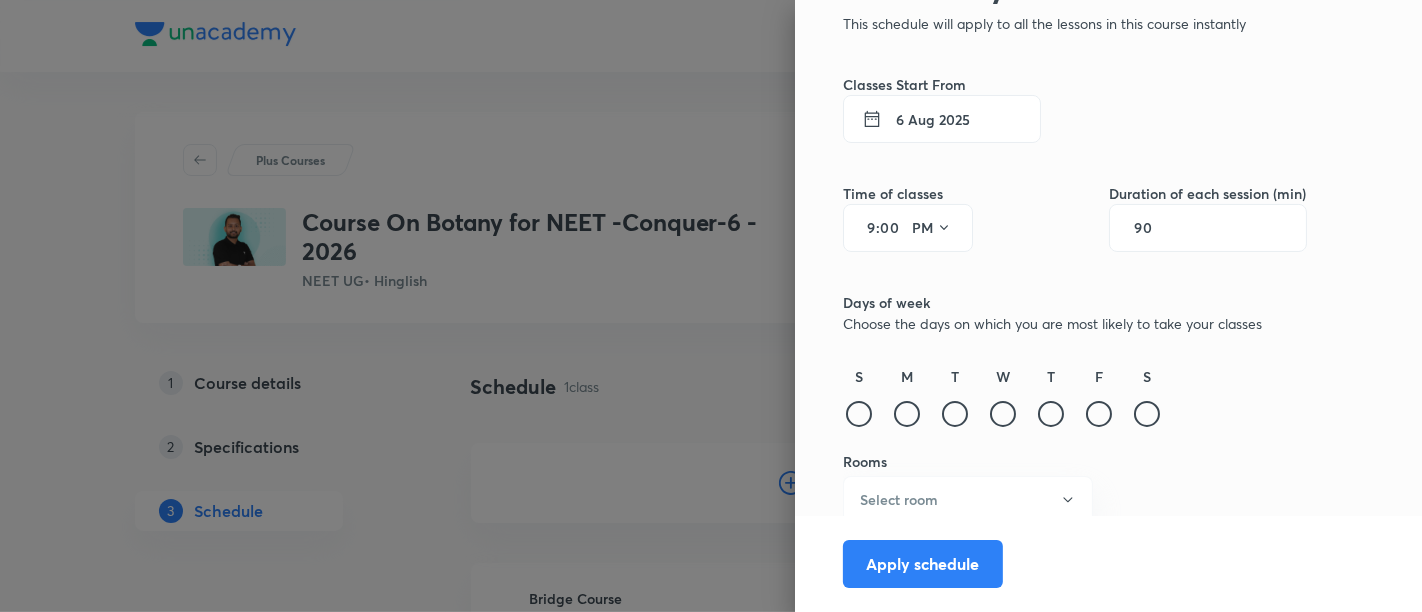 scroll, scrollTop: 127, scrollLeft: 0, axis: vertical 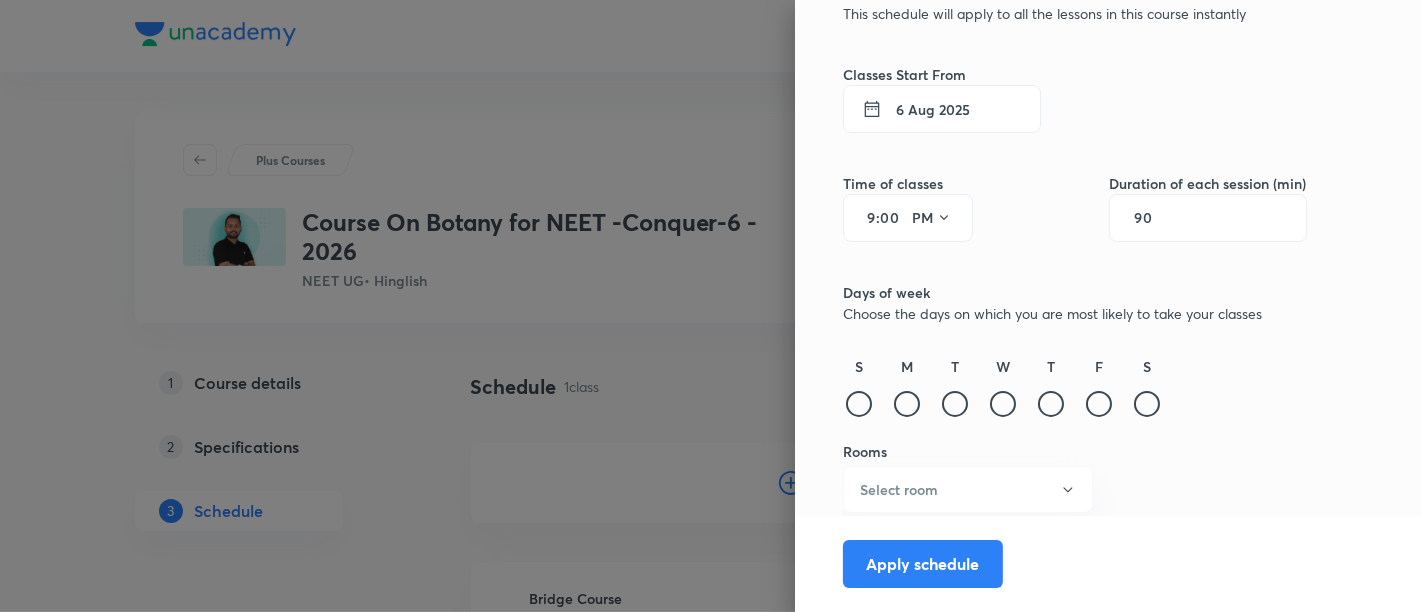 type on "90" 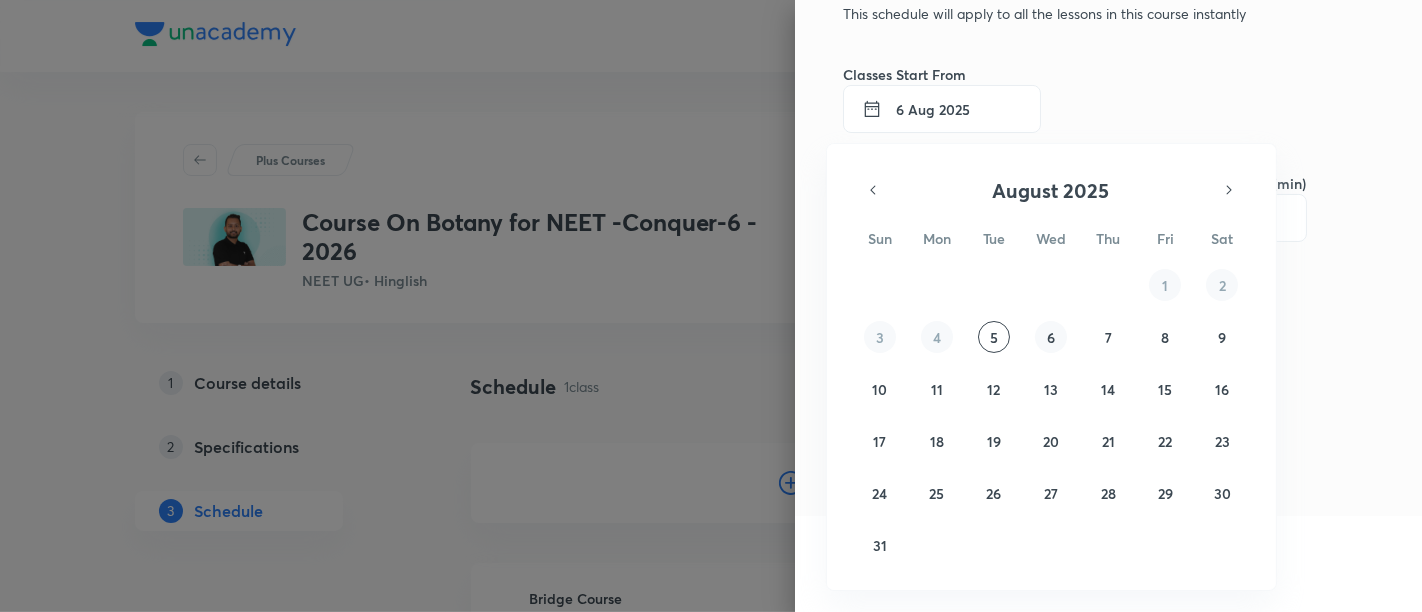 click on "6" at bounding box center [1051, 337] 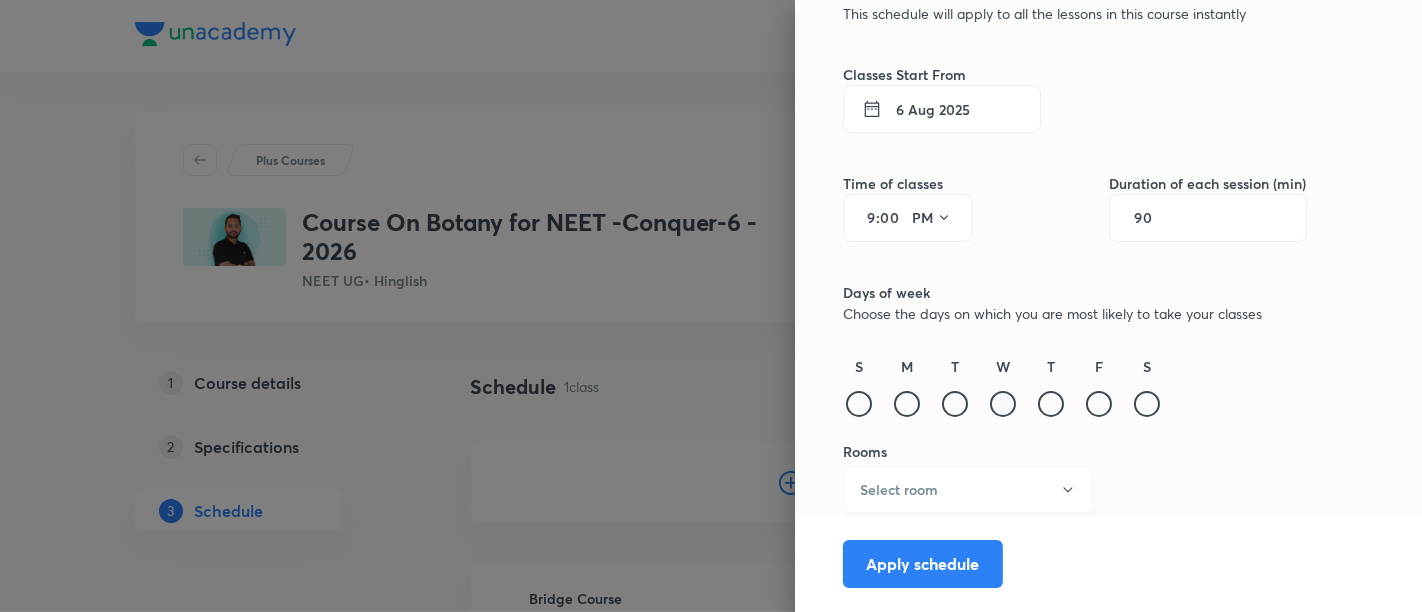 click at bounding box center [1003, 404] 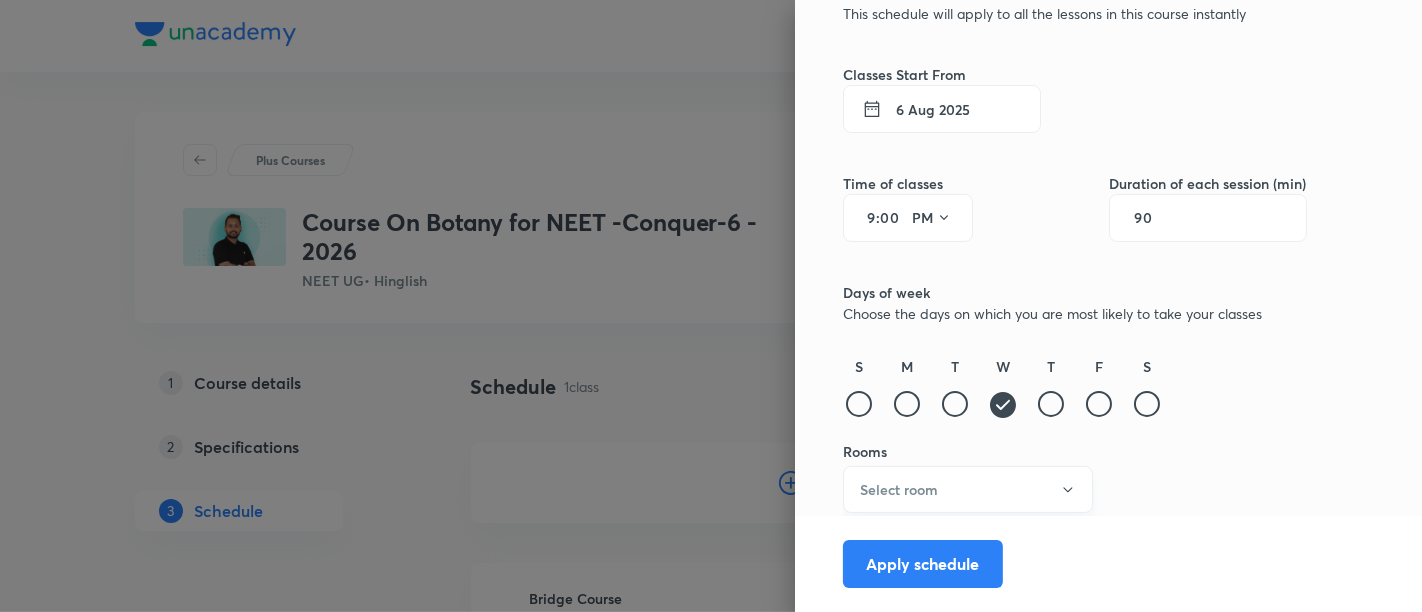 click 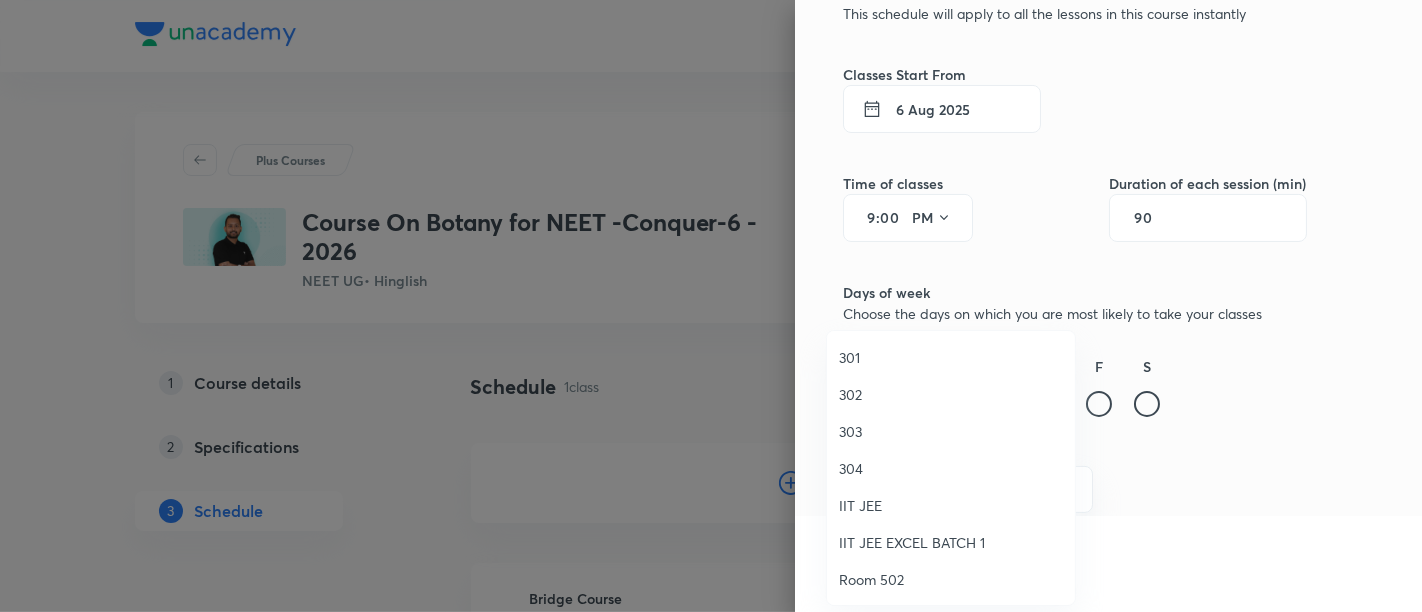 click on "304" at bounding box center [951, 468] 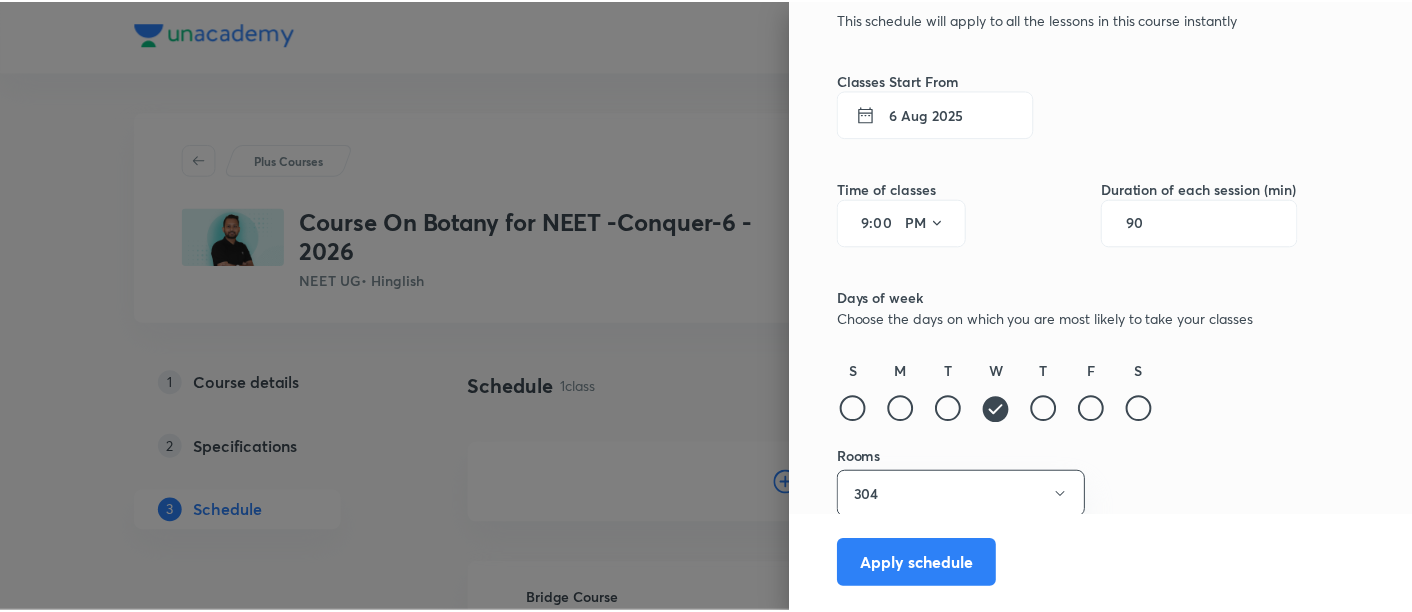 scroll, scrollTop: 127, scrollLeft: 0, axis: vertical 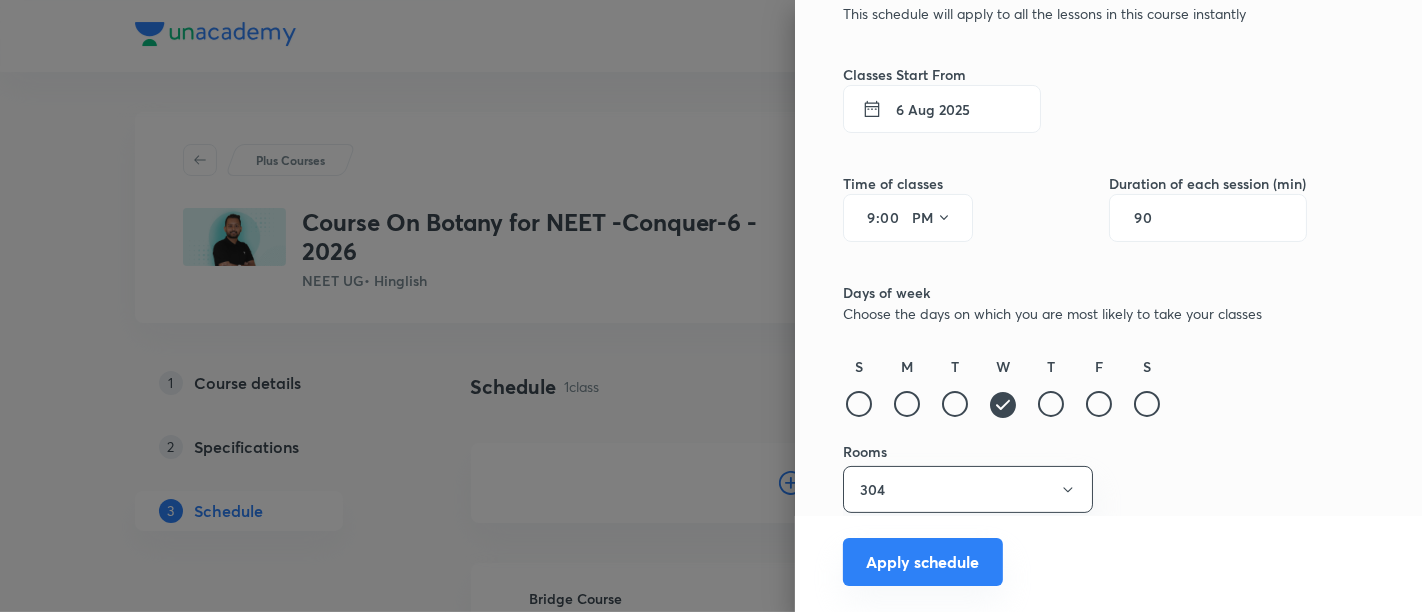 click on "Apply schedule" at bounding box center (923, 562) 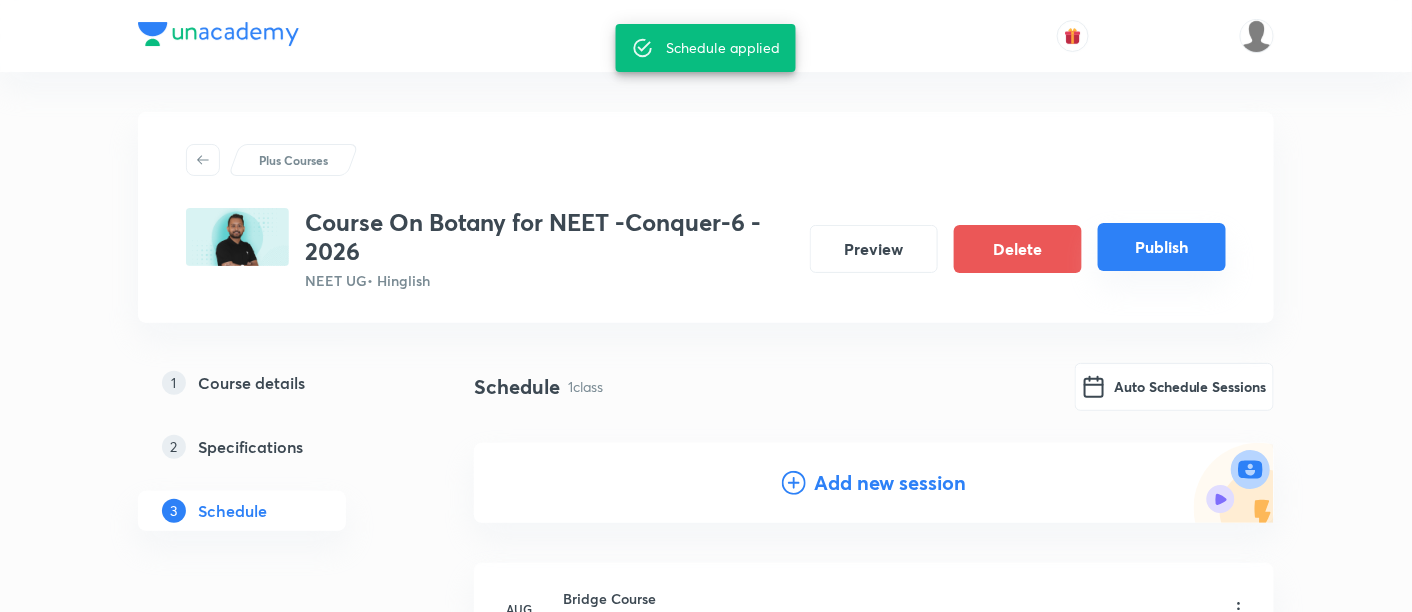 click on "Publish" at bounding box center [1162, 247] 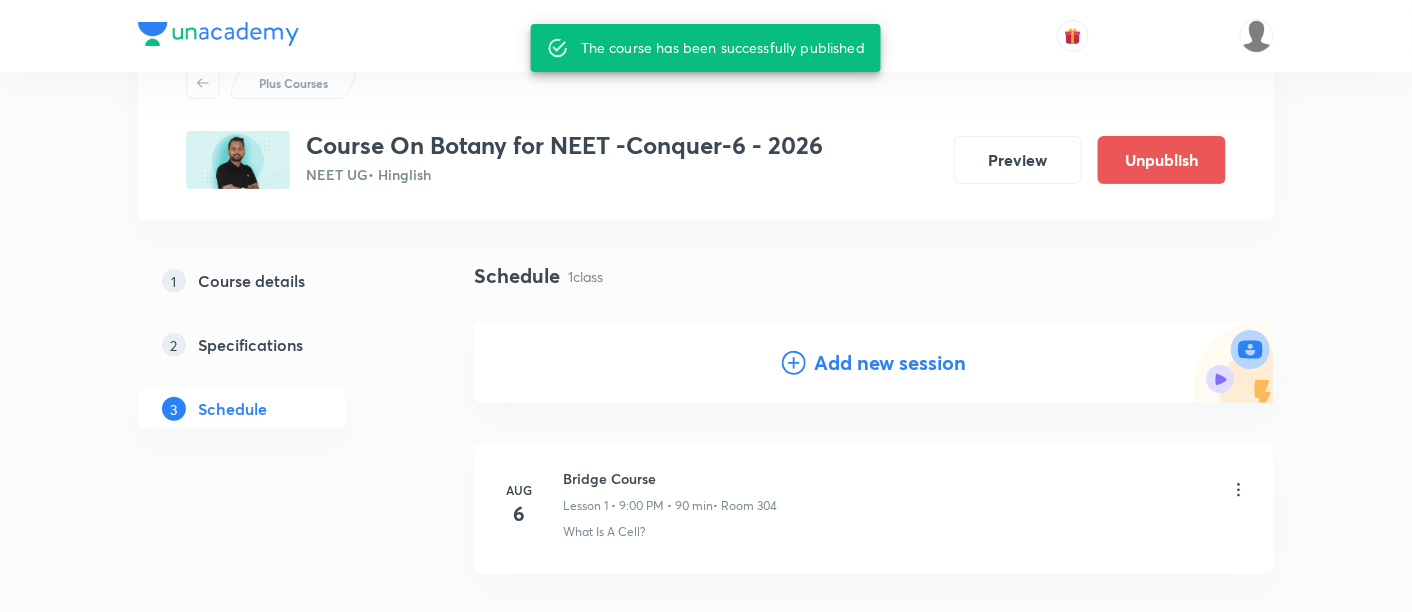 scroll, scrollTop: 0, scrollLeft: 0, axis: both 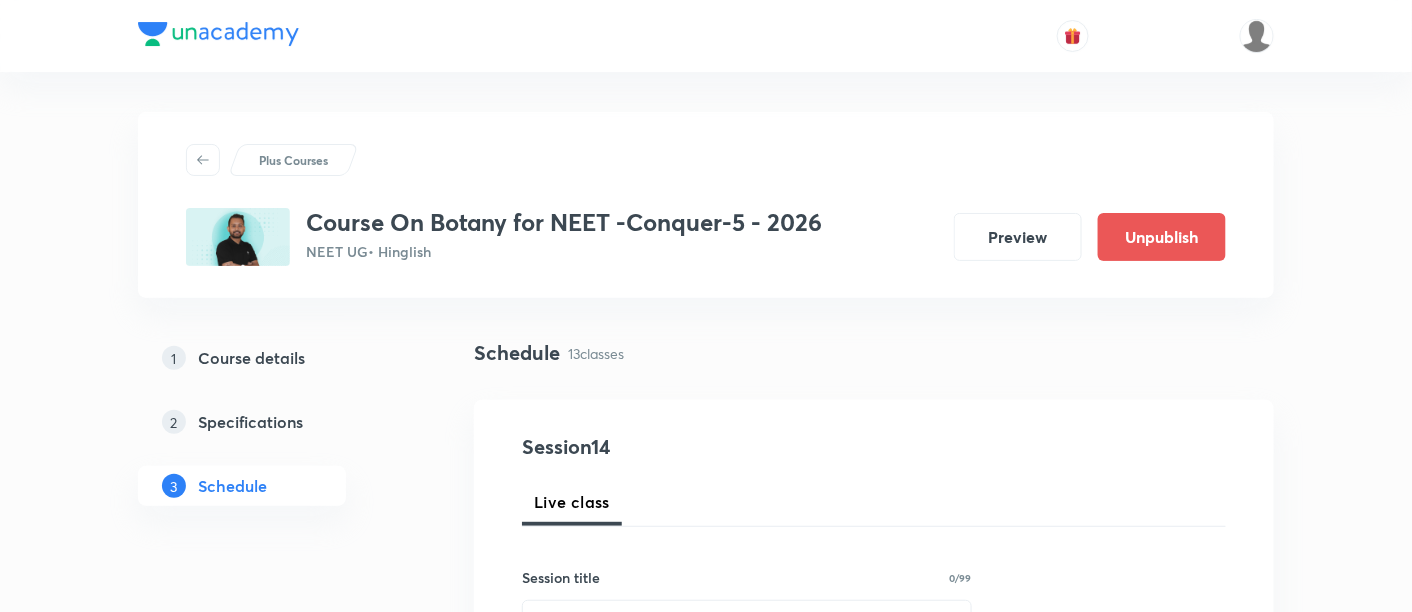 click on "Course details" at bounding box center [251, 358] 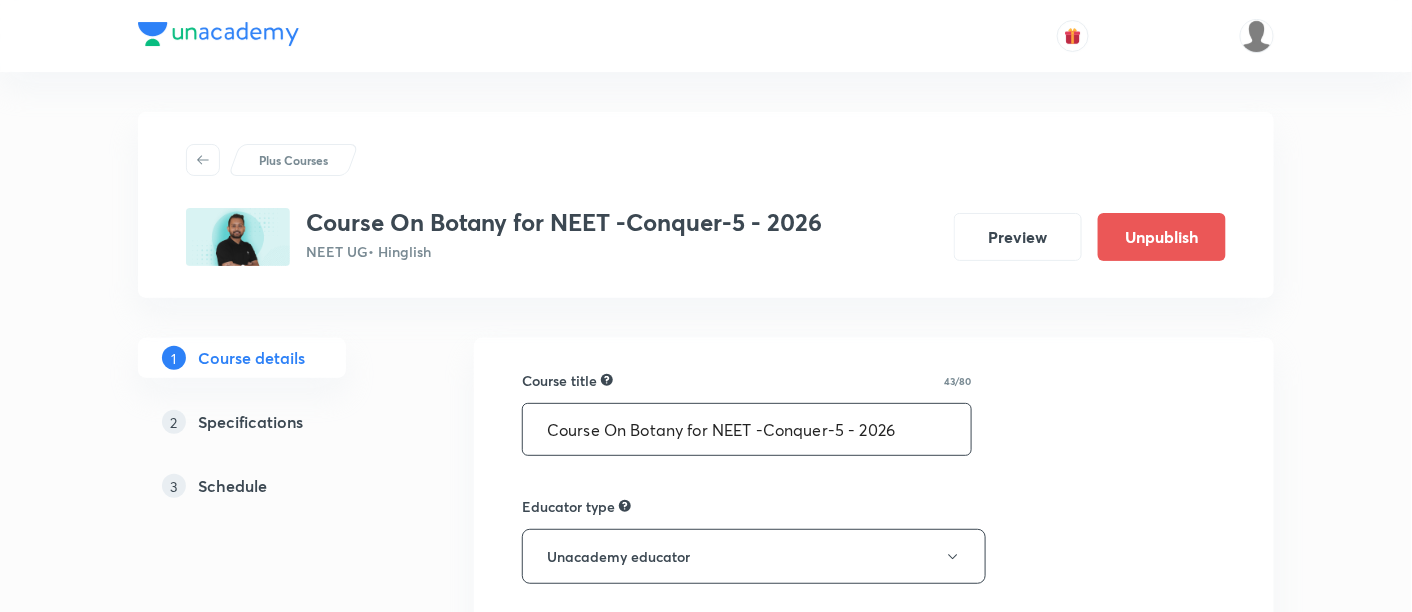 drag, startPoint x: 546, startPoint y: 427, endPoint x: 938, endPoint y: 415, distance: 392.18362 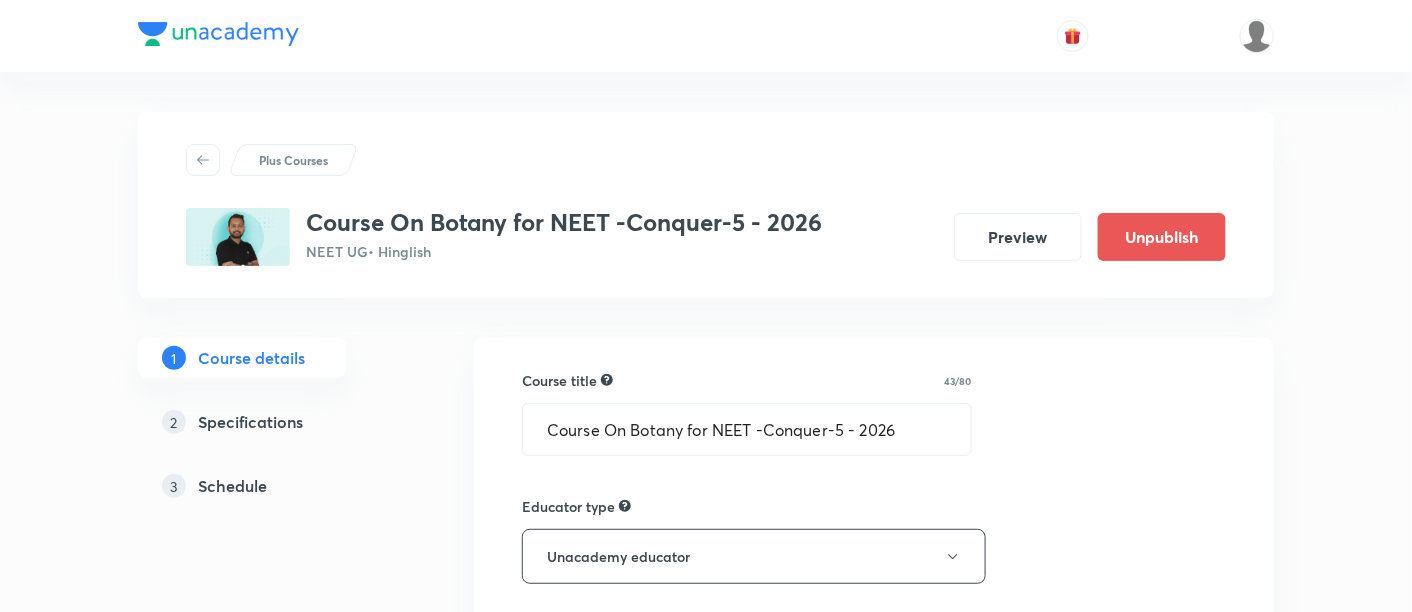click on "Course title 43/80 Course On Botany for NEET -Conquer-5 - 2026 ​ Educator type Unacademy educator   Course type Online only Hybrid (Unacademy centre) Hybrid (non-offline) Only select if both recorded and live classes would be added to the course City [CITY] Center [CITY] Boring Road This is a TA powered course Checking this flag will make this course available to online learners as well Course description 323/500 In this course, [NAME] [LAST] Sir will provide in-depth knowledge of Botany. The course will
be helpful for aspirants preparing for NEET UG. All doubts related to the topic will be clarified during the doubt-clearing sessions in the course. The course will be covered in Hinglish and the notes will be provided in English” ​ Spoken Language Hinglish Written Content/Slide Language English ​ Select a goal NEET UG ​ Educators [NAME] [LAST] ​ Save  continue" at bounding box center [874, 1127] 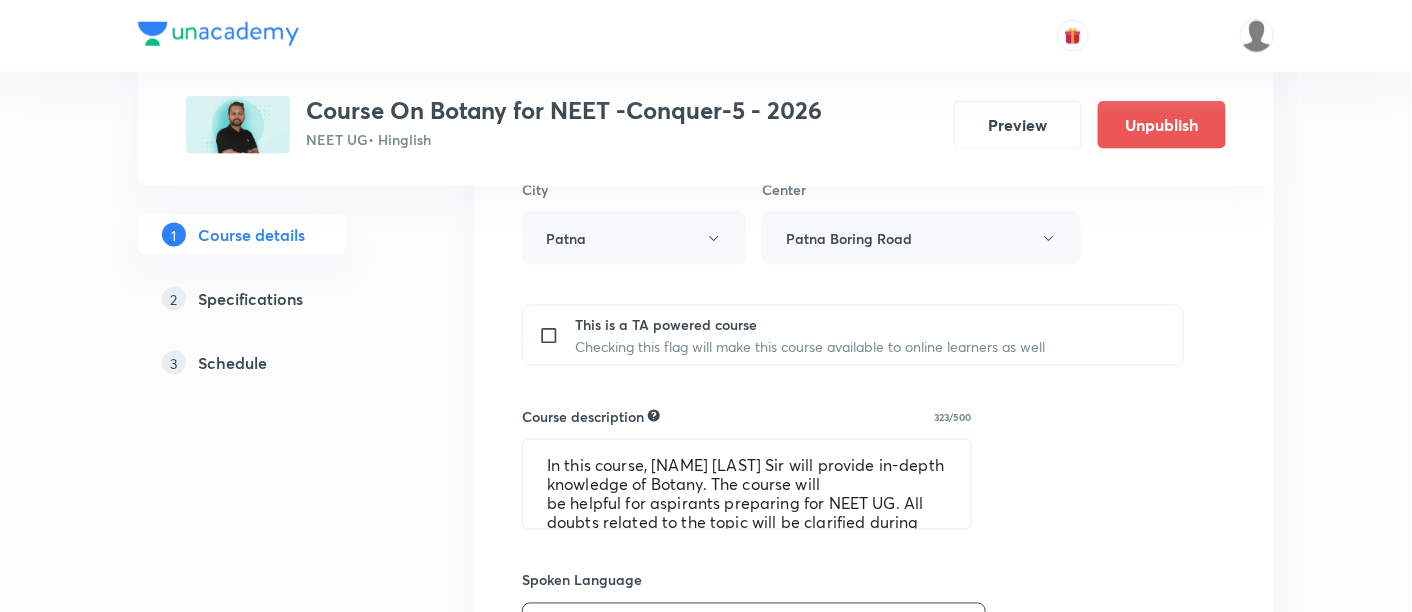 scroll, scrollTop: 818, scrollLeft: 0, axis: vertical 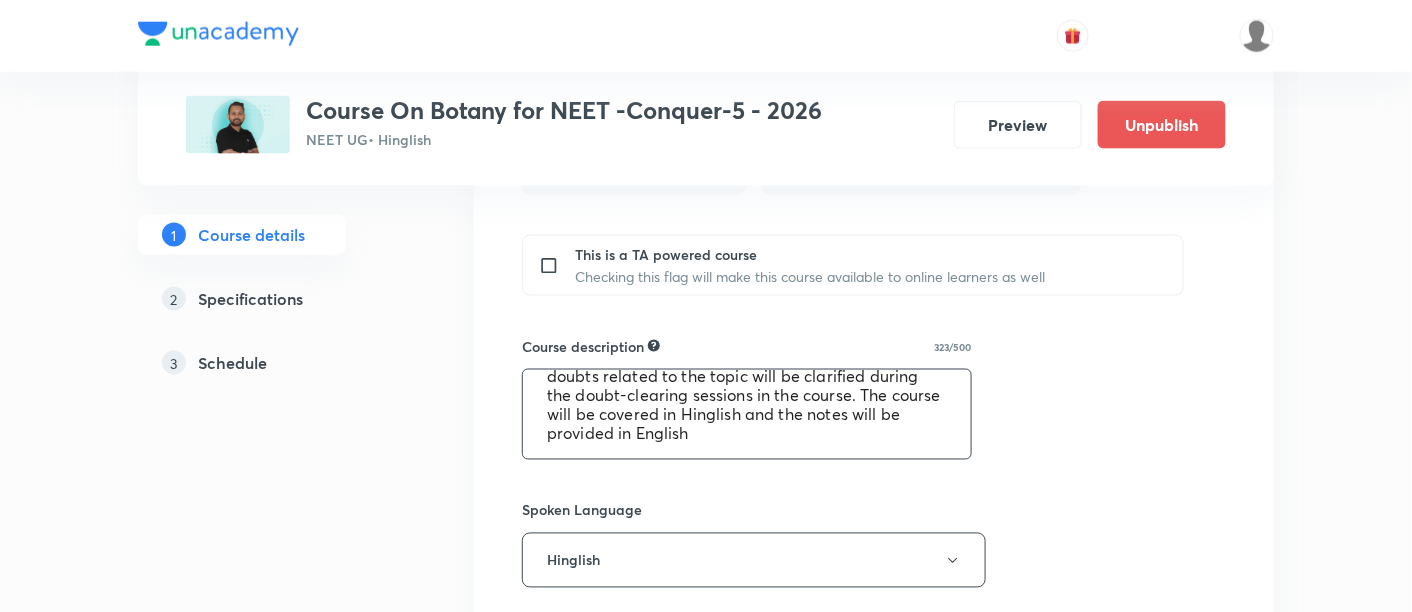 drag, startPoint x: 548, startPoint y: 393, endPoint x: 914, endPoint y: 442, distance: 369.26547 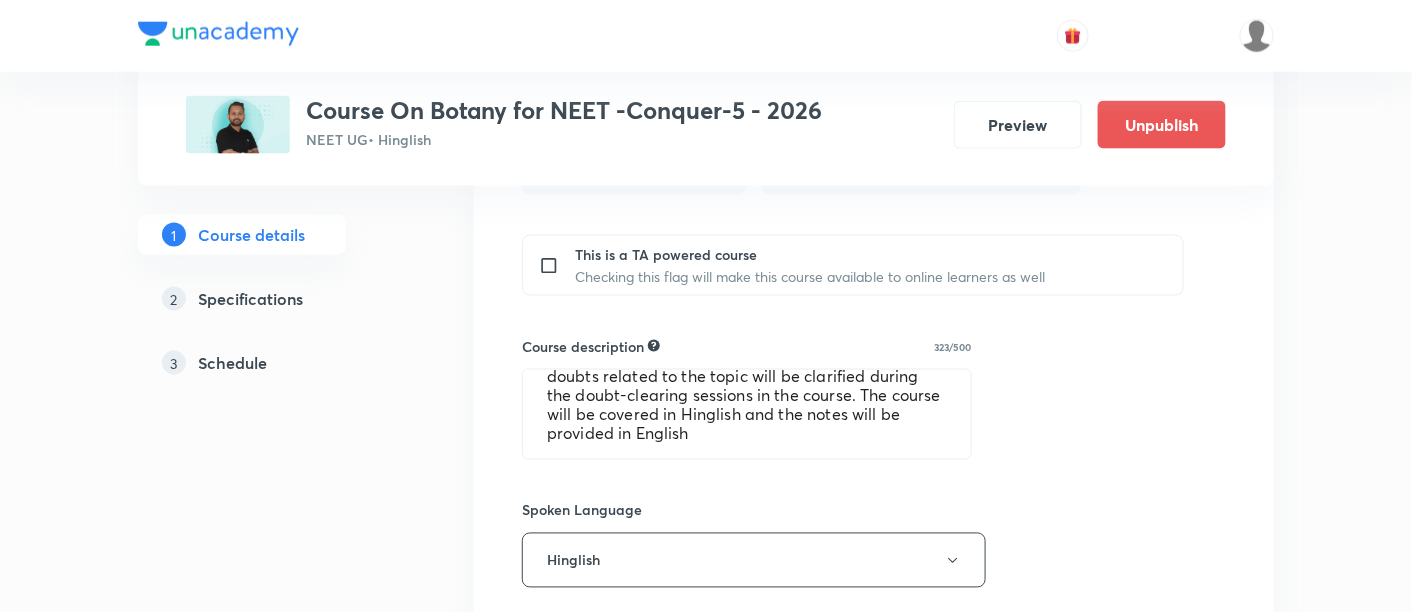 click on "Course title 43/80 Course On Botany for NEET -Conquer-5 - 2026 ​ Educator type Unacademy educator   Course type Online only Hybrid (Unacademy centre) Hybrid (non-offline) Only select if both recorded and live classes would be added to the course City [CITY] Center [CITY] Boring Road This is a TA powered course Checking this flag will make this course available to online learners as well Course description 323/500 In this course, [NAME] [LAST] Sir will provide in-depth knowledge of Botany. The course will
be helpful for aspirants preparing for NEET UG. All doubts related to the topic will be clarified during the doubt-clearing sessions in the course. The course will be covered in Hinglish and the notes will be provided in English” ​ Spoken Language Hinglish Written Content/Slide Language English ​ Select a goal NEET UG ​ Educators [NAME] [LAST] ​ Save  continue" at bounding box center [874, 309] 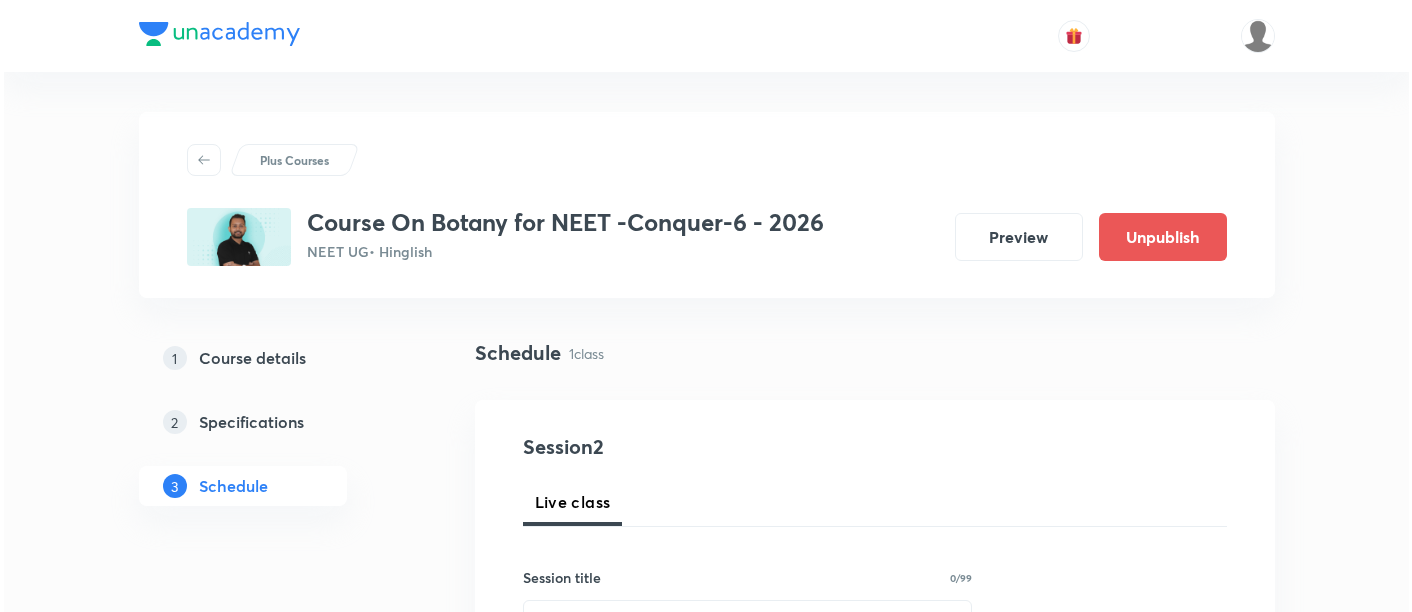 scroll, scrollTop: 0, scrollLeft: 0, axis: both 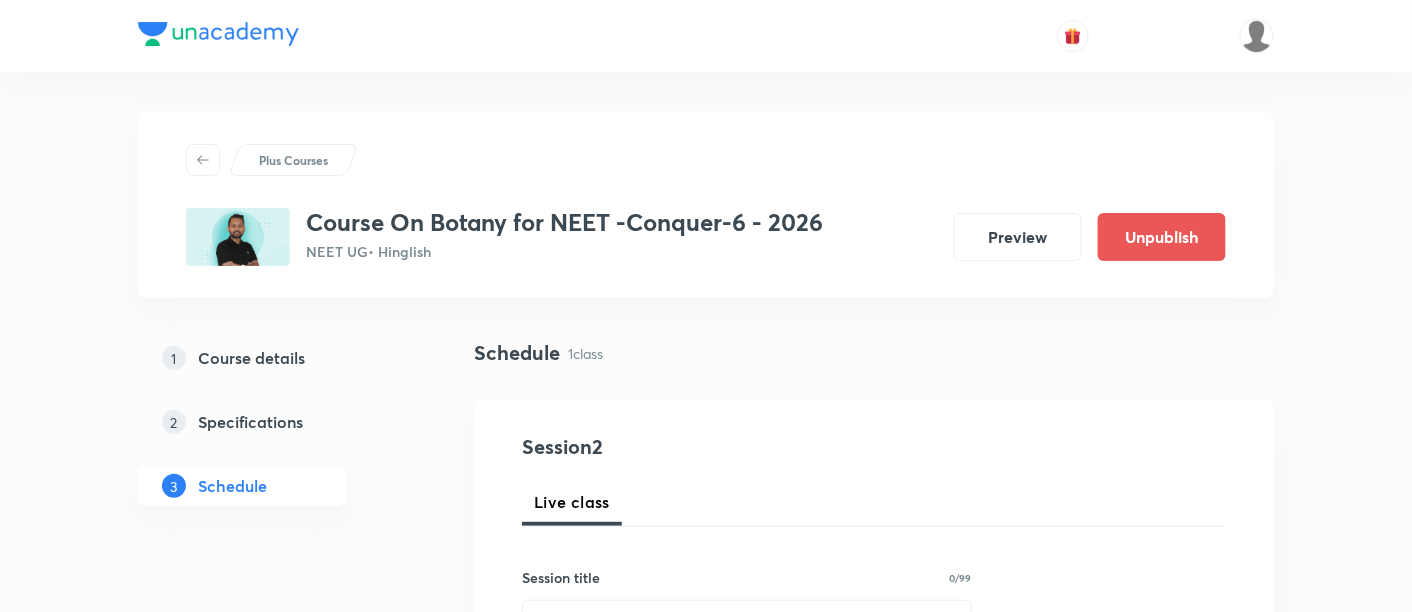 click on "Plus Courses Course On Botany for NEET -Conquer-6 - 2026 NEET UG  • Hinglish Preview Unpublish" at bounding box center (706, 205) 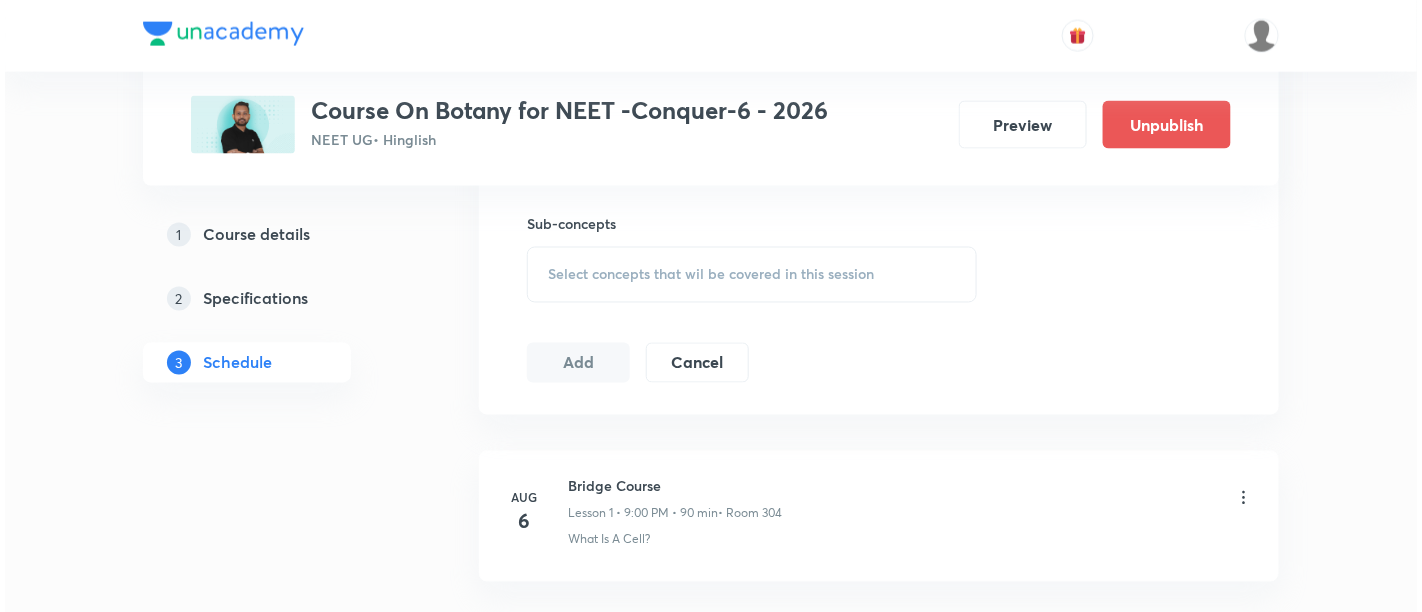 scroll, scrollTop: 1142, scrollLeft: 0, axis: vertical 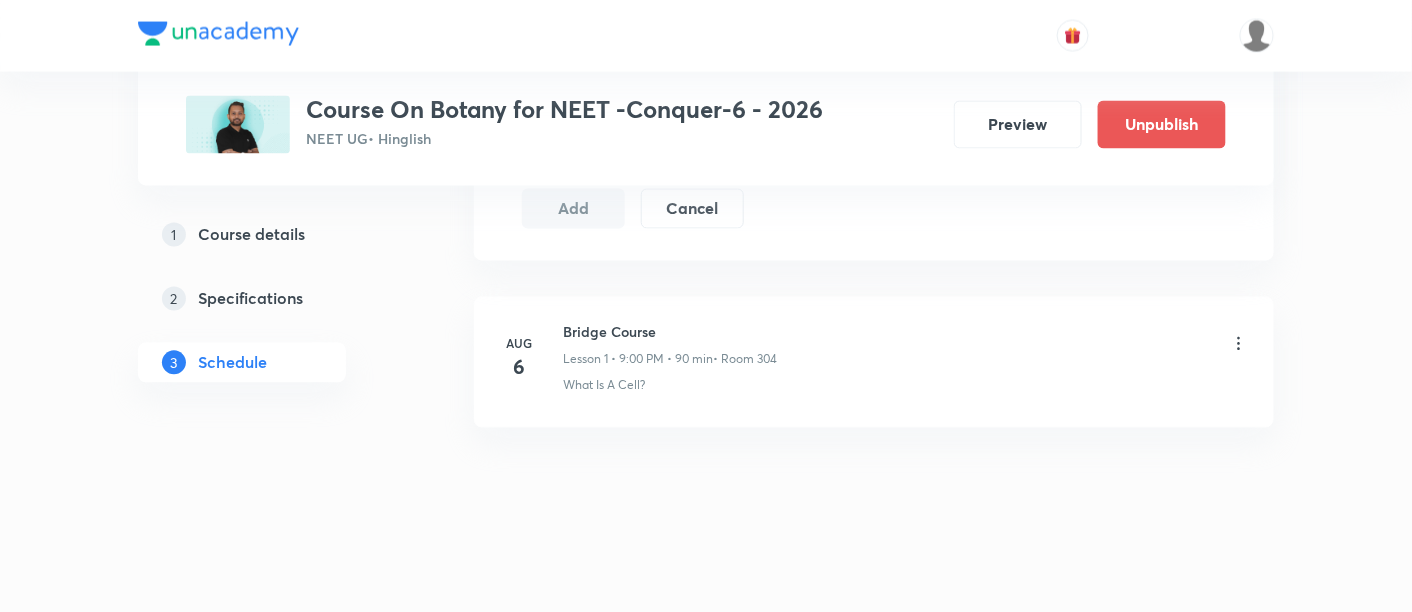 click 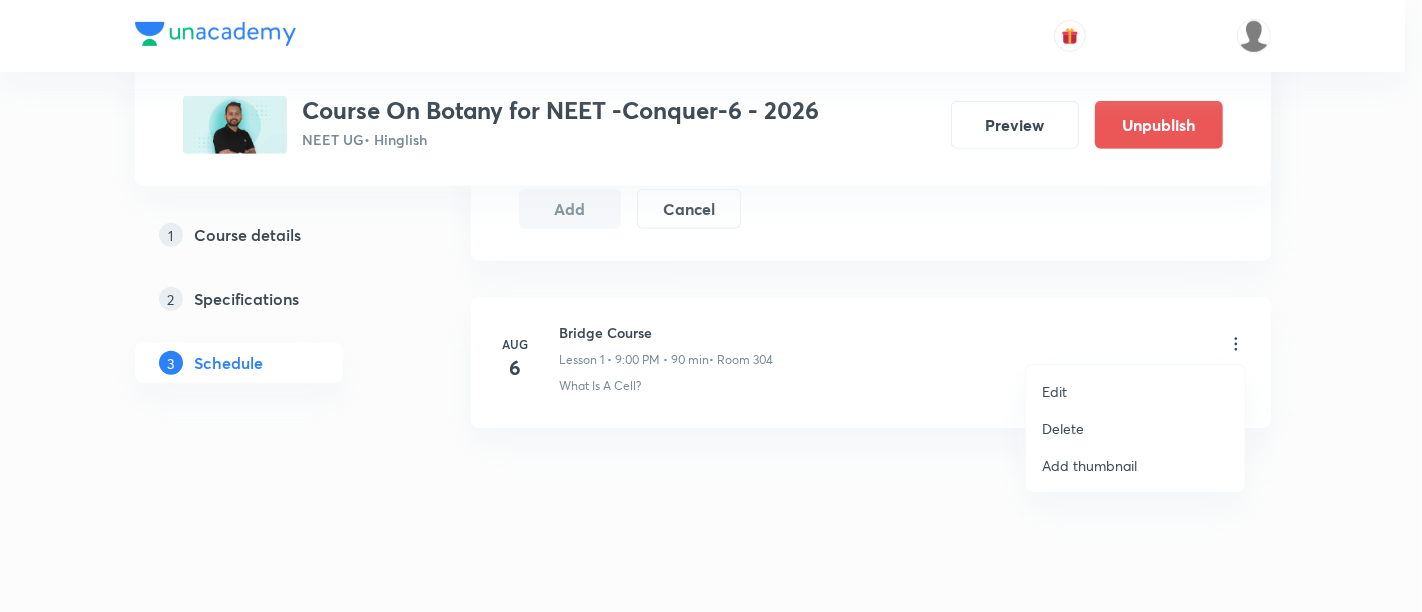 click on "Edit" at bounding box center [1054, 391] 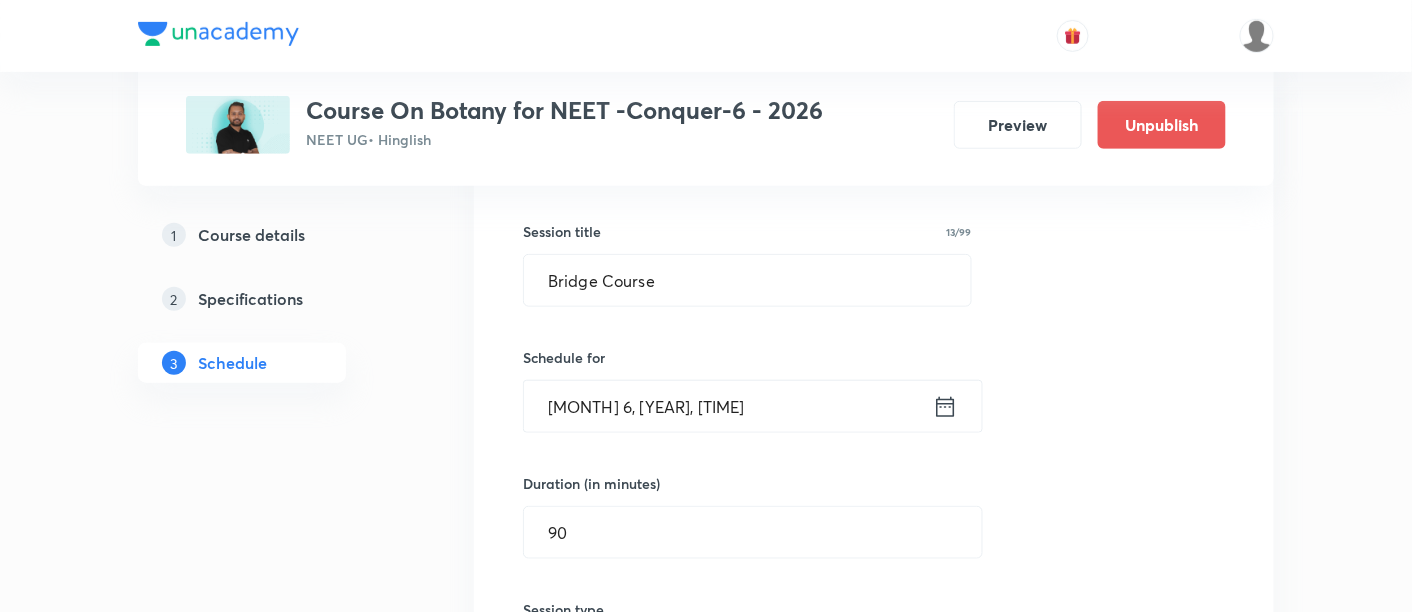 scroll, scrollTop: 342, scrollLeft: 0, axis: vertical 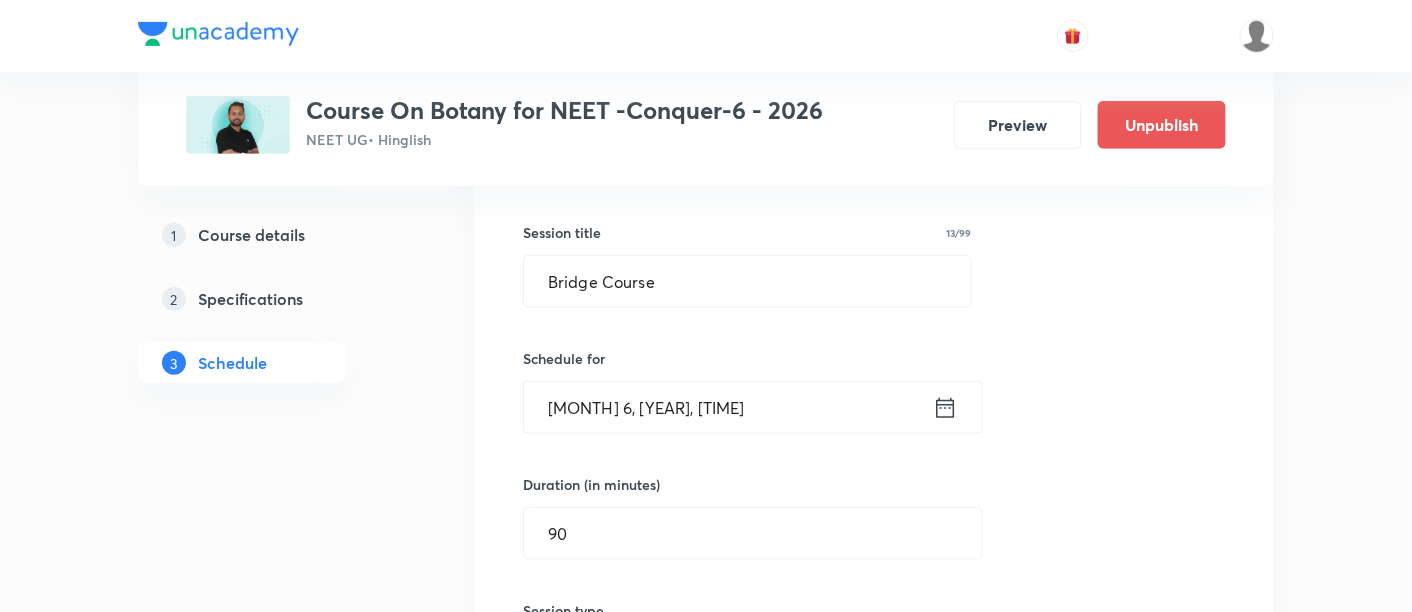 click 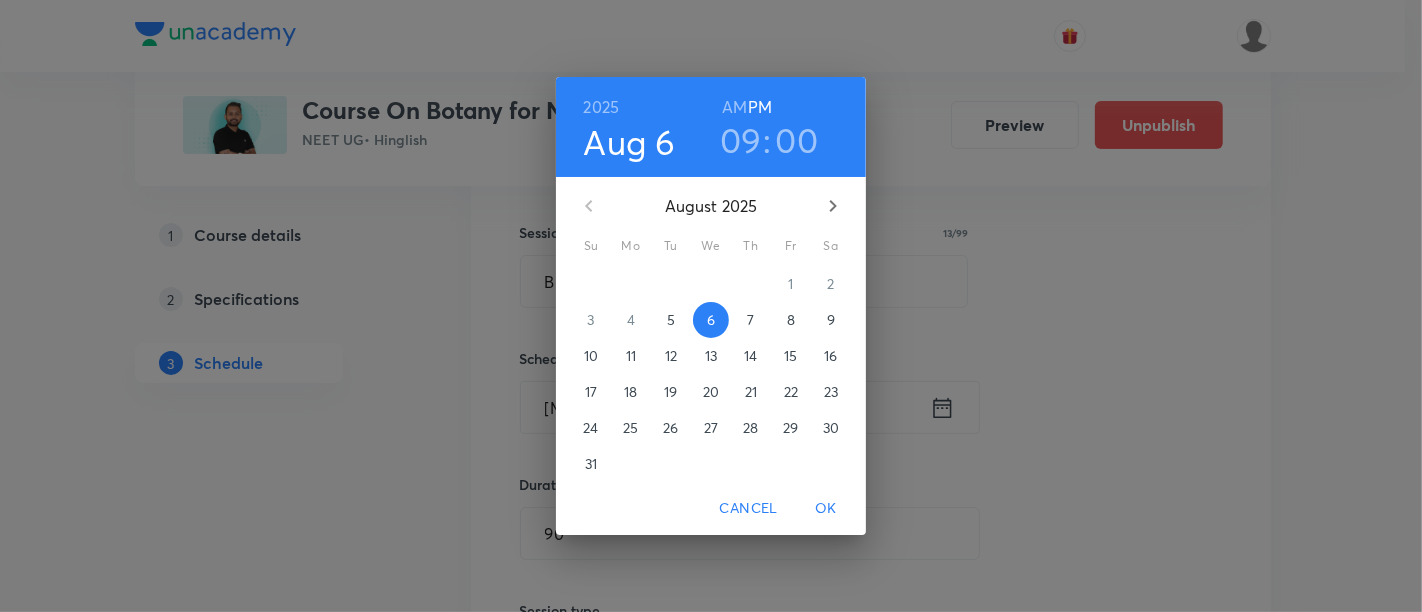 click on "09" at bounding box center [741, 140] 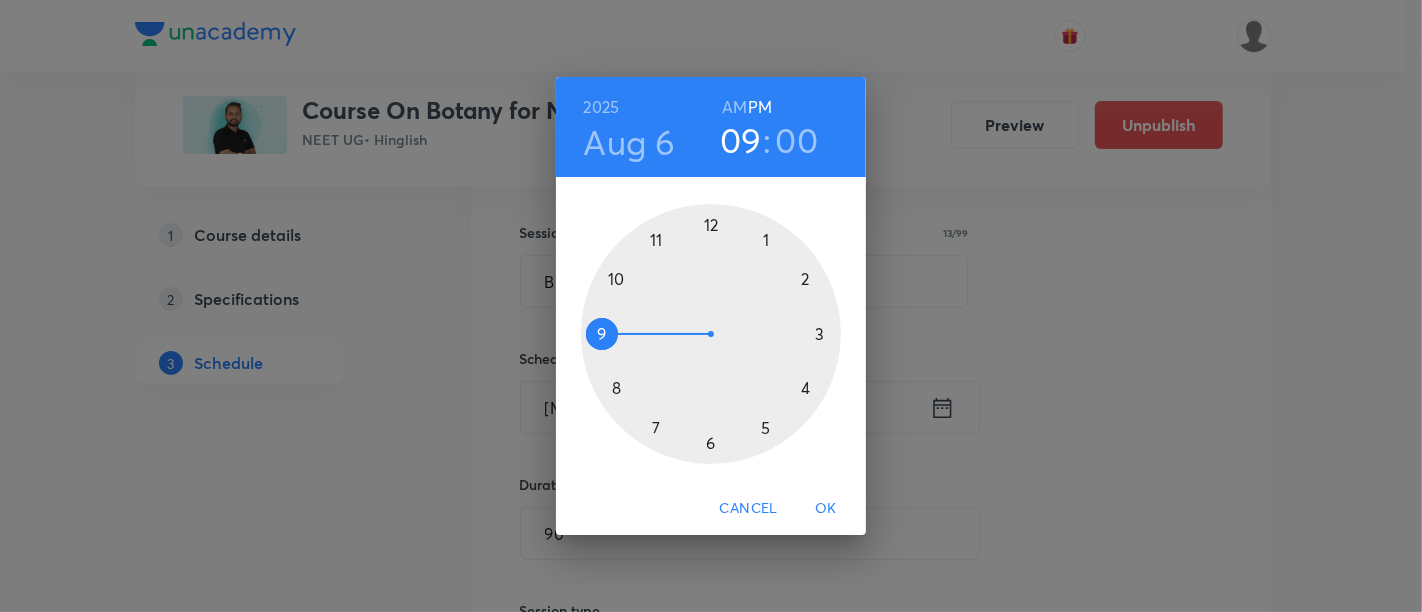 click at bounding box center (711, 334) 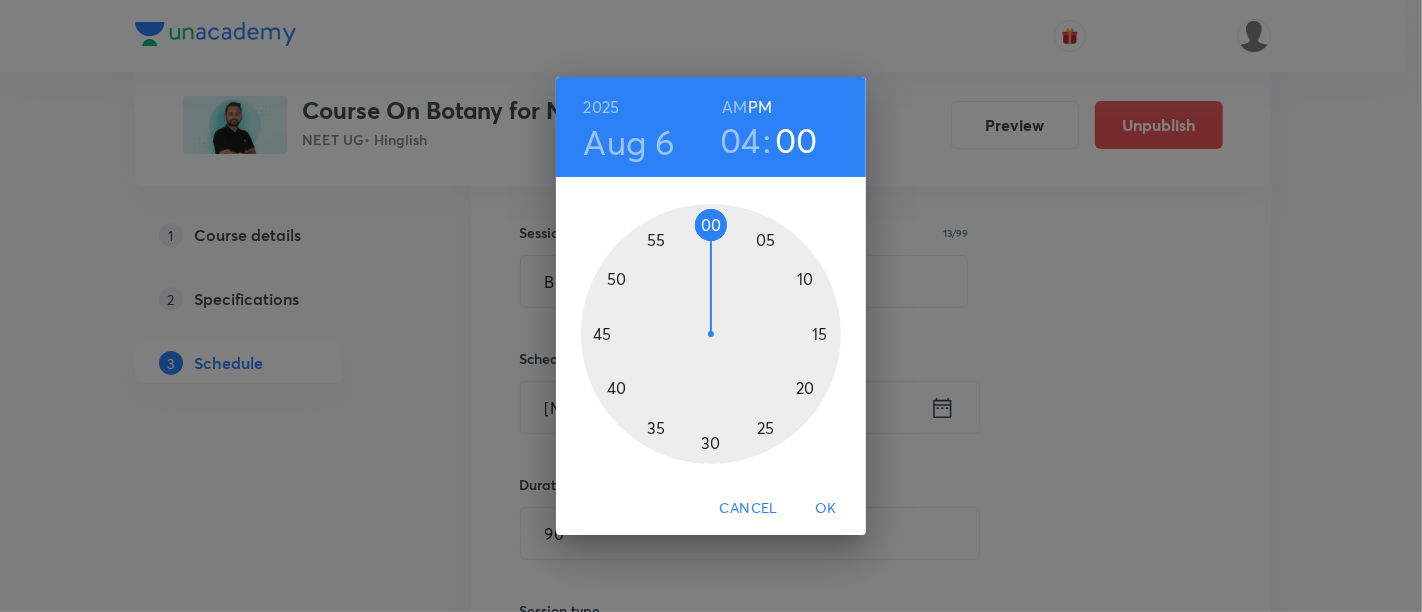 click at bounding box center [711, 334] 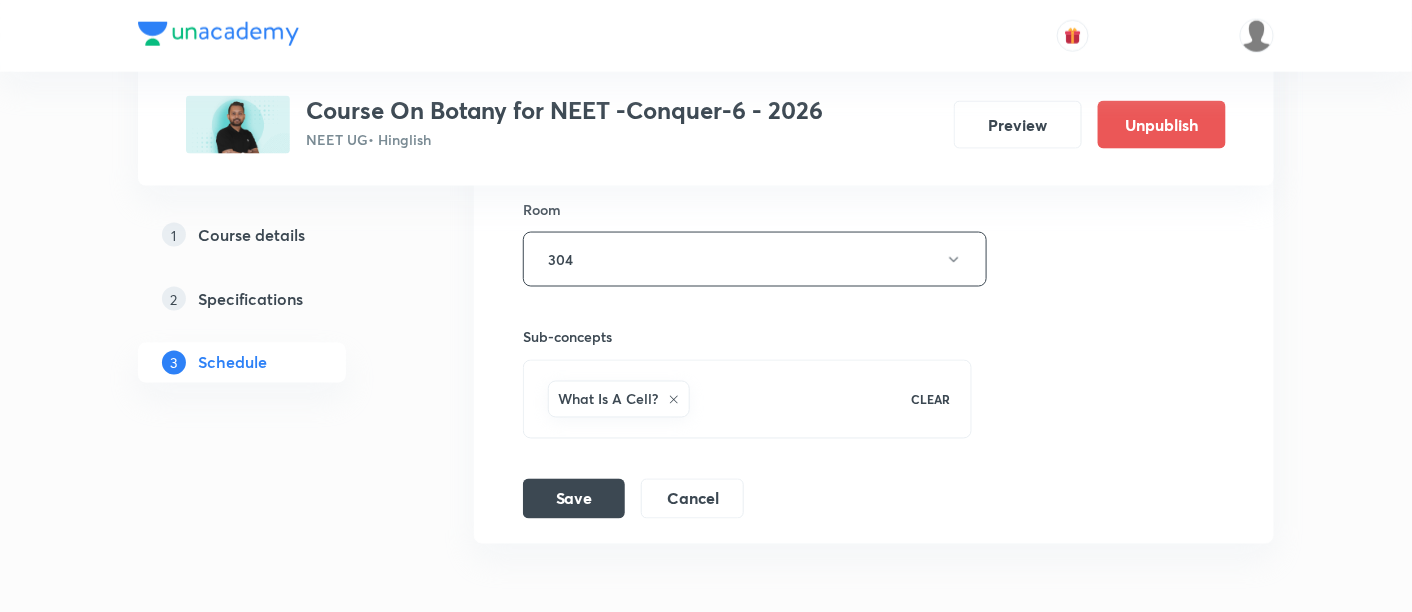 scroll, scrollTop: 879, scrollLeft: 0, axis: vertical 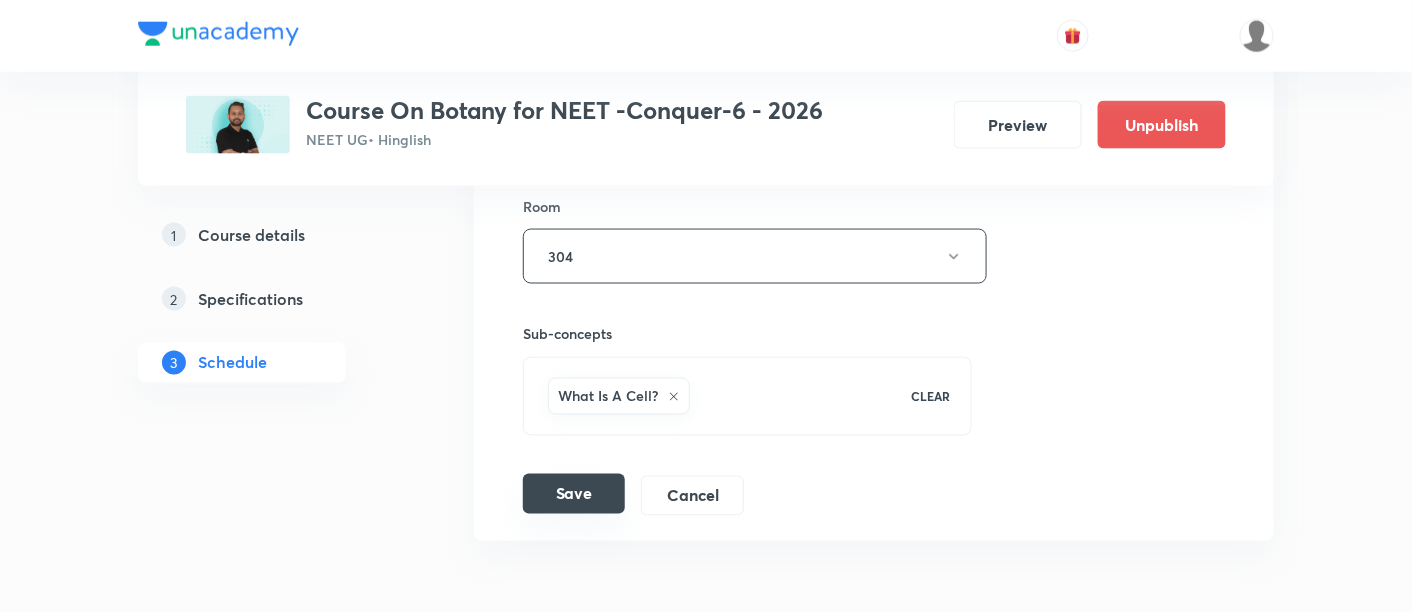 click on "Save" at bounding box center [574, 494] 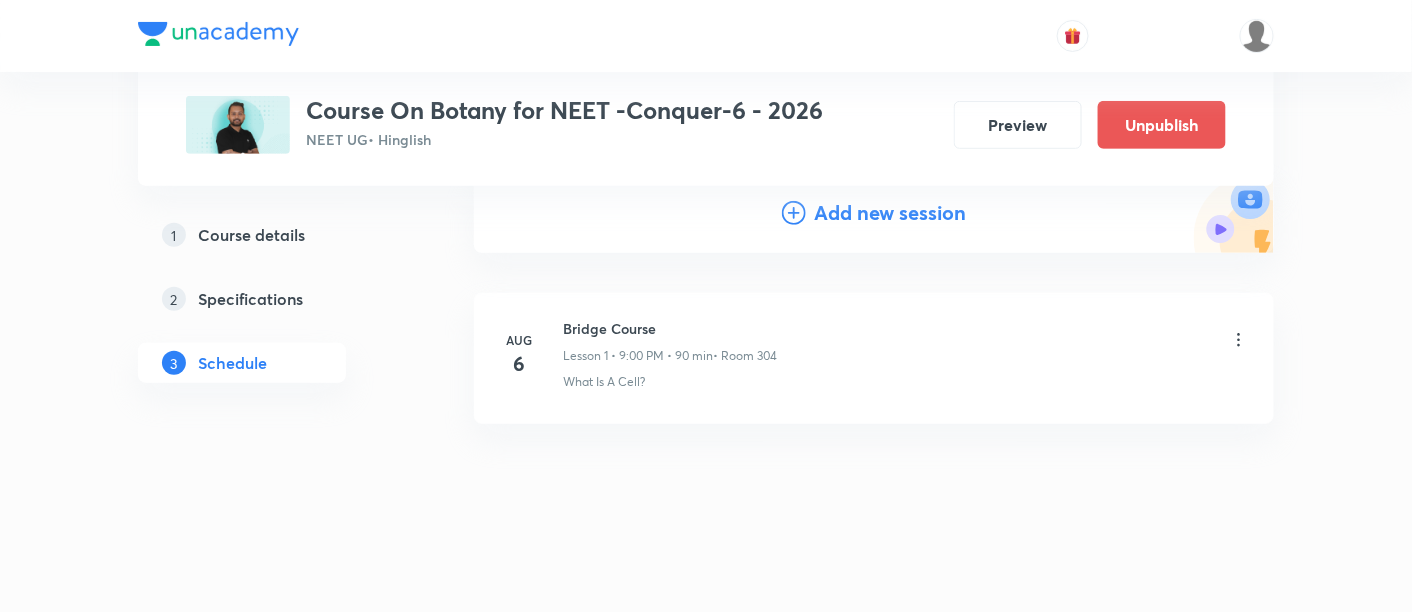 scroll, scrollTop: 225, scrollLeft: 0, axis: vertical 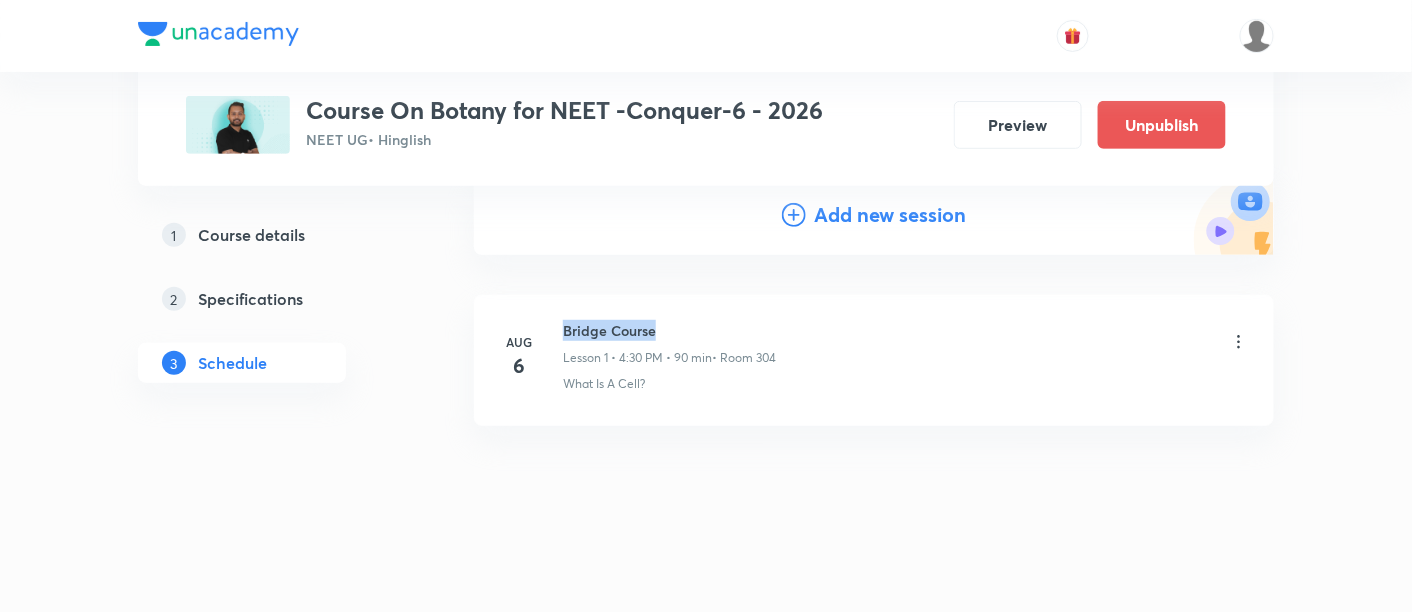 drag, startPoint x: 564, startPoint y: 328, endPoint x: 681, endPoint y: 319, distance: 117.34564 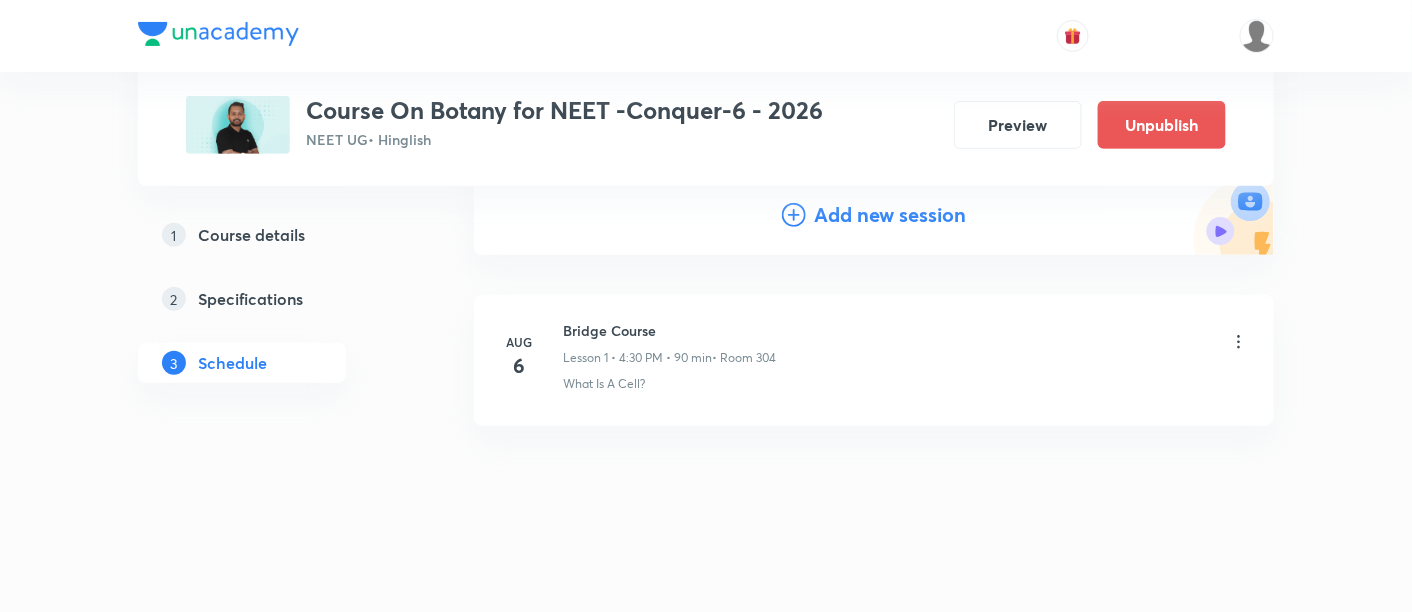 click on "[MONTH] 6 Bridge Course Lesson 1 • [TIME] • 90 min  • Room 304 What Is A Cell?" at bounding box center (874, 360) 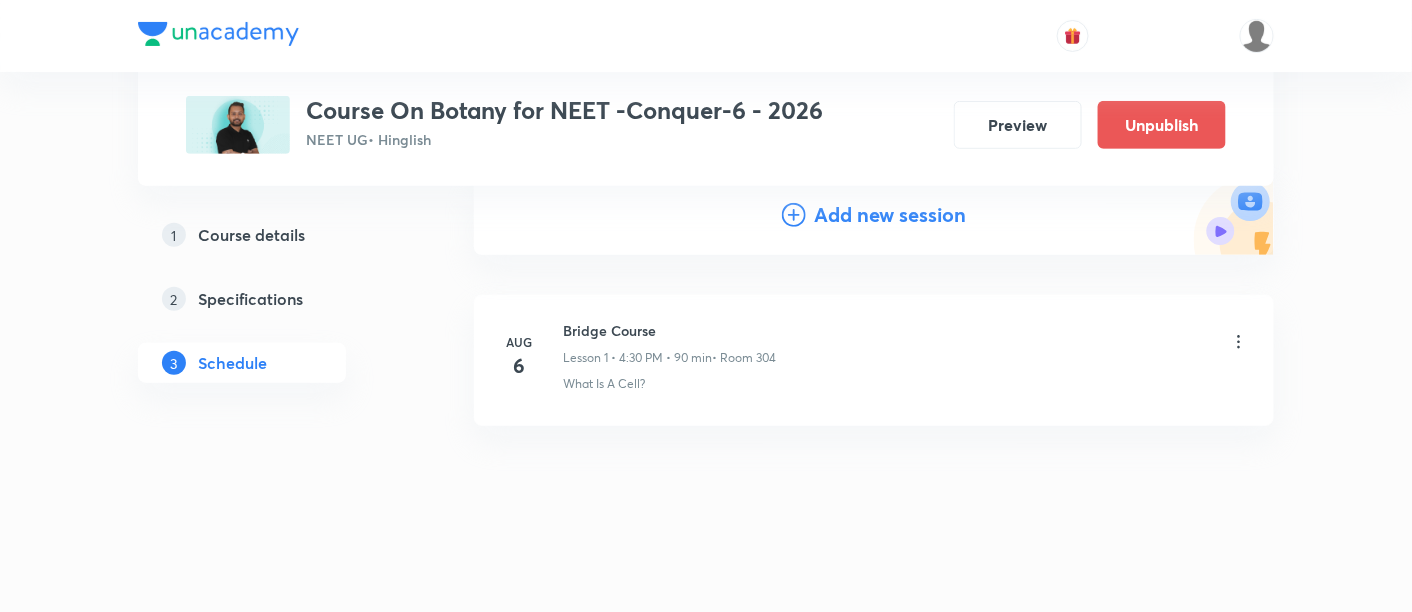click on "Add new session" at bounding box center (890, 215) 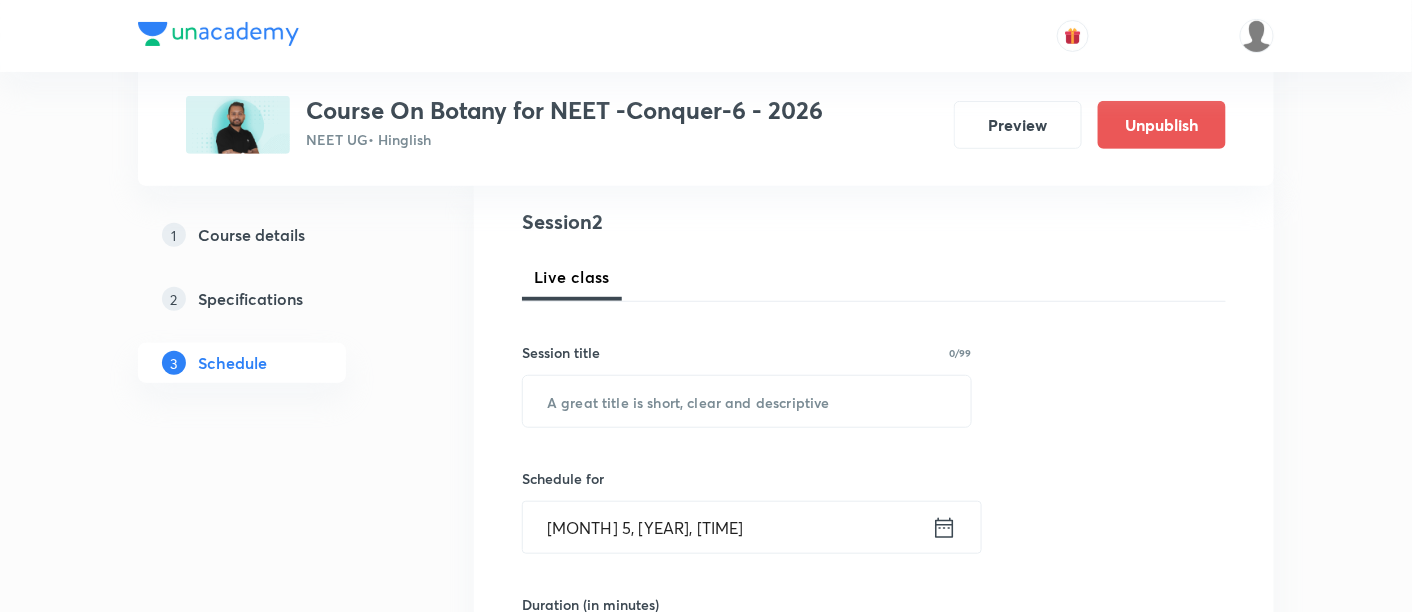 scroll, scrollTop: 255, scrollLeft: 0, axis: vertical 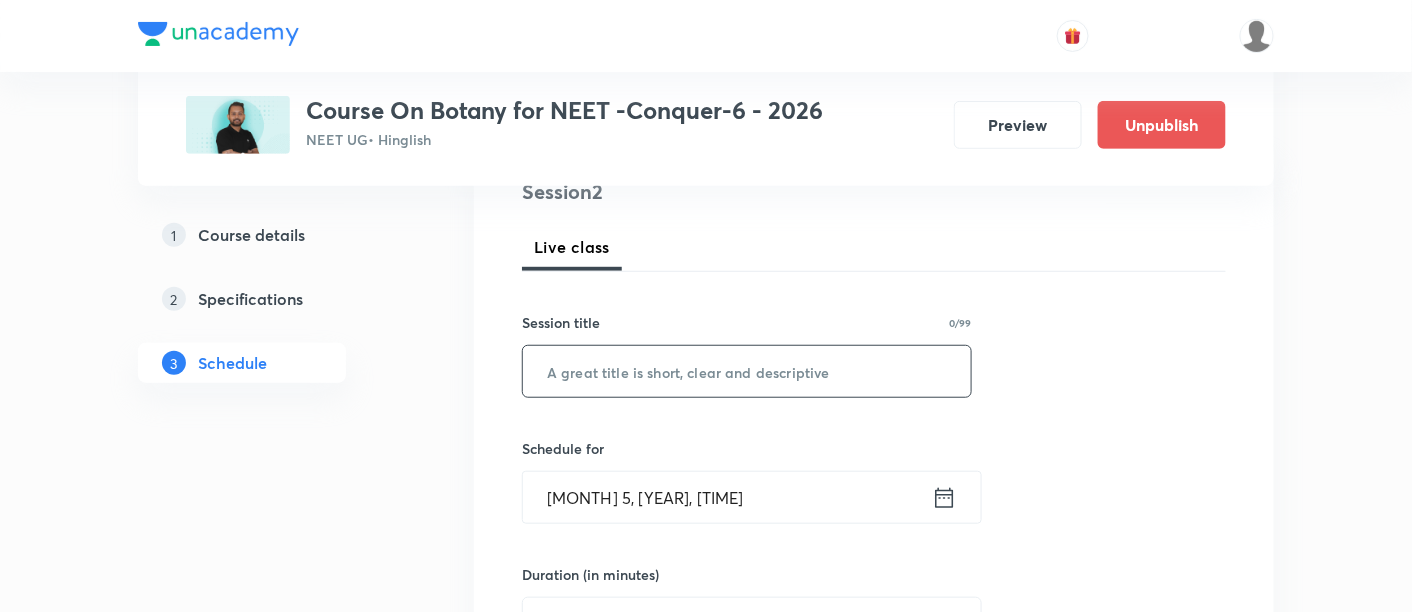 click at bounding box center [747, 371] 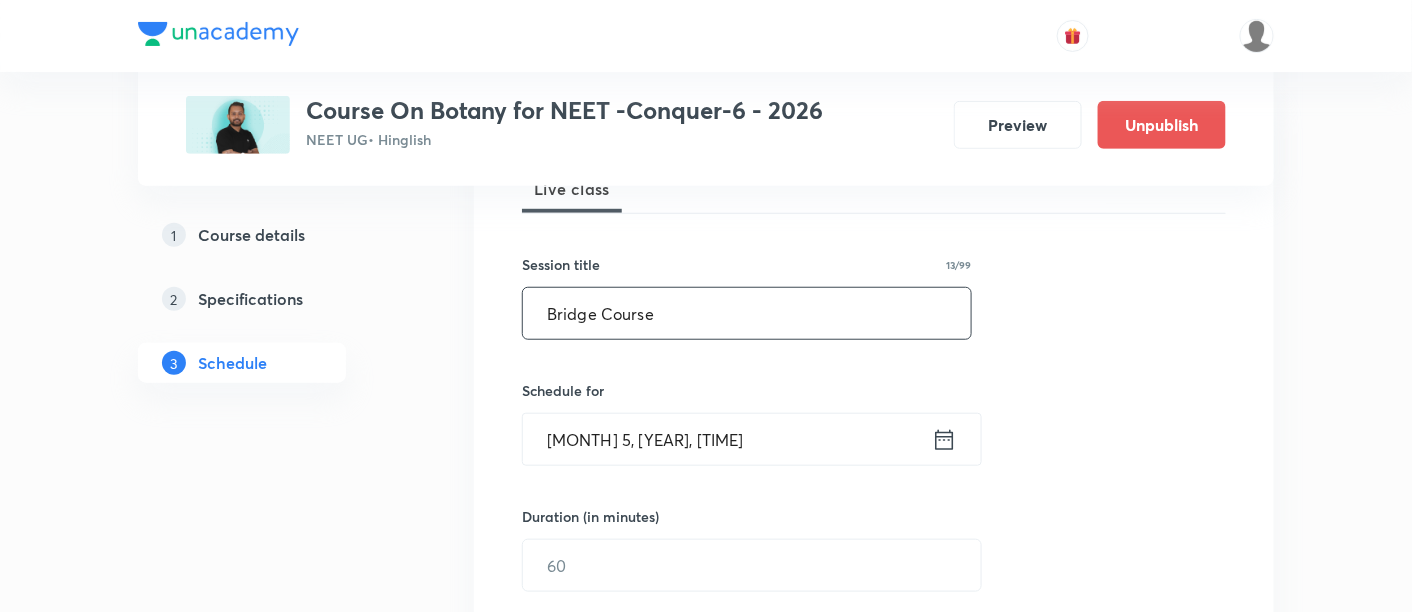 scroll, scrollTop: 314, scrollLeft: 0, axis: vertical 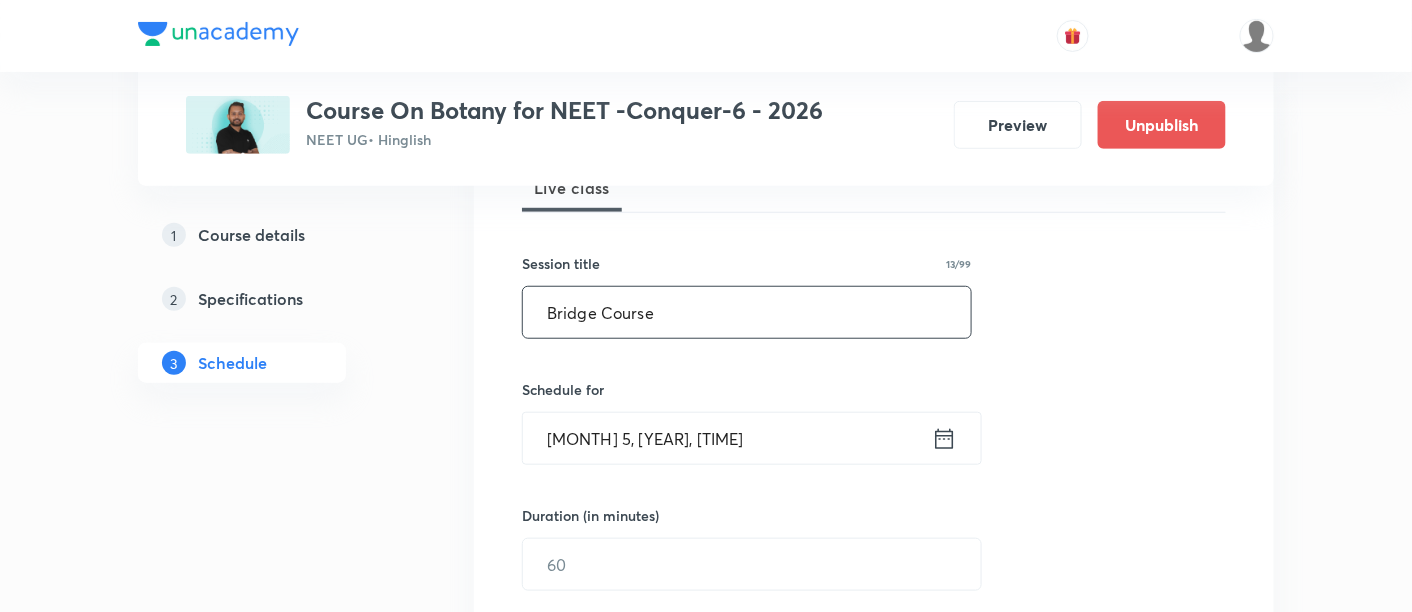 type on "Bridge Course" 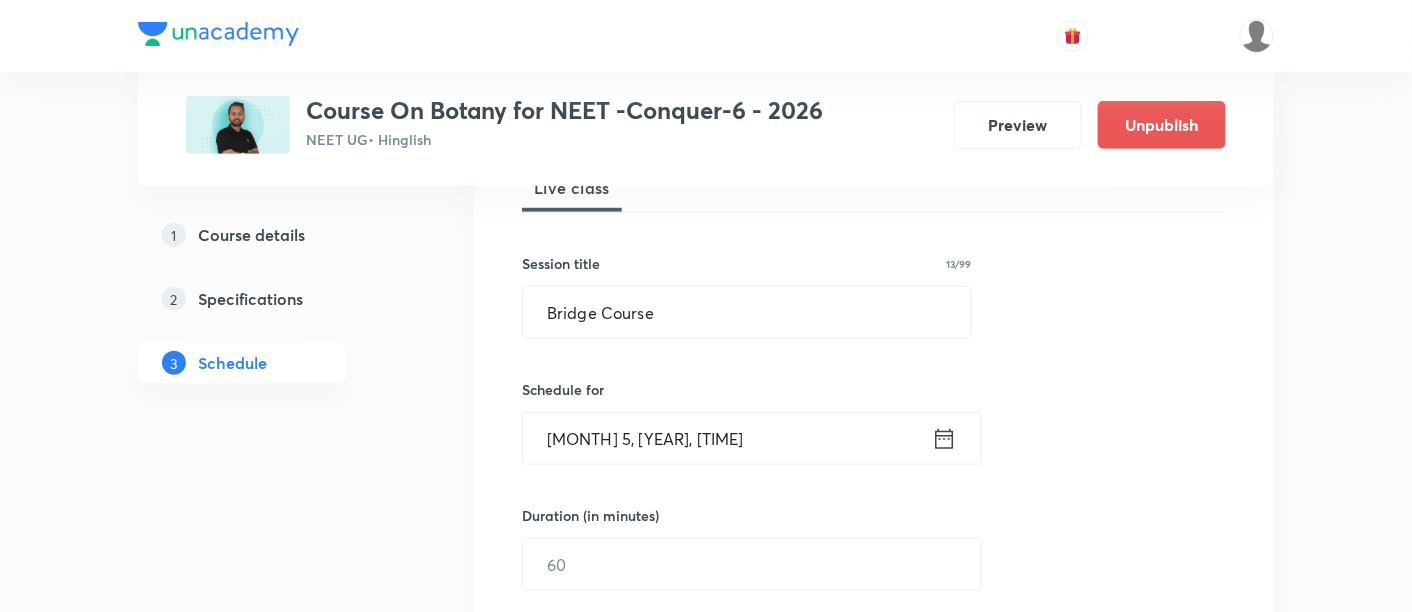 click 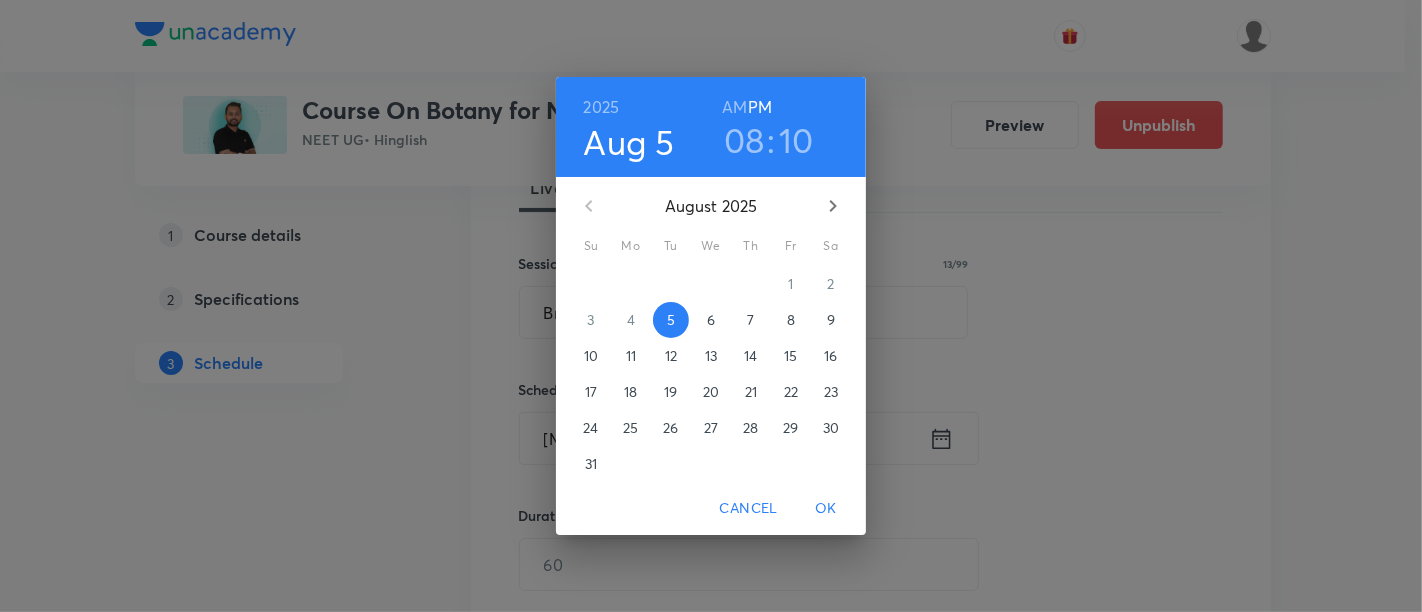 click on "8" at bounding box center (791, 320) 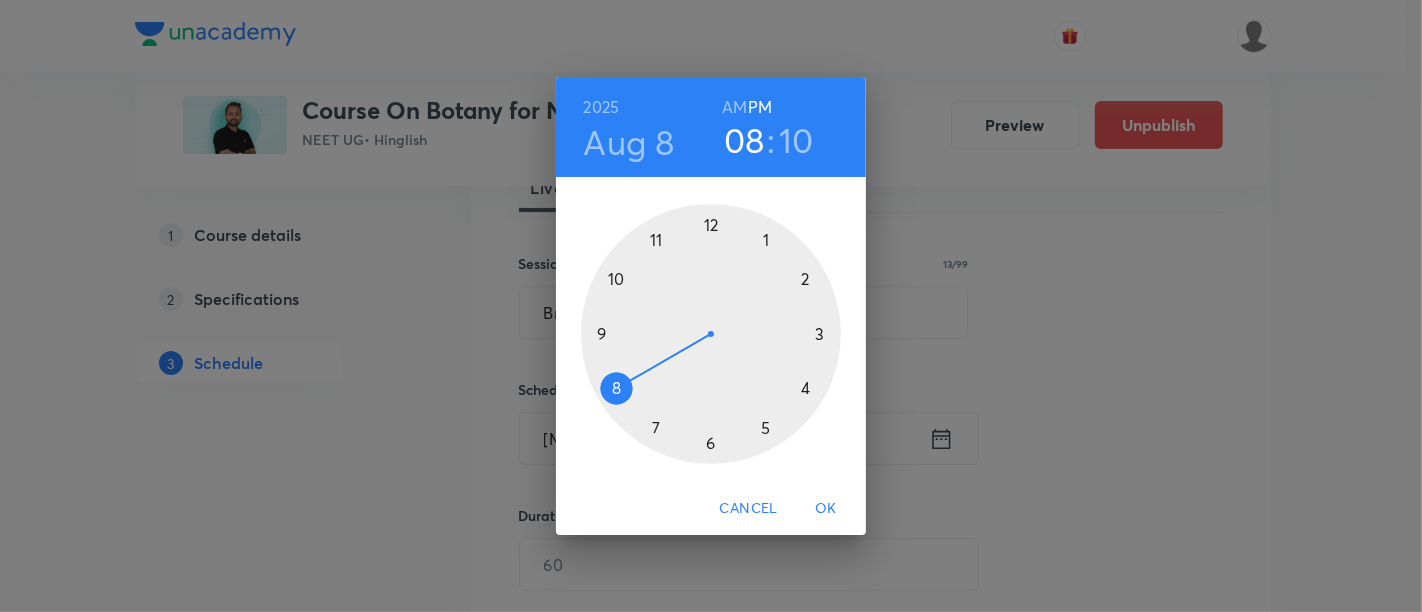 click at bounding box center [711, 334] 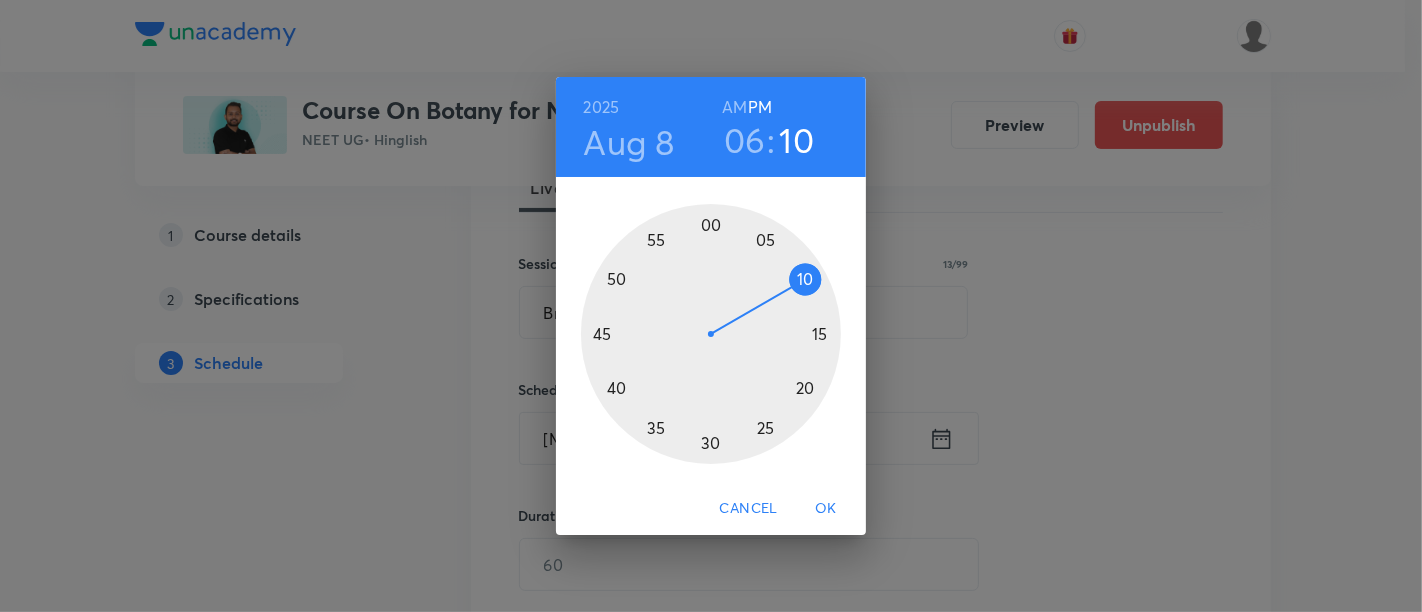 click at bounding box center (711, 334) 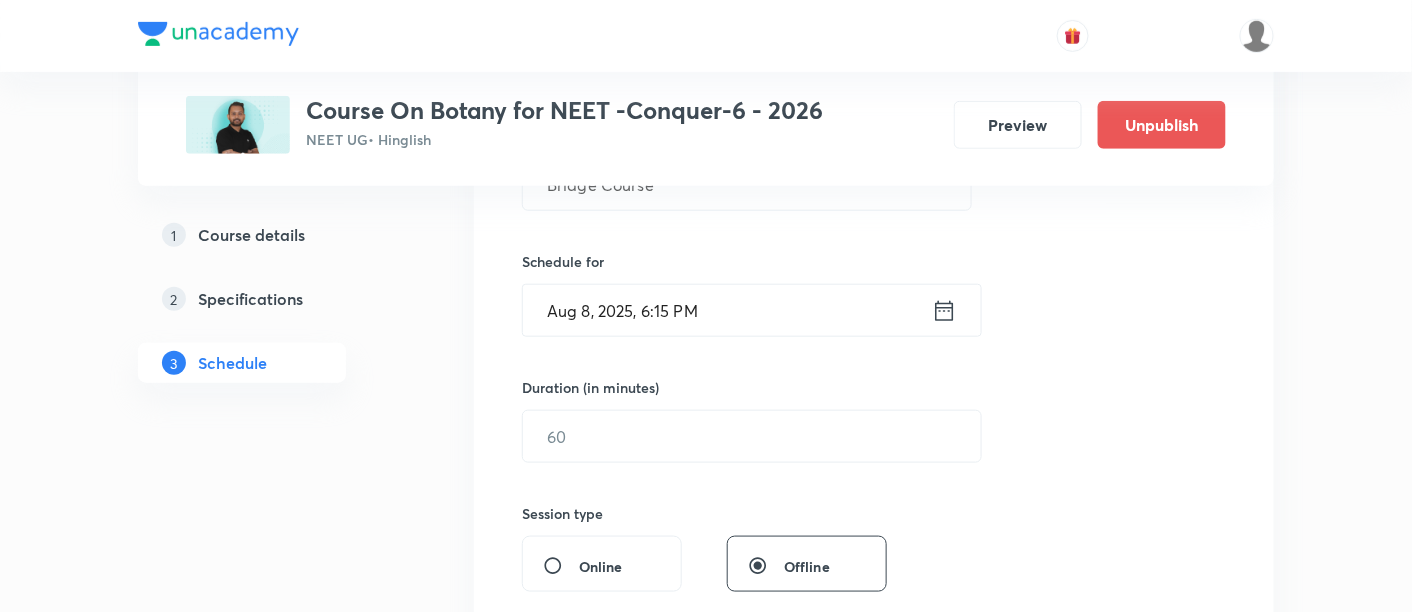 scroll, scrollTop: 444, scrollLeft: 0, axis: vertical 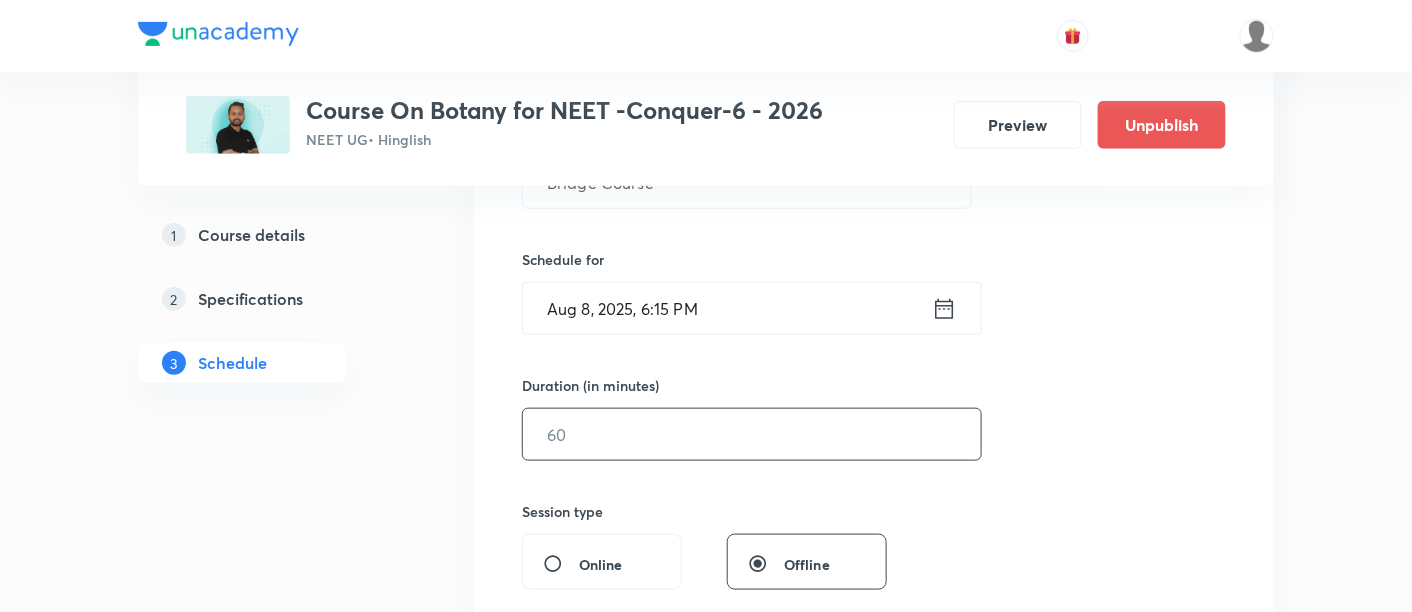 click at bounding box center [752, 434] 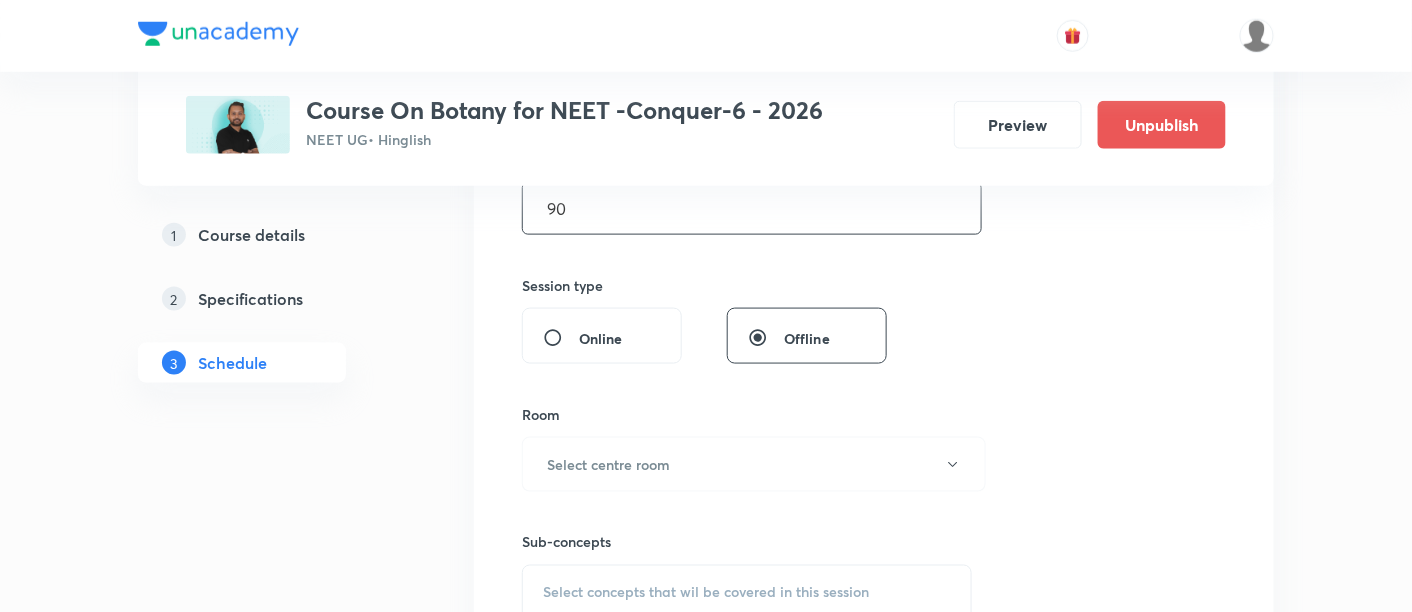 scroll, scrollTop: 674, scrollLeft: 0, axis: vertical 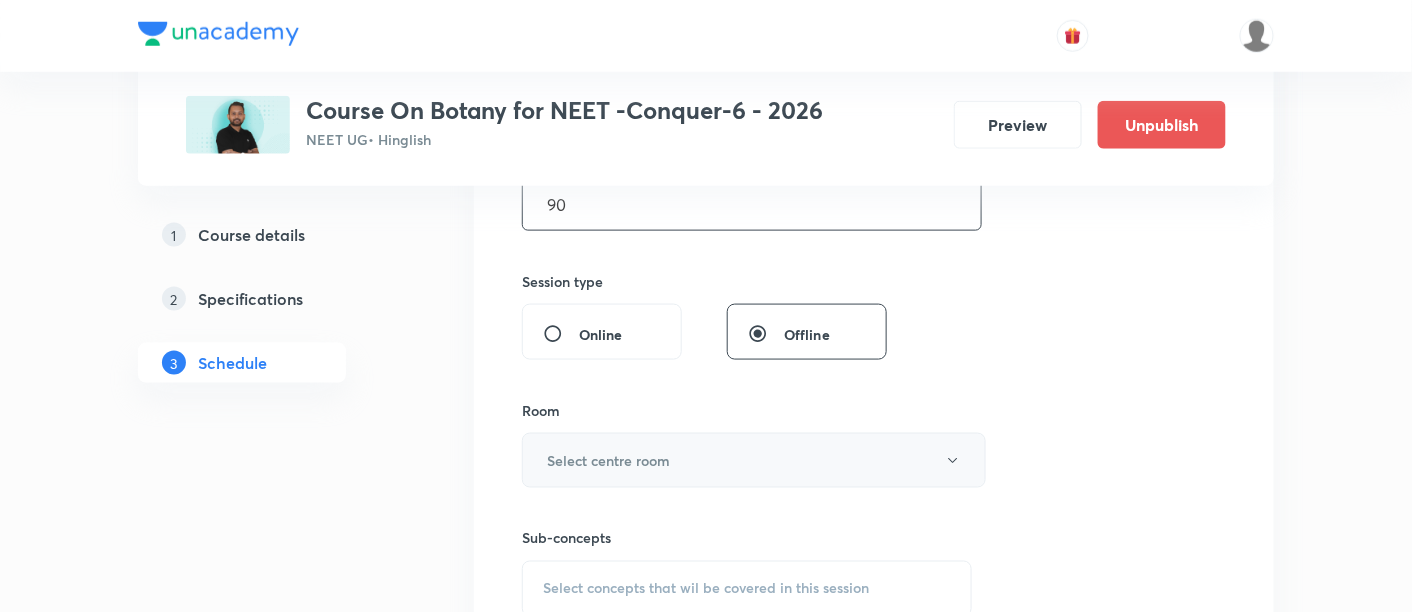 type on "90" 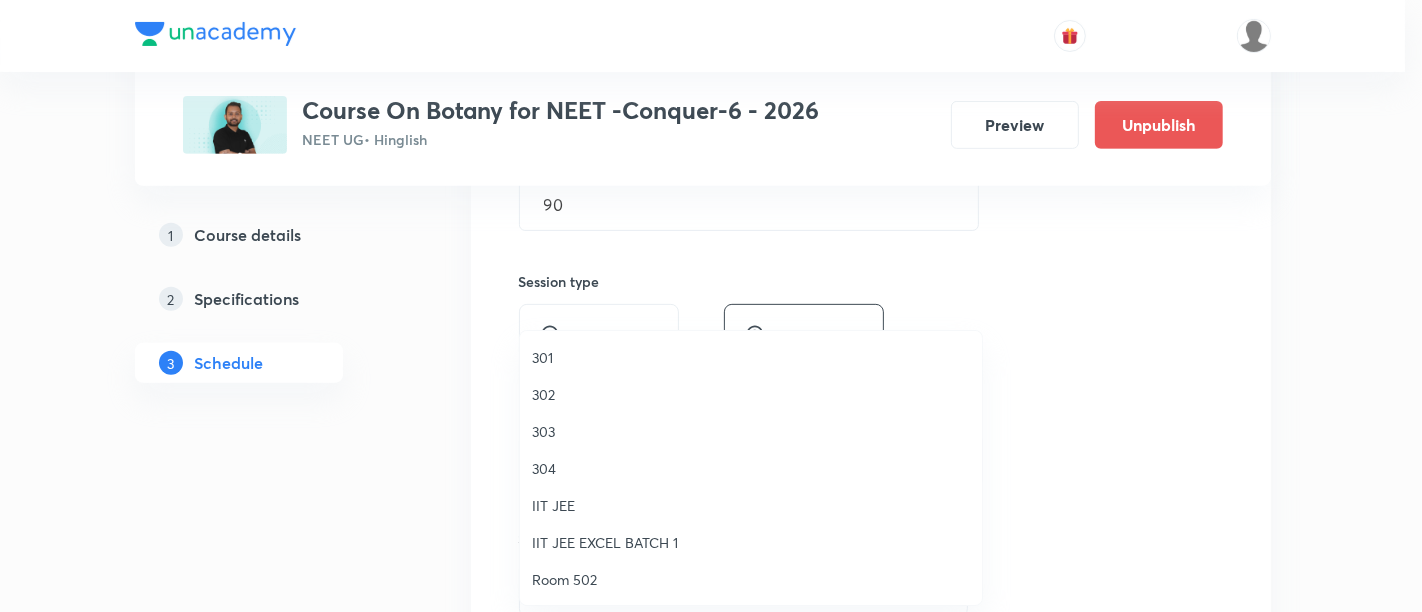 click on "304" at bounding box center [751, 468] 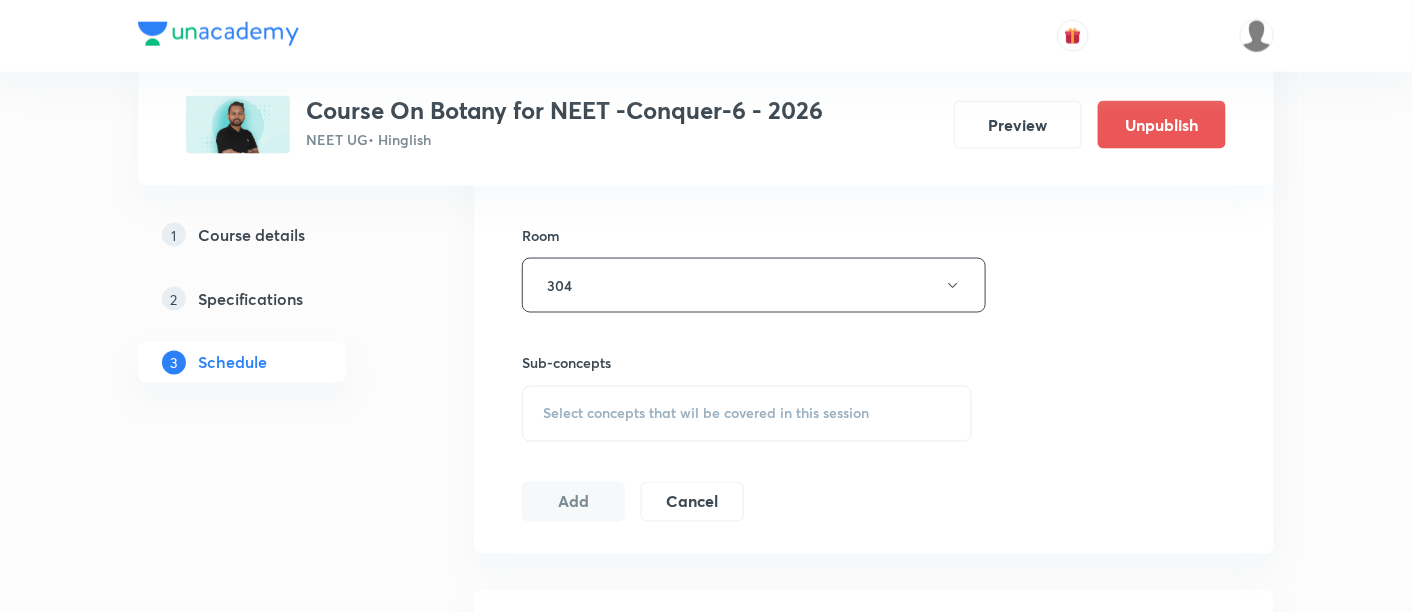 scroll, scrollTop: 850, scrollLeft: 0, axis: vertical 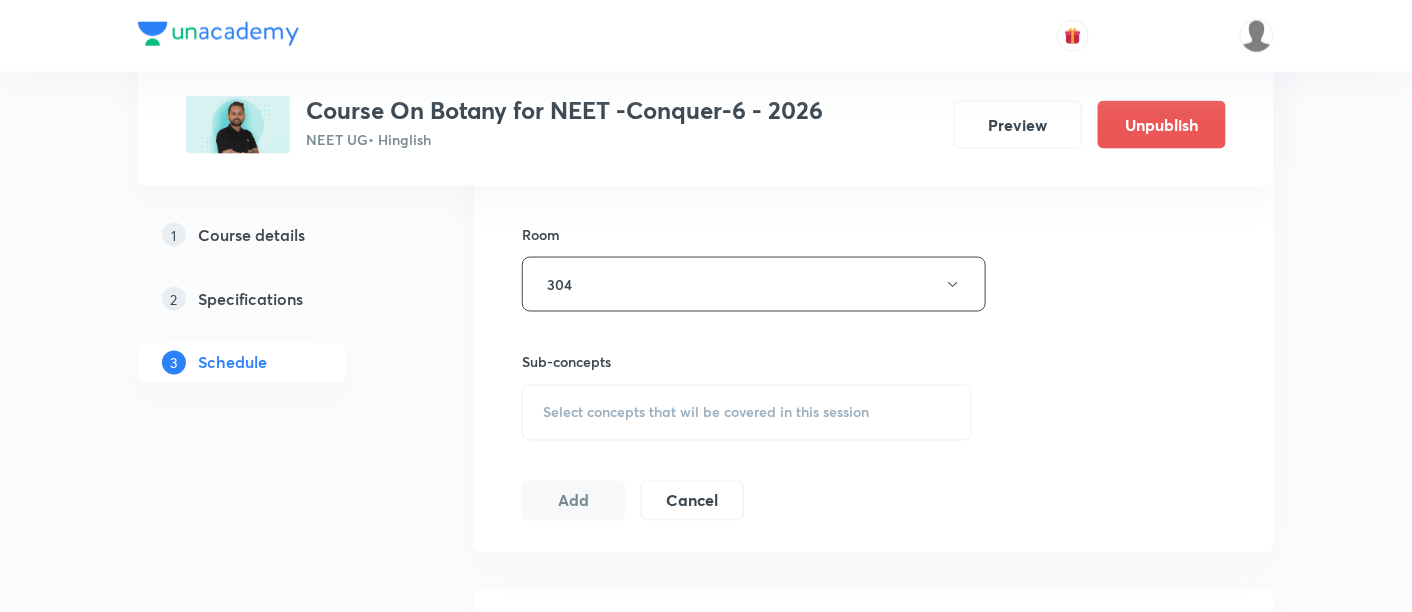 click on "Select concepts that wil be covered in this session" at bounding box center [706, 413] 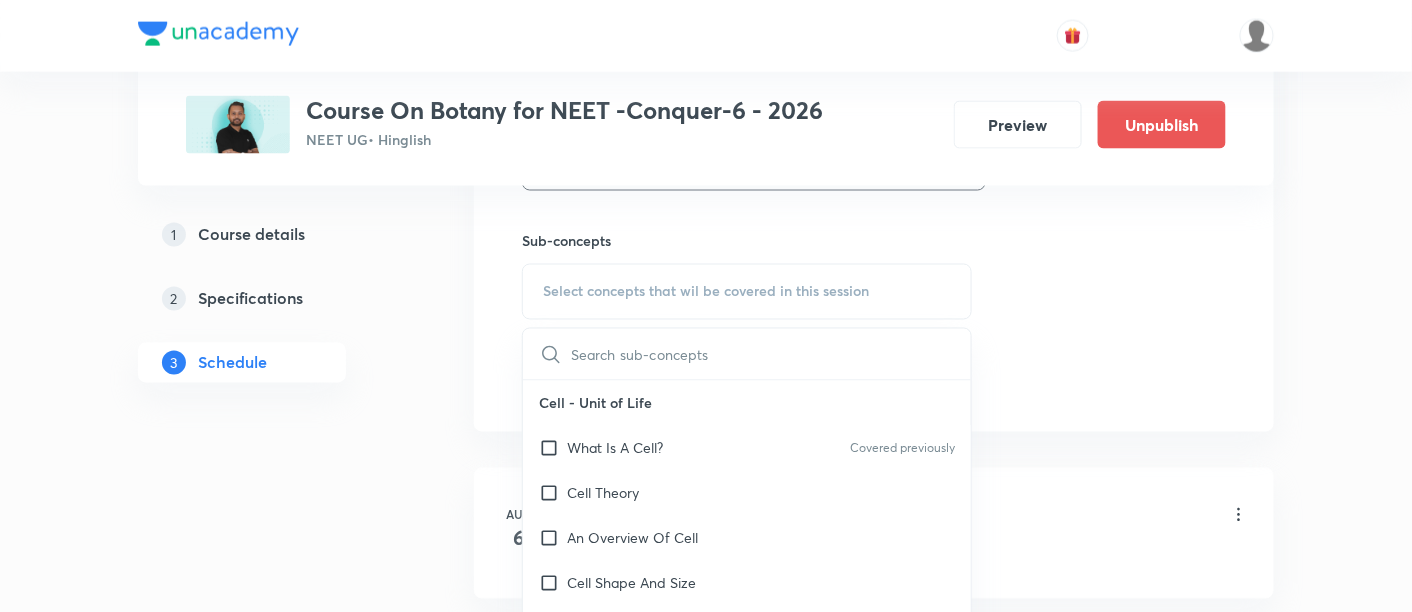 scroll, scrollTop: 983, scrollLeft: 0, axis: vertical 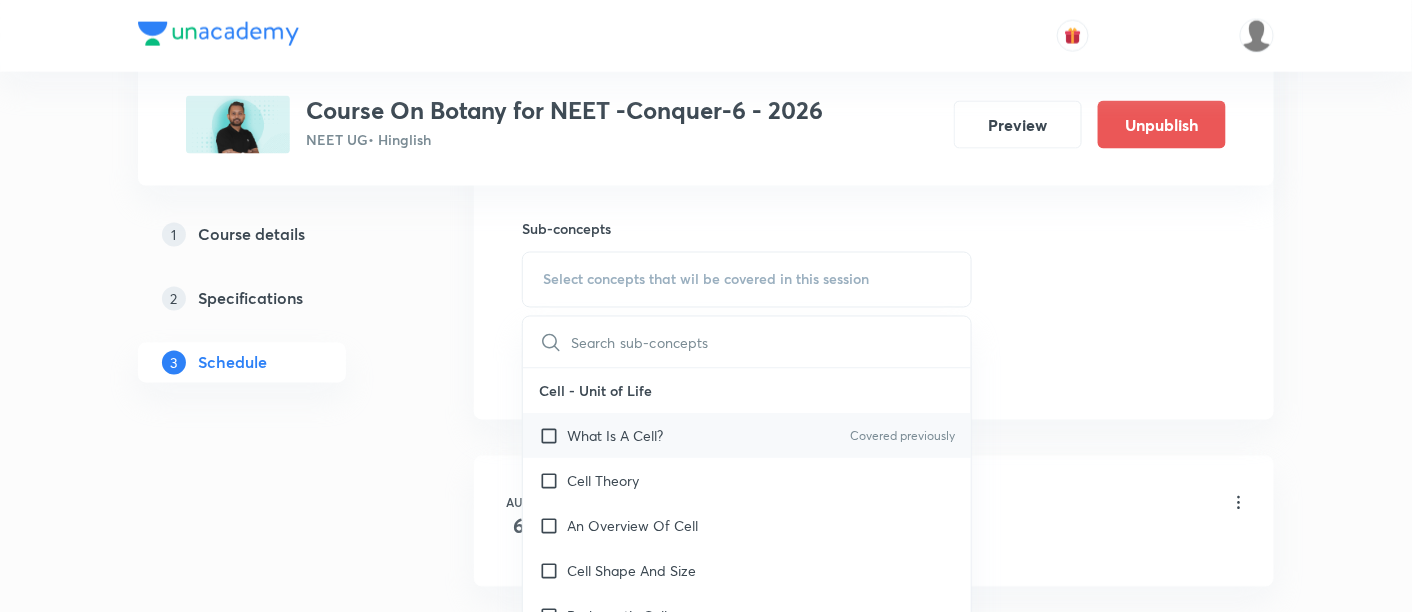 click on "What Is A Cell?" at bounding box center (615, 436) 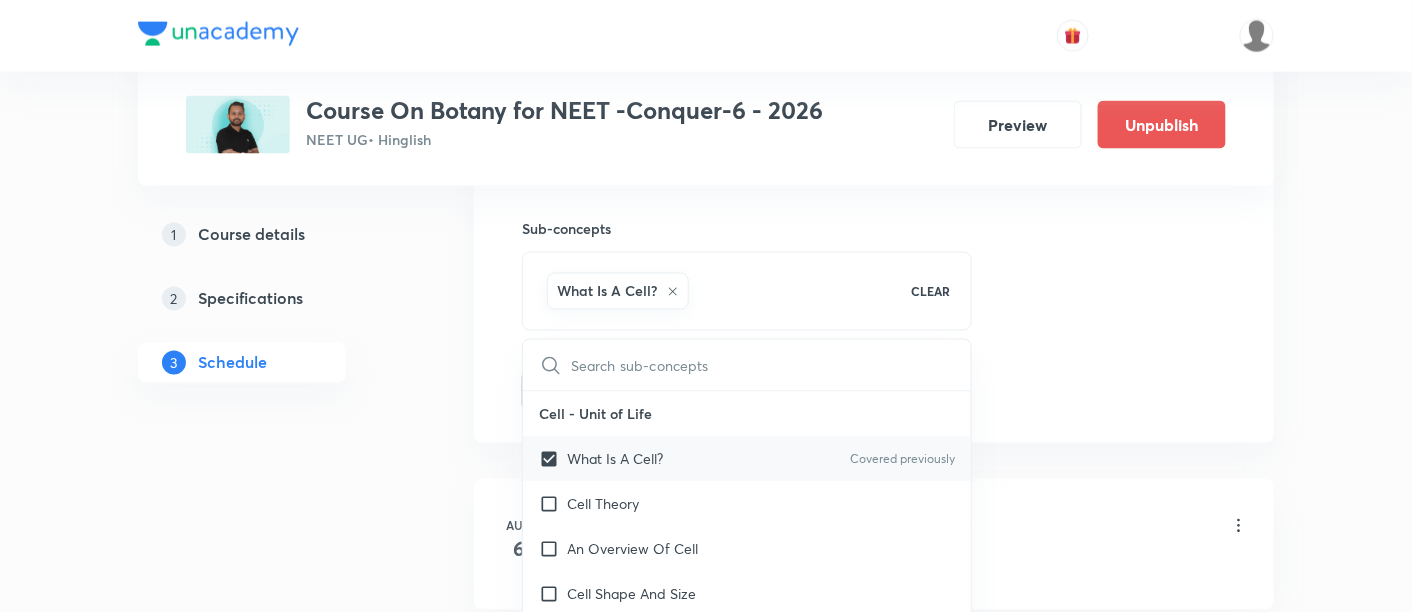 checkbox on "true" 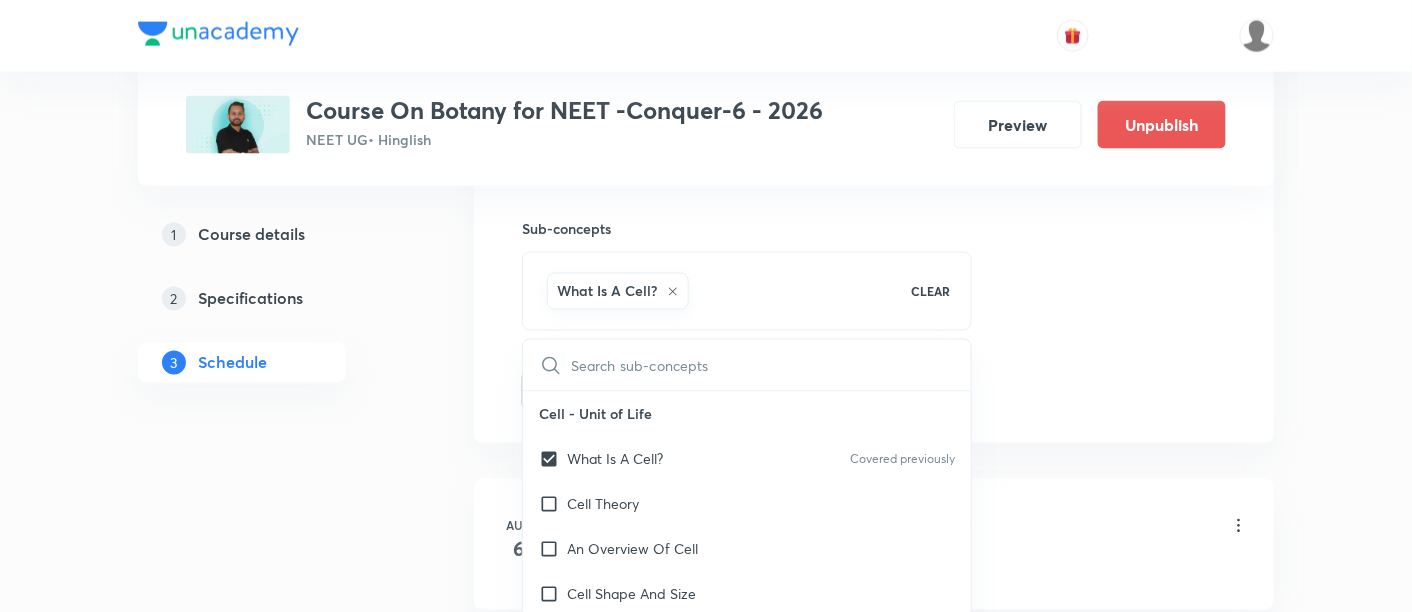 click on "Session  2 Live class Session title 13/99 Bridge Course ​ Schedule for [MONTH] 8, [YEAR], [TIME] ​ Duration (in minutes) 90 ​   Session type Online Offline Room 304 Sub-concepts What Is A Cell? CLEAR ​ Cell - Unit of Life What Is A Cell? Covered previously Cell Theory An Overview Of Cell Cell Shape And Size Prokaryotic Cells Eukaryotic Cells Ribosome and Inclusion Bodies Cell - Unit of Life Biomolecules How To Analyse Chemical Composition? Primary And Secondary Metabolites Biomacromolecules Proteins and Amino acids Polysaccharides / Carbohydrates Lipids Nucleic Acids Structure Of Proteins Nature Of Bond Linking Monomers In A Polymer Dynamic State Of Body Constituents - Concept Of Metabolism Metabolic Basis For Living Living State Enzymes Structure of Ribose, Glucose, Disaccharides Structure of Compound Lipids Nitrogen Bases Saturated and Unsaturated Fatty Acids Classification of Amino Acids Enzyme Classification Enzymes: Chemical Reactions Enzymes: Nature Of Enzyme Action Enzyme Inhibitions Nucleotides ER" at bounding box center [874, -70] 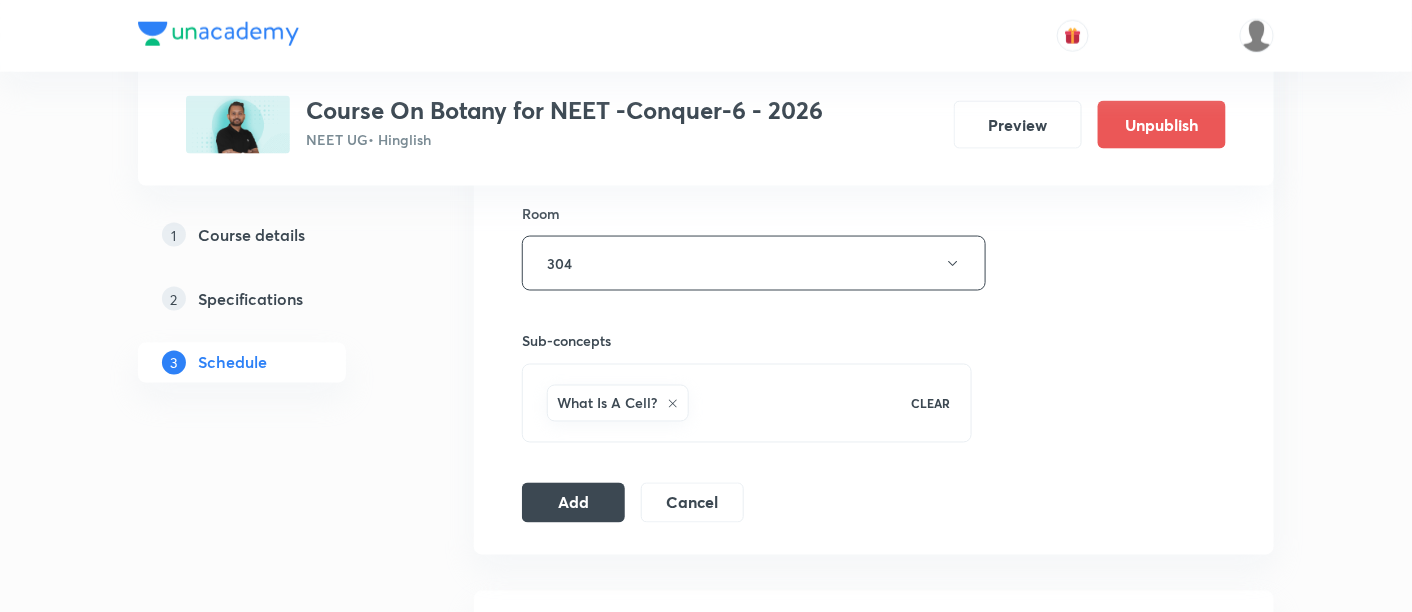 scroll, scrollTop: 883, scrollLeft: 0, axis: vertical 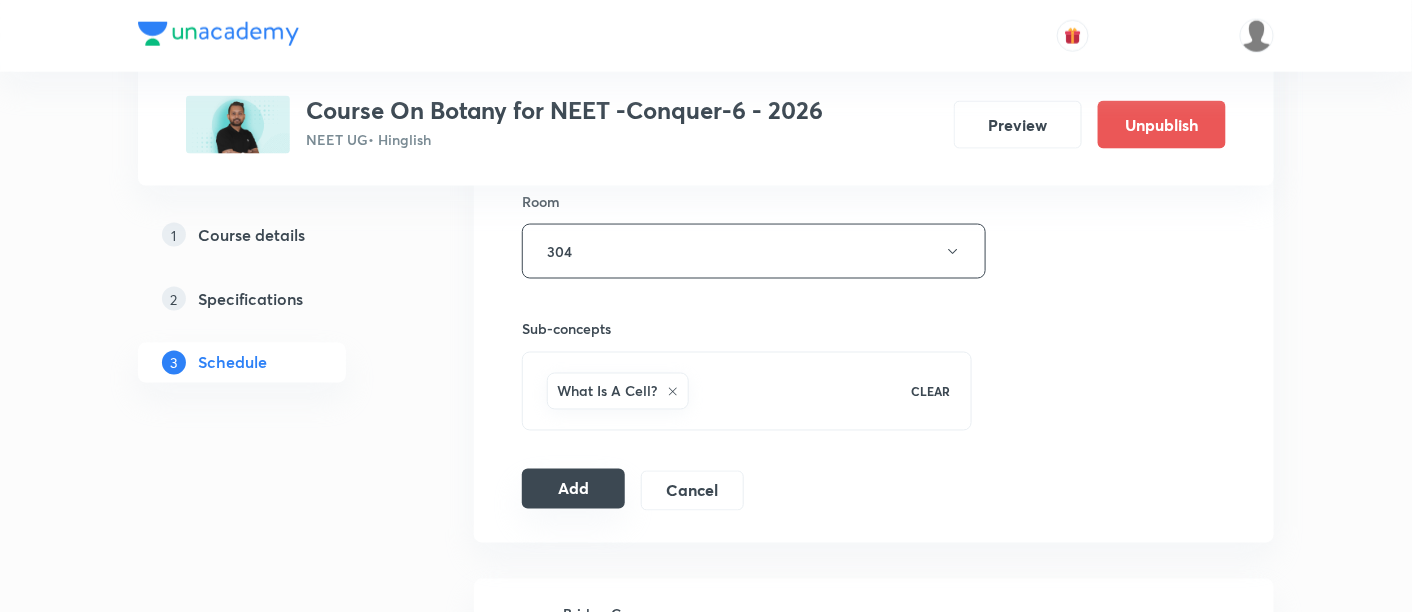 click on "Add" at bounding box center (573, 489) 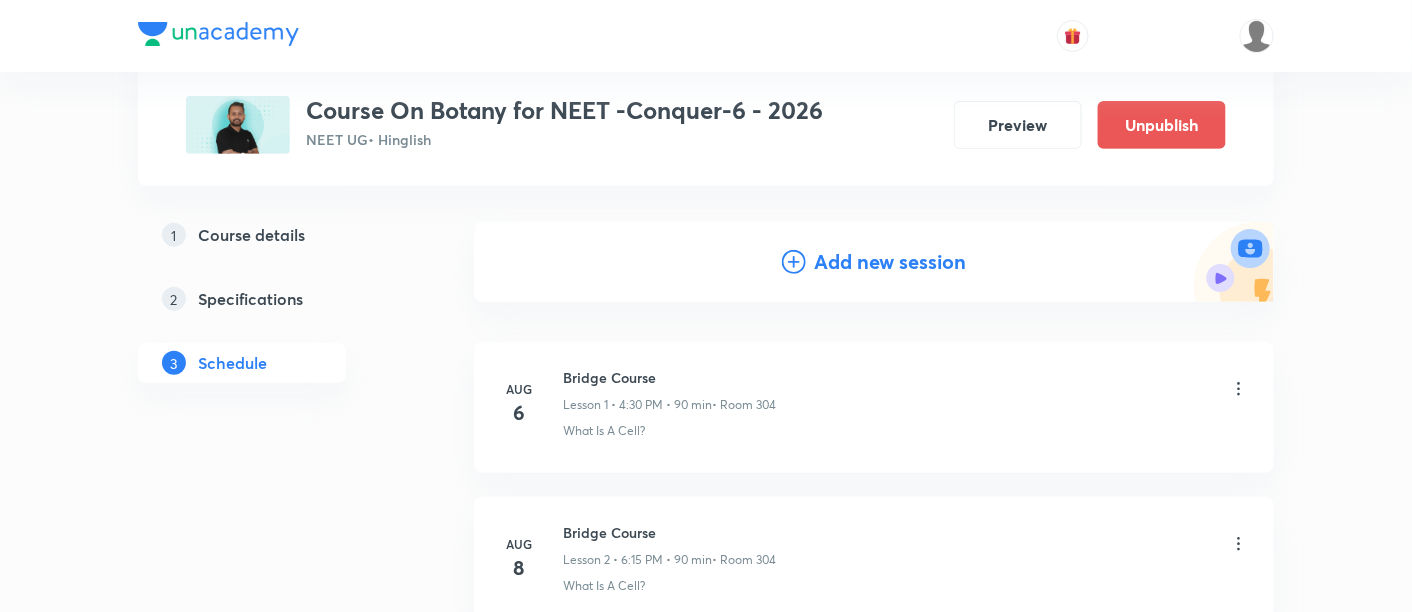 scroll, scrollTop: 177, scrollLeft: 0, axis: vertical 